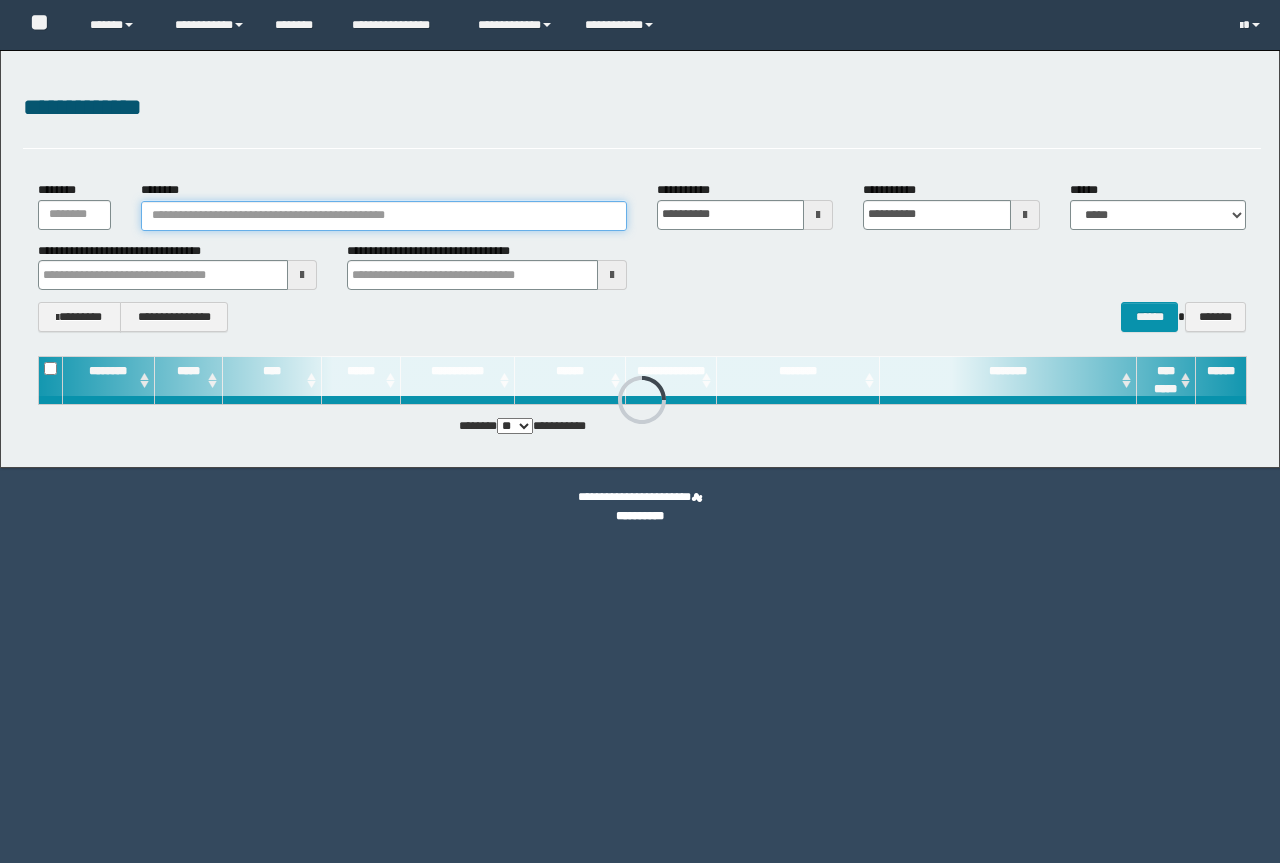 scroll, scrollTop: 0, scrollLeft: 0, axis: both 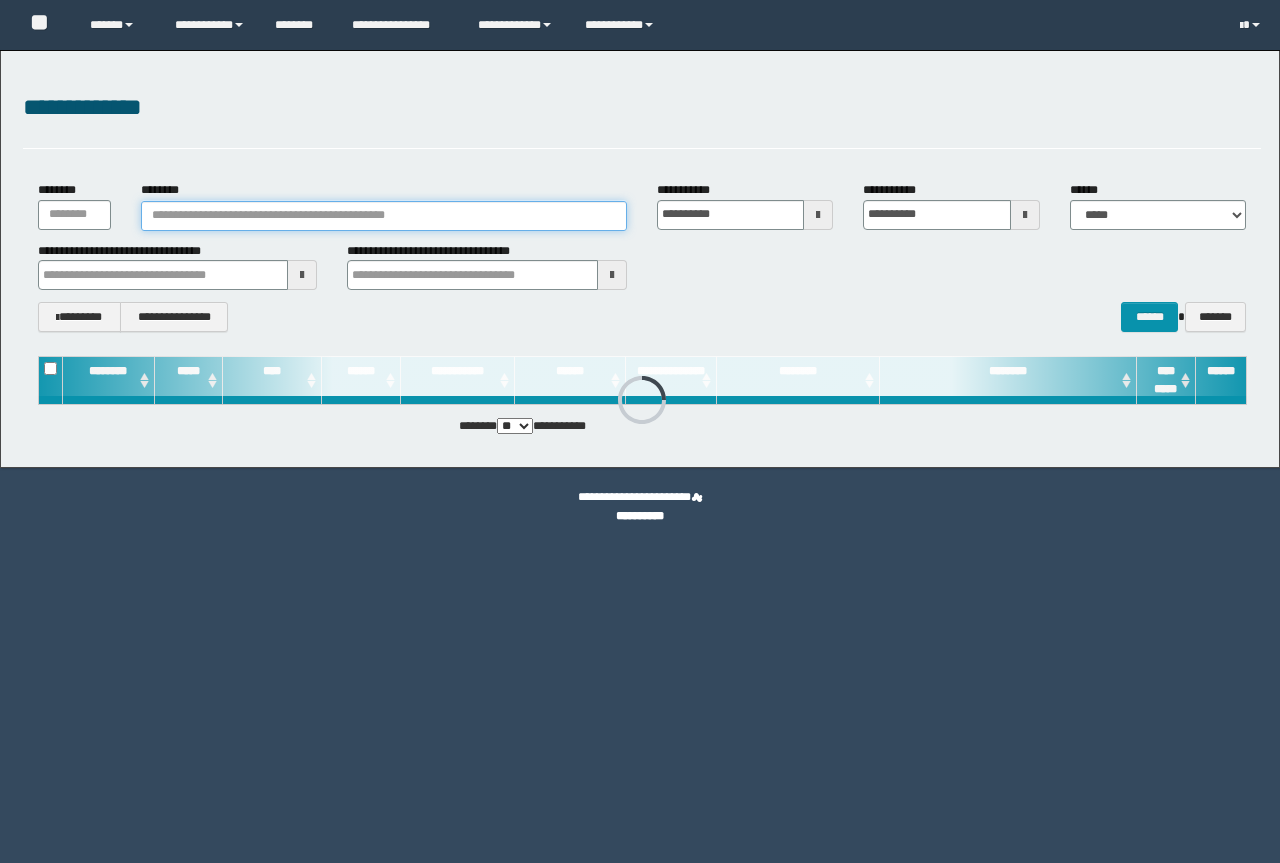 click on "********" at bounding box center (384, 216) 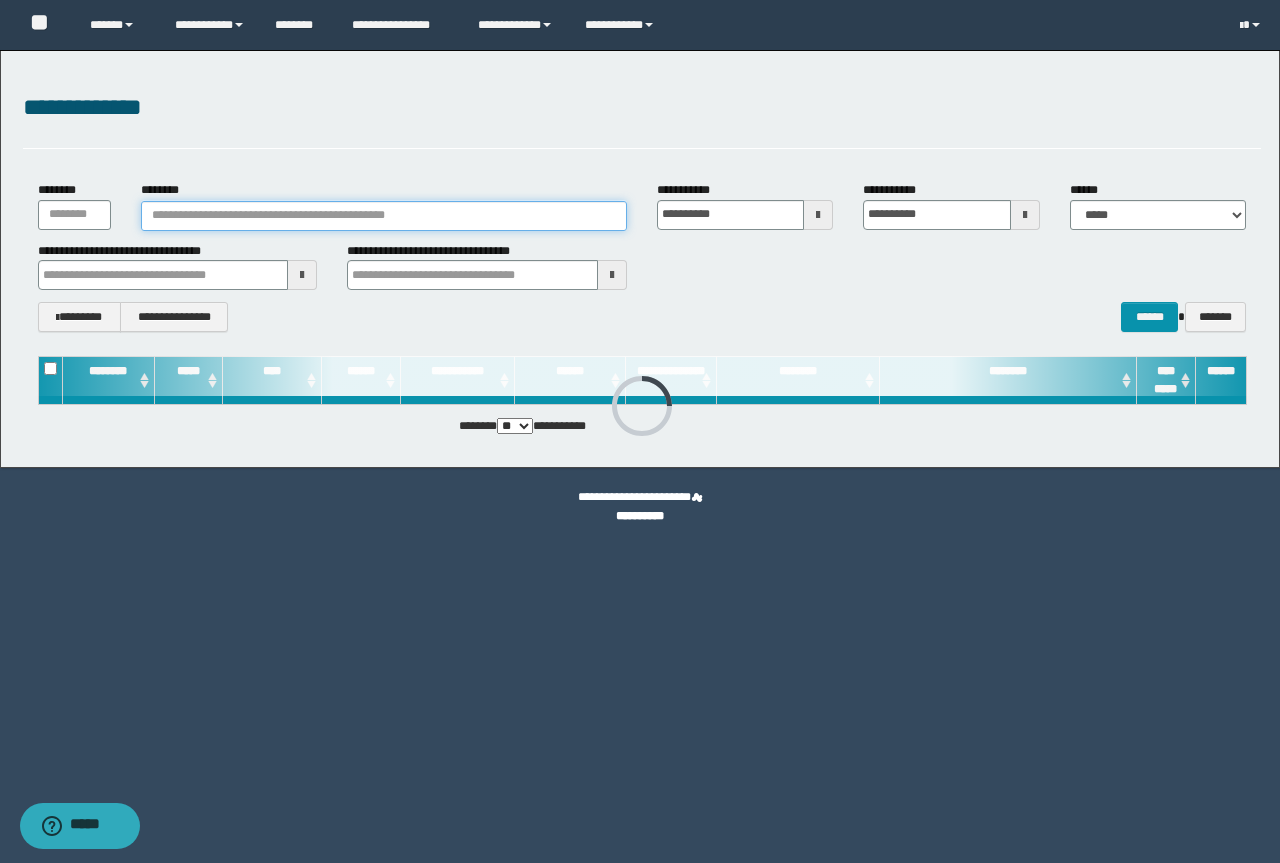 paste on "********" 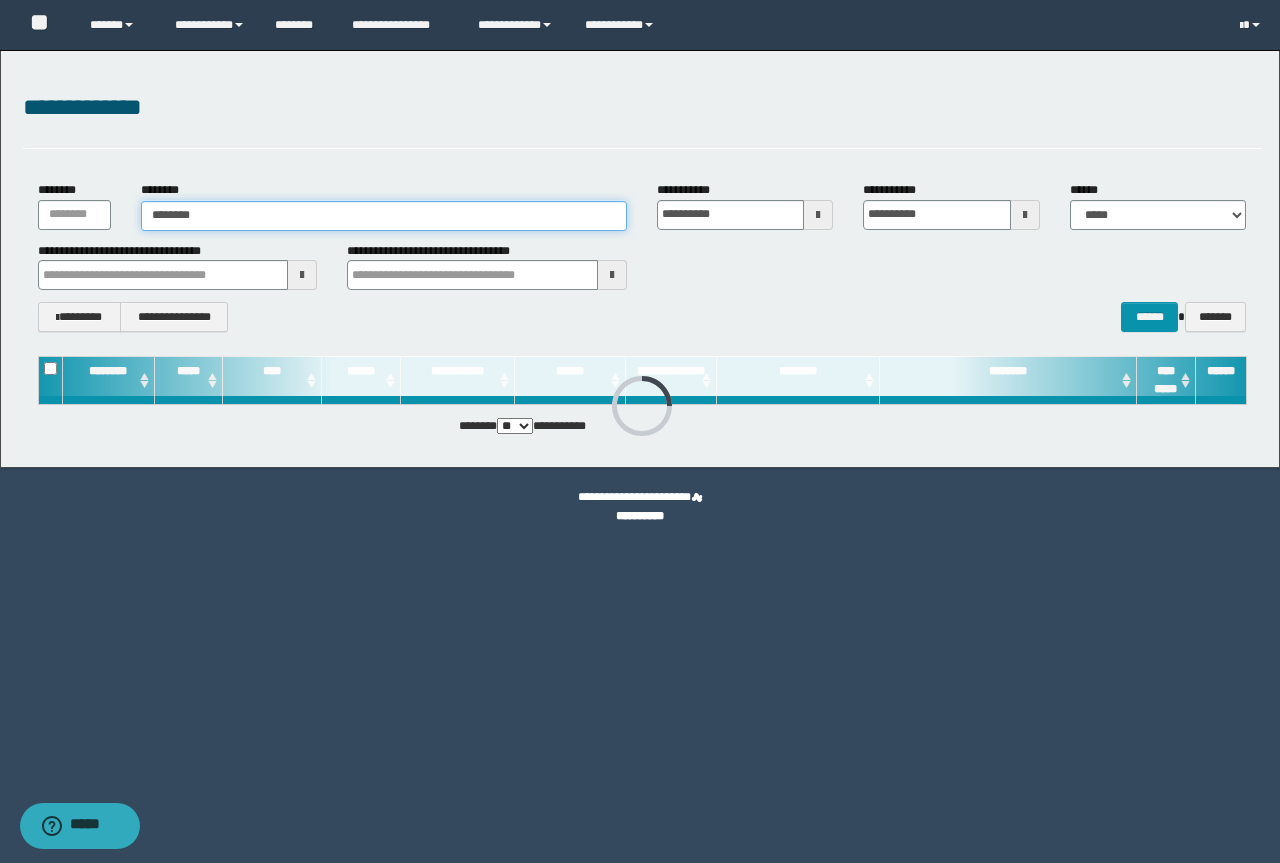 type on "********" 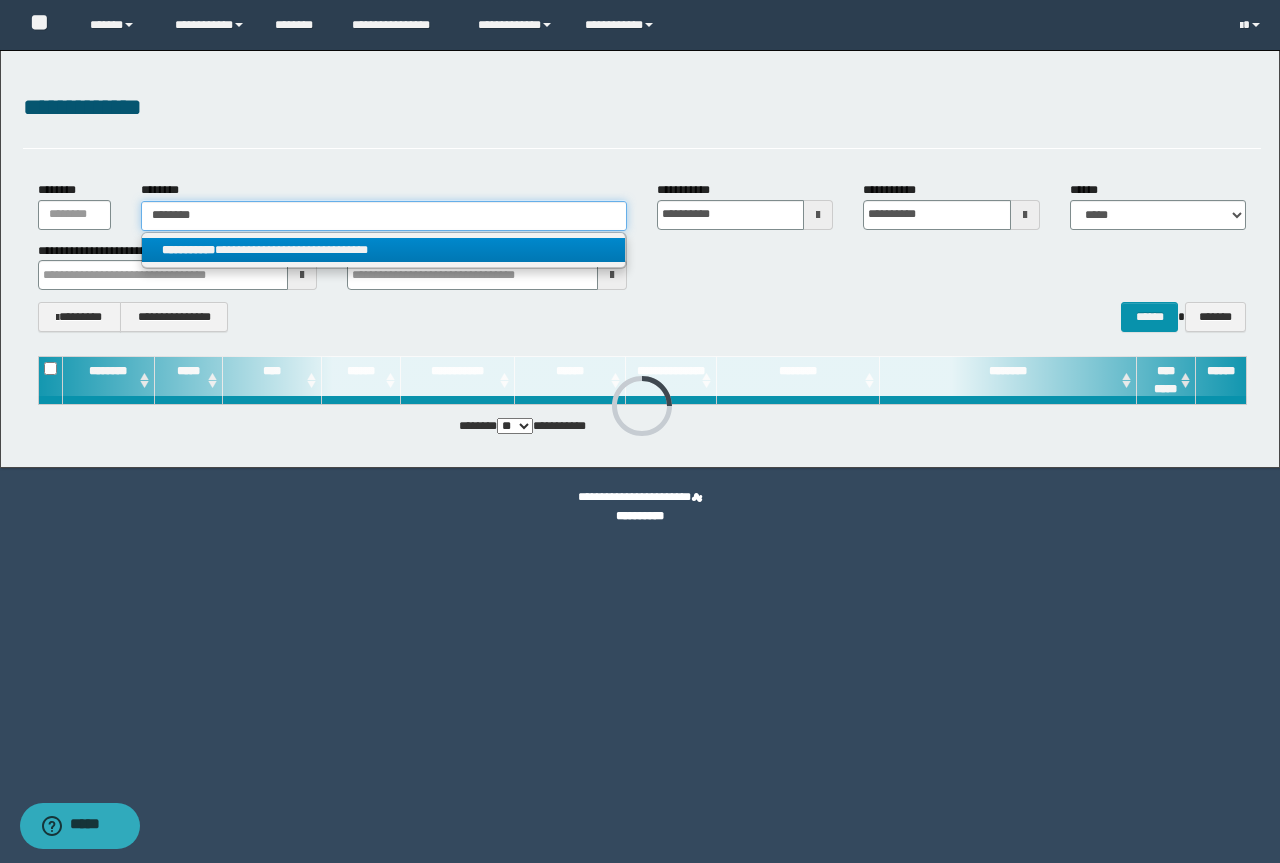 type on "********" 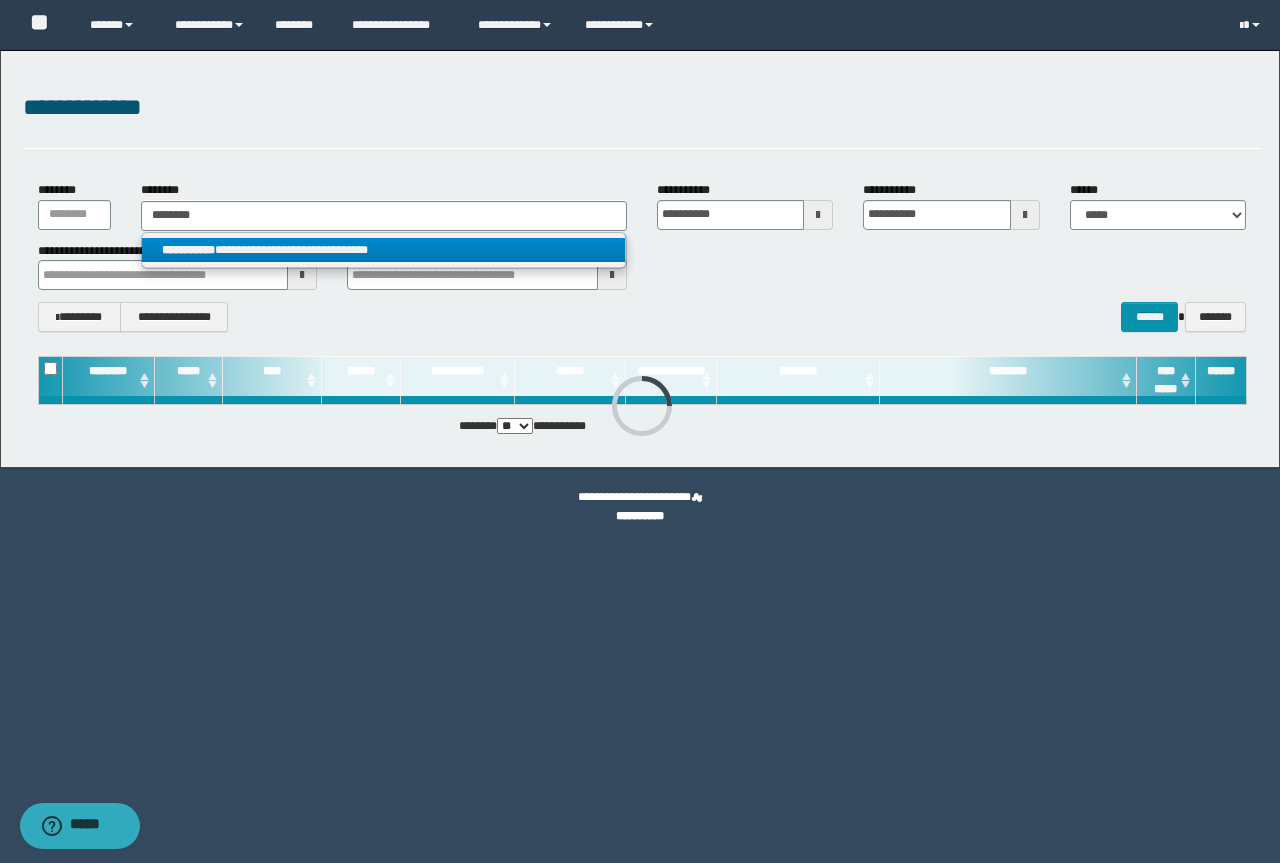 click on "**********" at bounding box center [383, 250] 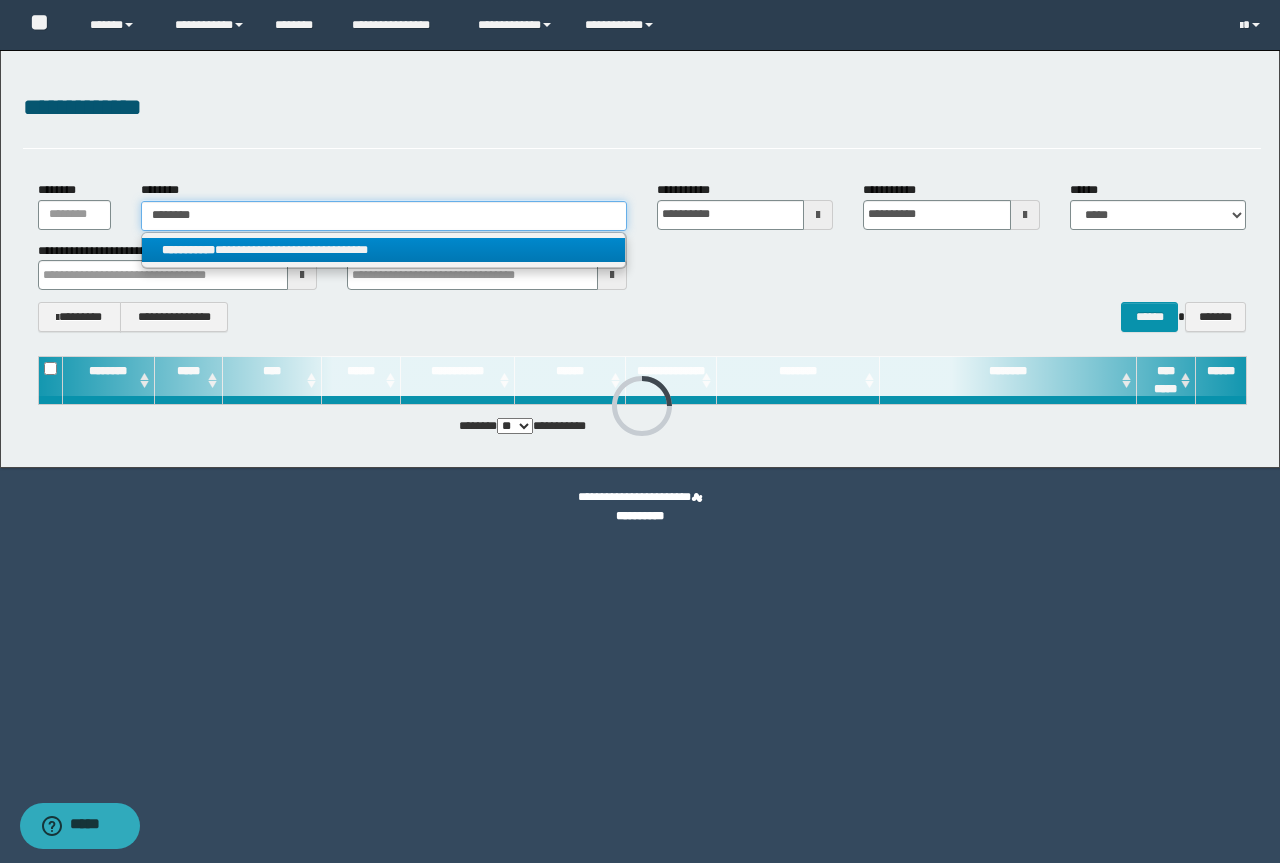 type 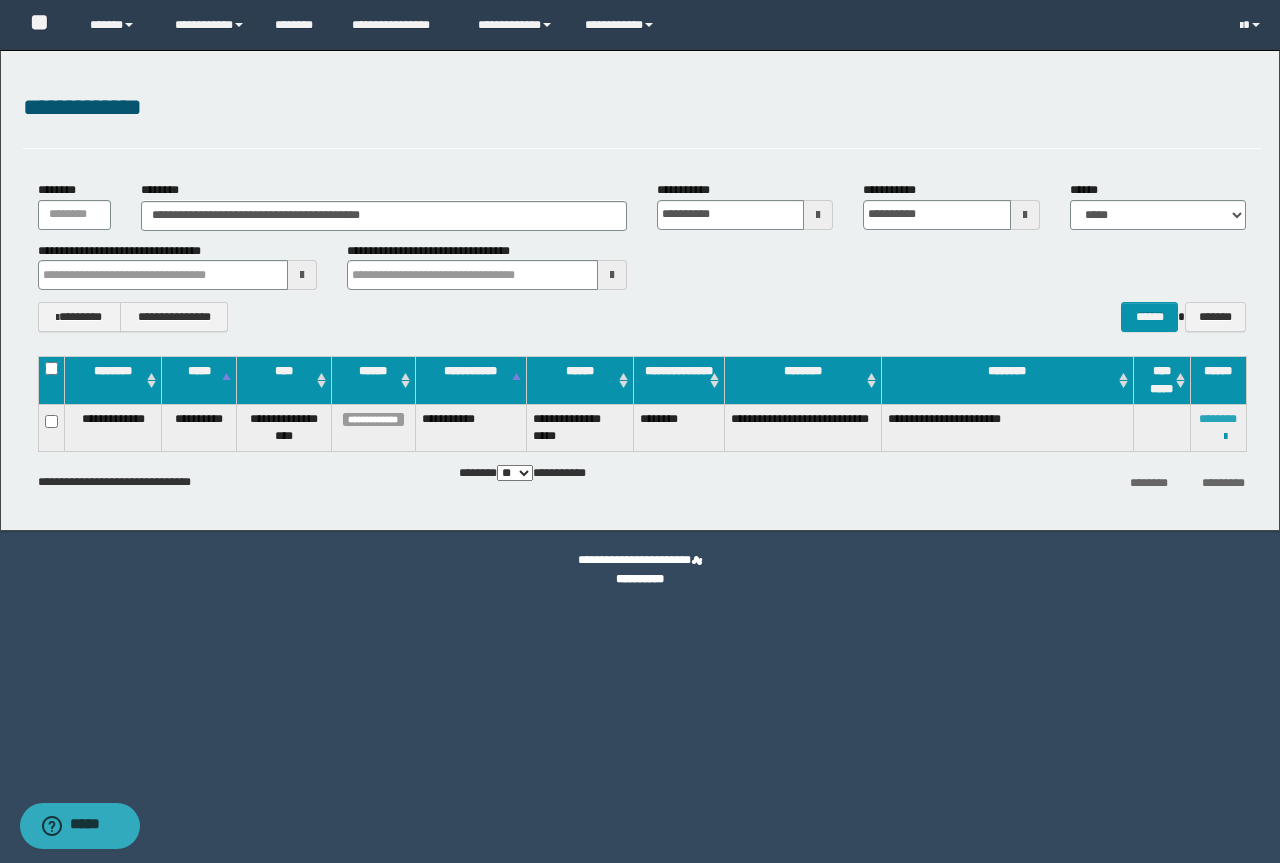click on "********" at bounding box center (1218, 419) 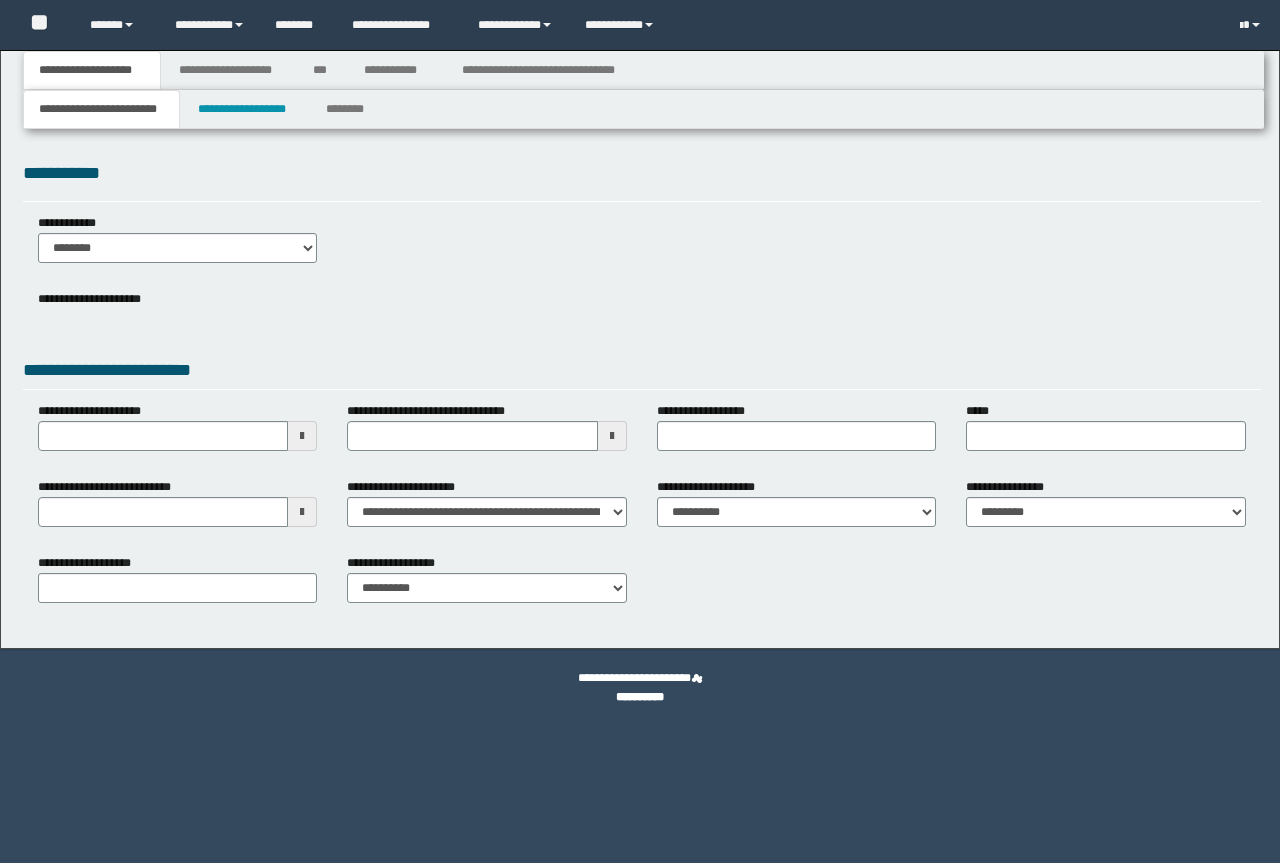 type 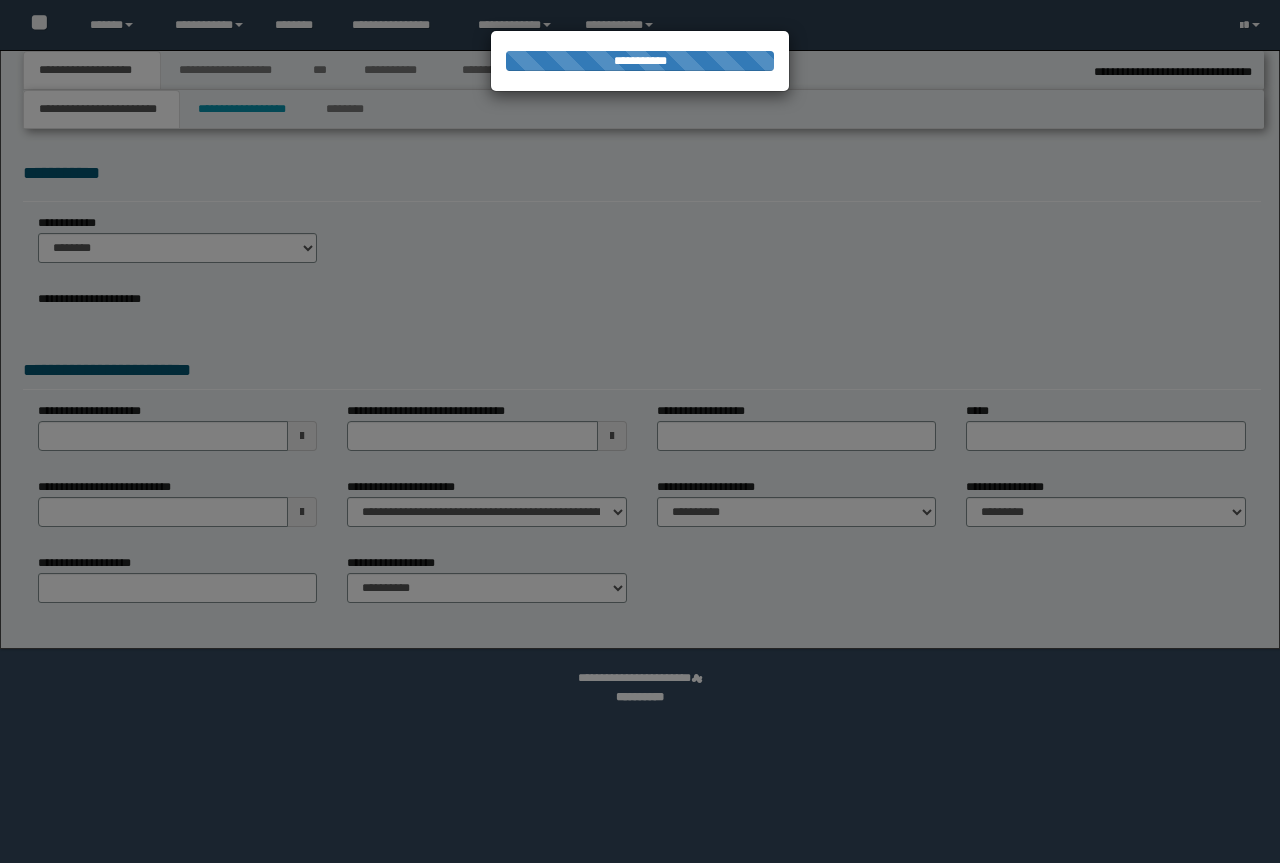 type on "**********" 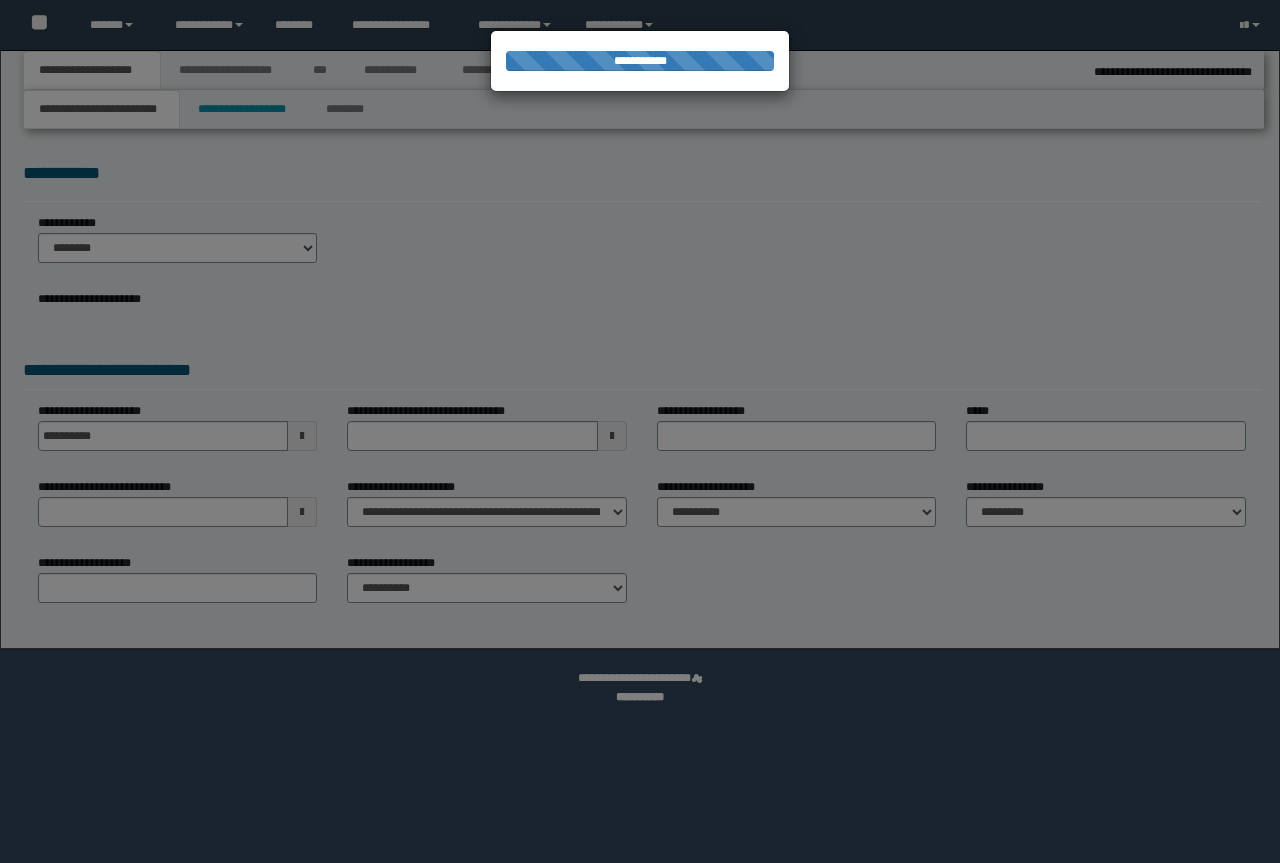 type on "**********" 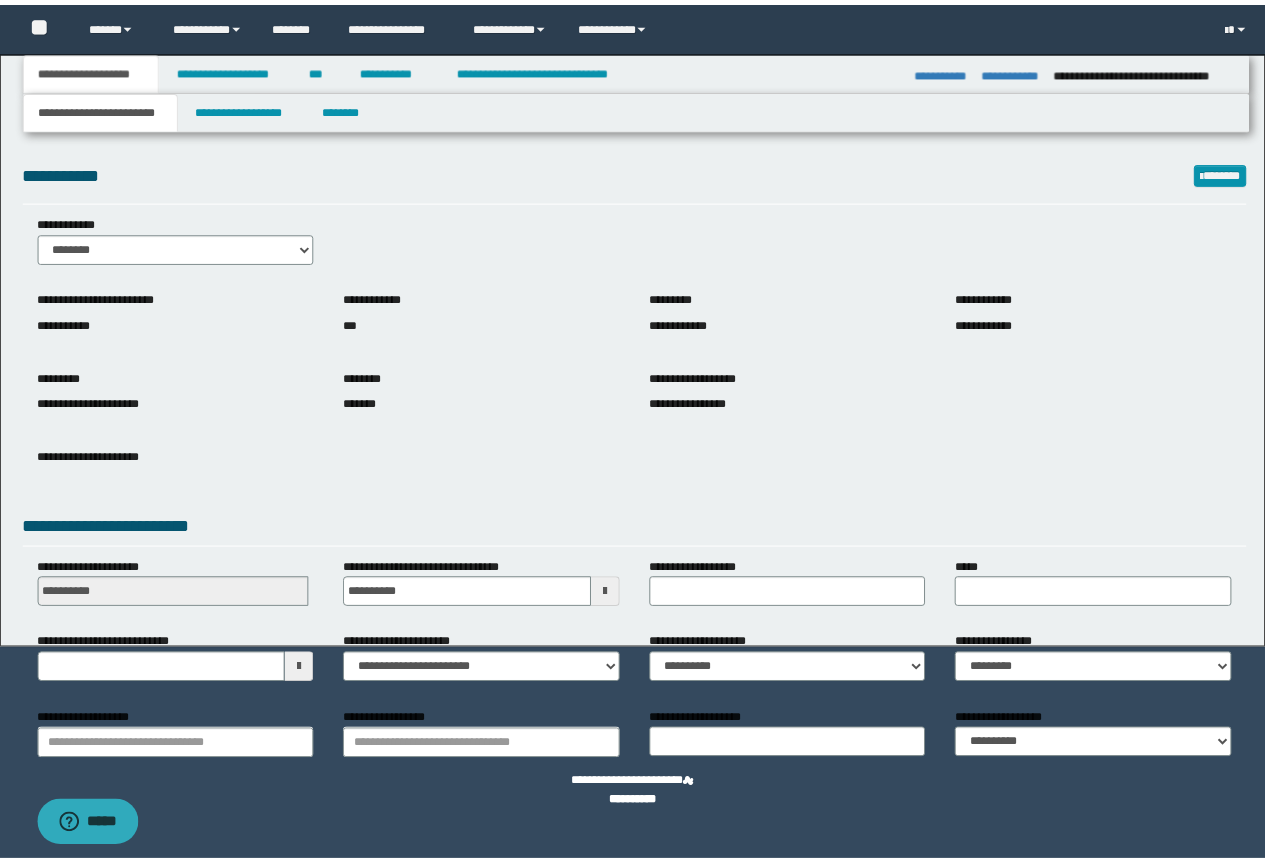 scroll, scrollTop: 0, scrollLeft: 0, axis: both 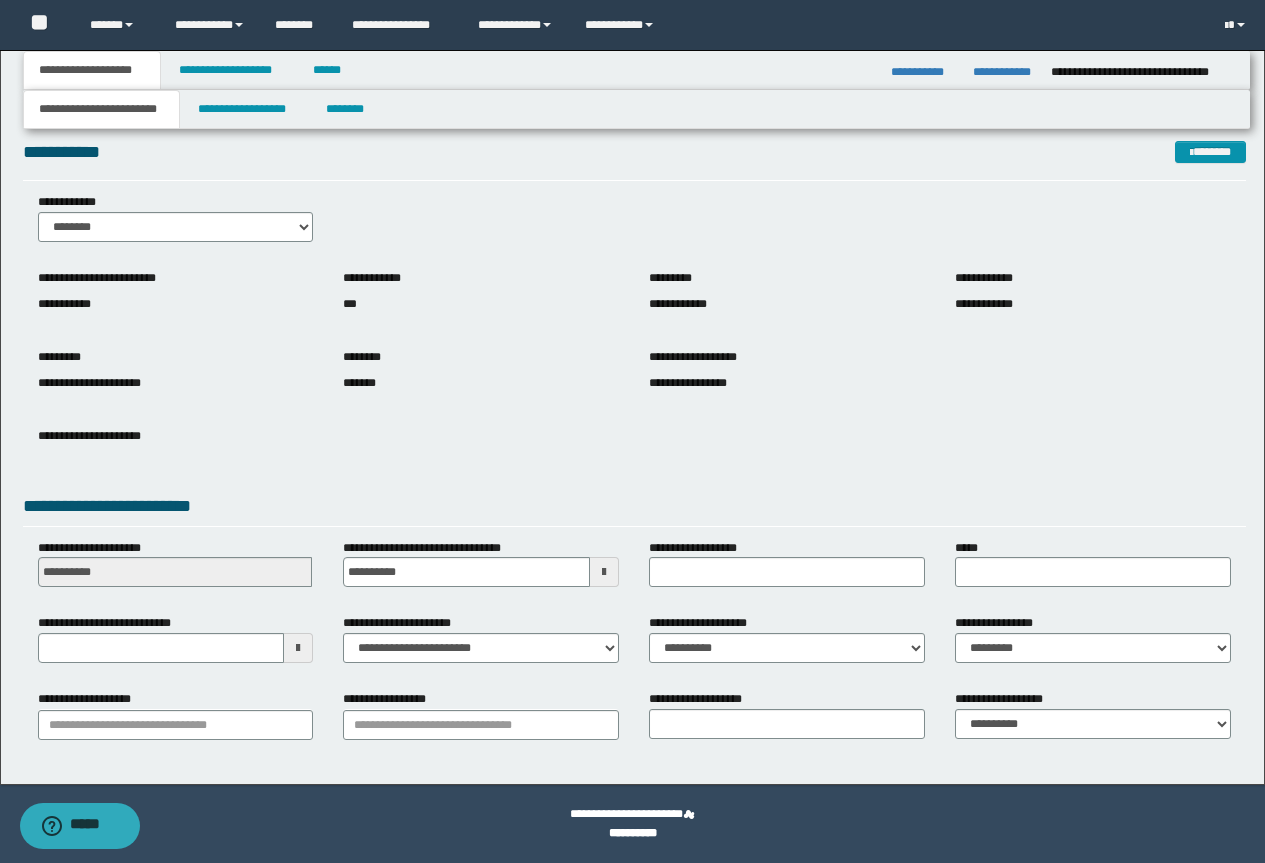 type 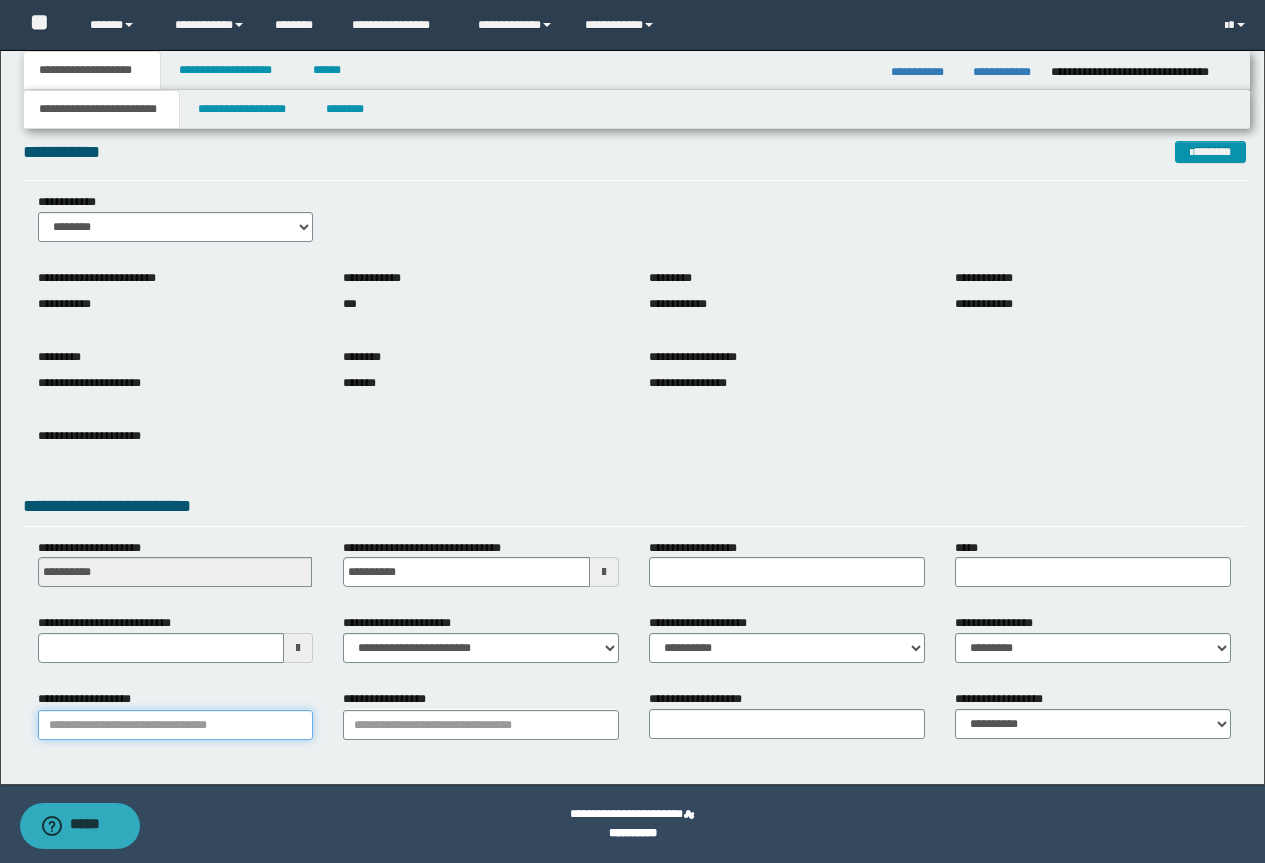 click on "**********" at bounding box center (176, 725) 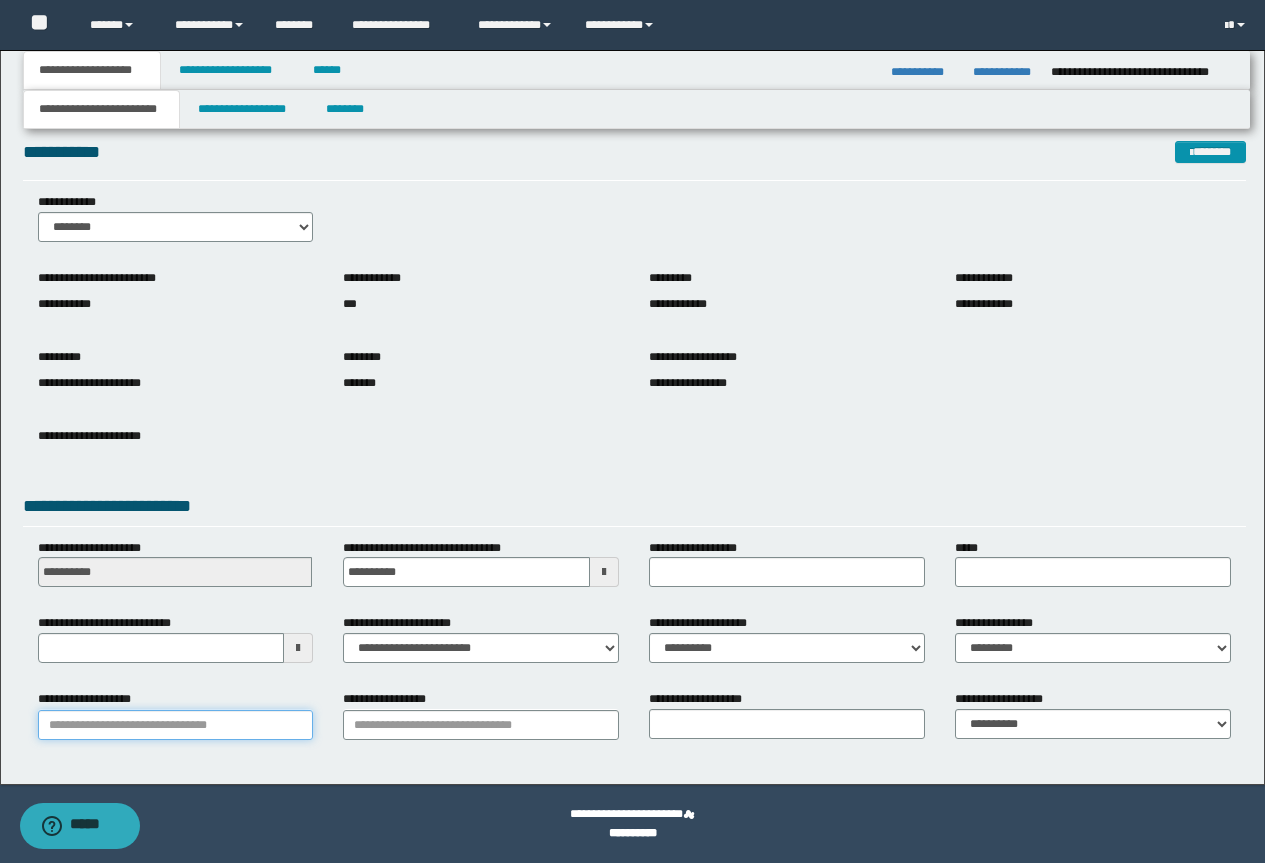 paste on "**********" 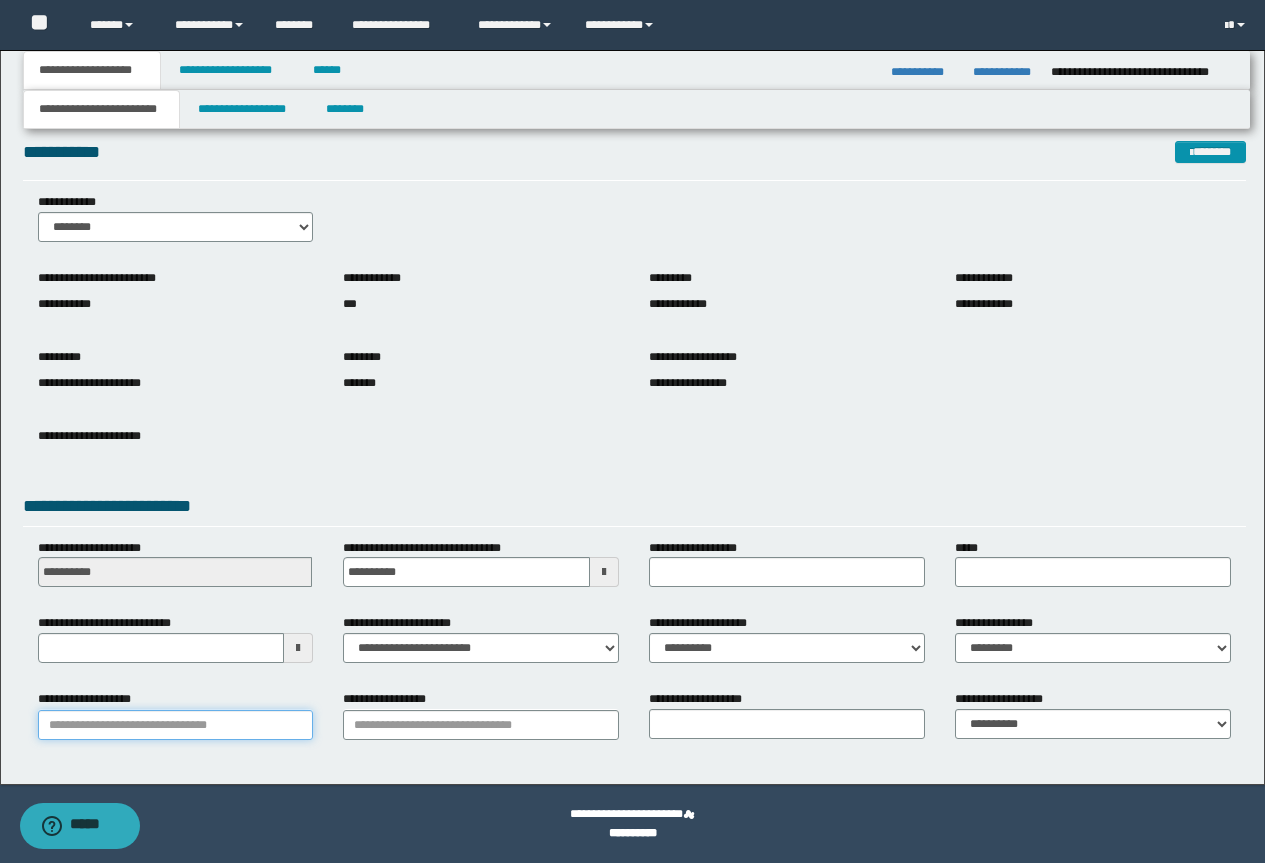 type on "**********" 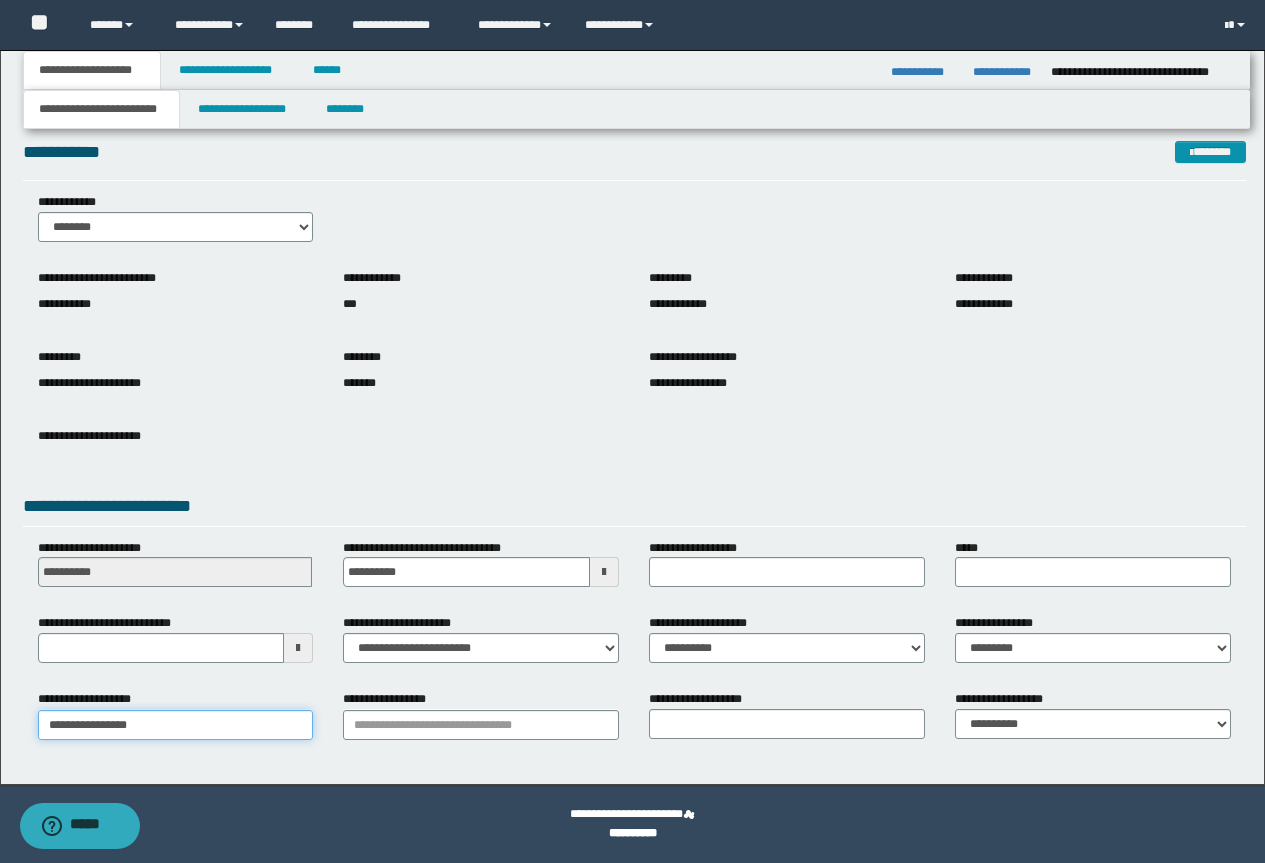 type 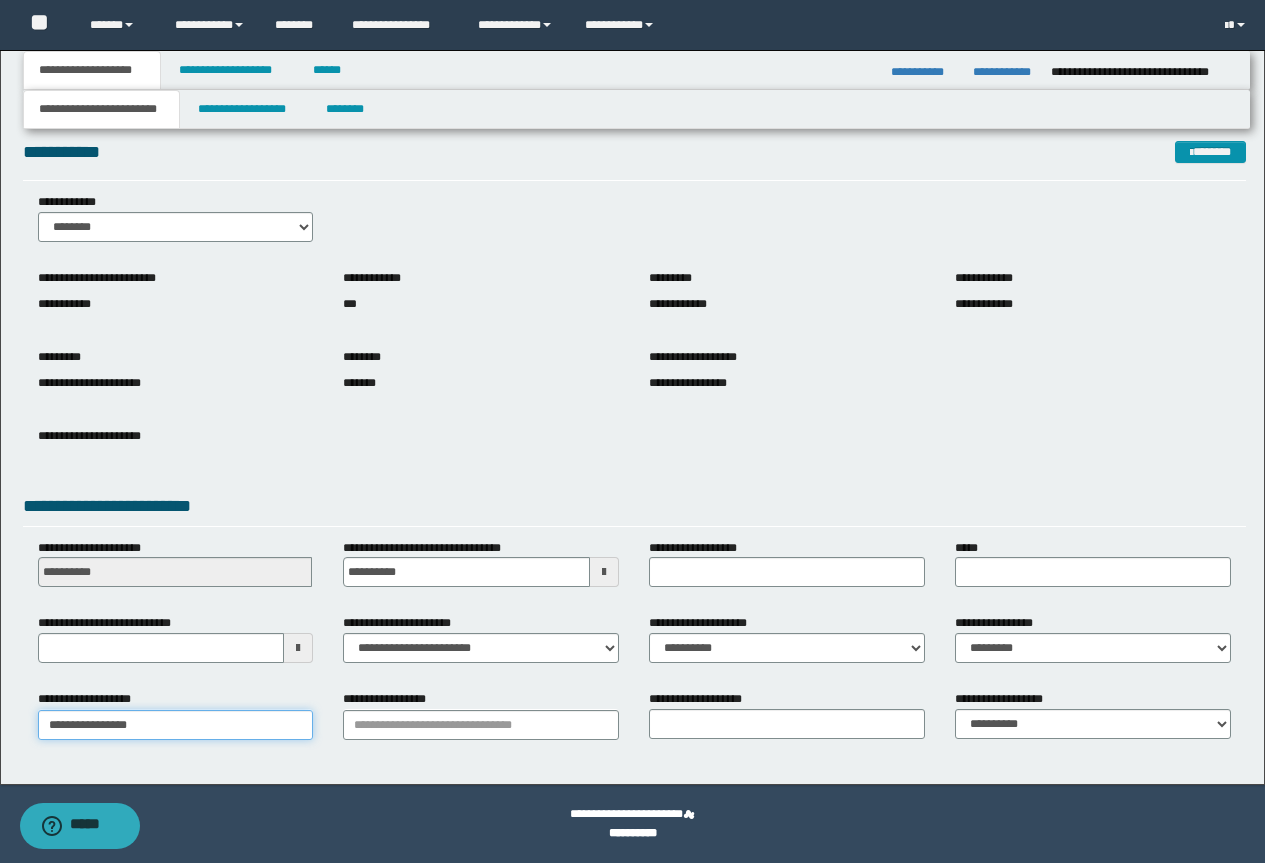 type on "**********" 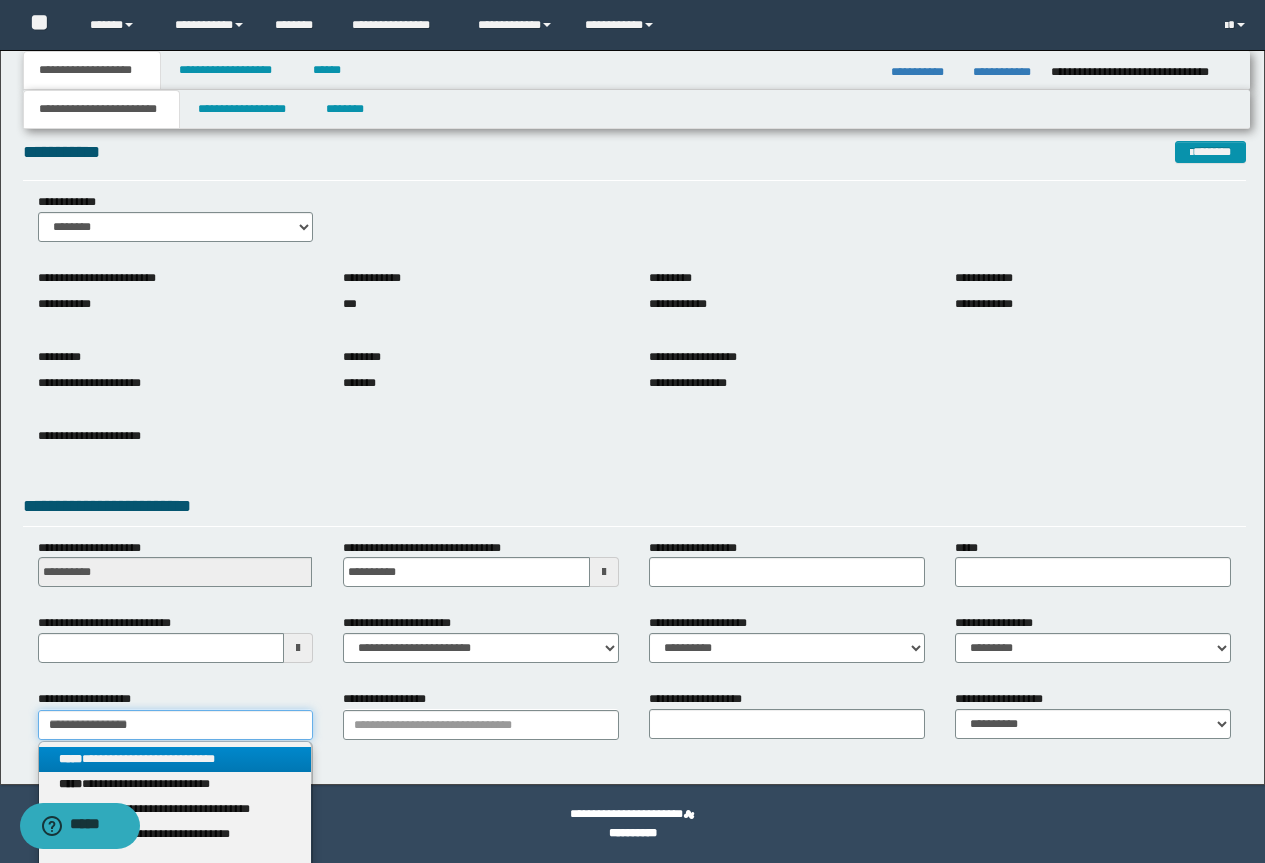type on "**********" 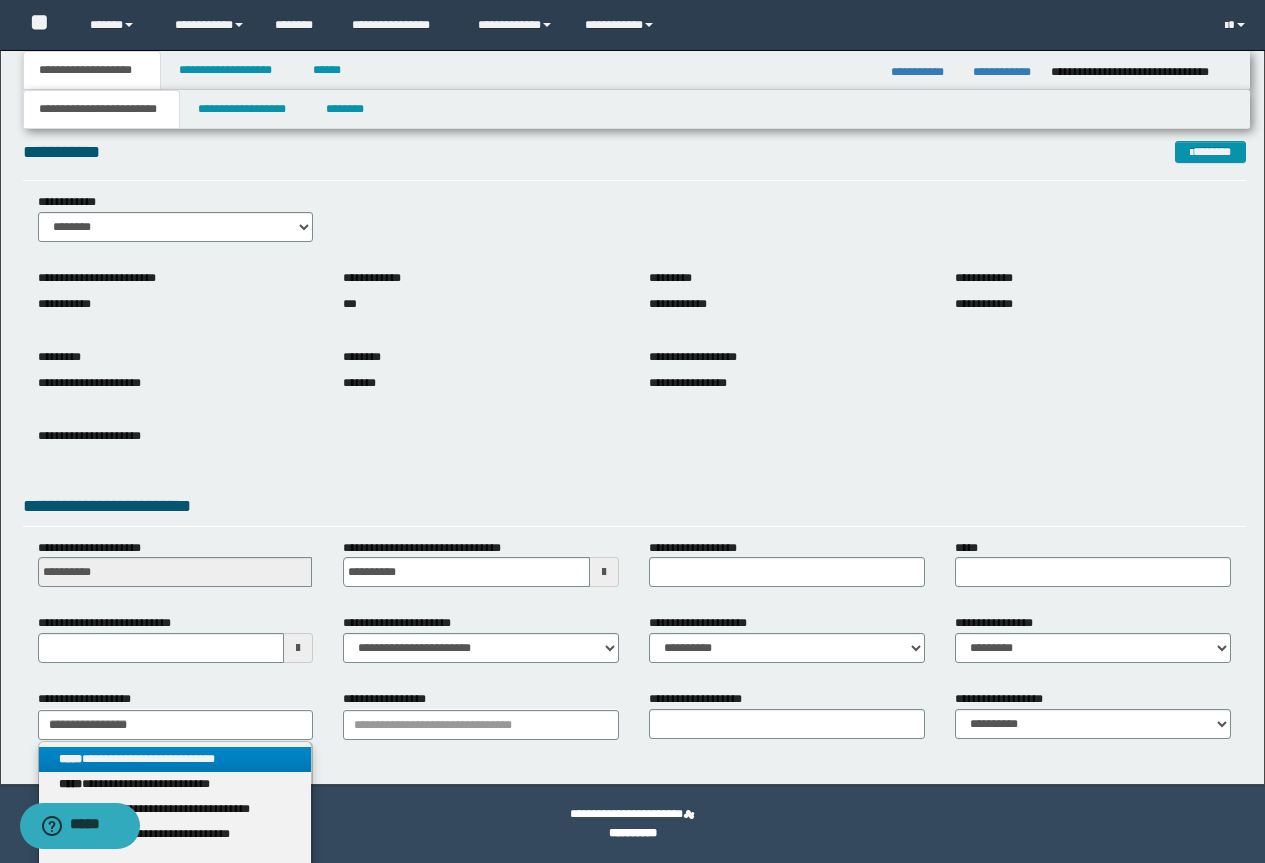 click on "**********" at bounding box center (175, 759) 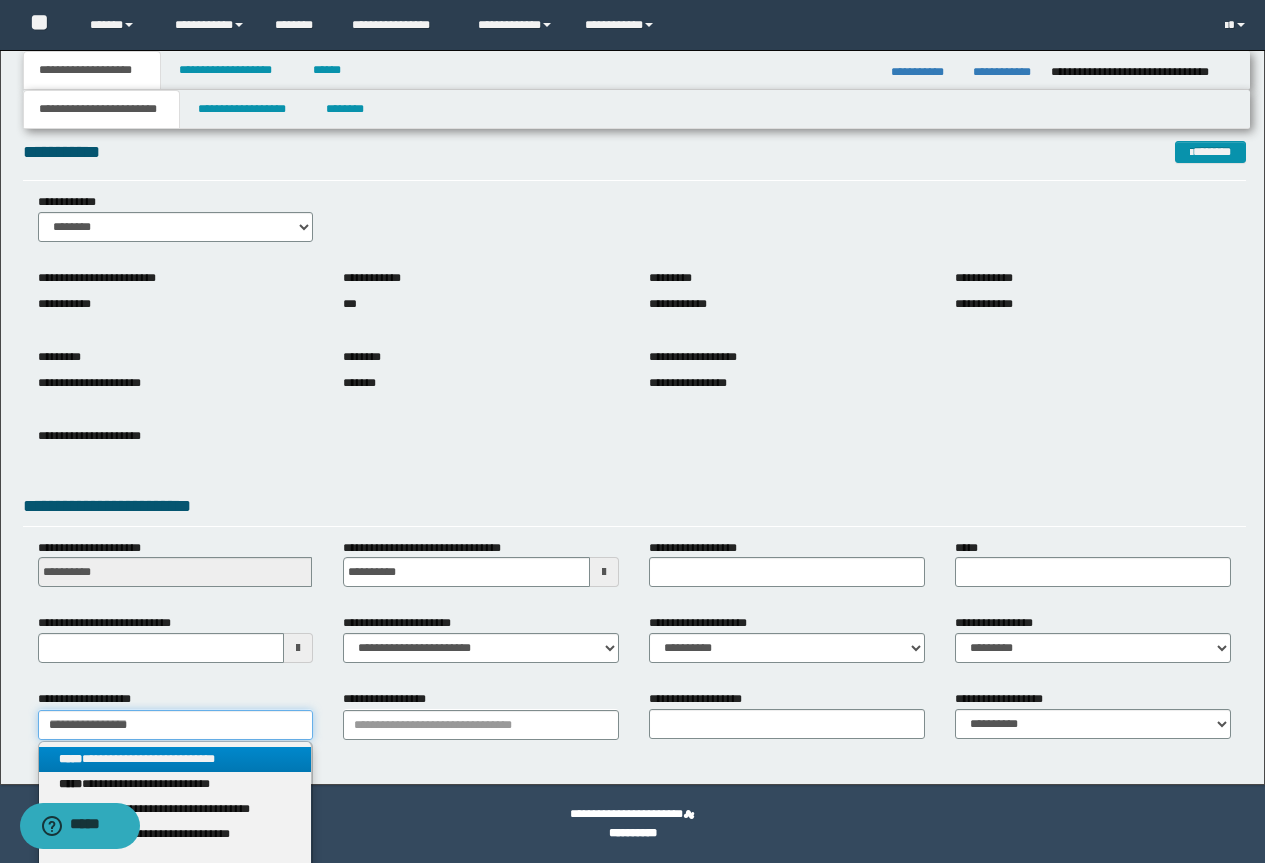 type 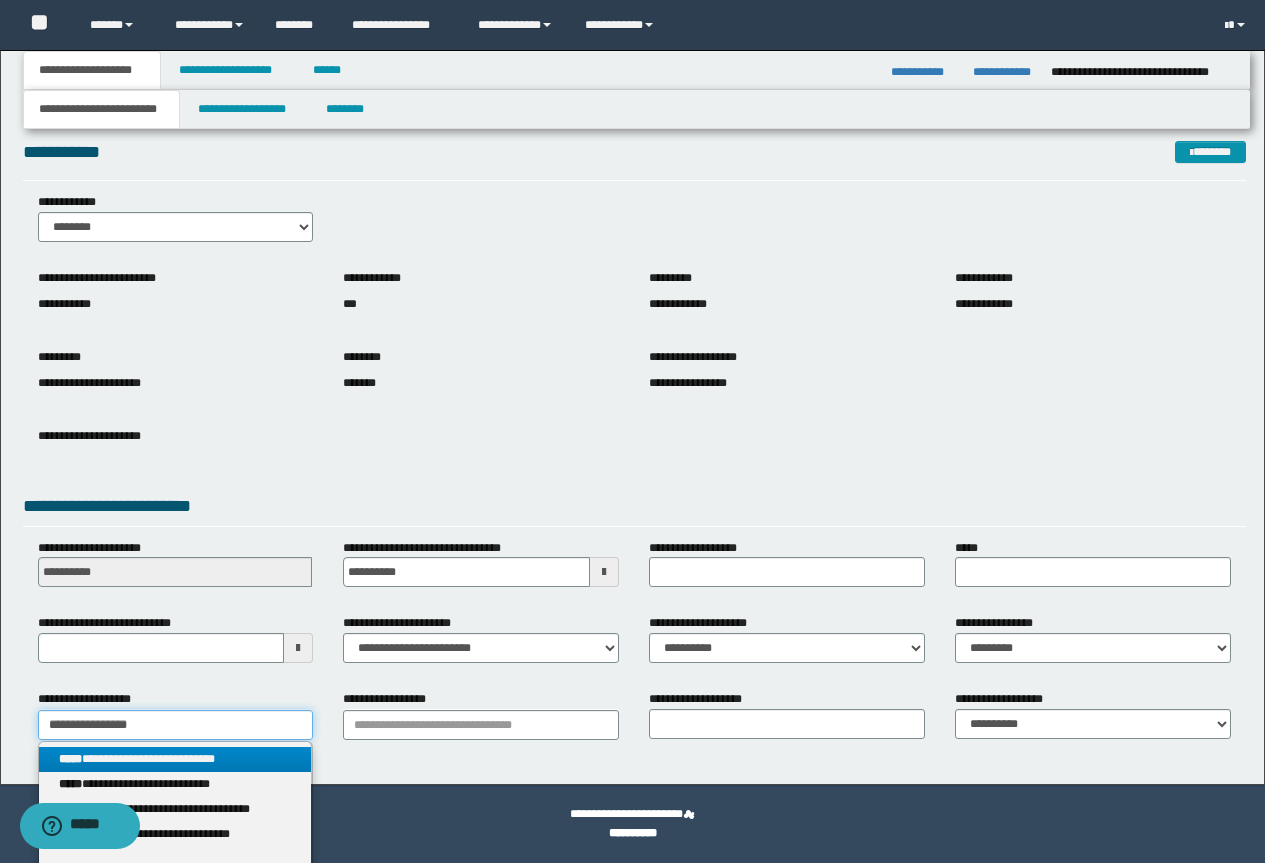 type on "**********" 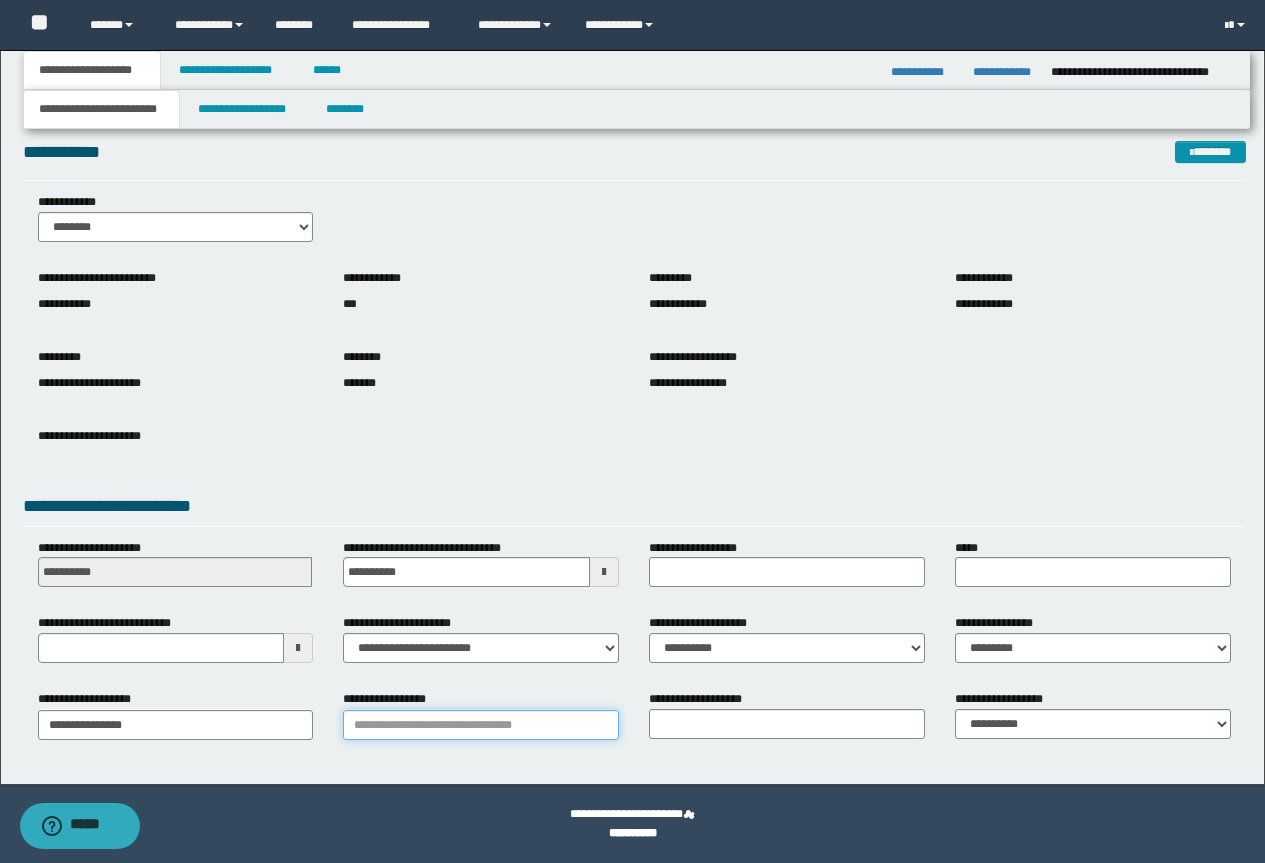 click on "**********" at bounding box center [481, 725] 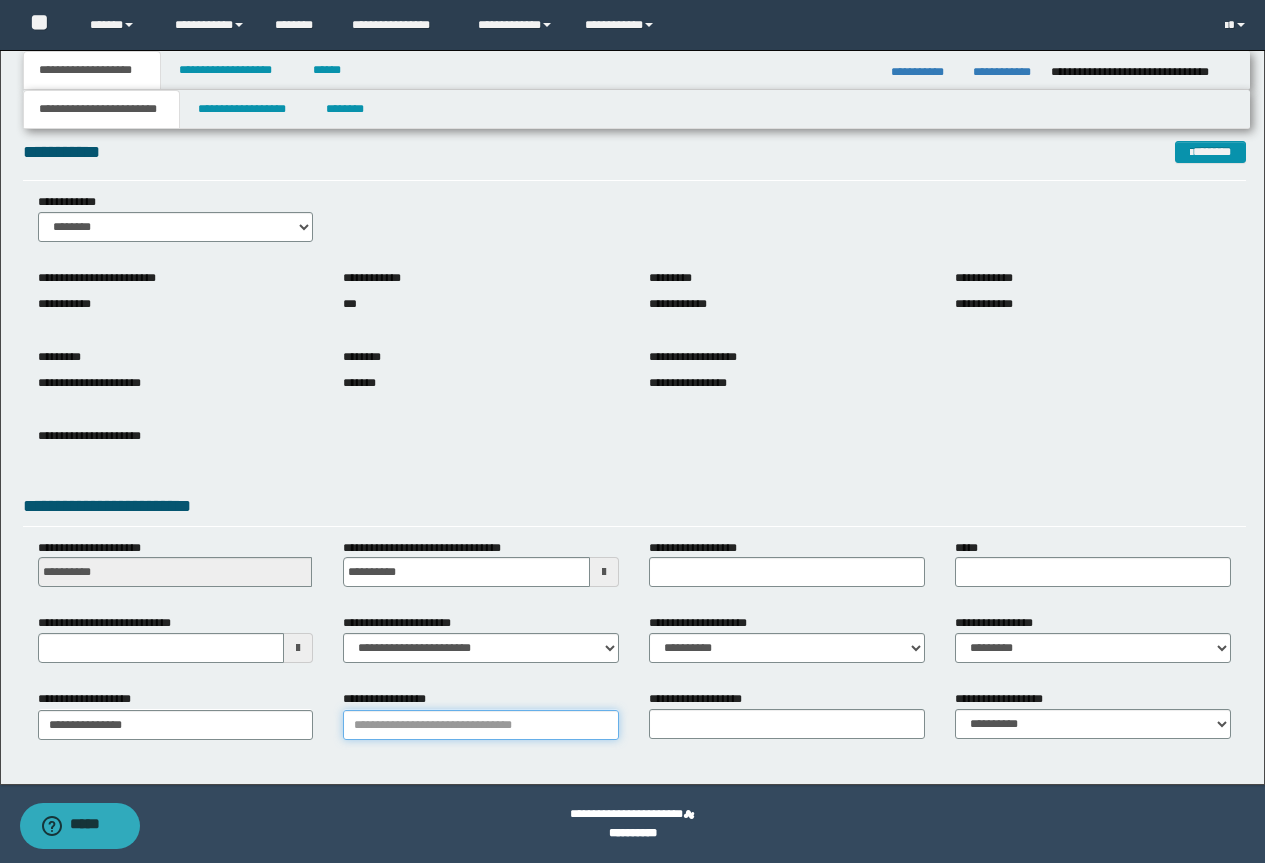 paste on "**********" 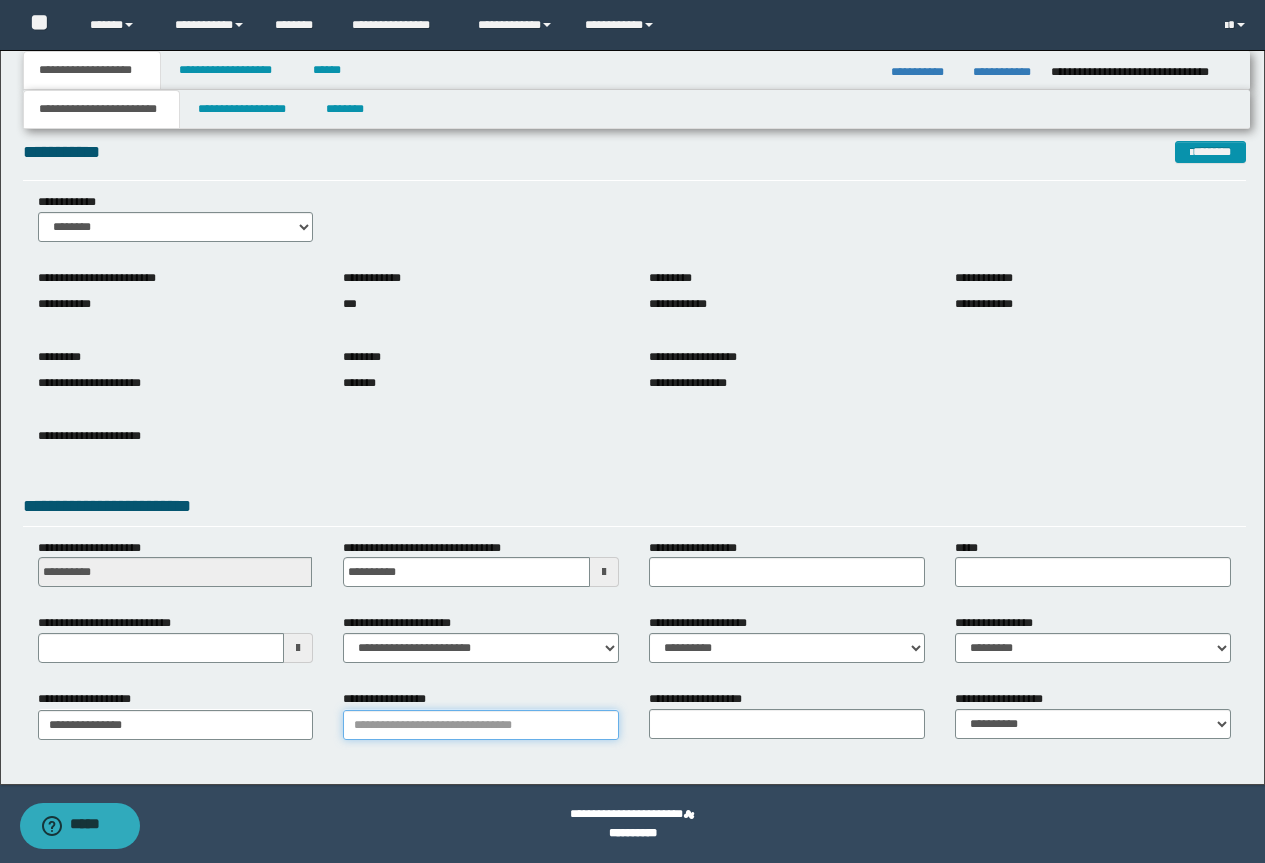 type on "**********" 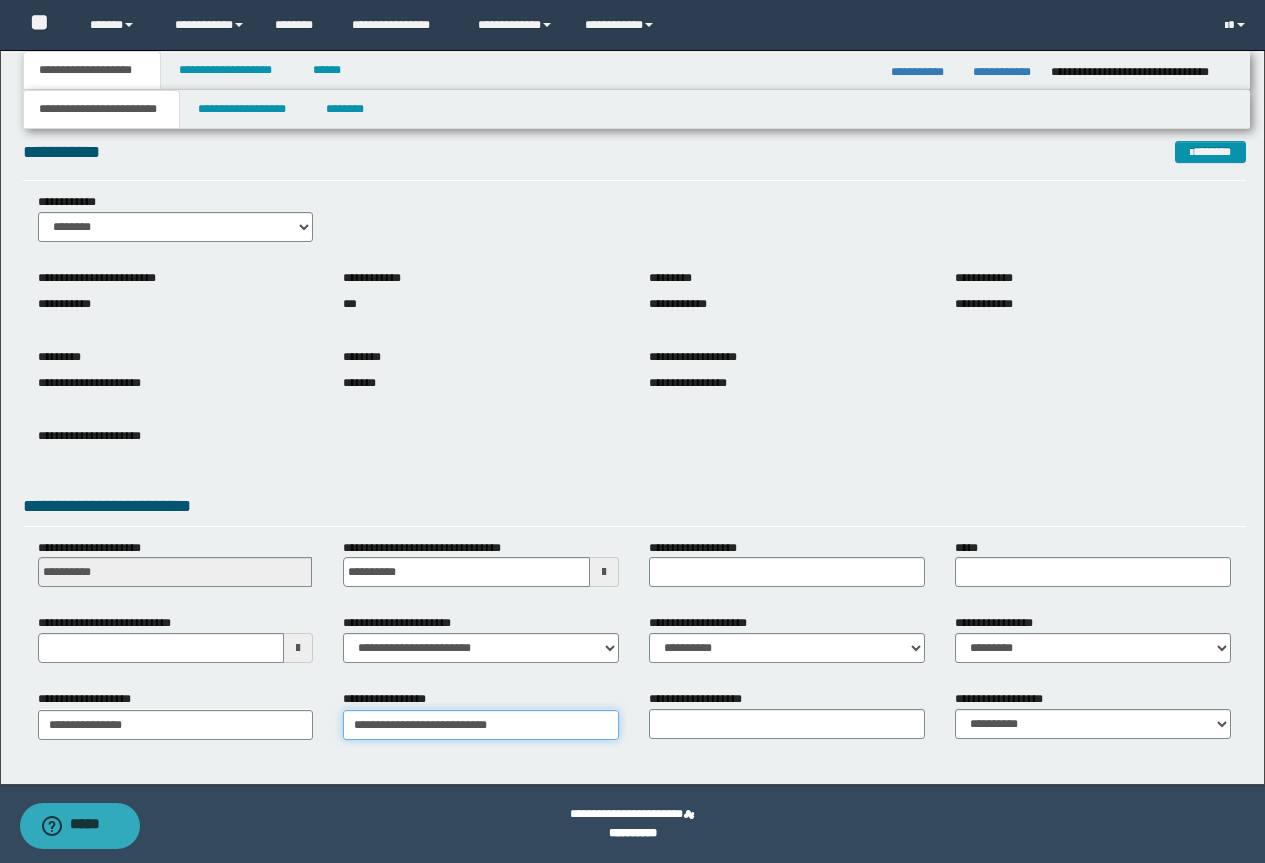 type on "**********" 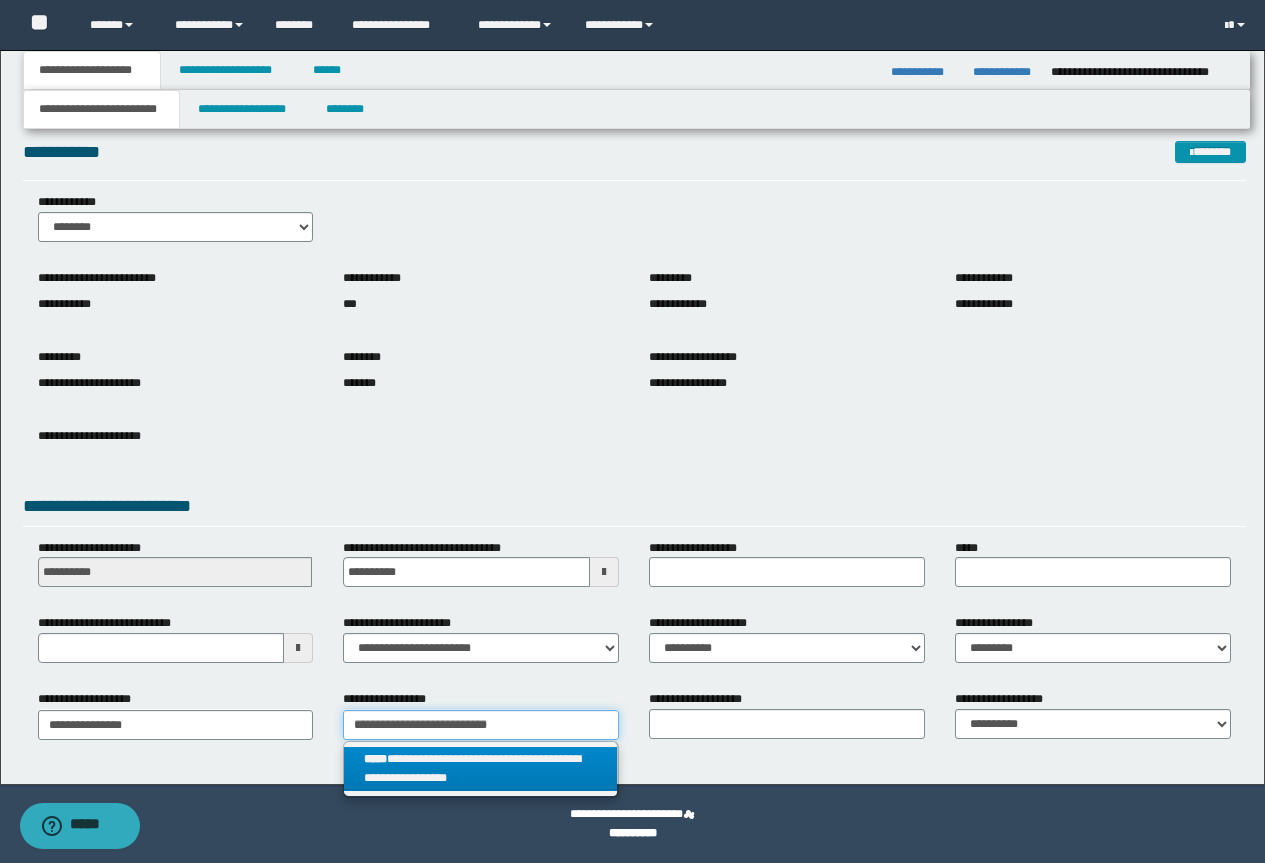 type on "**********" 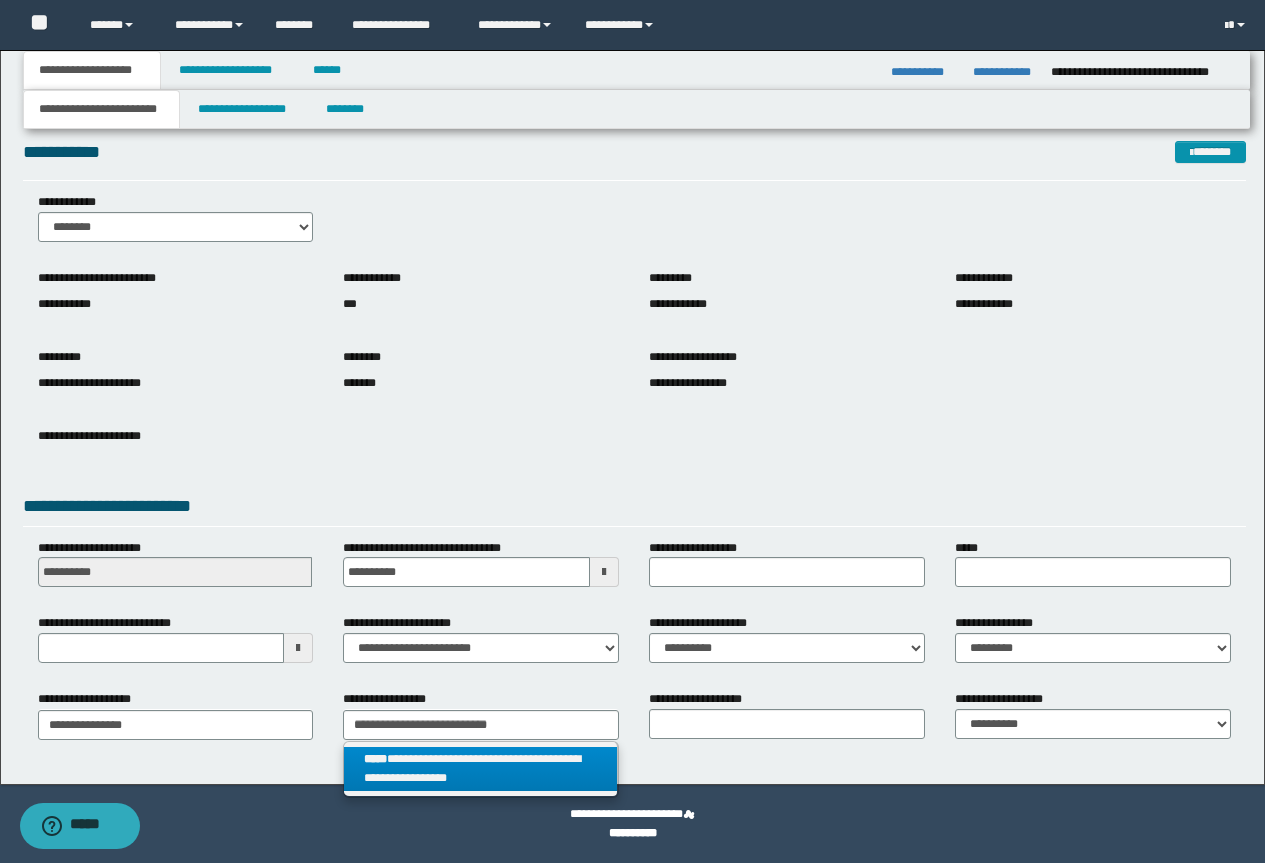click on "**********" at bounding box center [480, 769] 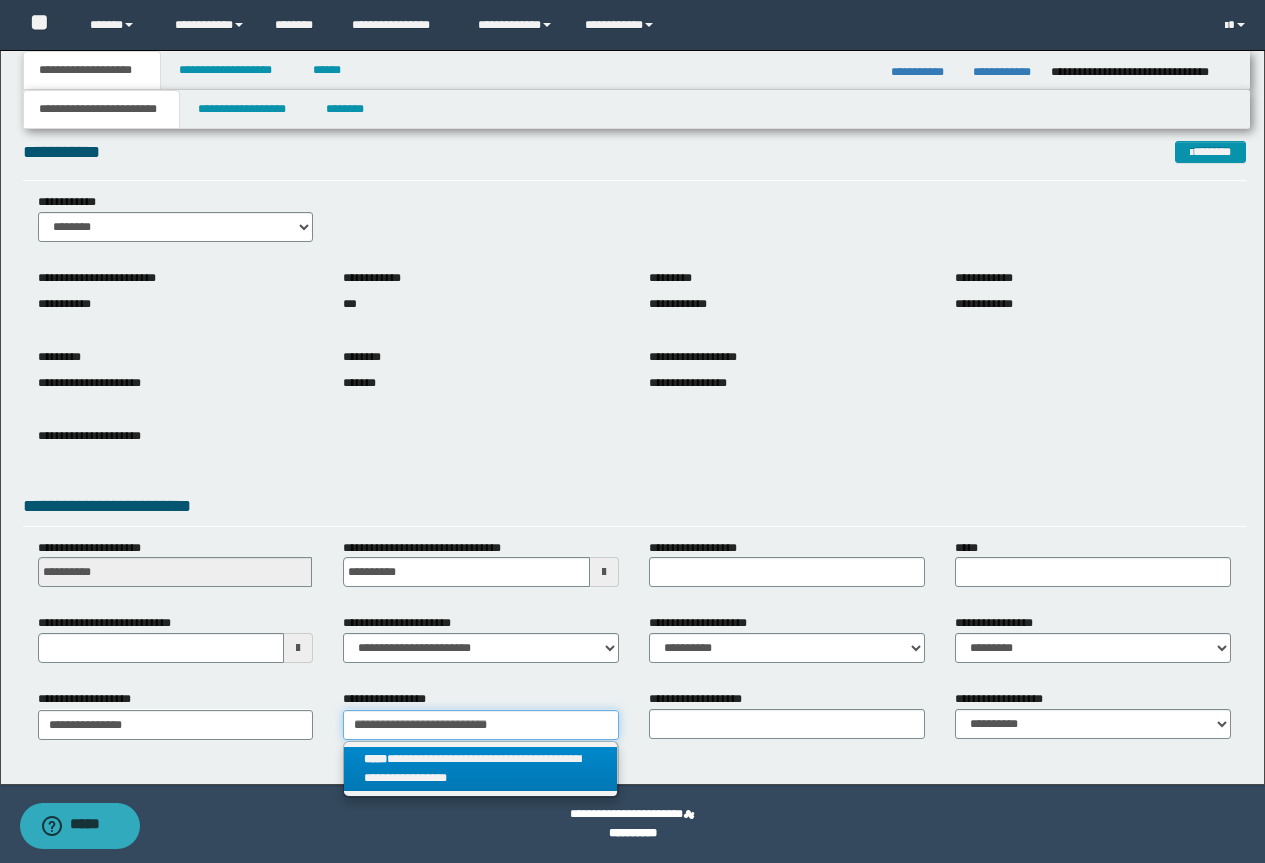 type 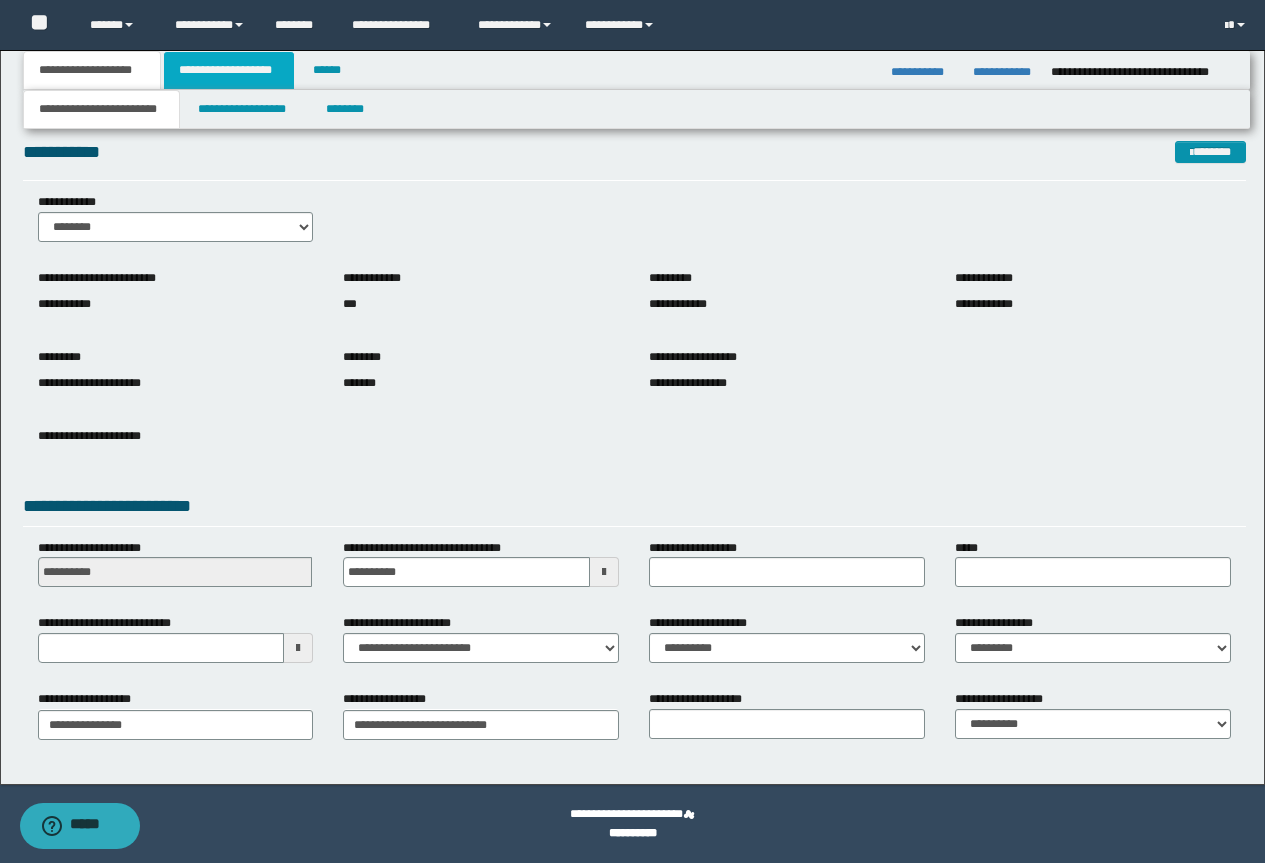 click on "**********" at bounding box center [229, 70] 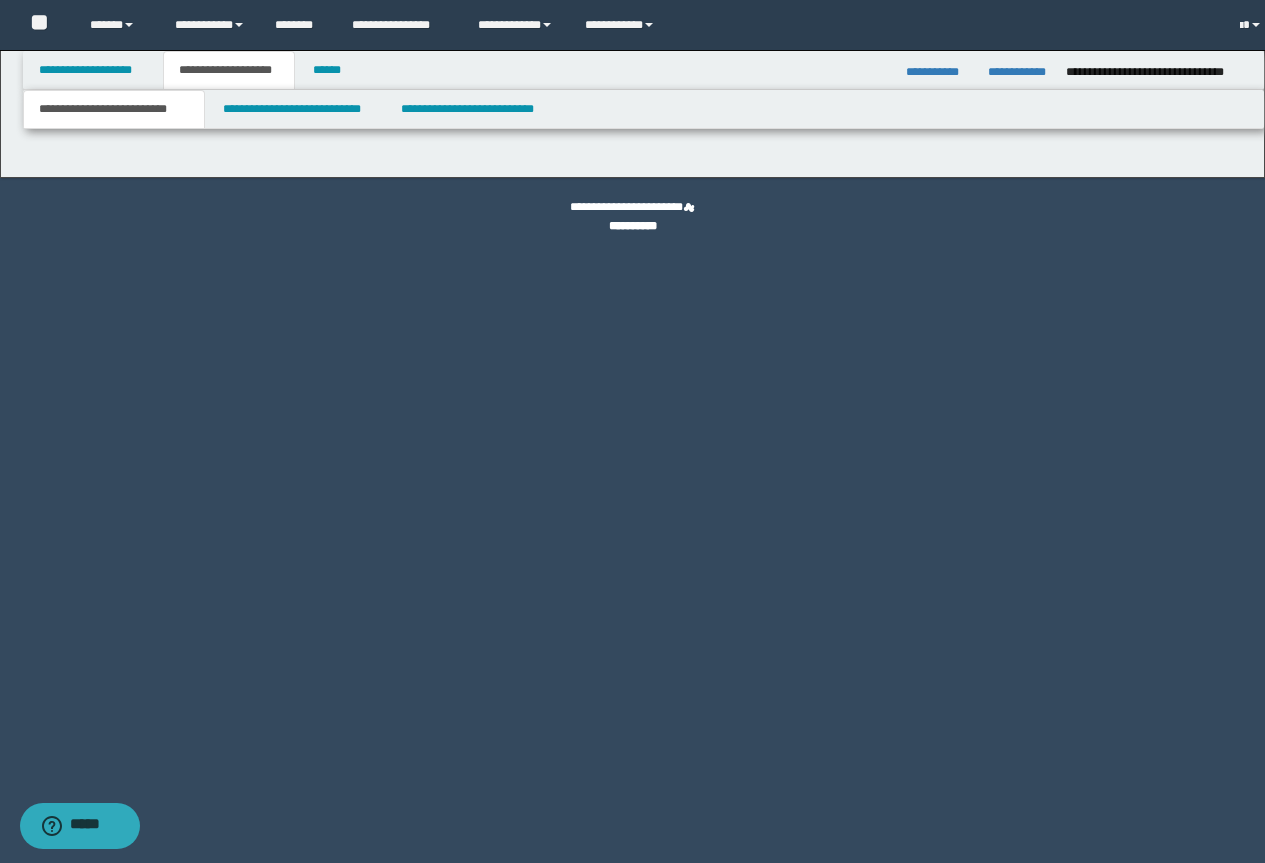 scroll, scrollTop: 0, scrollLeft: 0, axis: both 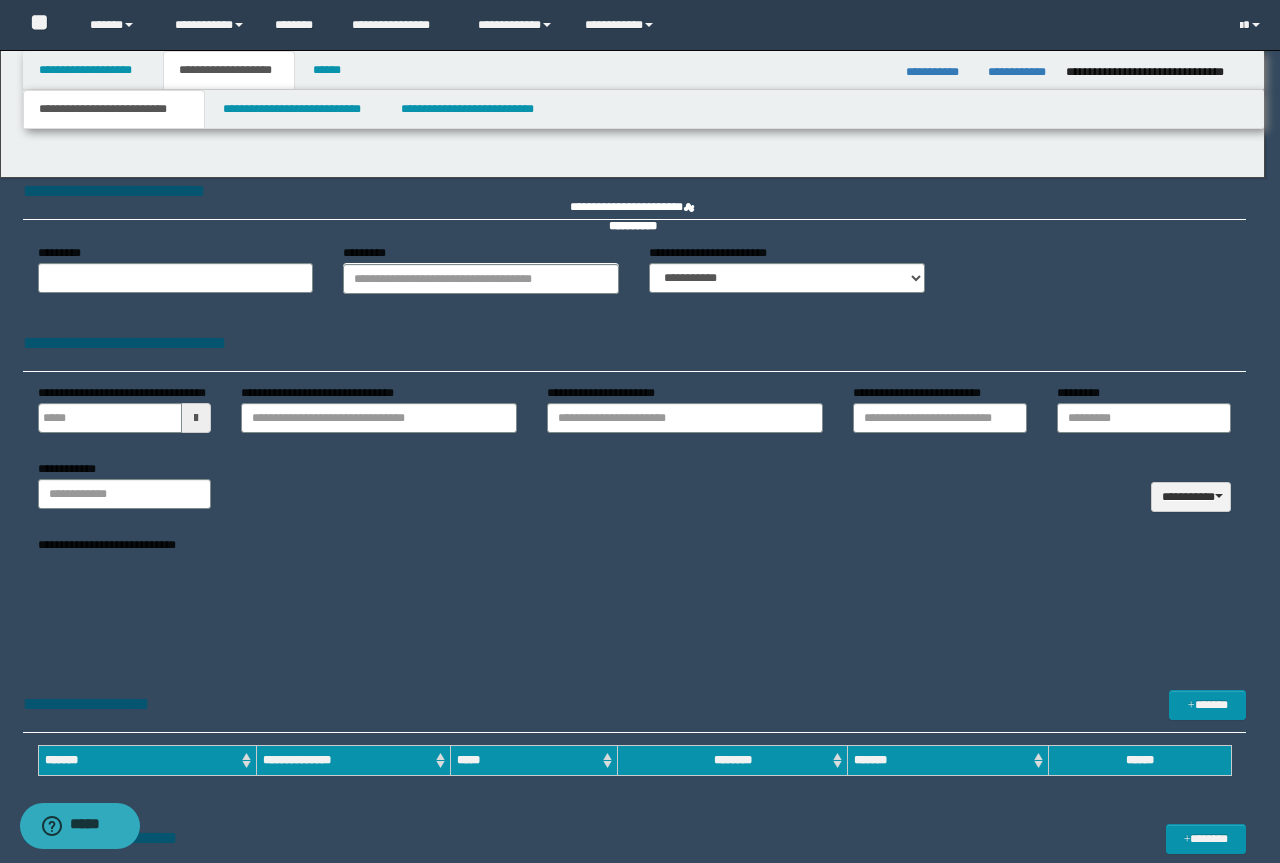 type 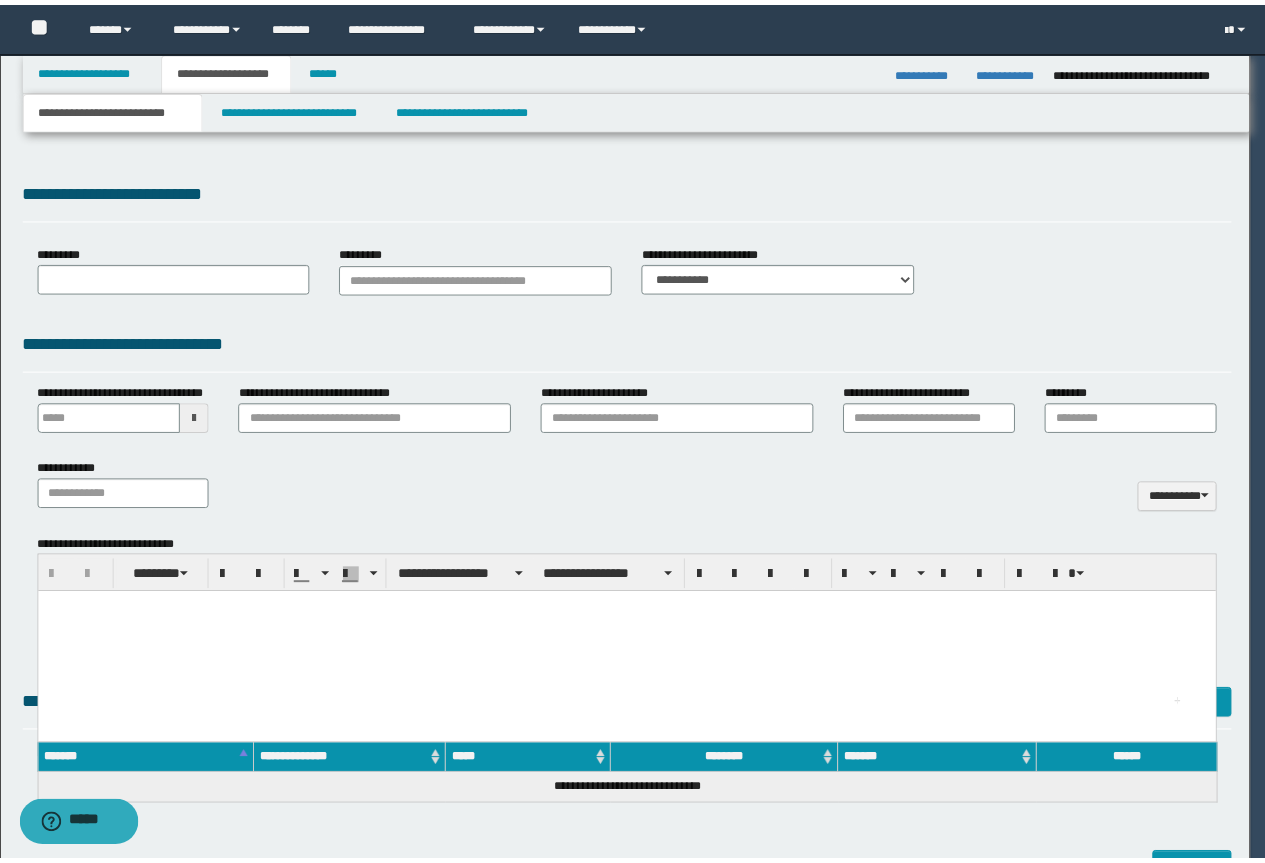 scroll, scrollTop: 0, scrollLeft: 0, axis: both 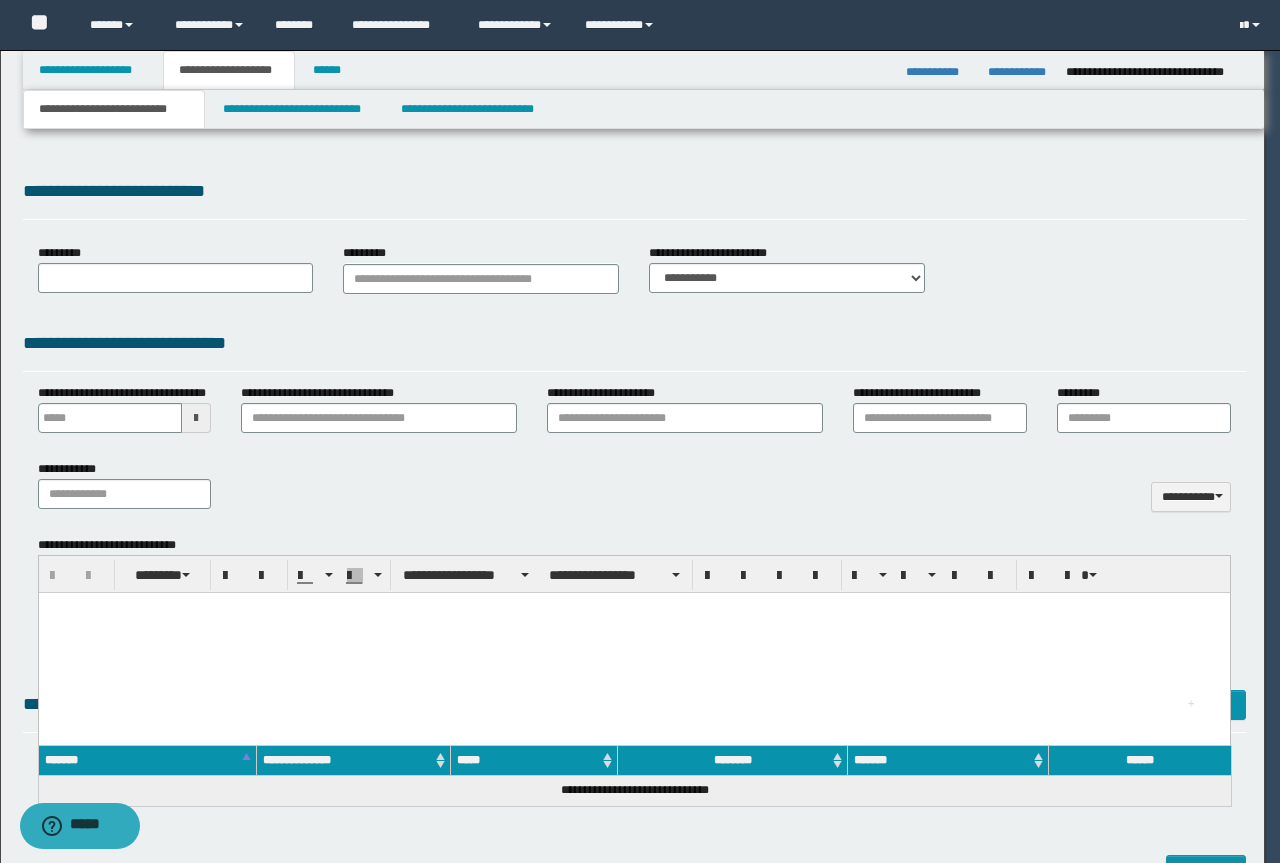 select on "*" 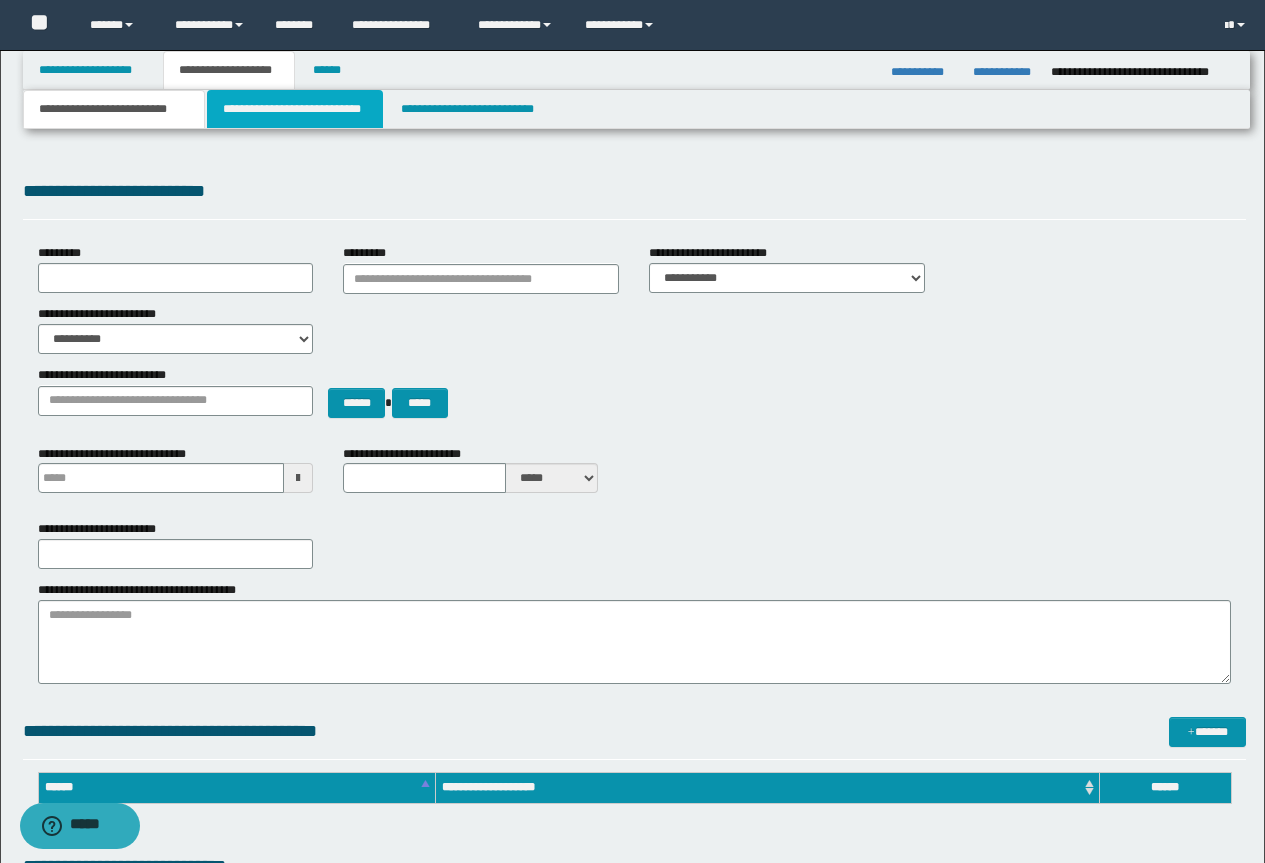 click on "**********" at bounding box center (295, 109) 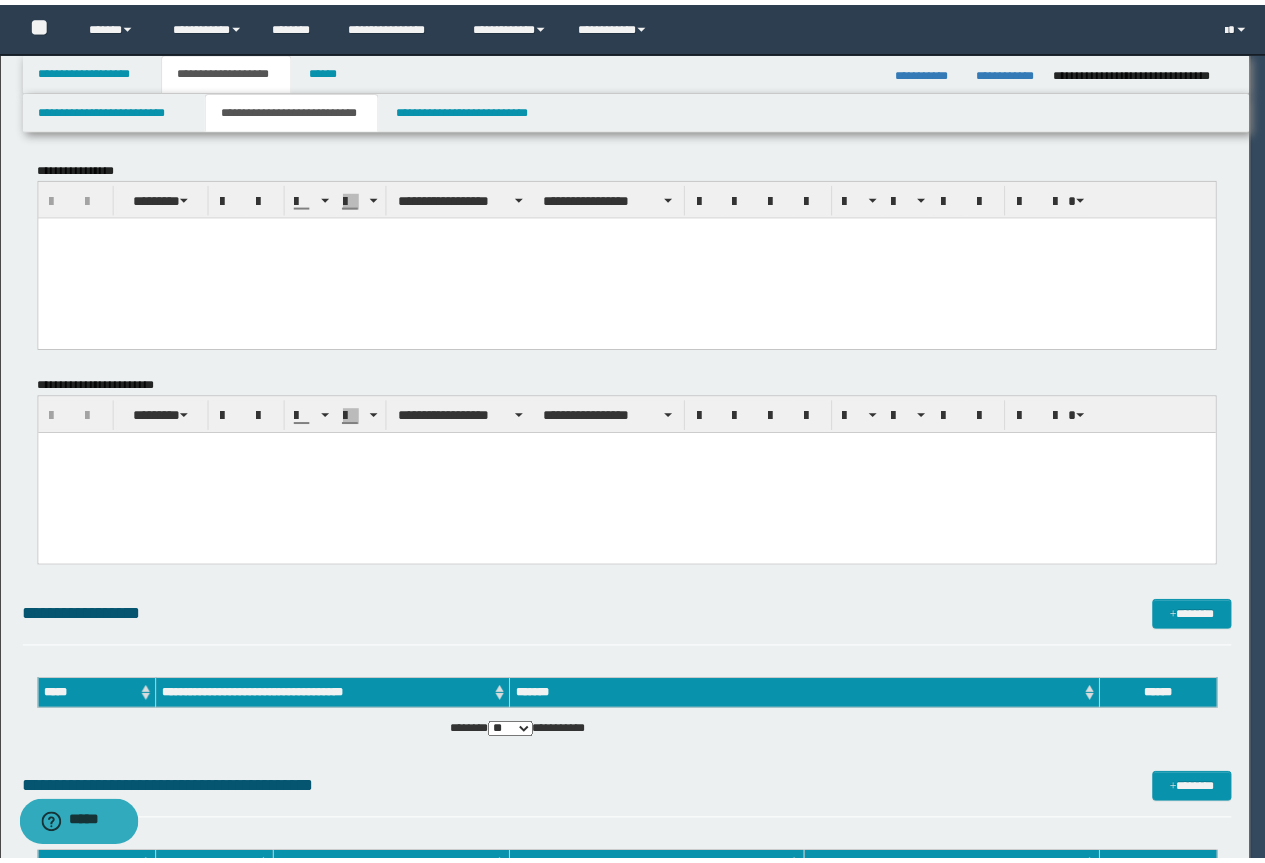 scroll, scrollTop: 0, scrollLeft: 0, axis: both 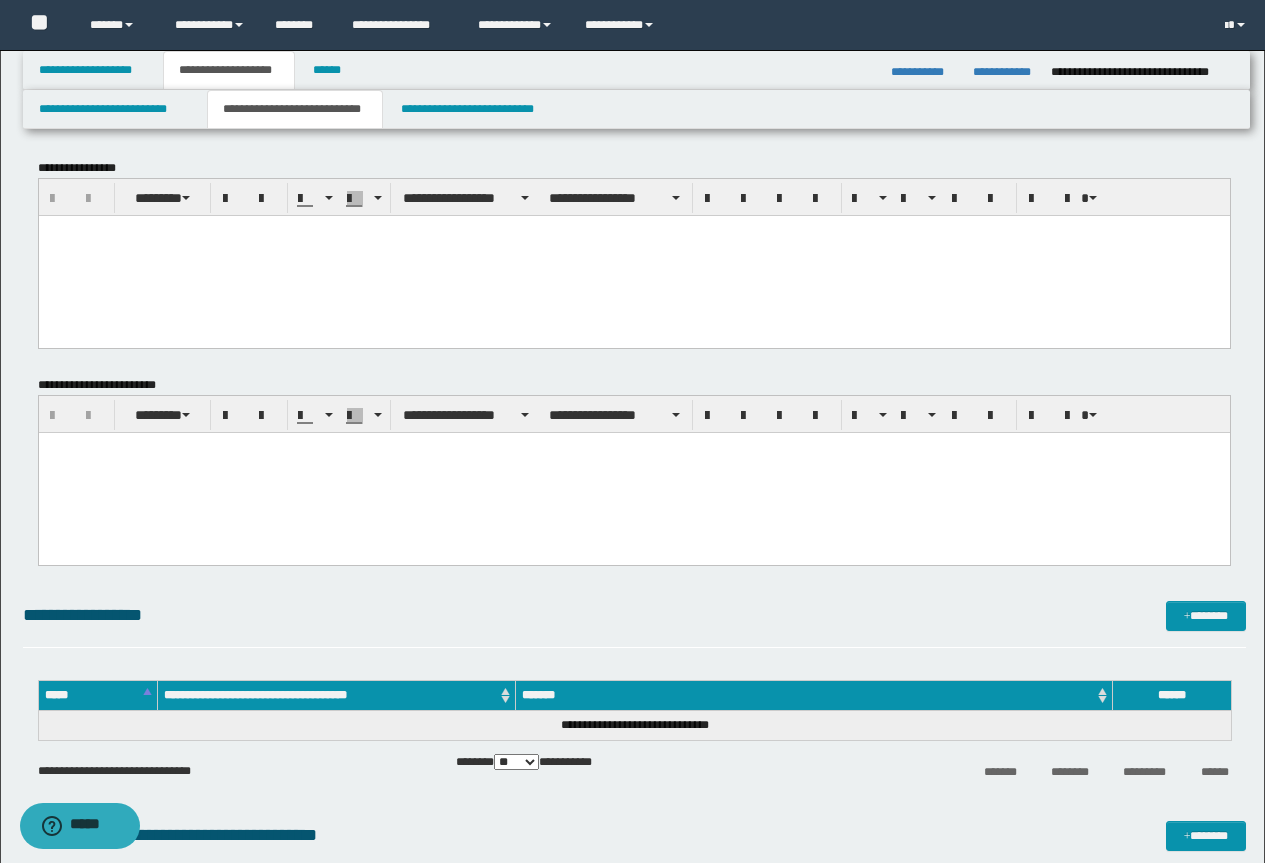 click at bounding box center [633, 255] 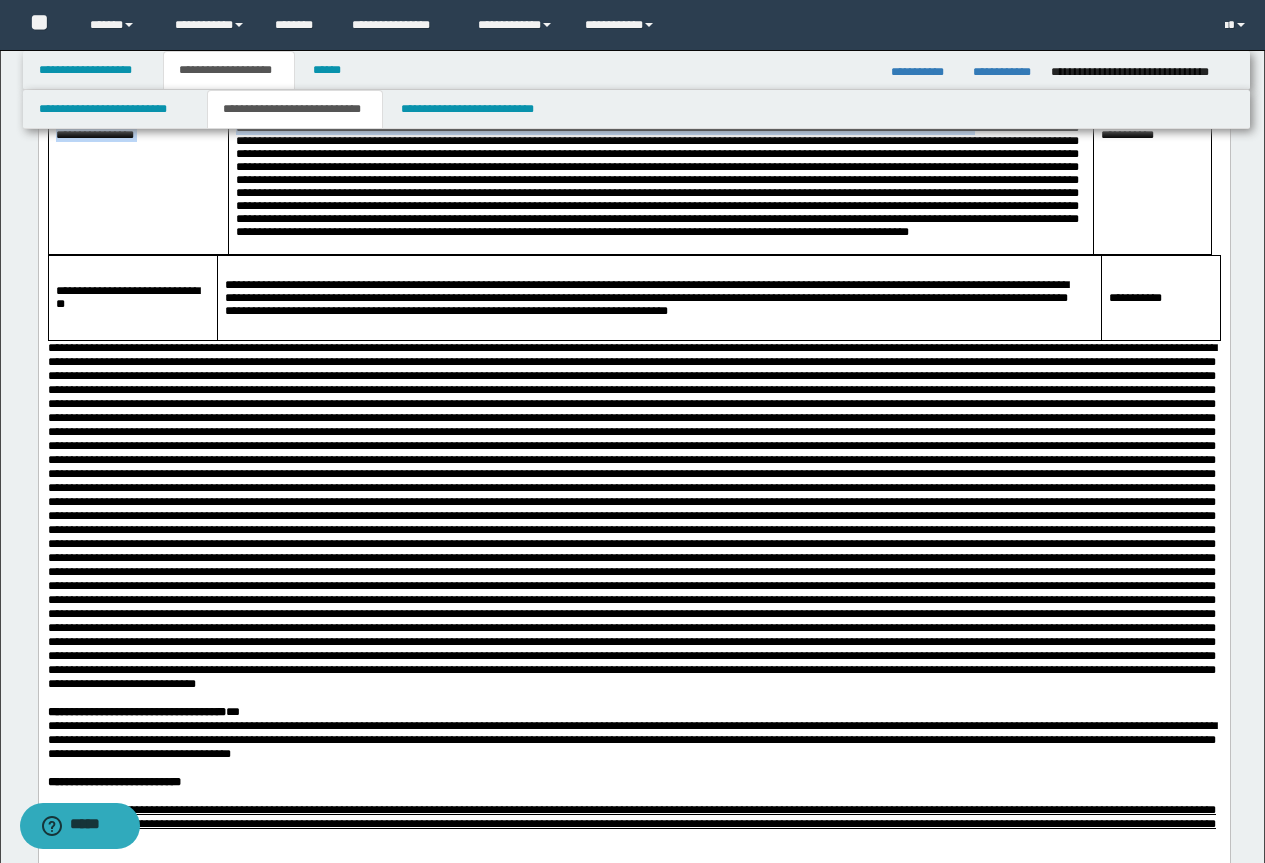 scroll, scrollTop: 2800, scrollLeft: 0, axis: vertical 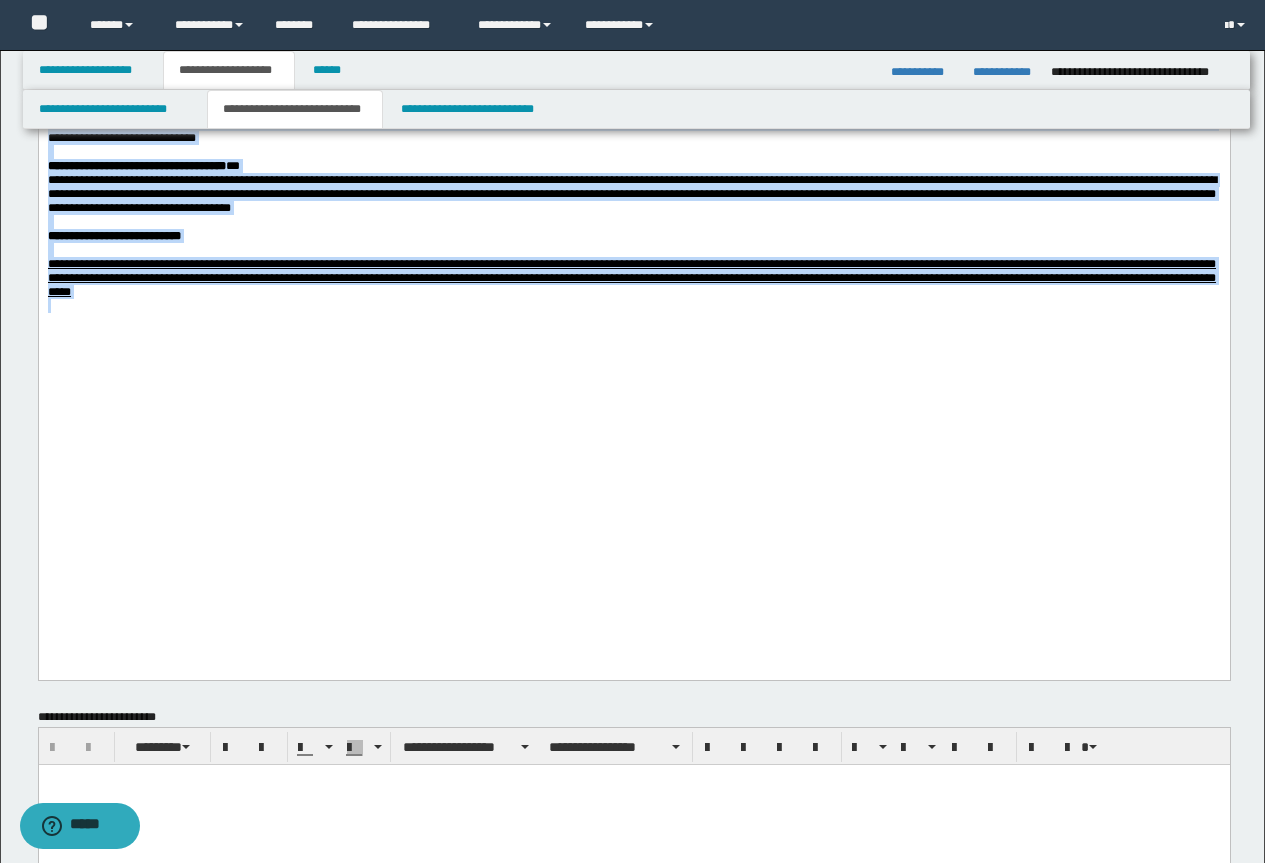 drag, startPoint x: 50, startPoint y: -2570, endPoint x: 746, endPoint y: 634, distance: 3278.724 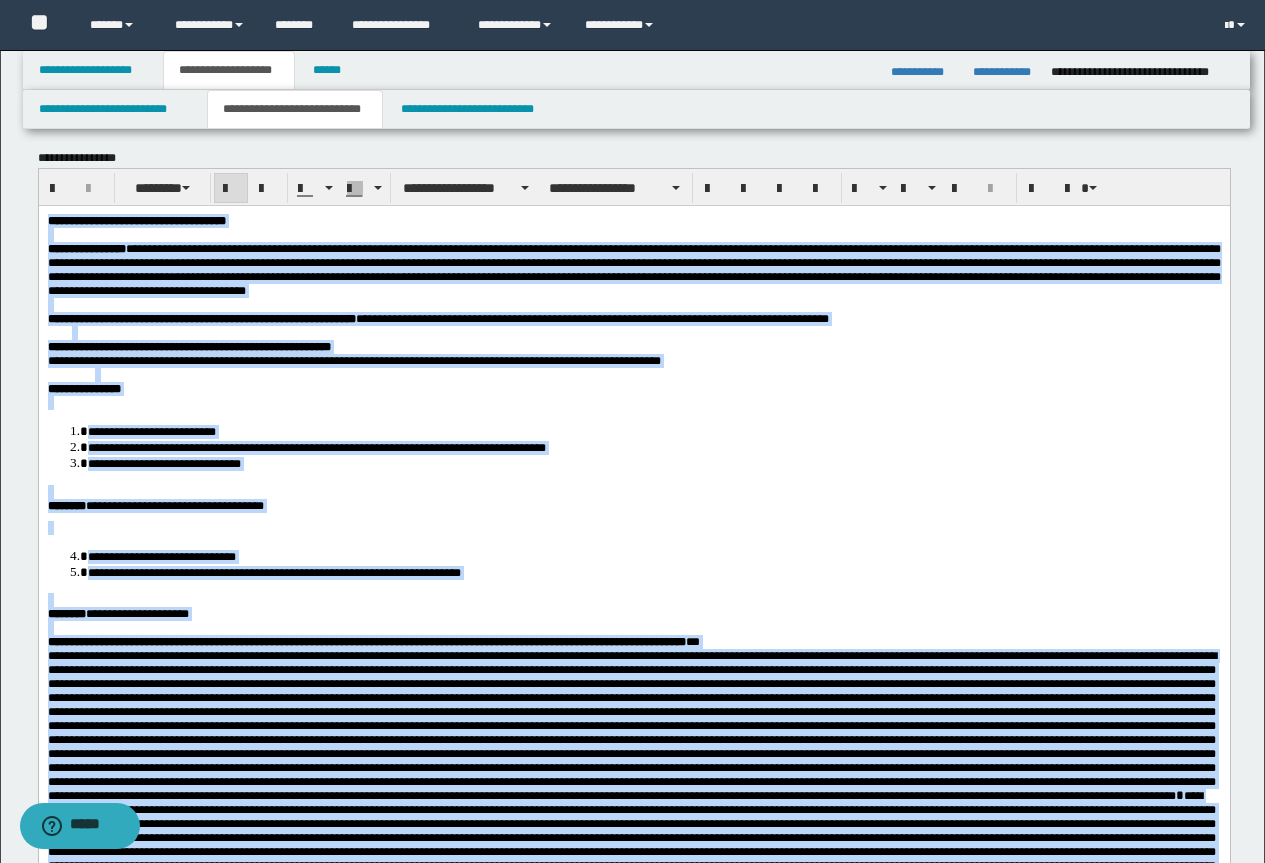 scroll, scrollTop: 0, scrollLeft: 0, axis: both 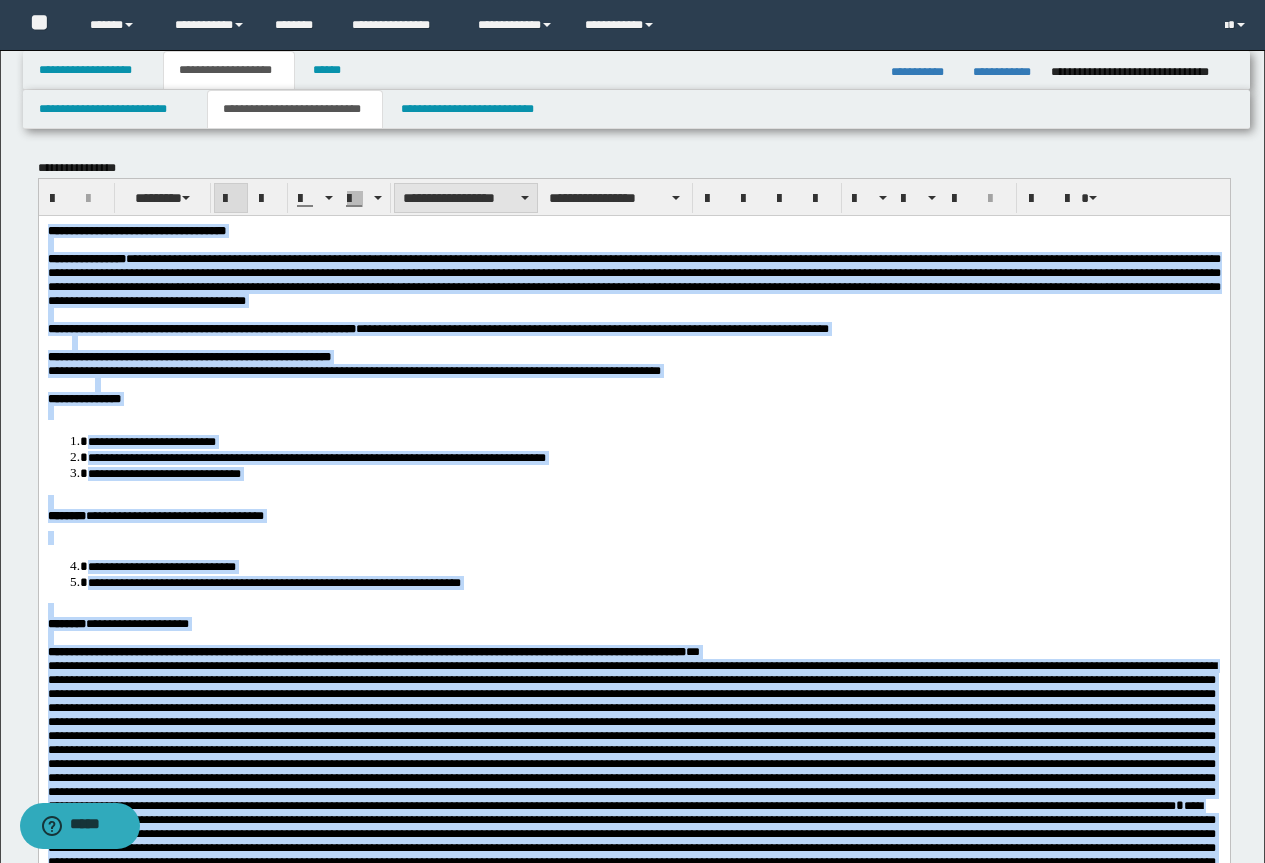click on "**********" at bounding box center (466, 198) 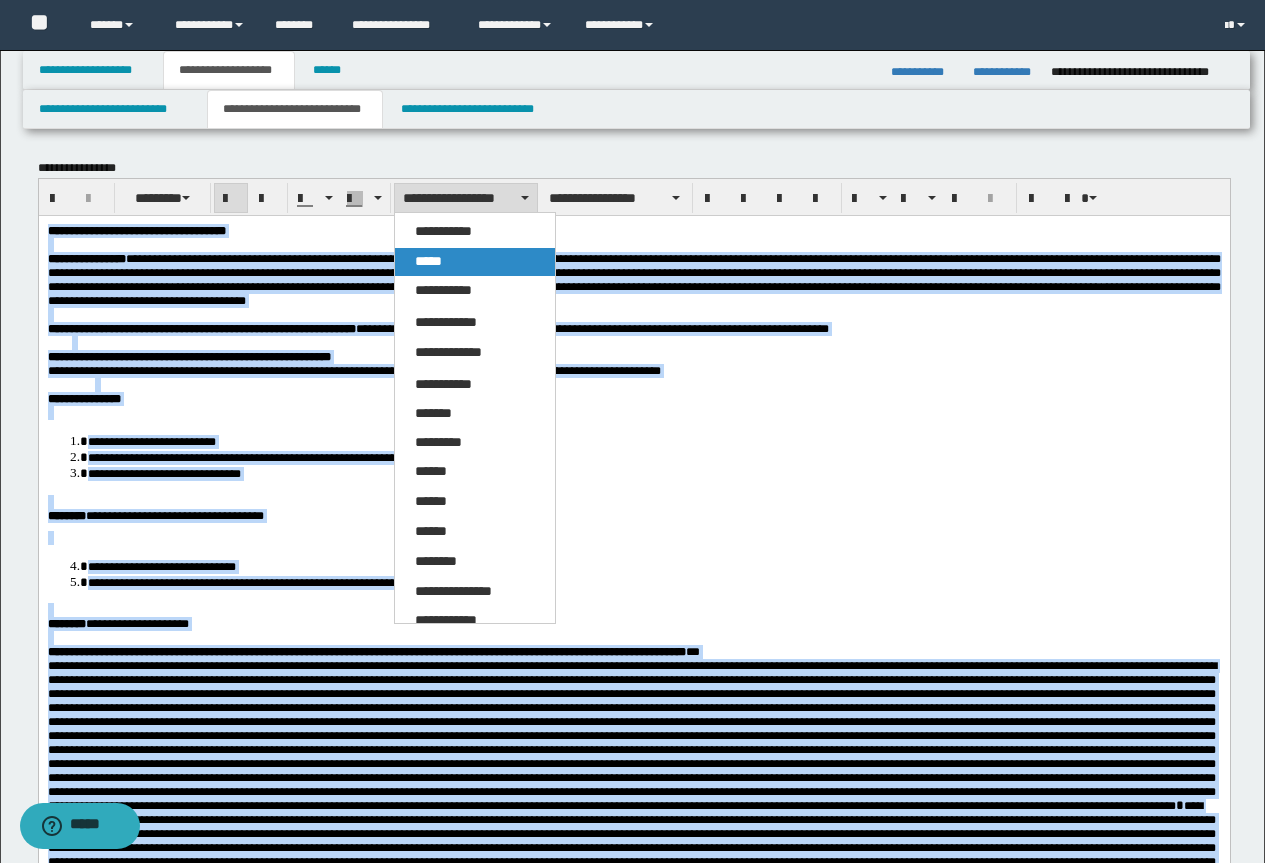 click on "*****" at bounding box center [428, 261] 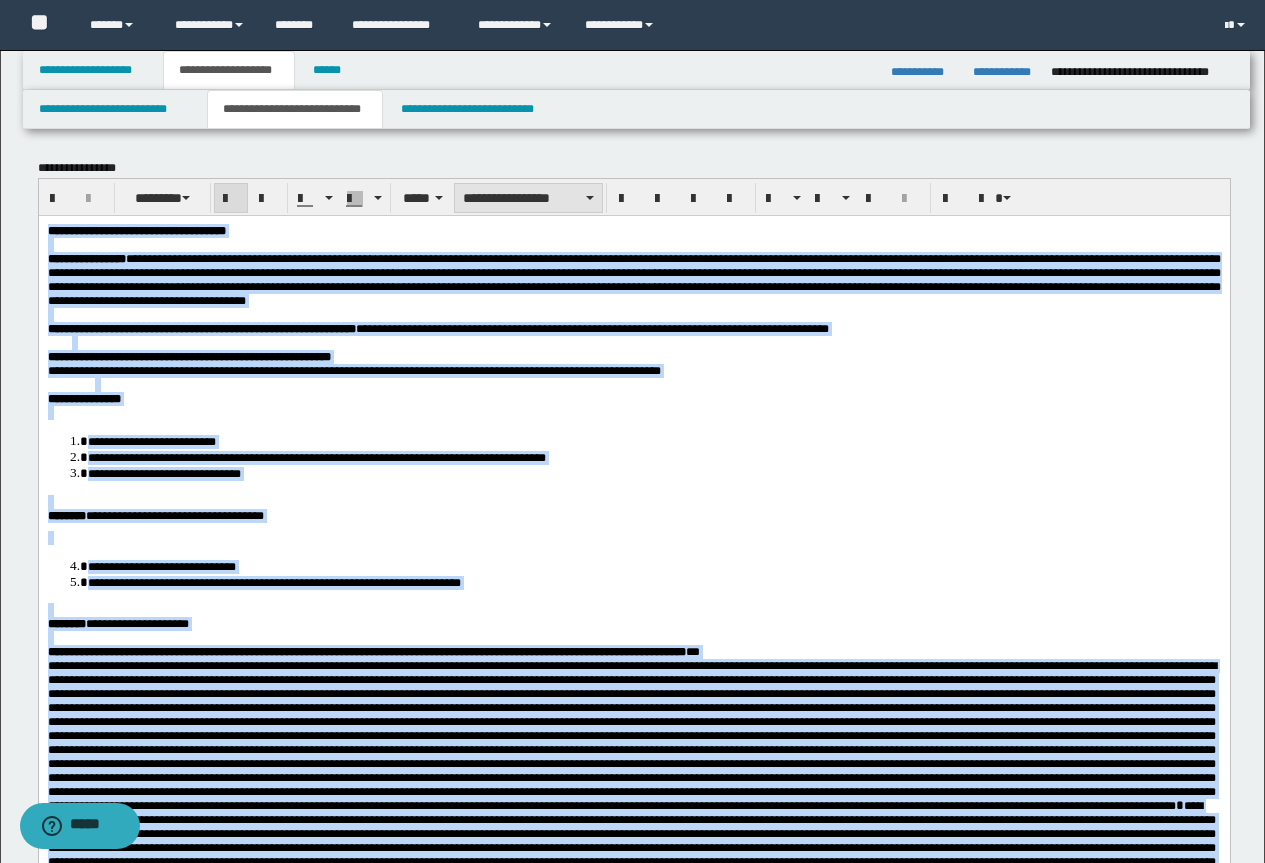 click on "**********" at bounding box center [528, 198] 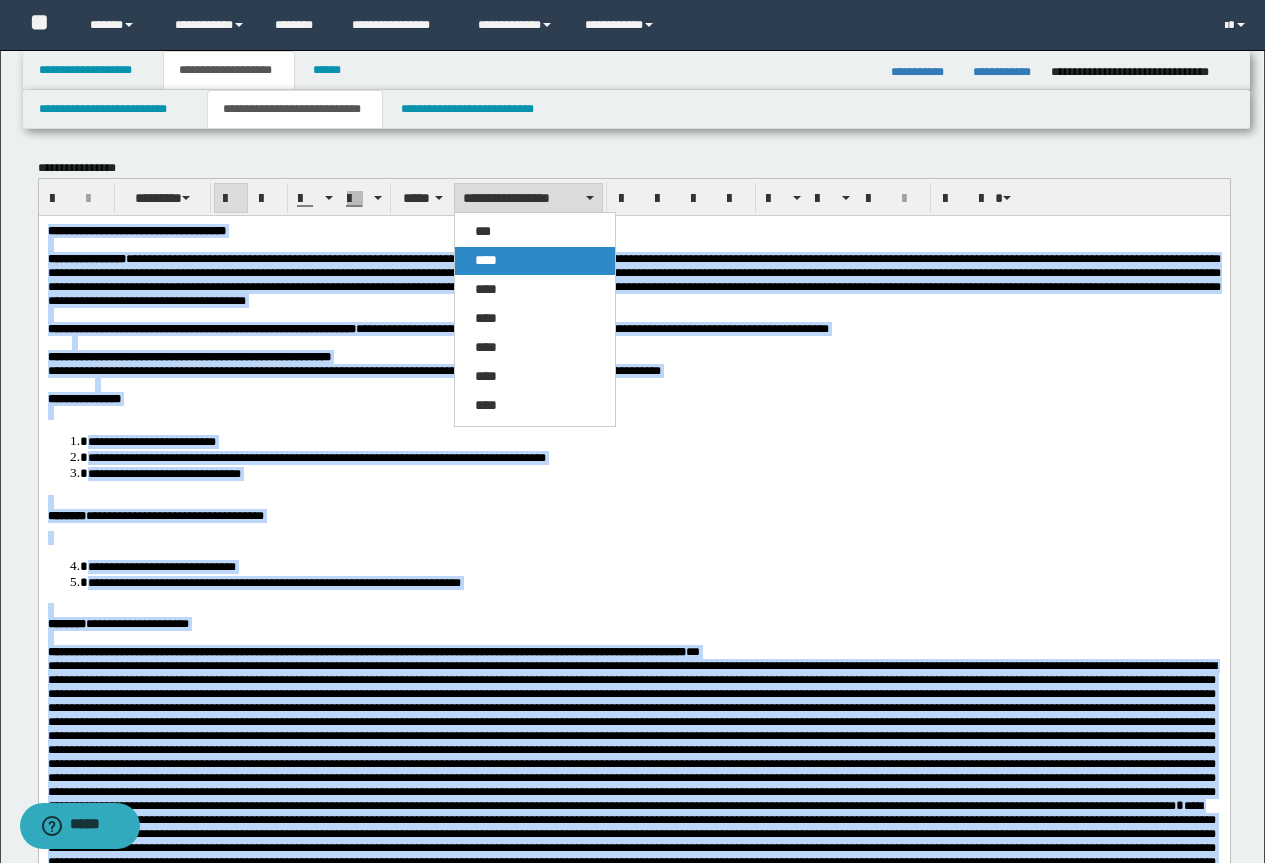 click on "****" at bounding box center (486, 260) 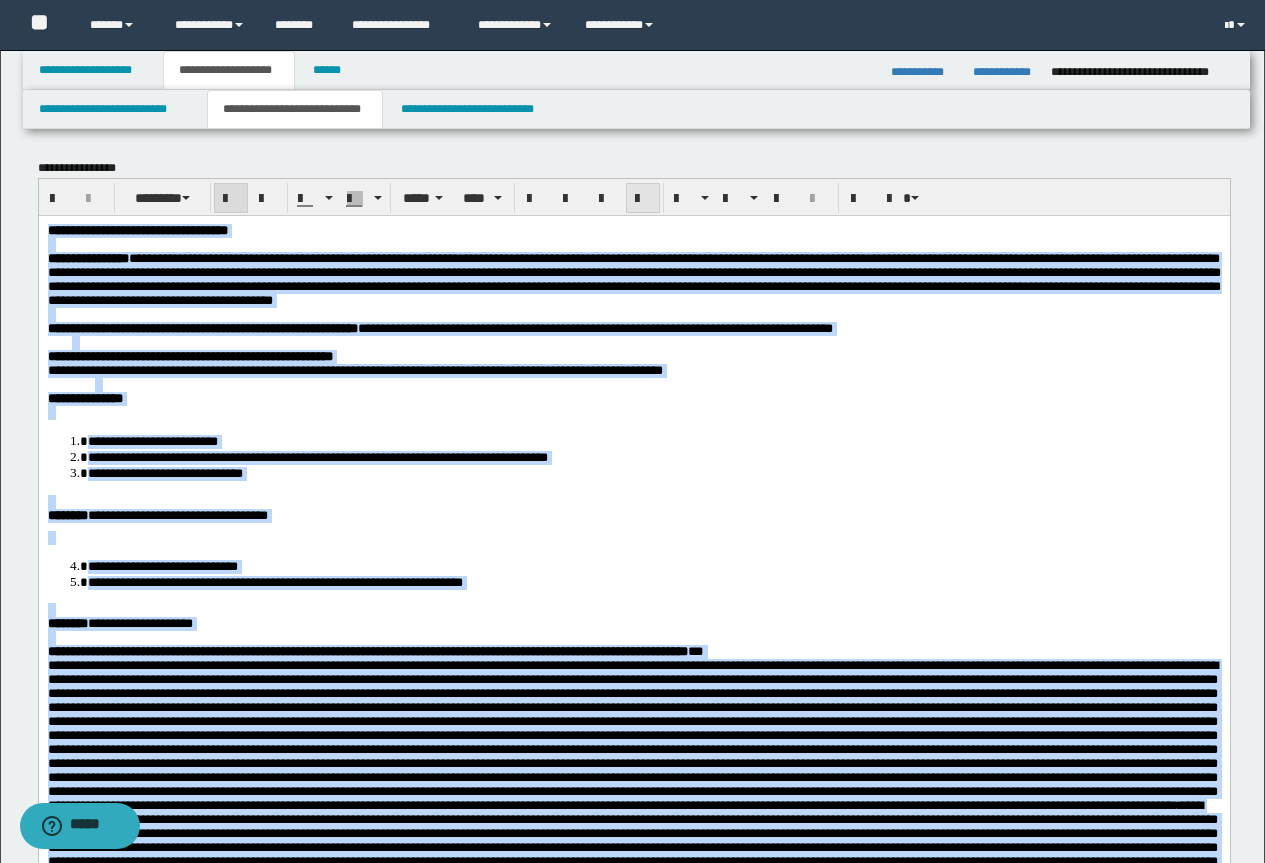 click at bounding box center [643, 199] 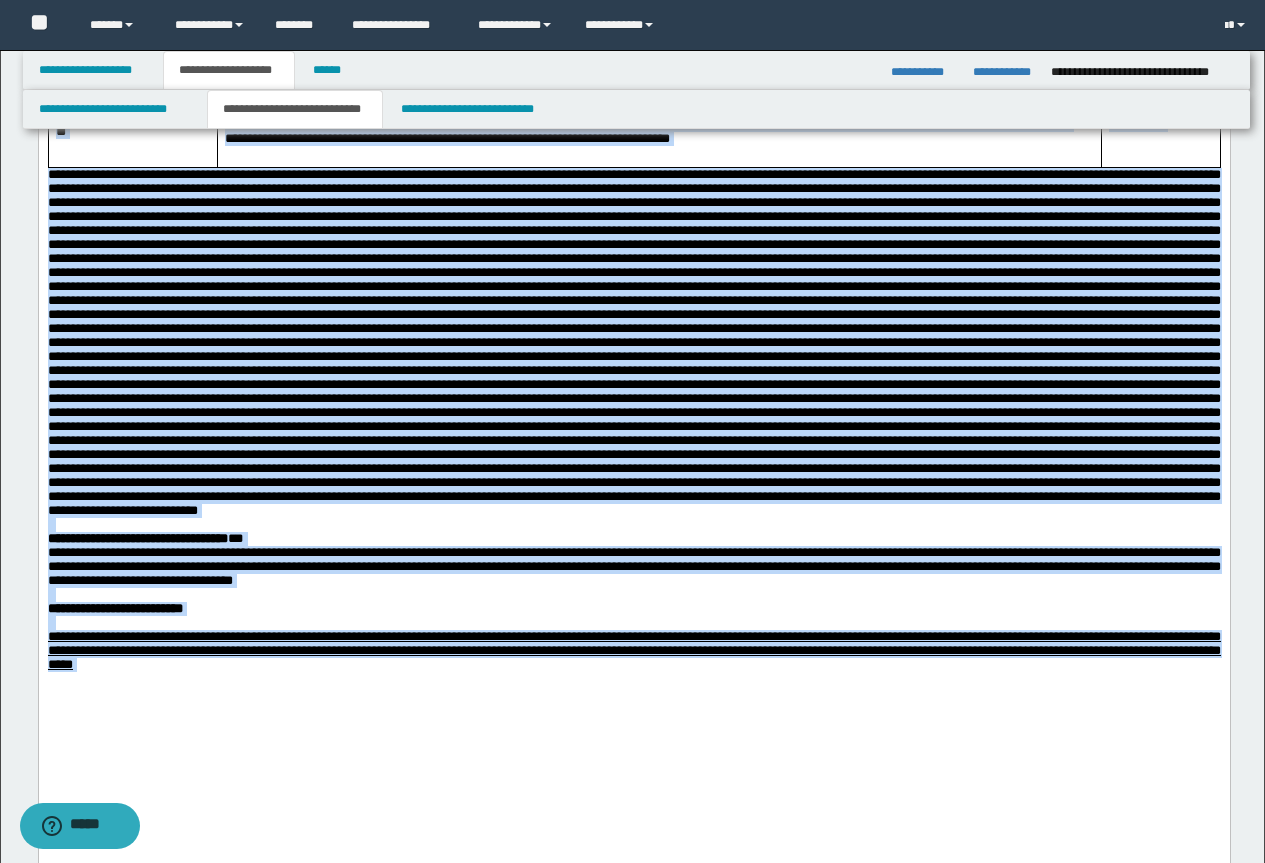 scroll, scrollTop: 3000, scrollLeft: 0, axis: vertical 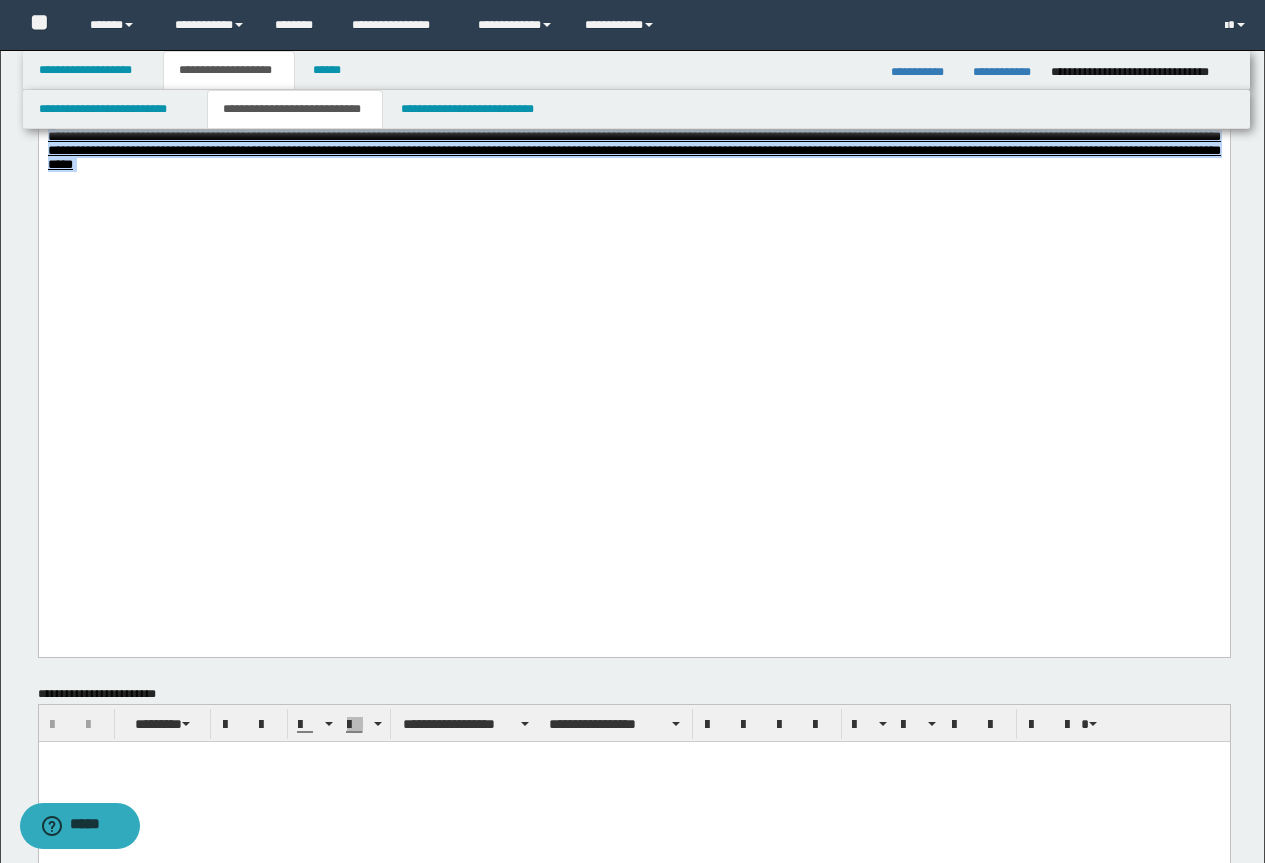 click on "**********" at bounding box center [633, 150] 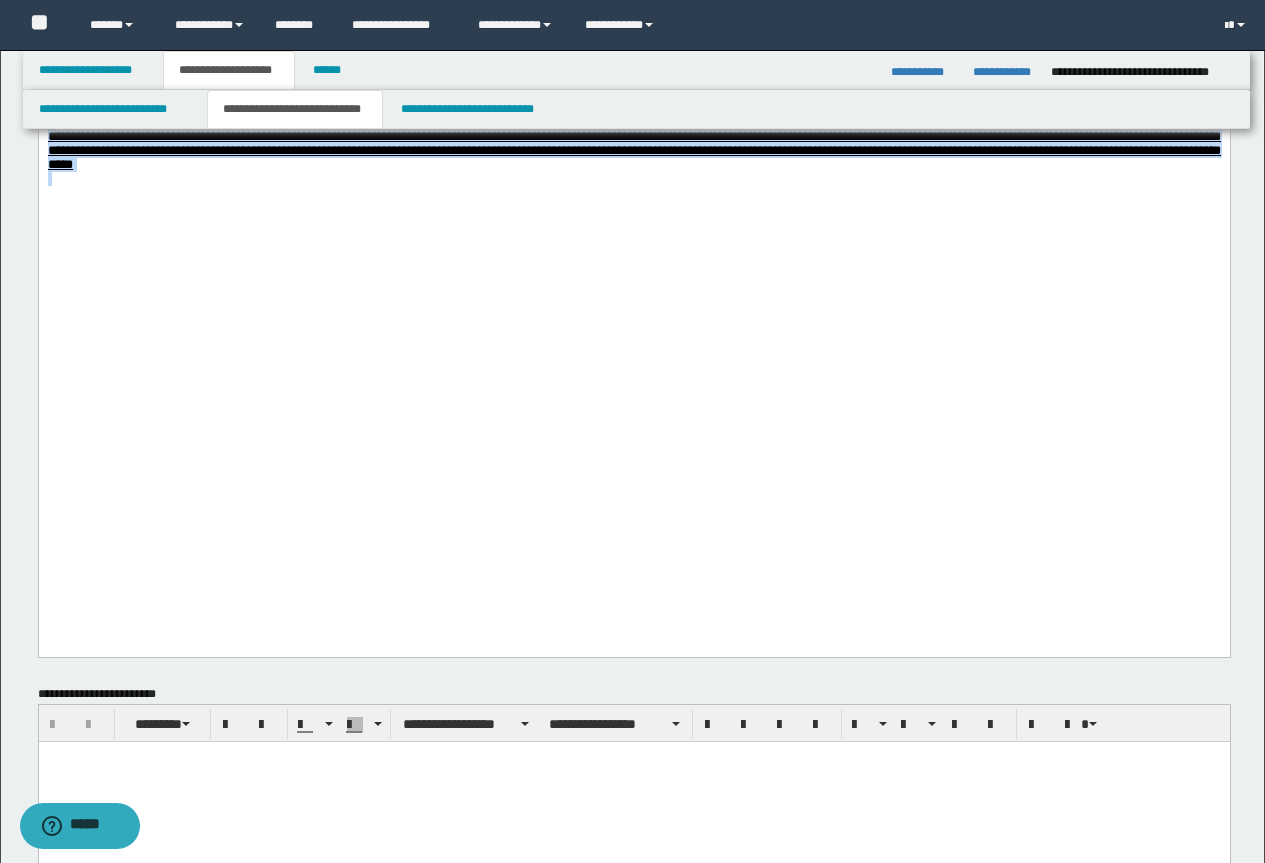 drag, startPoint x: 513, startPoint y: 541, endPoint x: 63, endPoint y: 465, distance: 456.37265 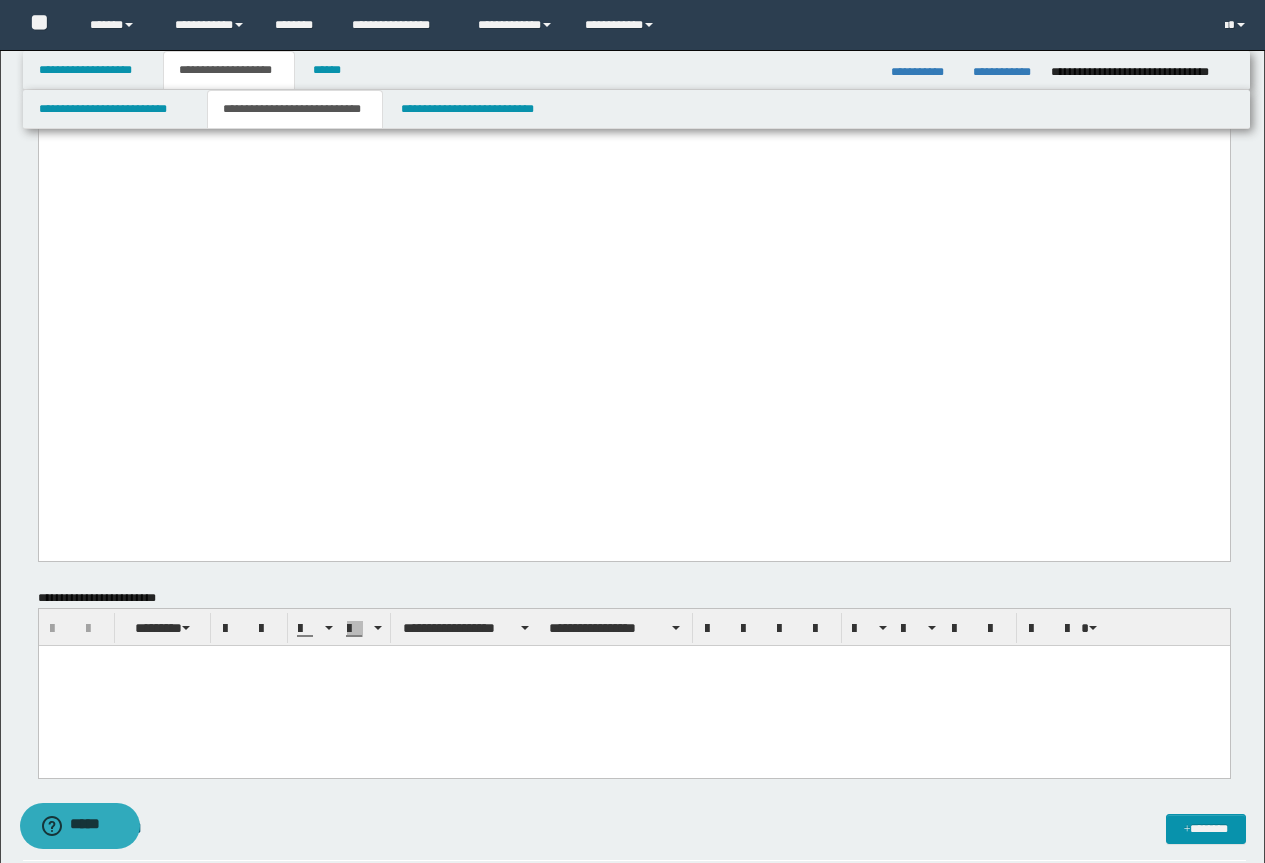 click at bounding box center (633, 685) 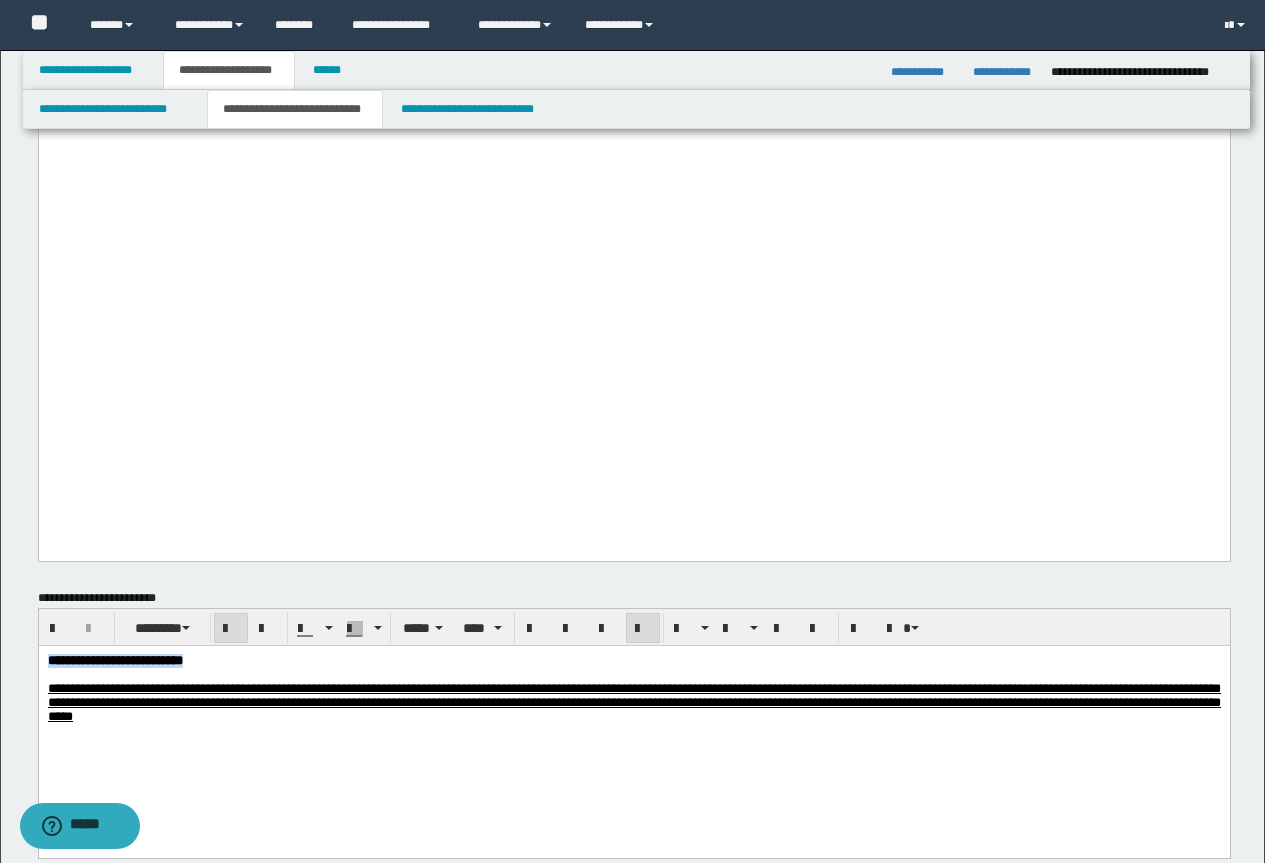 drag, startPoint x: 237, startPoint y: 666, endPoint x: -1, endPoint y: 582, distance: 252.3886 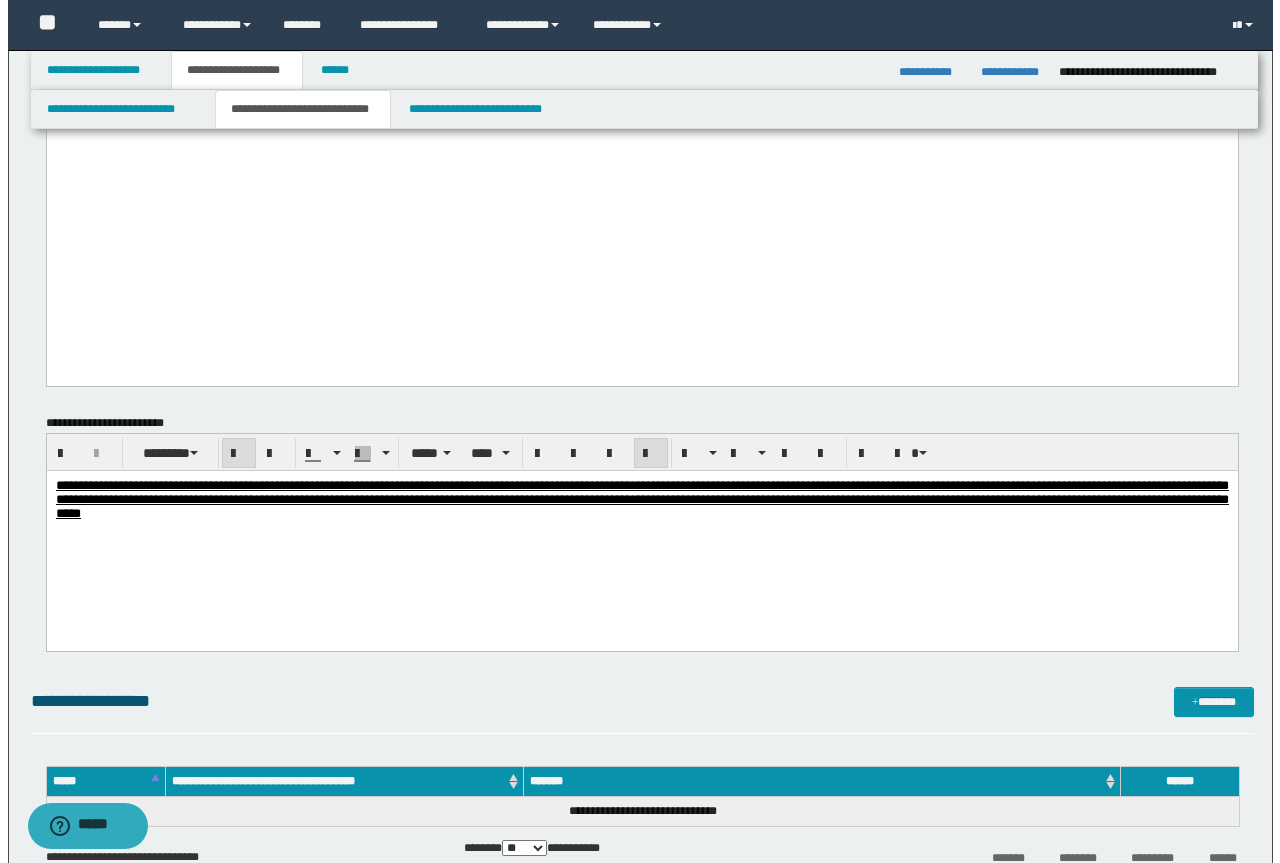 scroll, scrollTop: 3400, scrollLeft: 0, axis: vertical 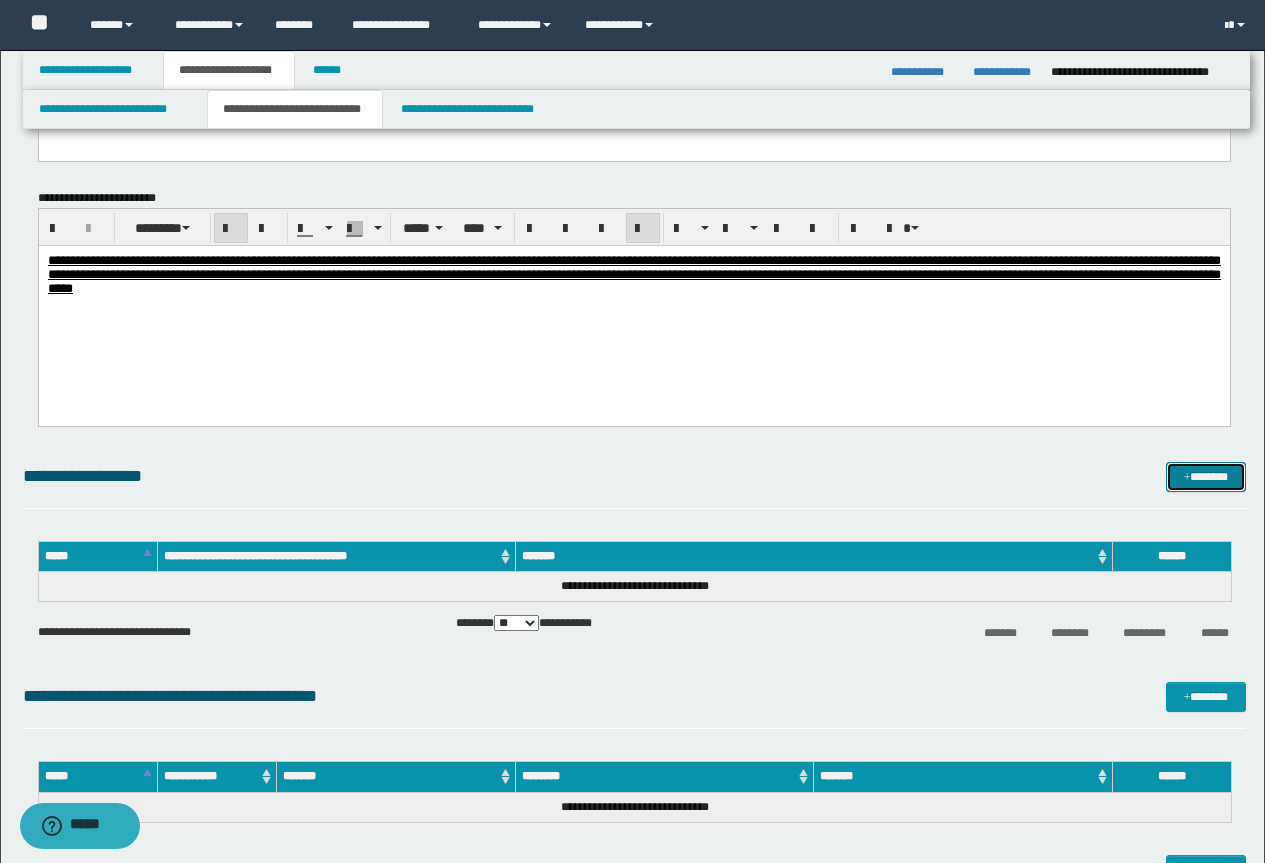 click on "*******" at bounding box center (1206, 477) 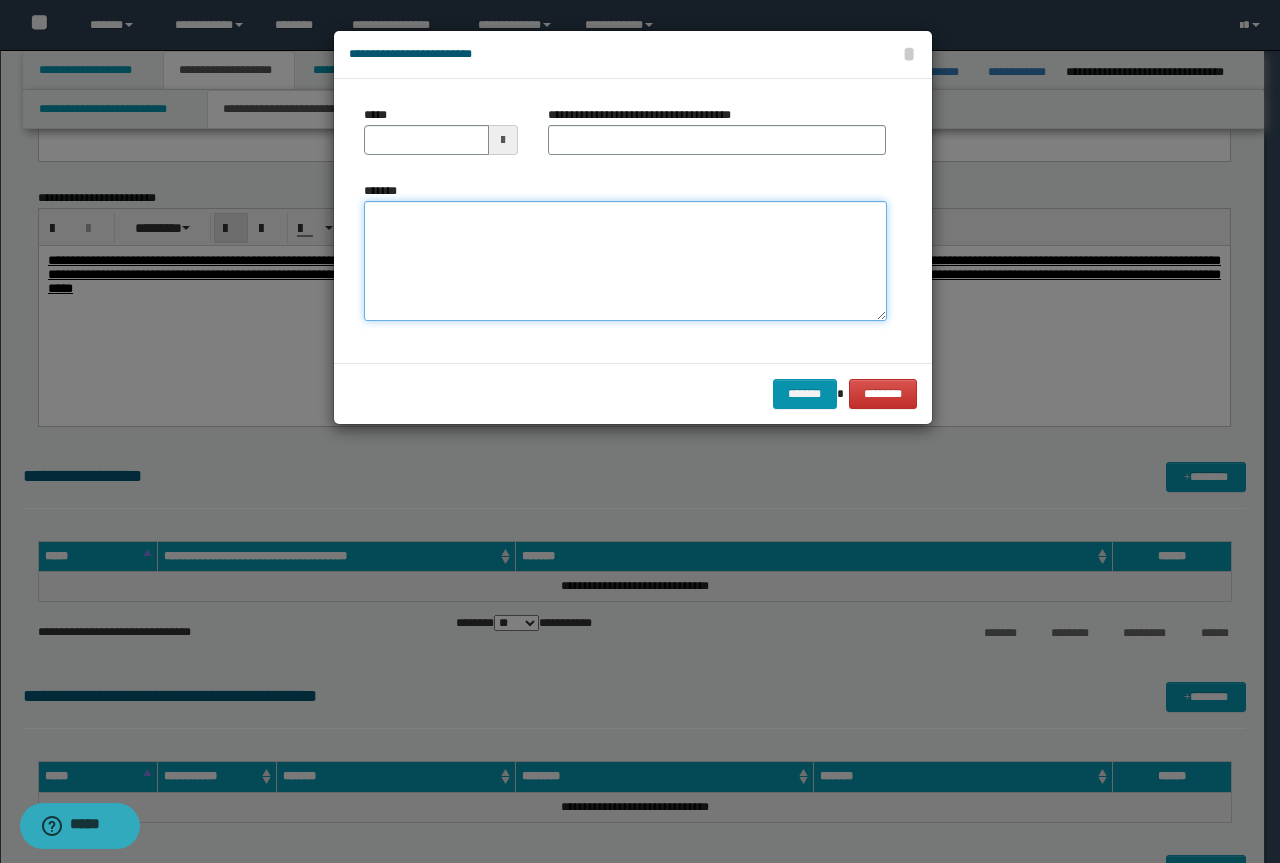 click on "*******" at bounding box center (625, 261) 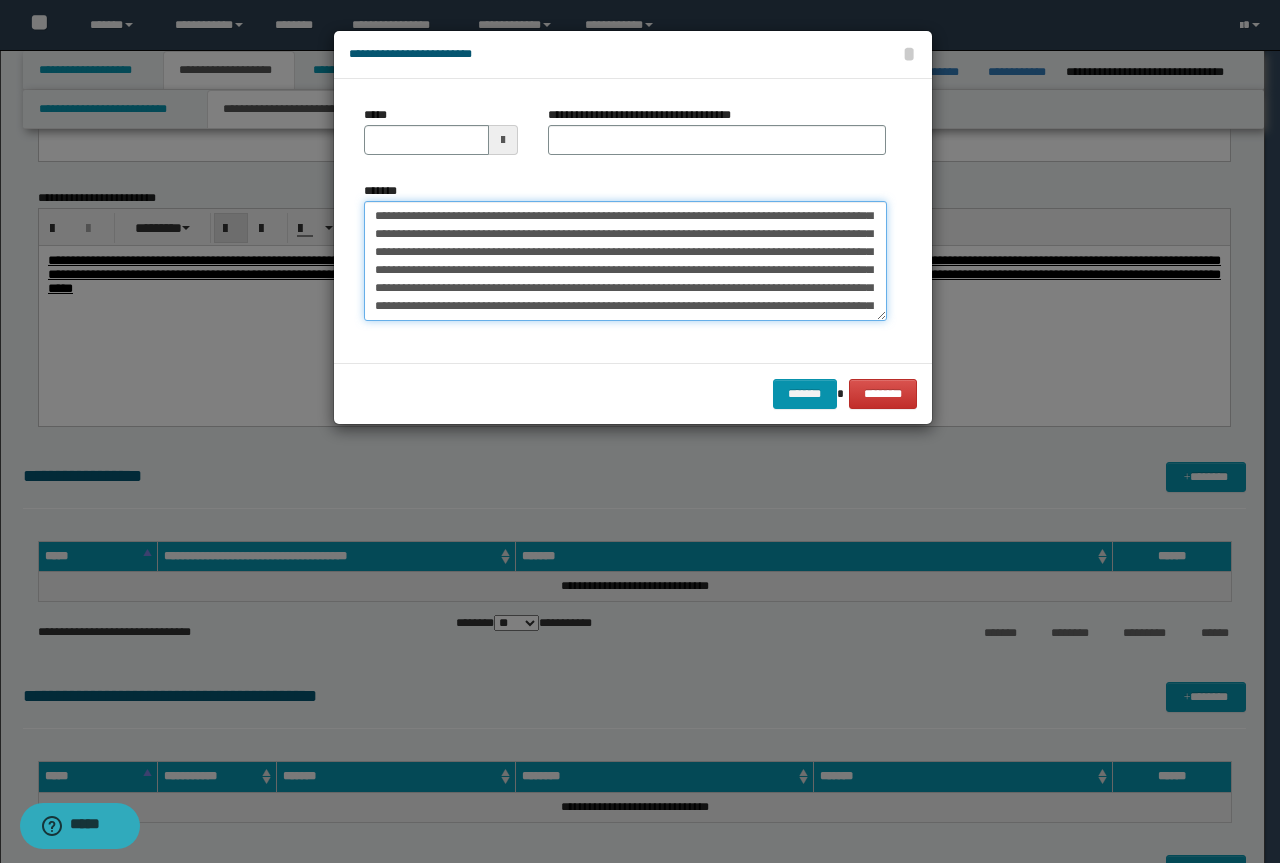 scroll, scrollTop: 0, scrollLeft: 0, axis: both 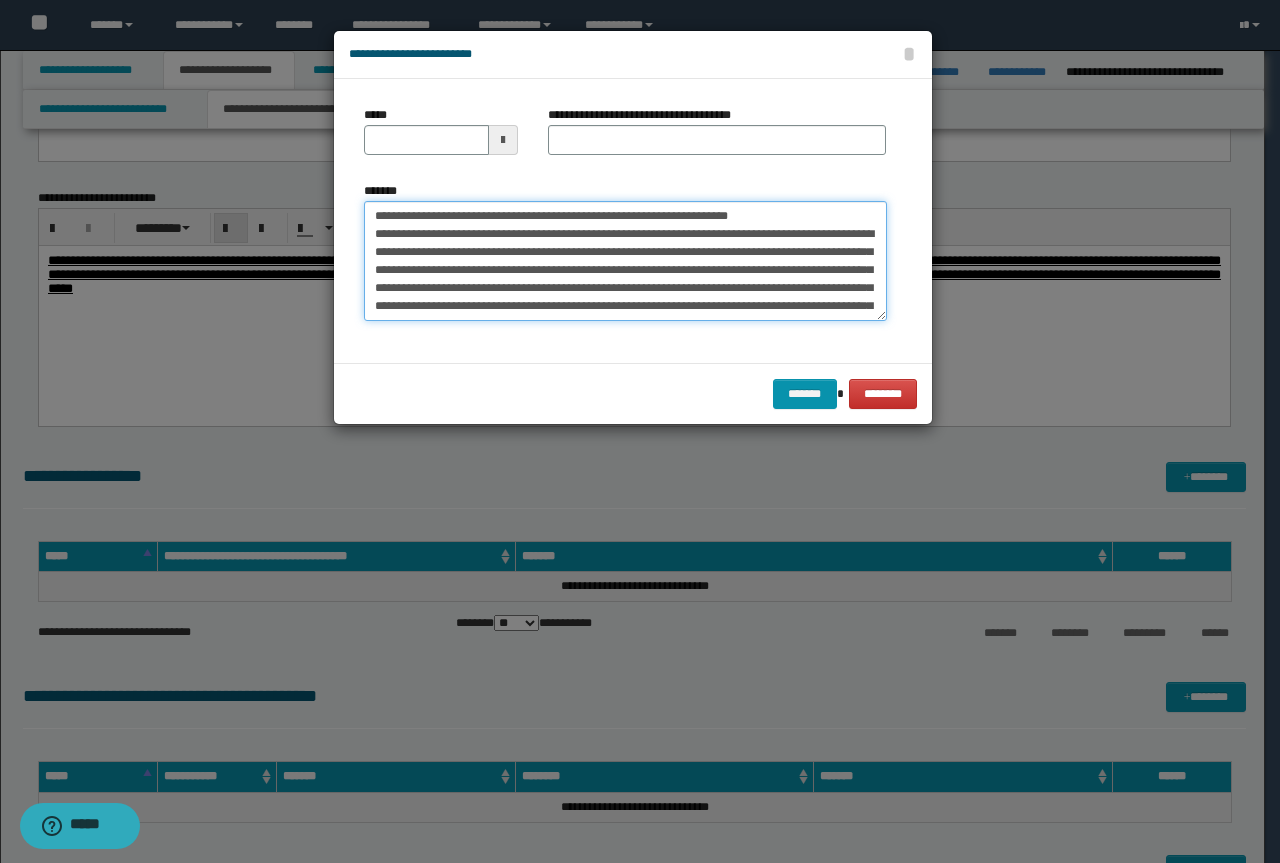 drag, startPoint x: 793, startPoint y: 209, endPoint x: 279, endPoint y: 154, distance: 516.9342 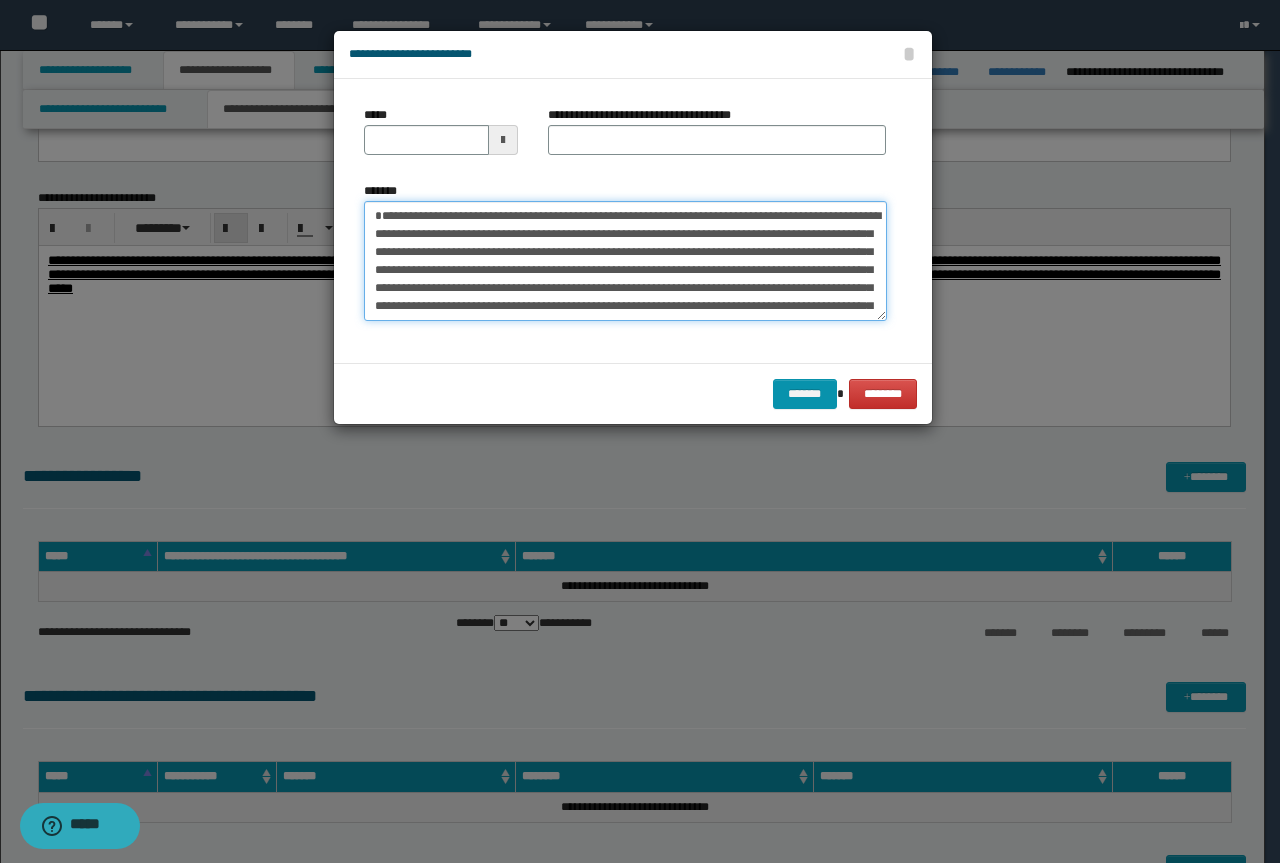 type on "**********" 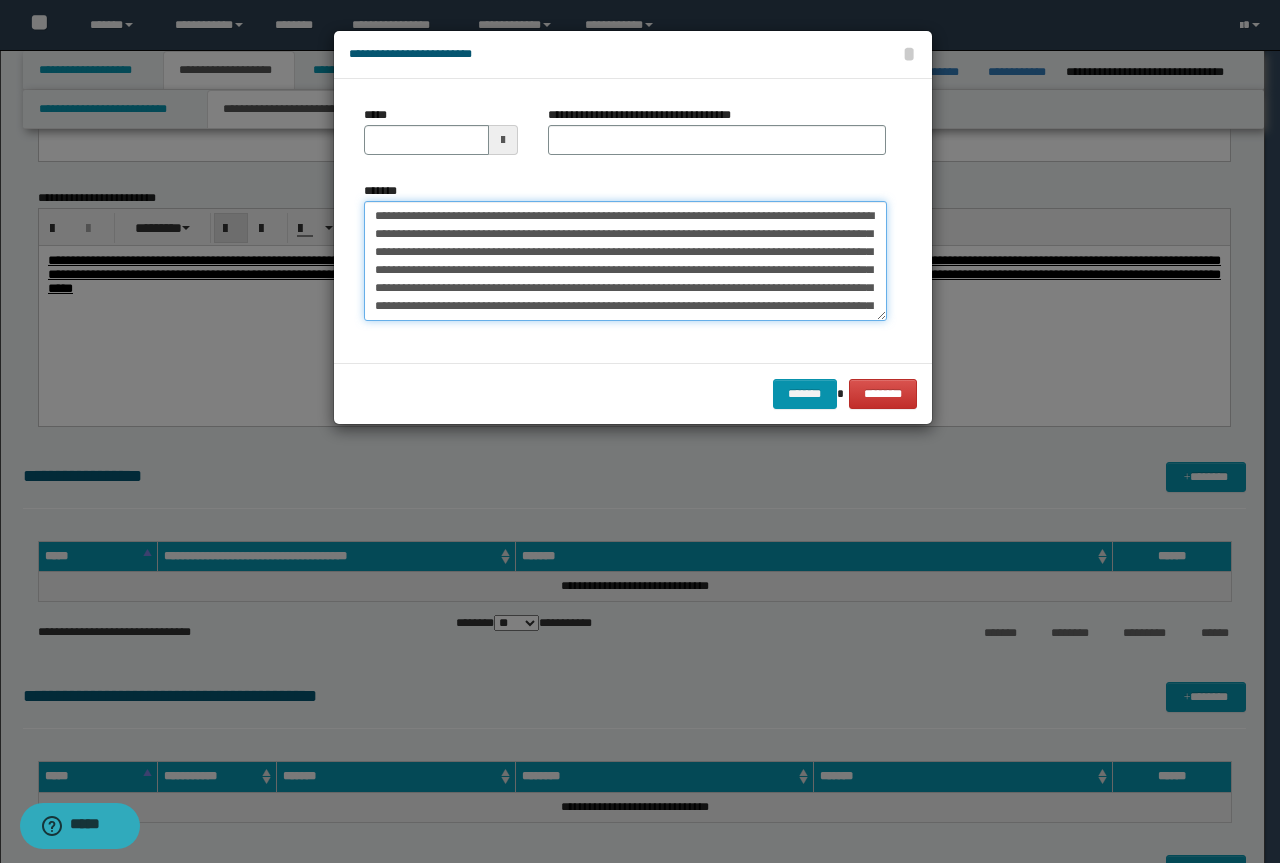 type 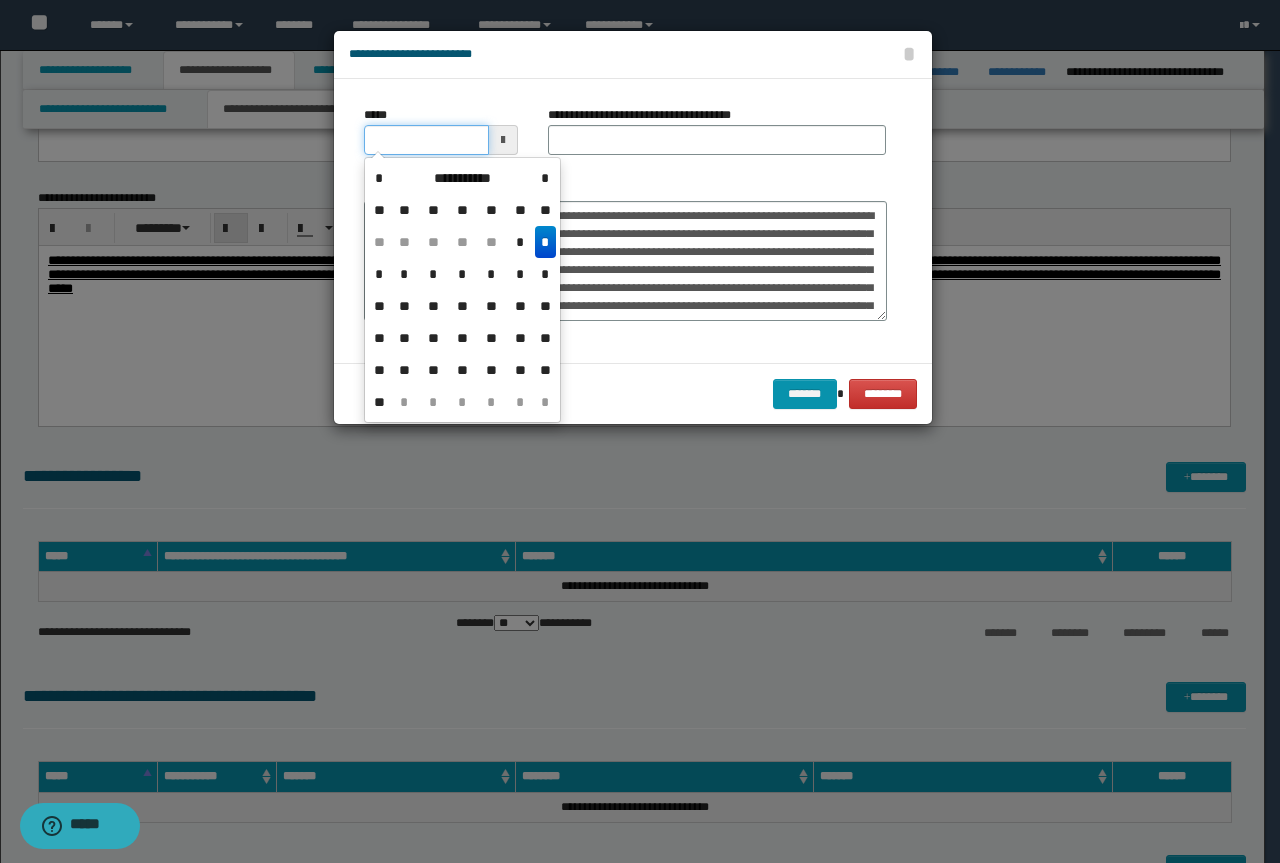 click on "*****" at bounding box center (426, 140) 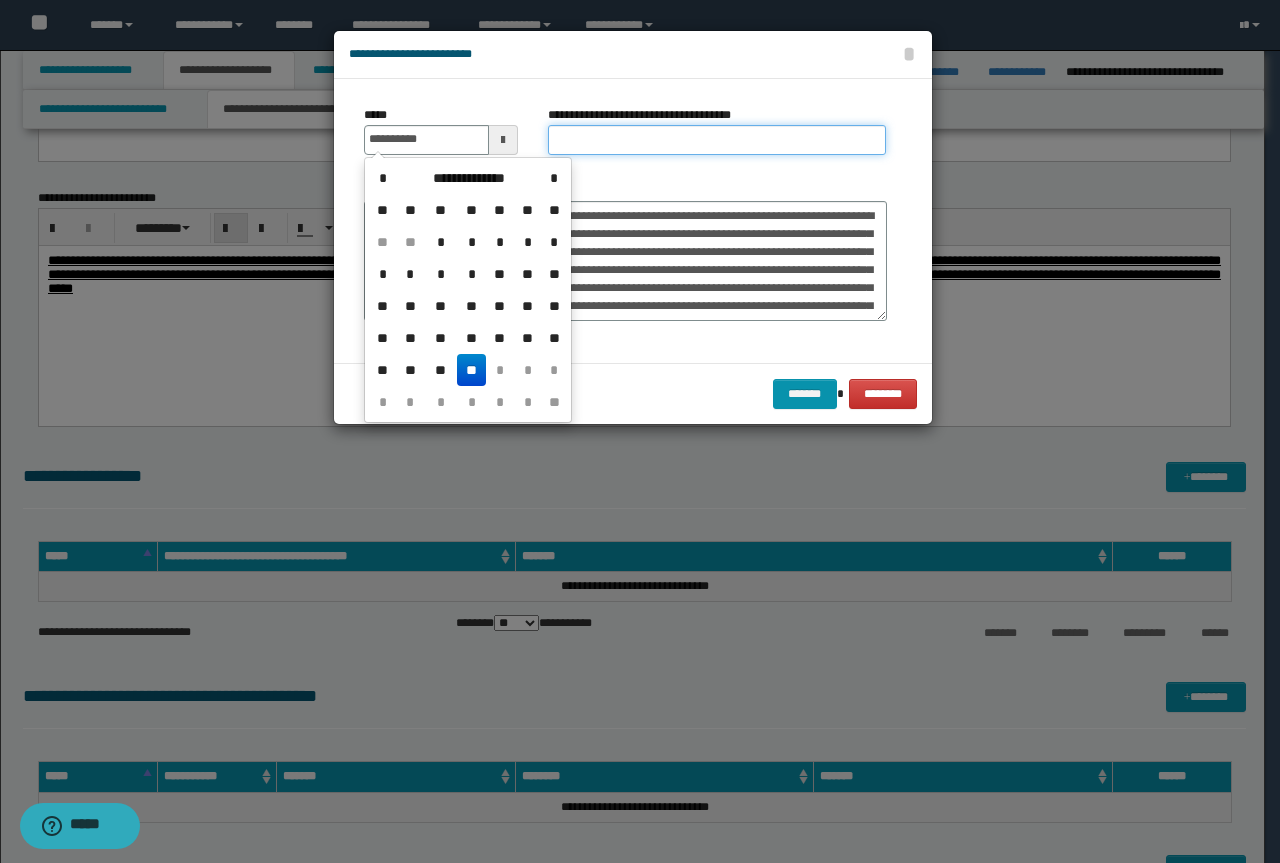 type on "**********" 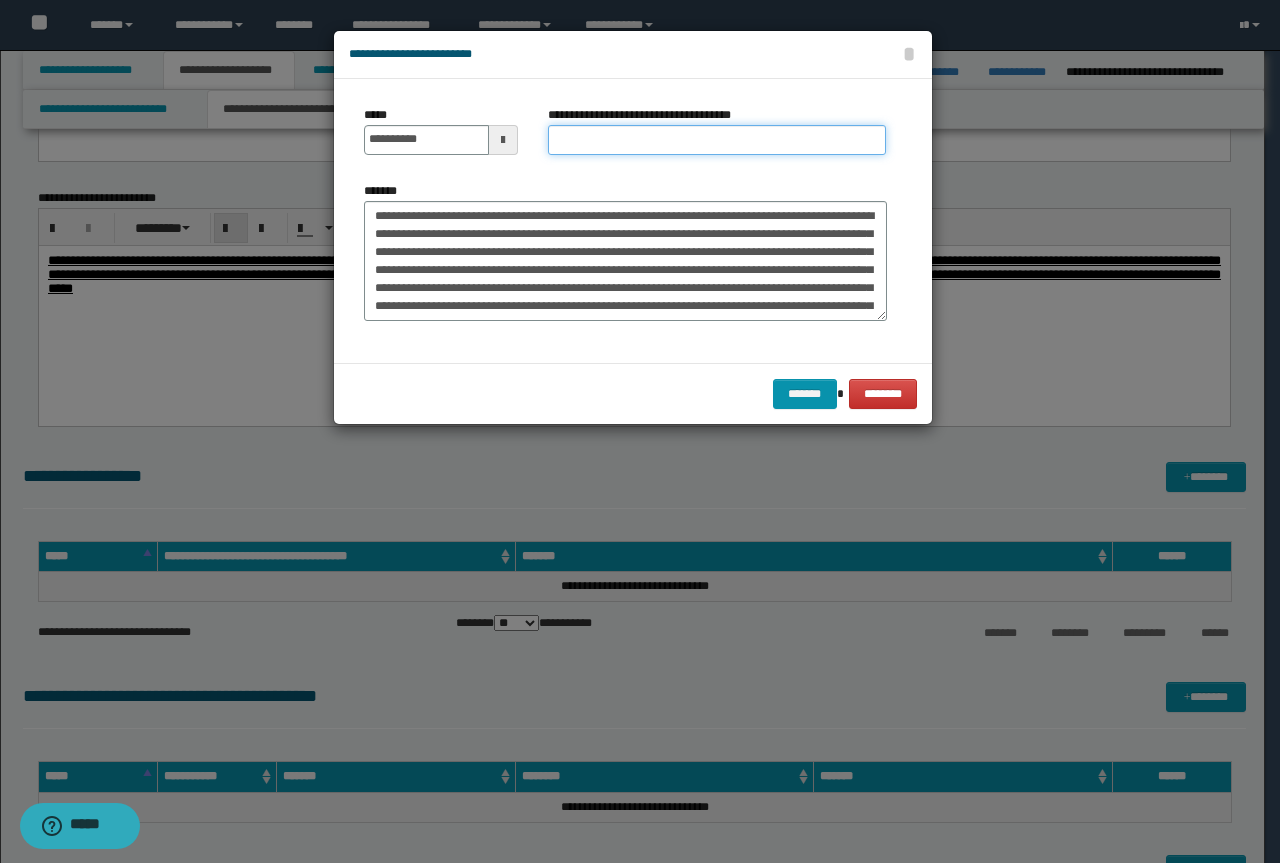 click on "**********" at bounding box center [717, 140] 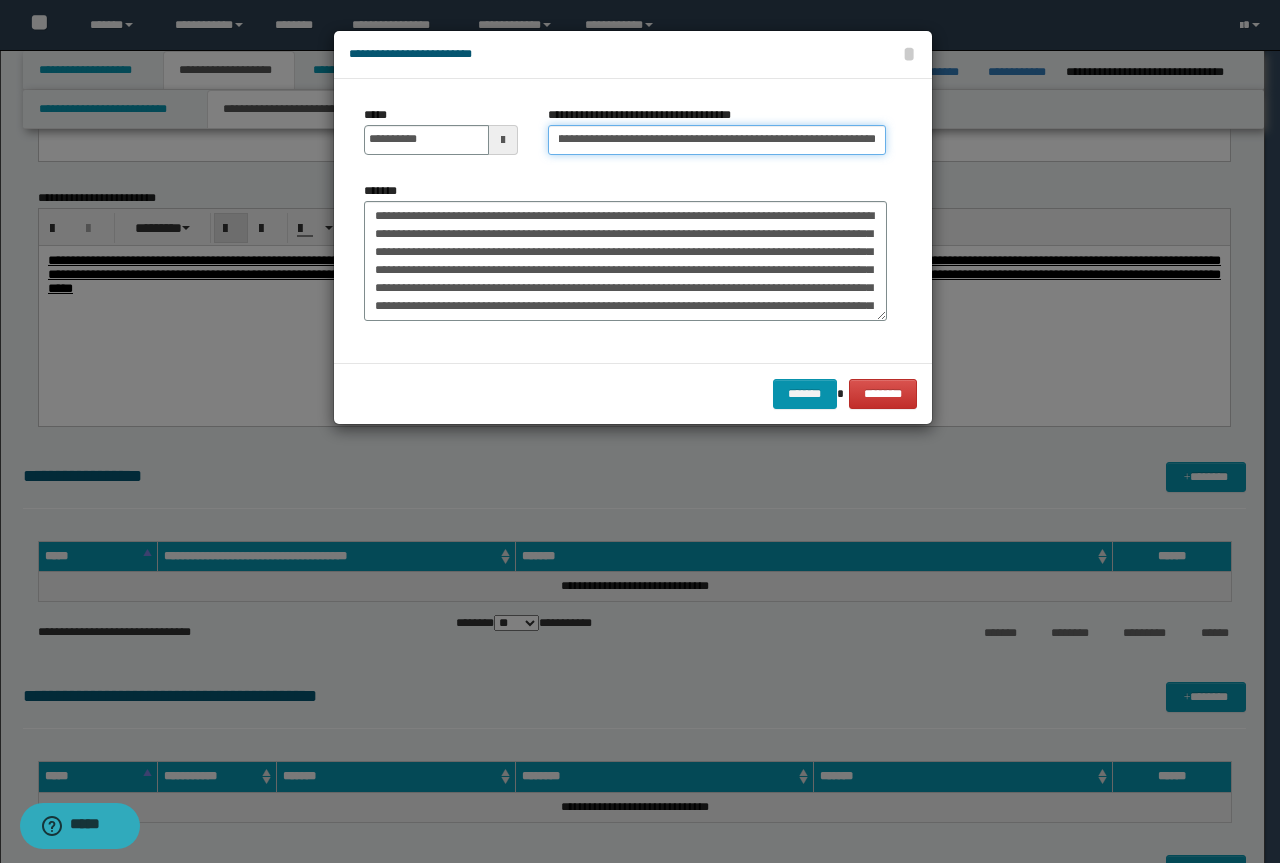 scroll, scrollTop: 0, scrollLeft: 0, axis: both 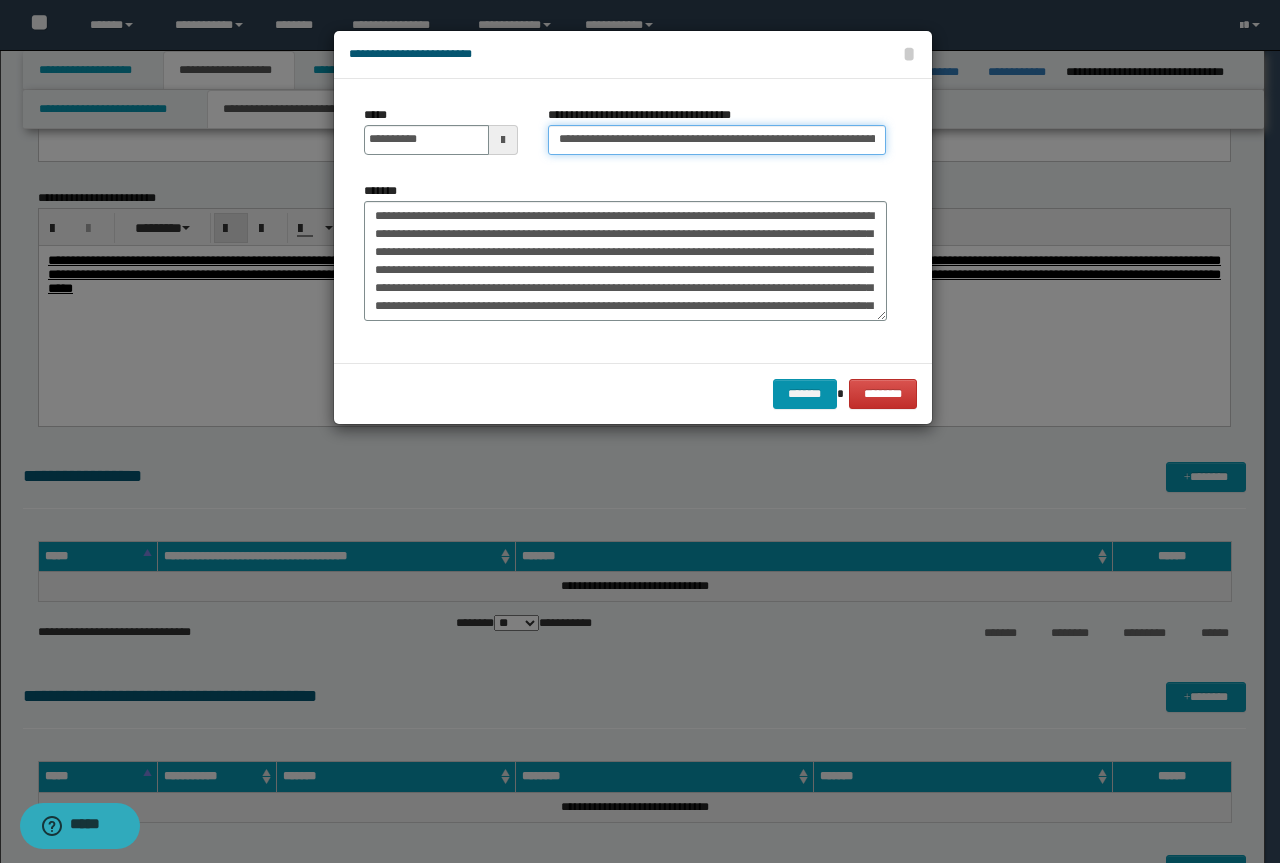 drag, startPoint x: 623, startPoint y: 142, endPoint x: 0, endPoint y: 40, distance: 631.2947 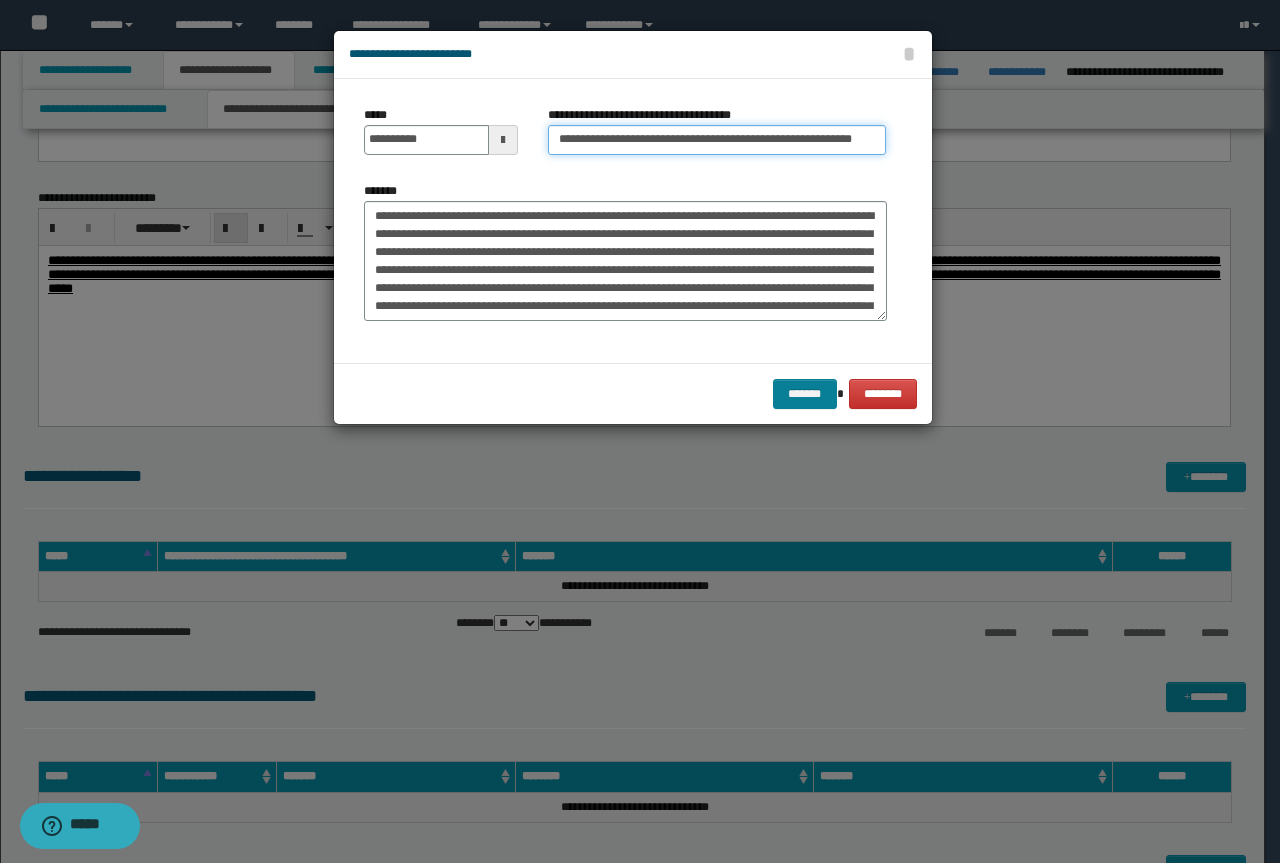 type on "**********" 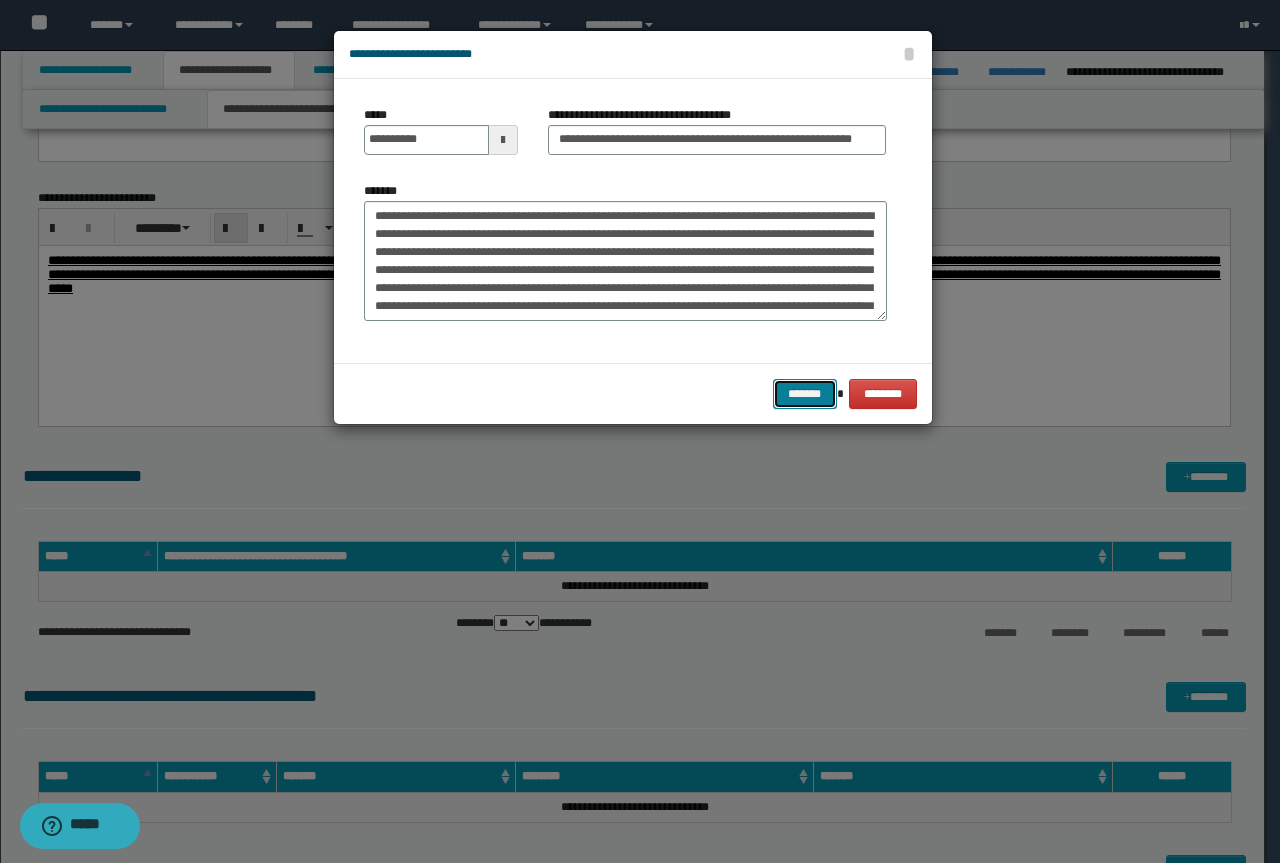click on "*******" at bounding box center (805, 394) 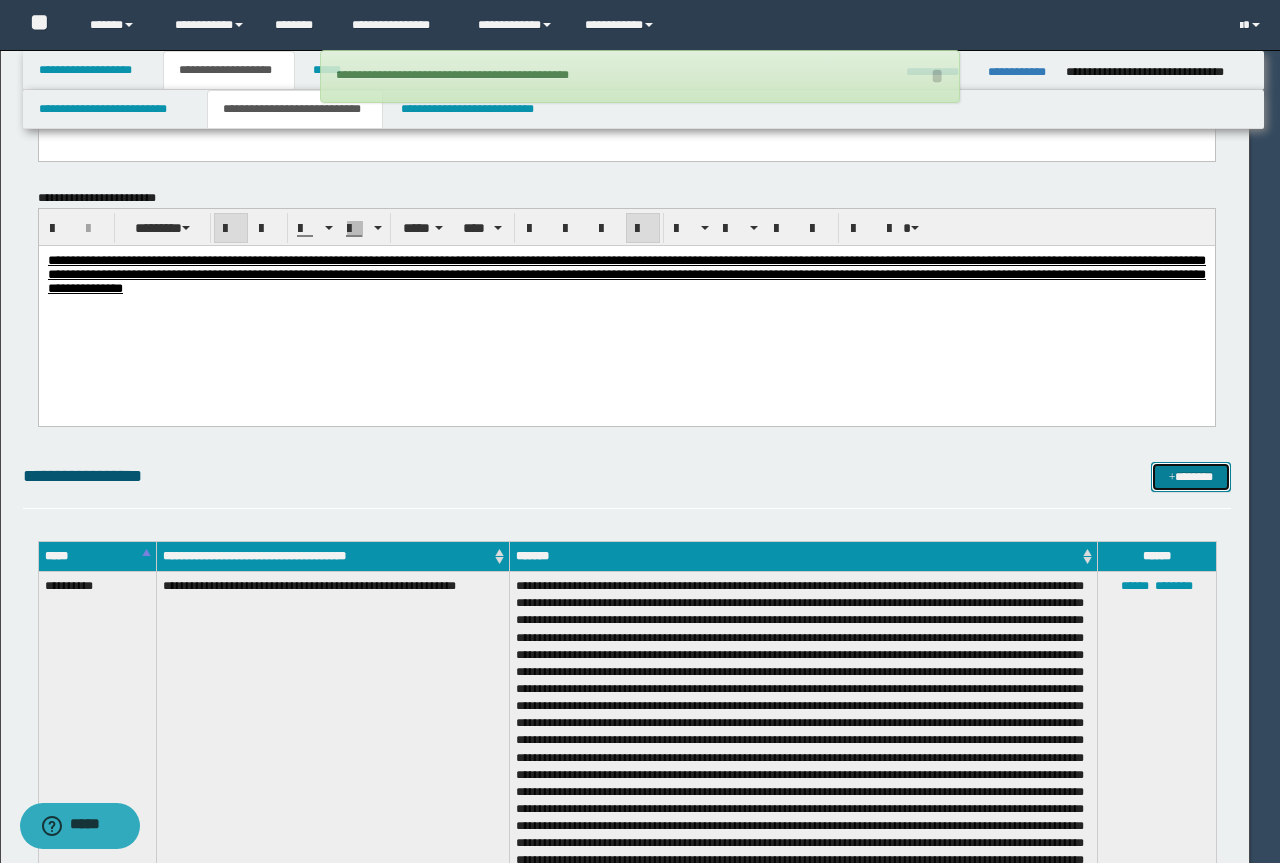 type 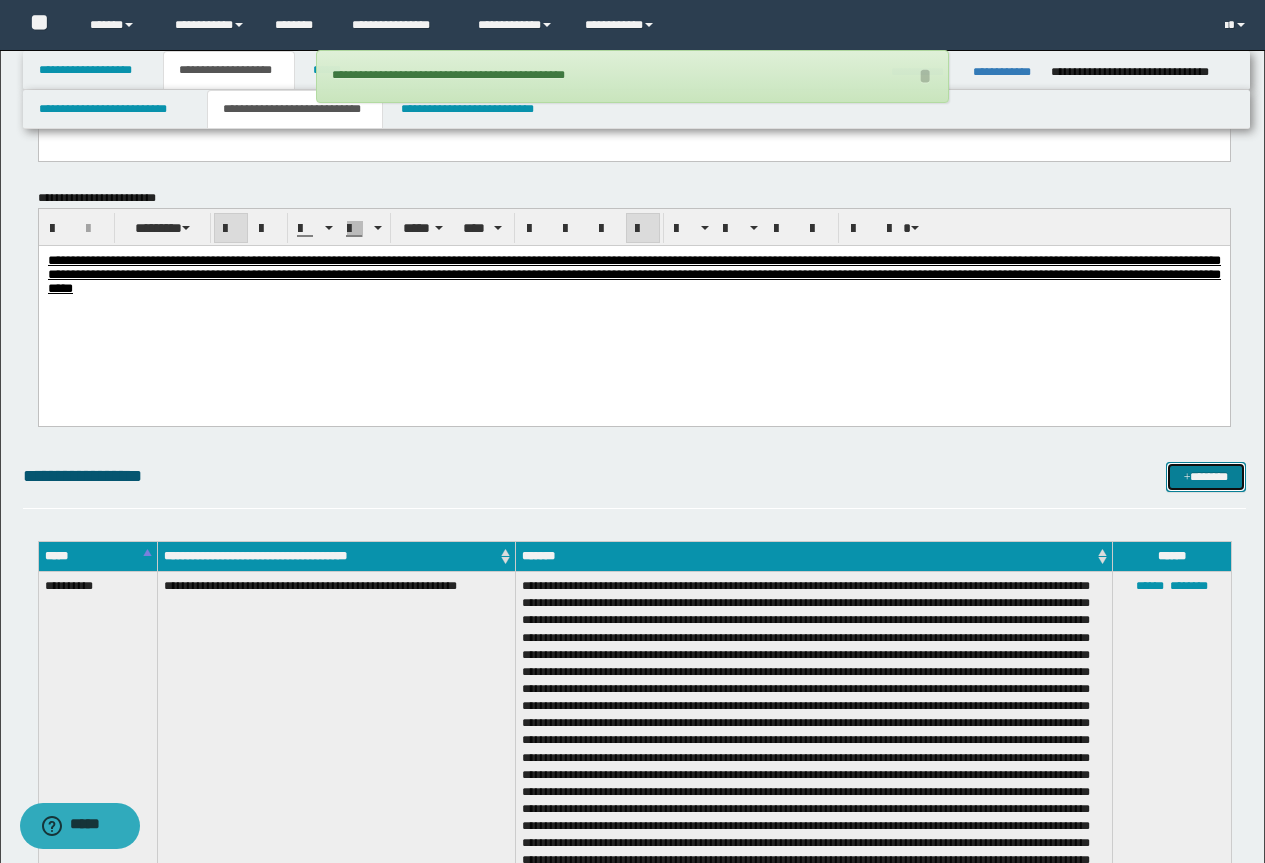 click on "*******" at bounding box center [1206, 477] 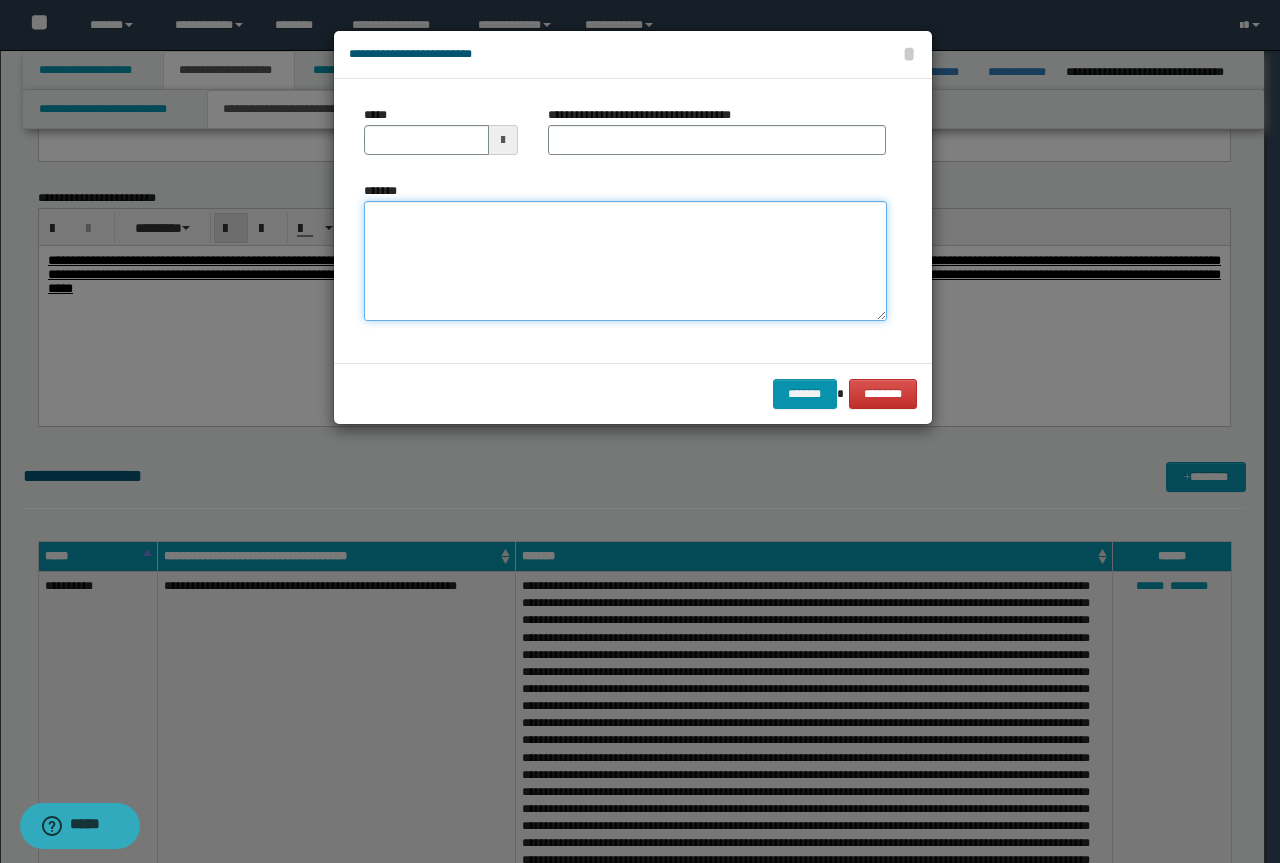 click on "*******" at bounding box center (625, 261) 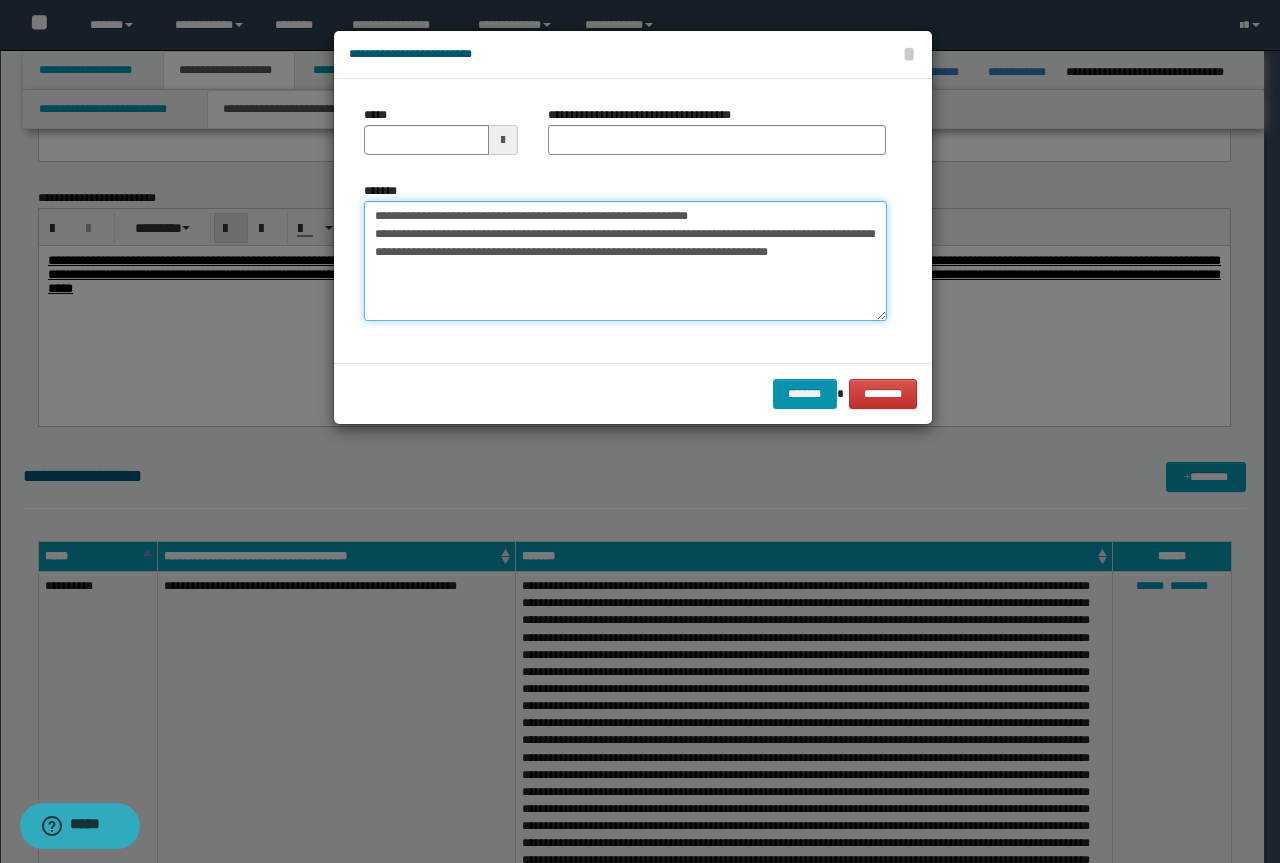 drag, startPoint x: 729, startPoint y: 211, endPoint x: 95, endPoint y: 167, distance: 635.52496 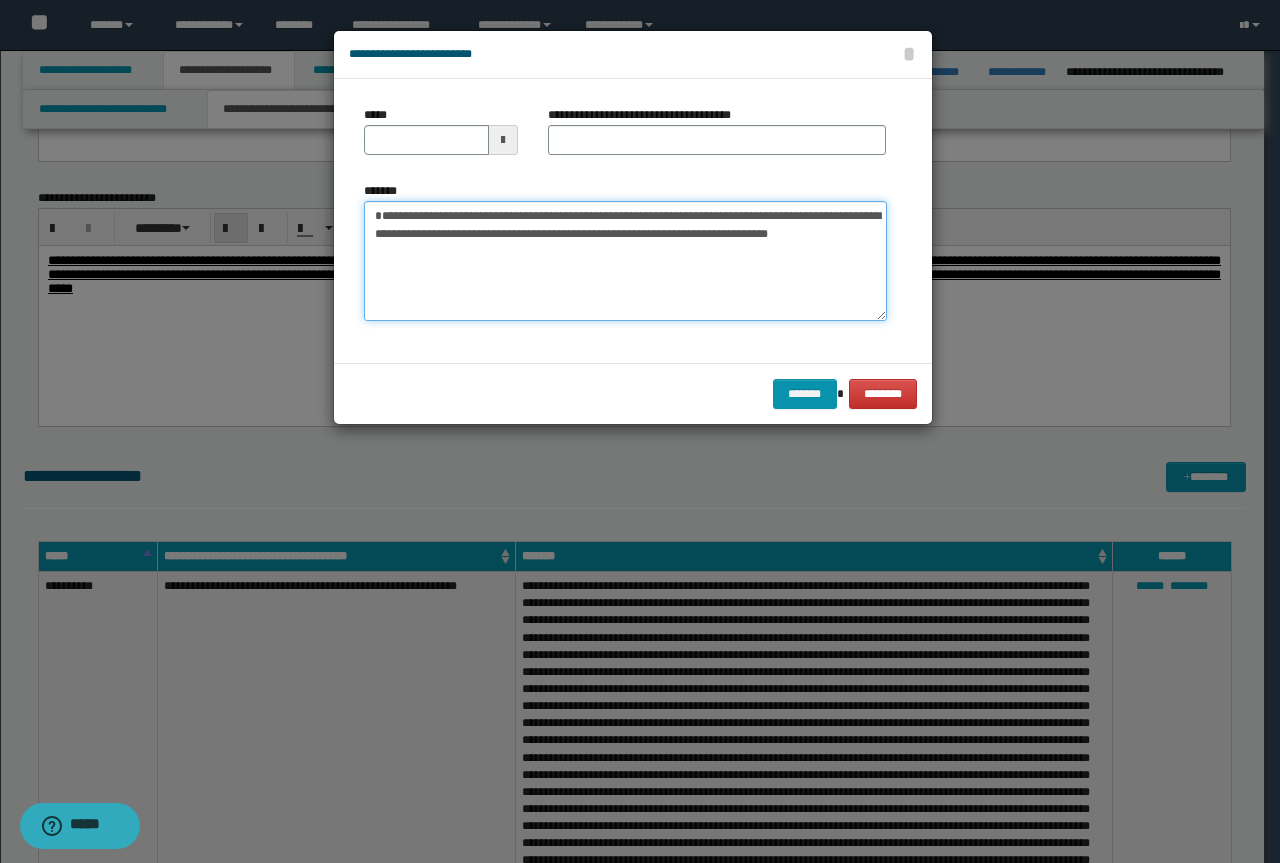 type on "**********" 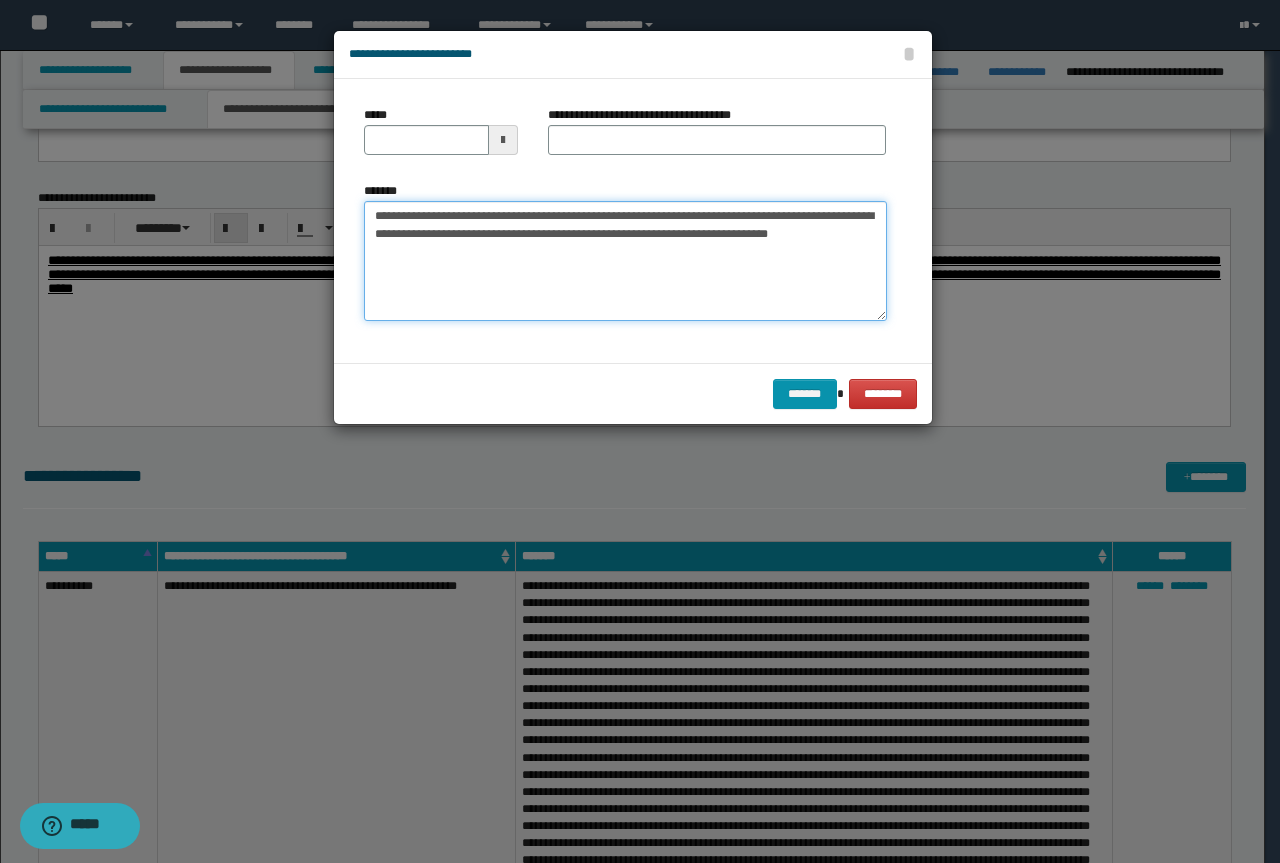 type 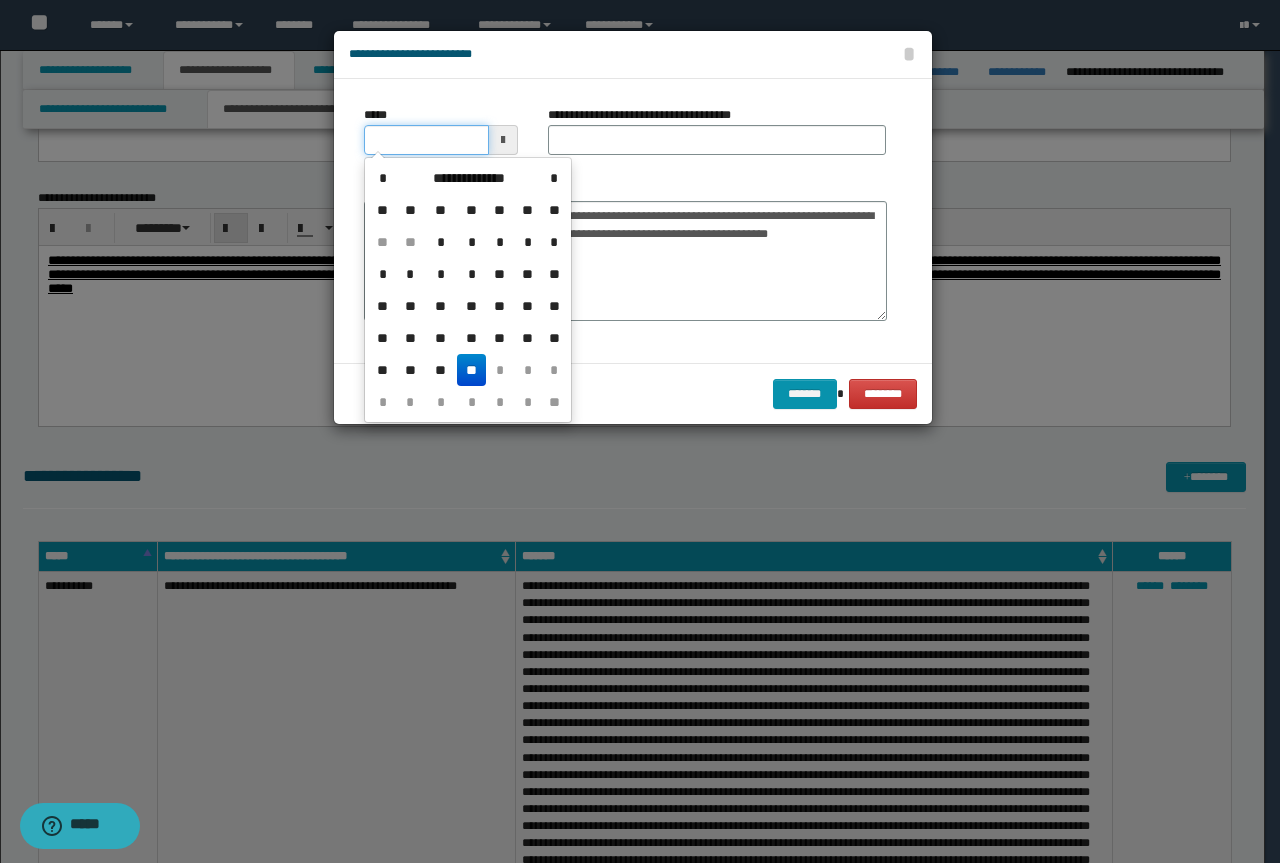 click on "*****" at bounding box center (426, 140) 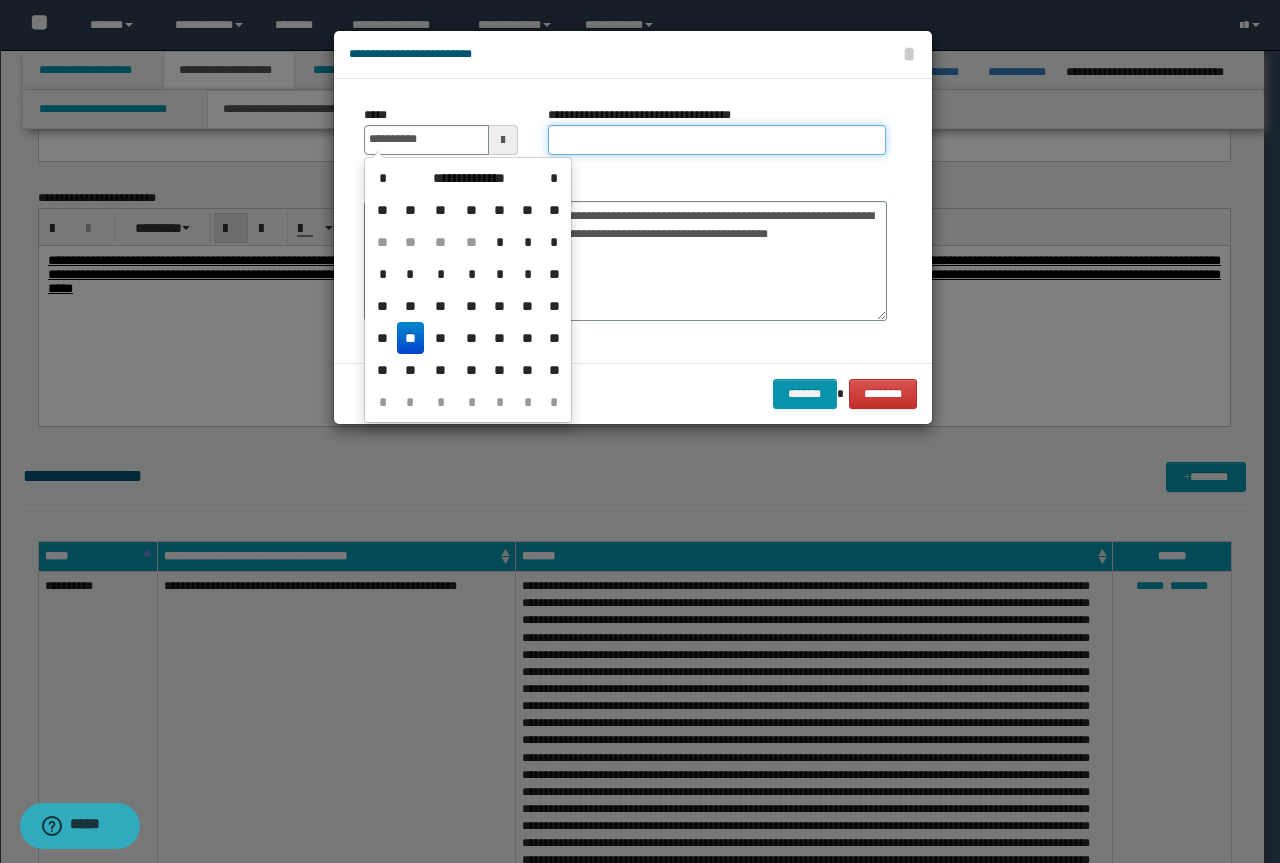 type on "**********" 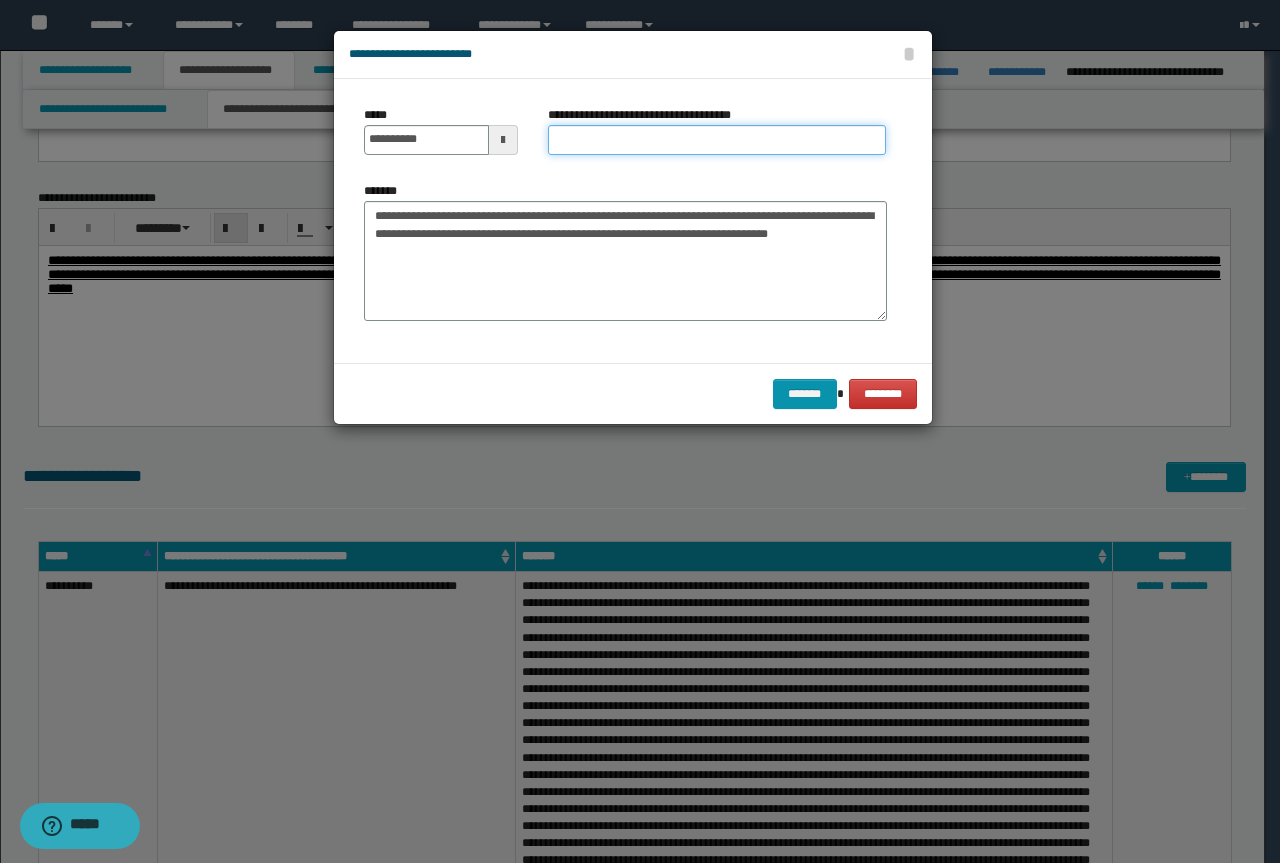 paste on "**********" 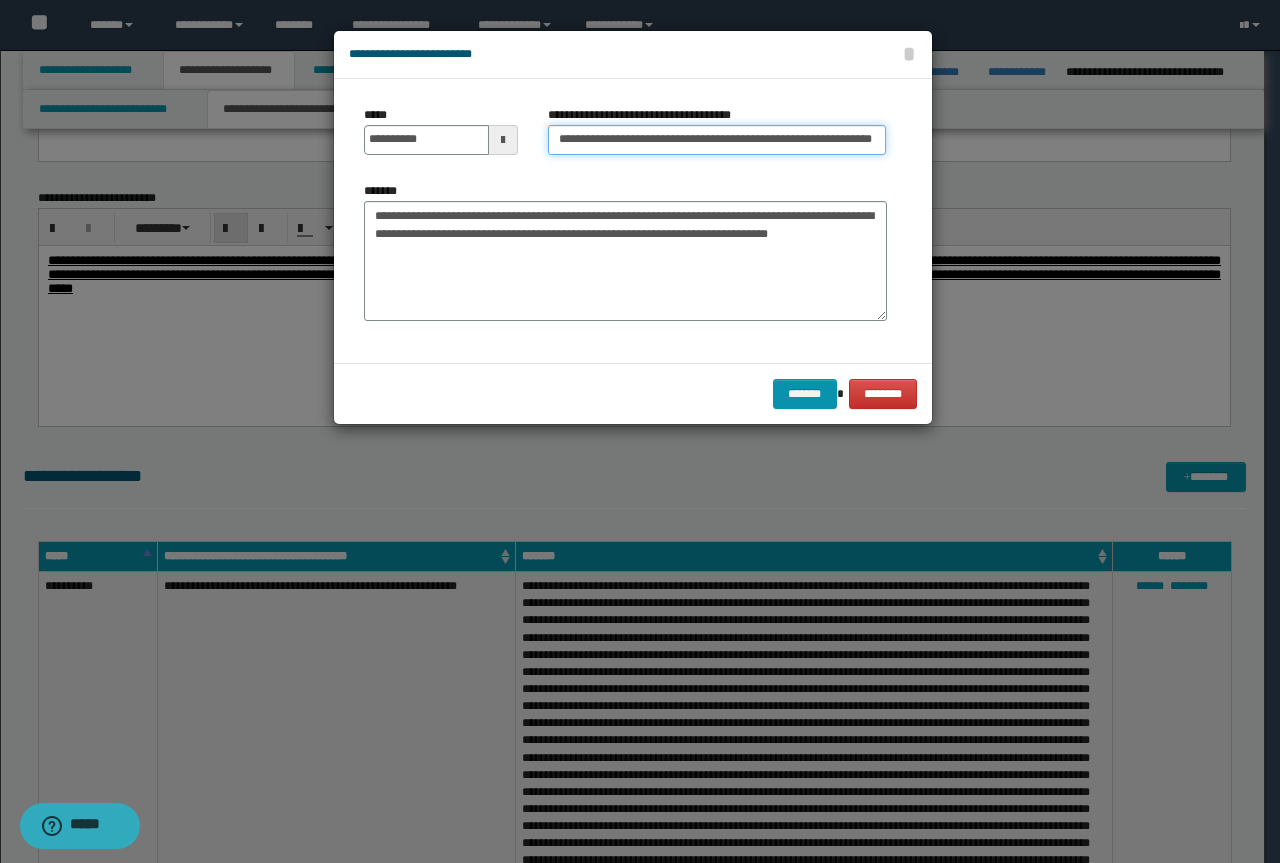 scroll, scrollTop: 0, scrollLeft: 0, axis: both 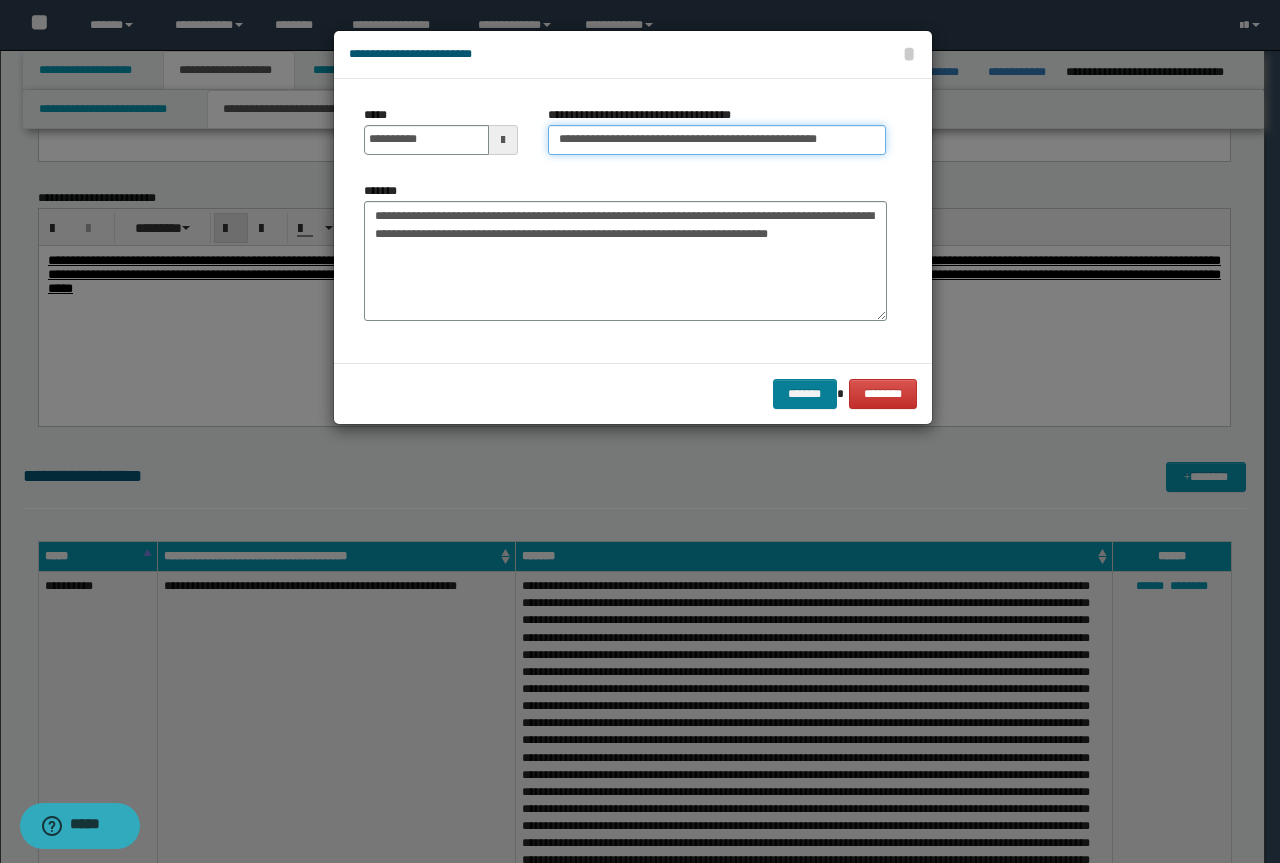 type on "**********" 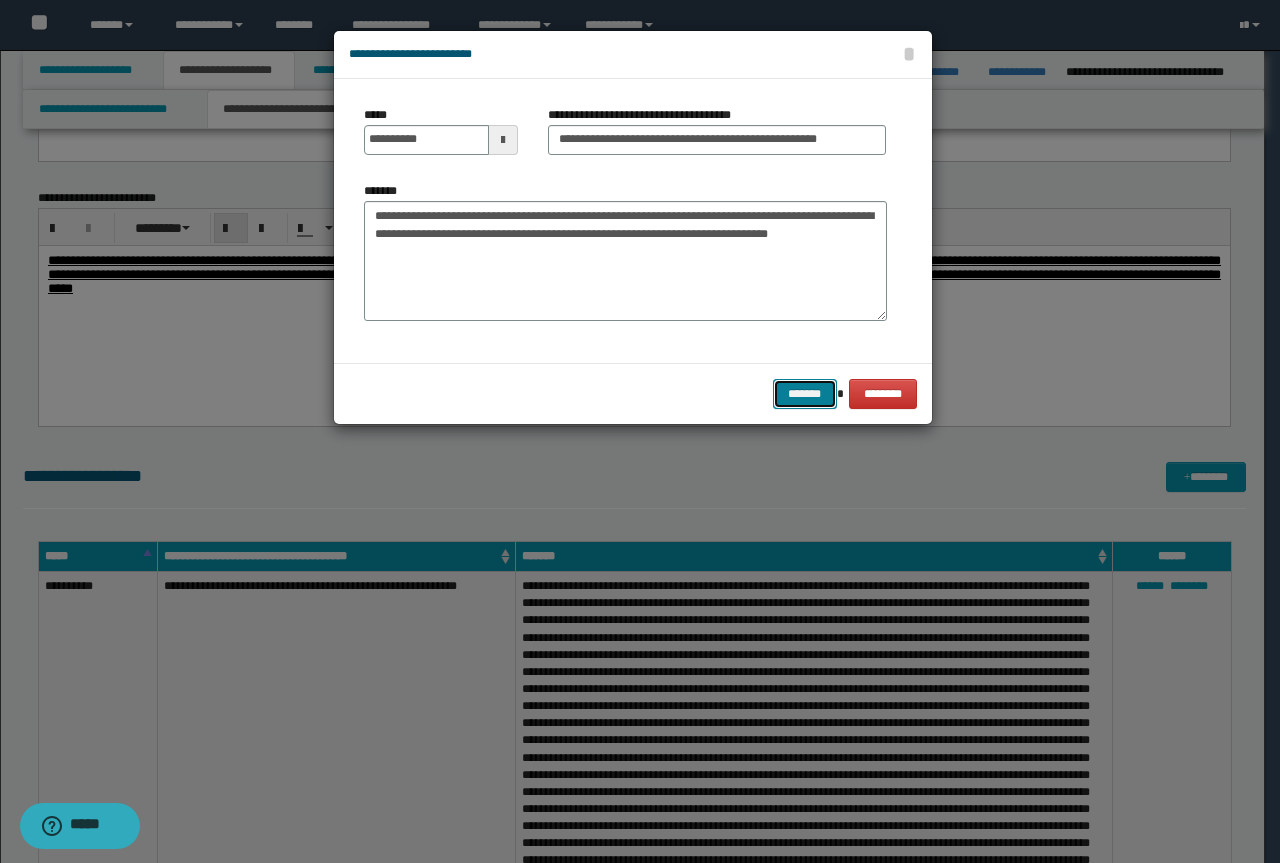 click on "*******" at bounding box center [805, 394] 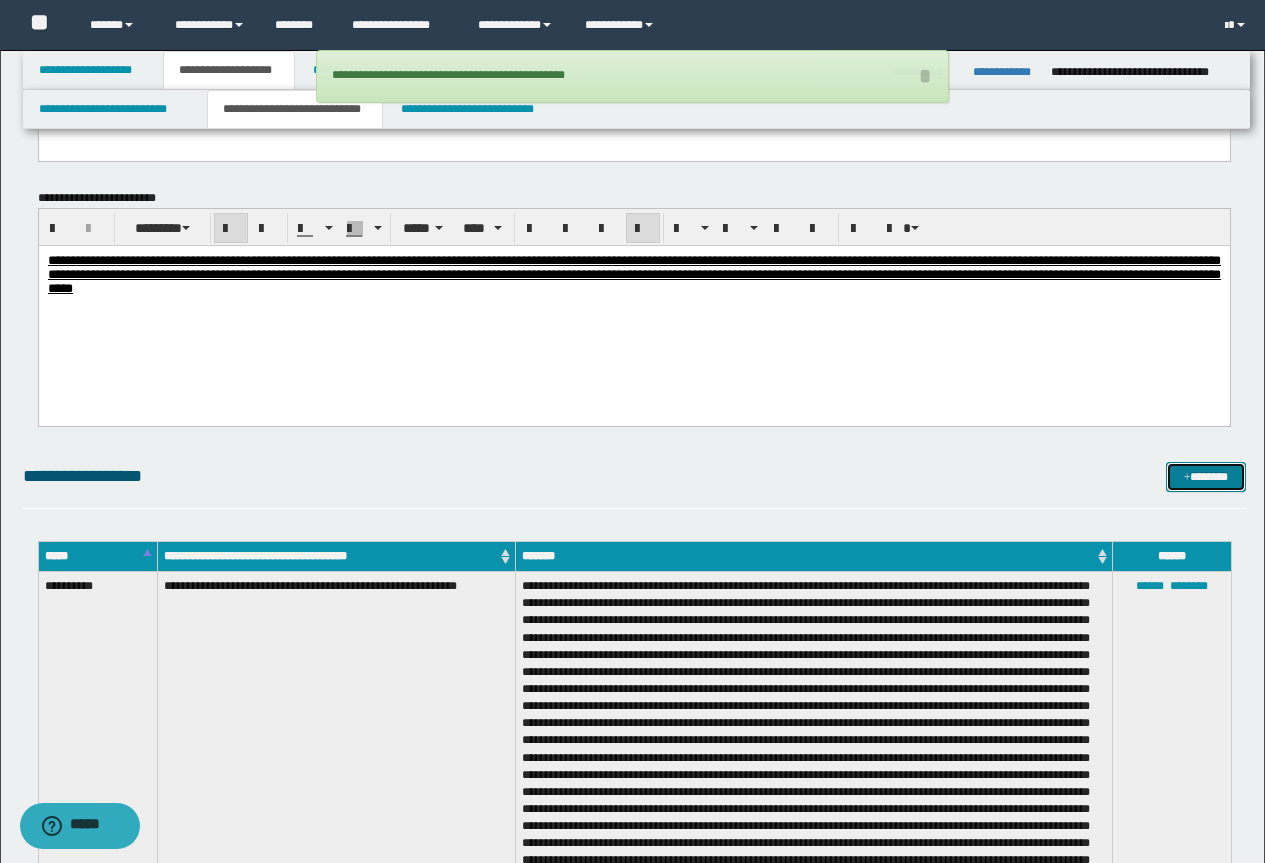 click on "*******" at bounding box center (1206, 477) 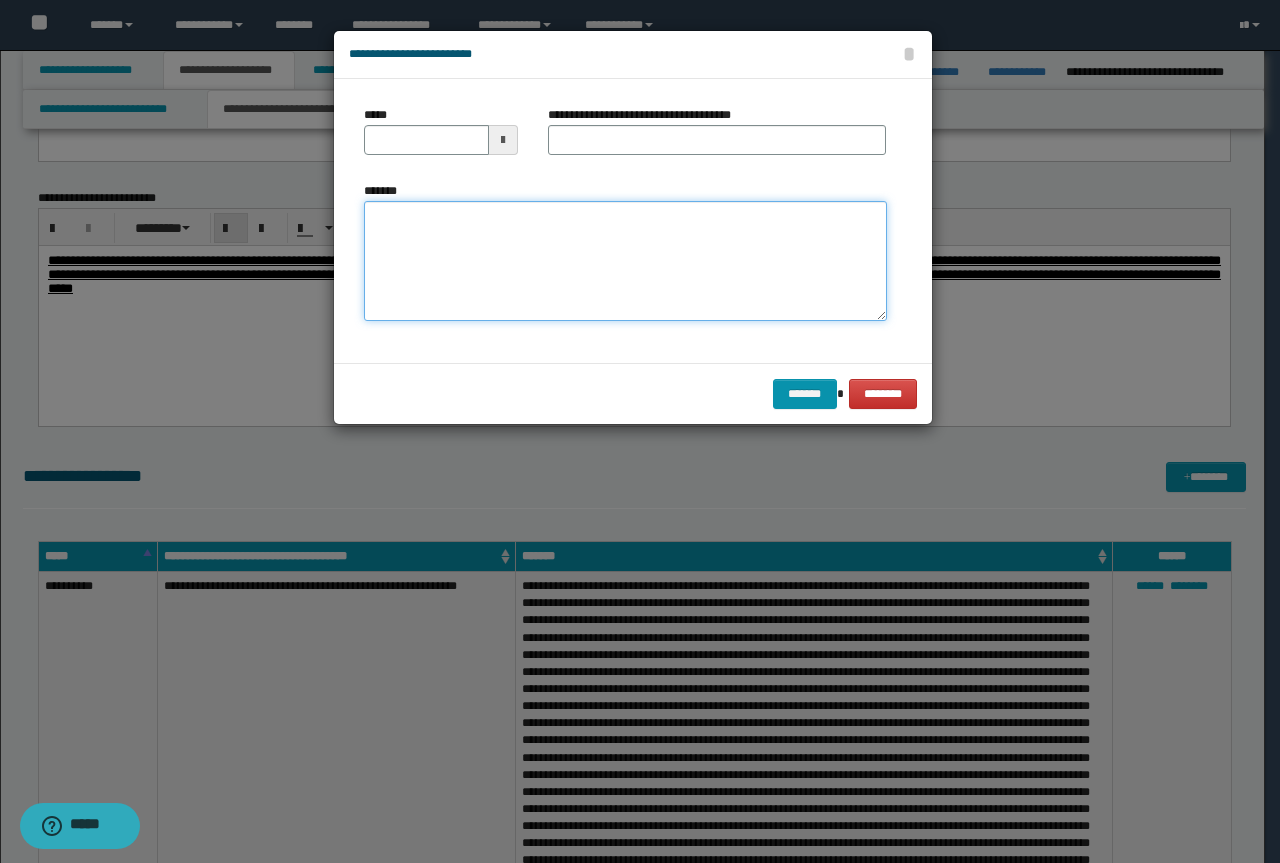click on "*******" at bounding box center (625, 261) 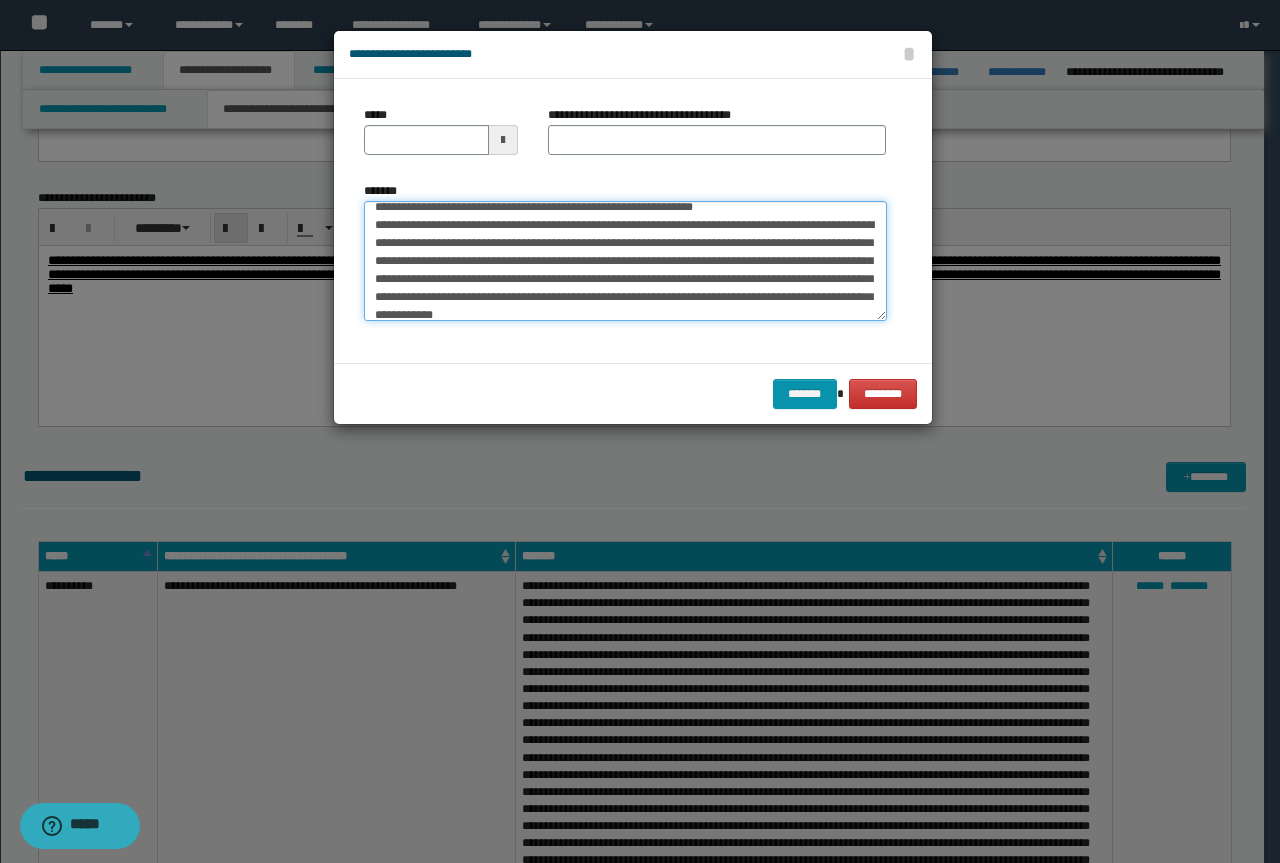 scroll, scrollTop: 0, scrollLeft: 0, axis: both 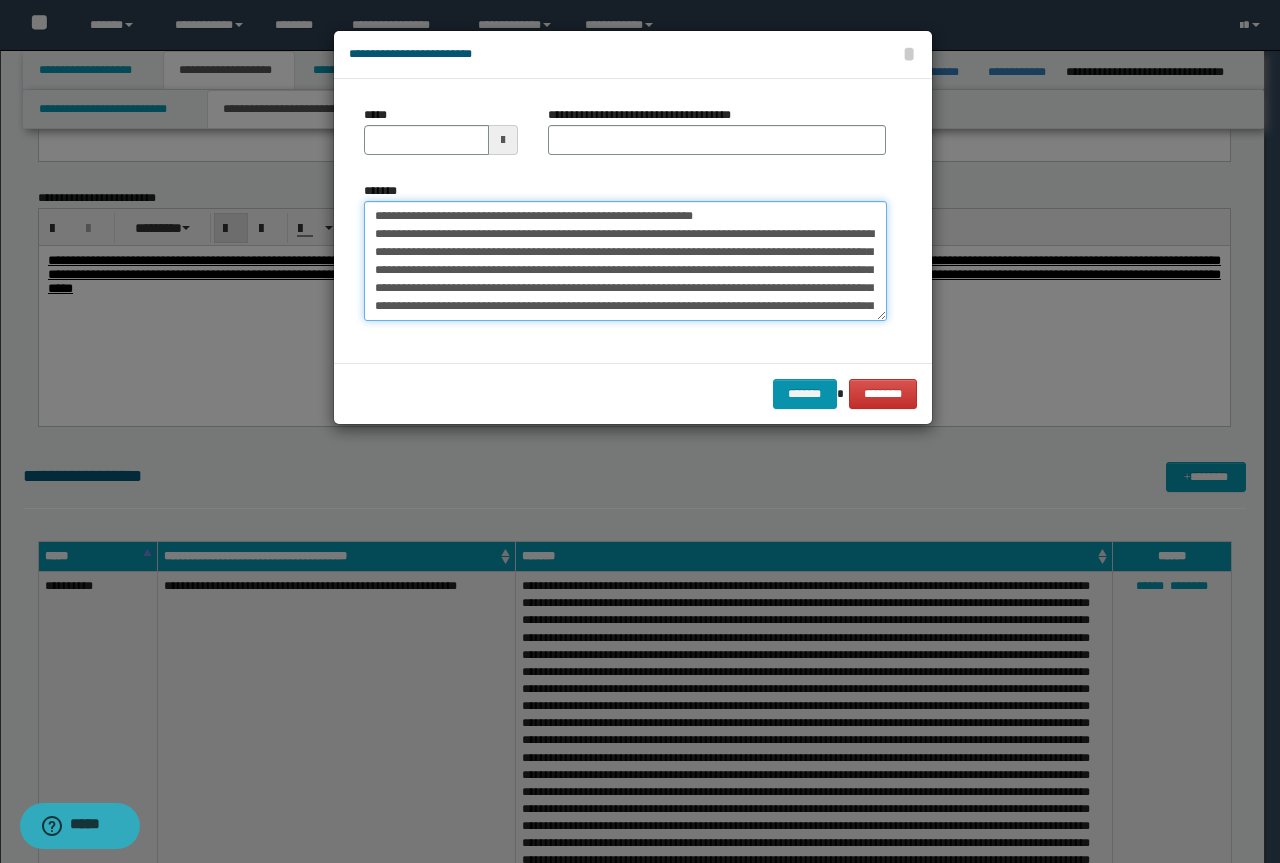 drag, startPoint x: 756, startPoint y: 208, endPoint x: 224, endPoint y: 187, distance: 532.4143 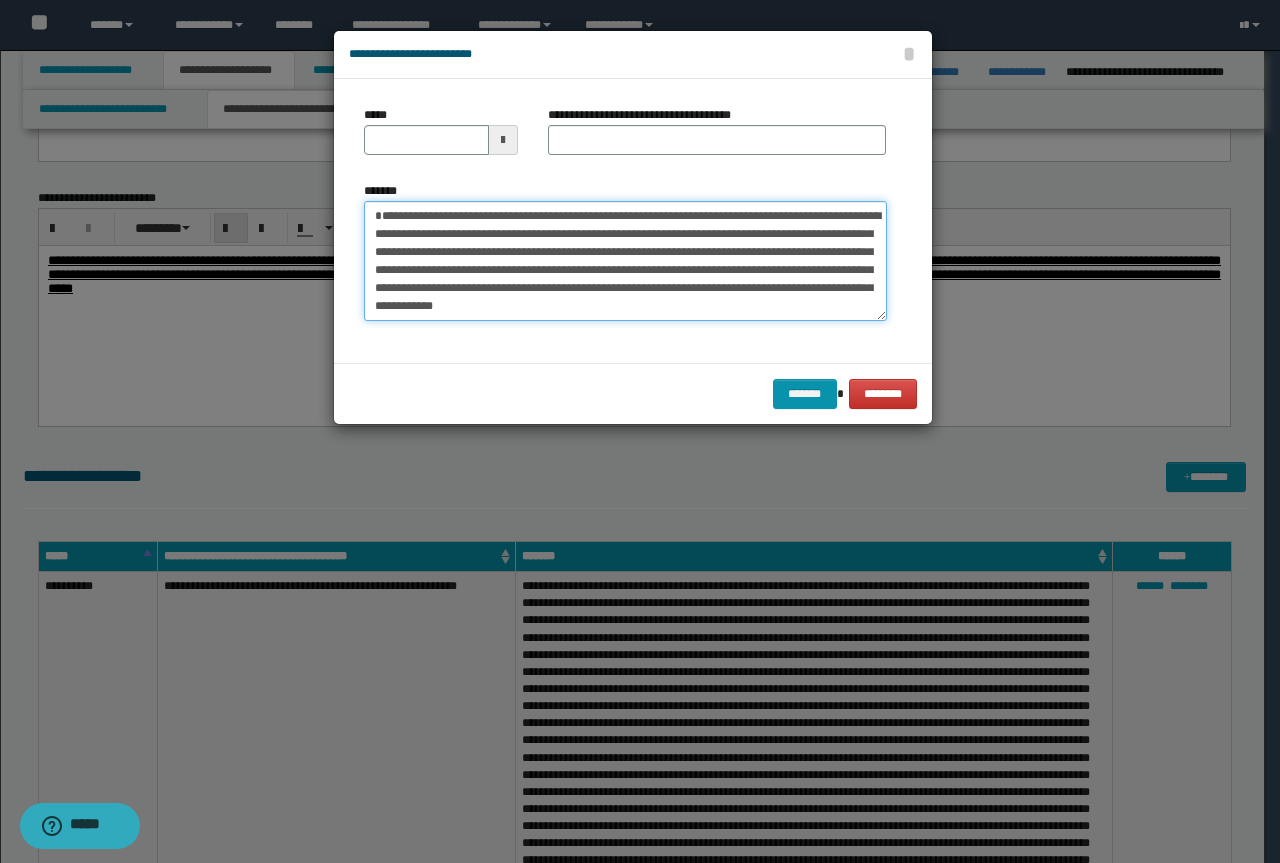 type on "**********" 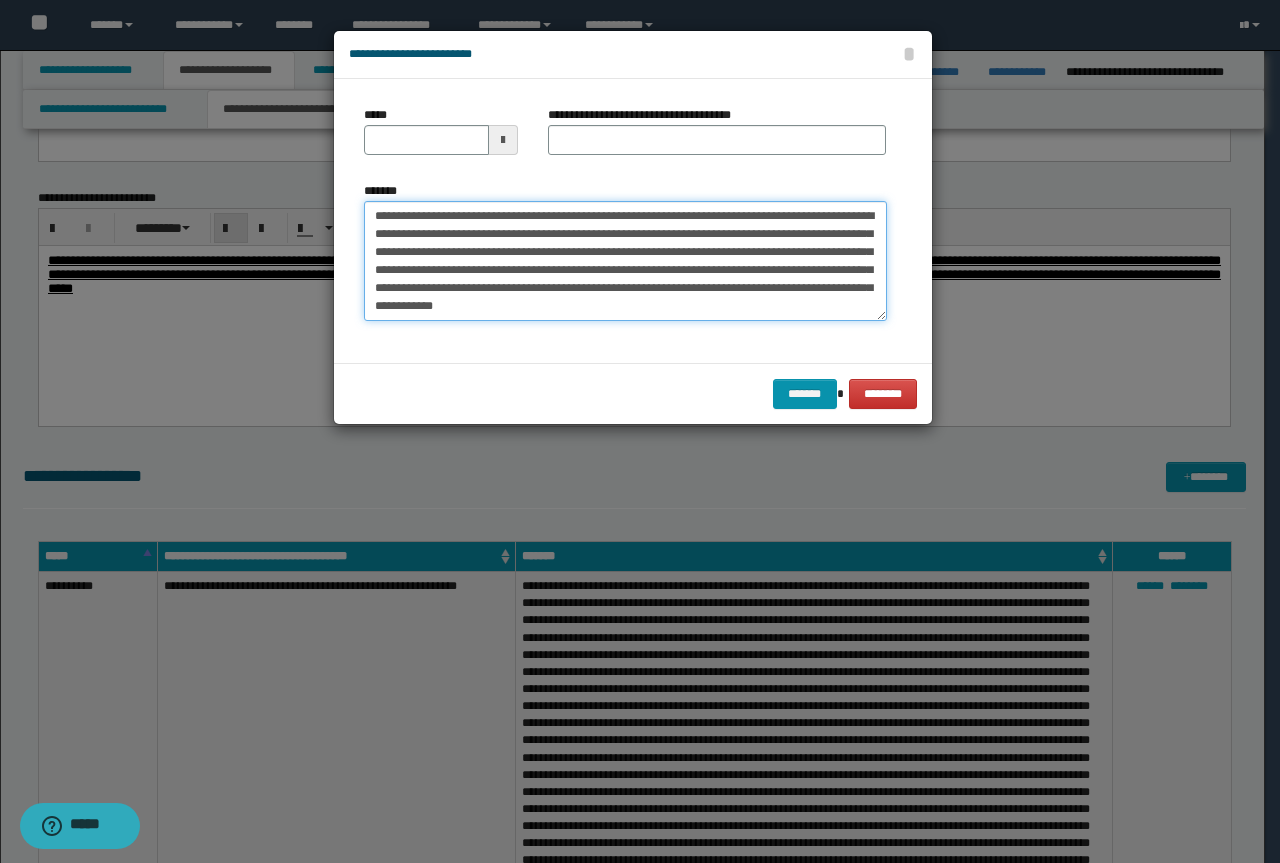 type 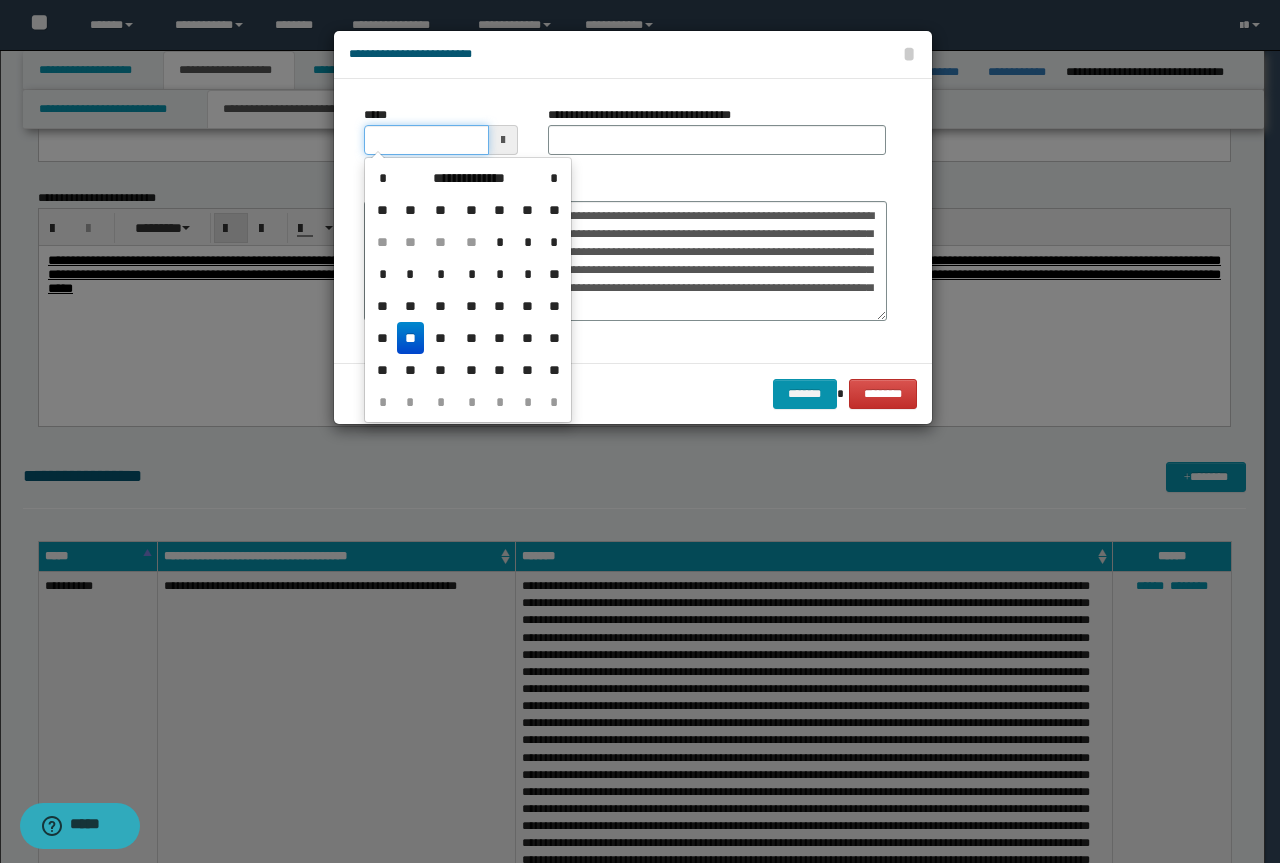 click on "*****" at bounding box center (426, 140) 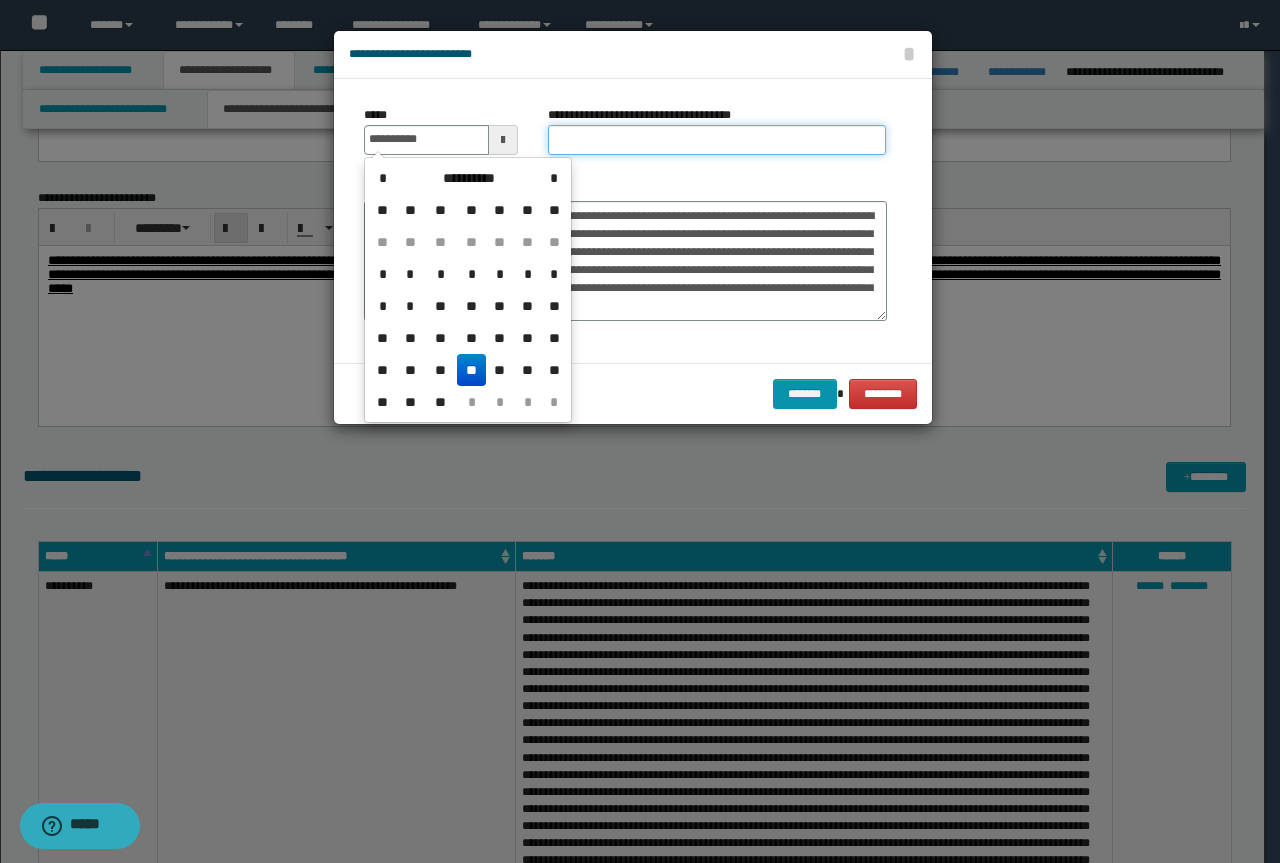 type on "**********" 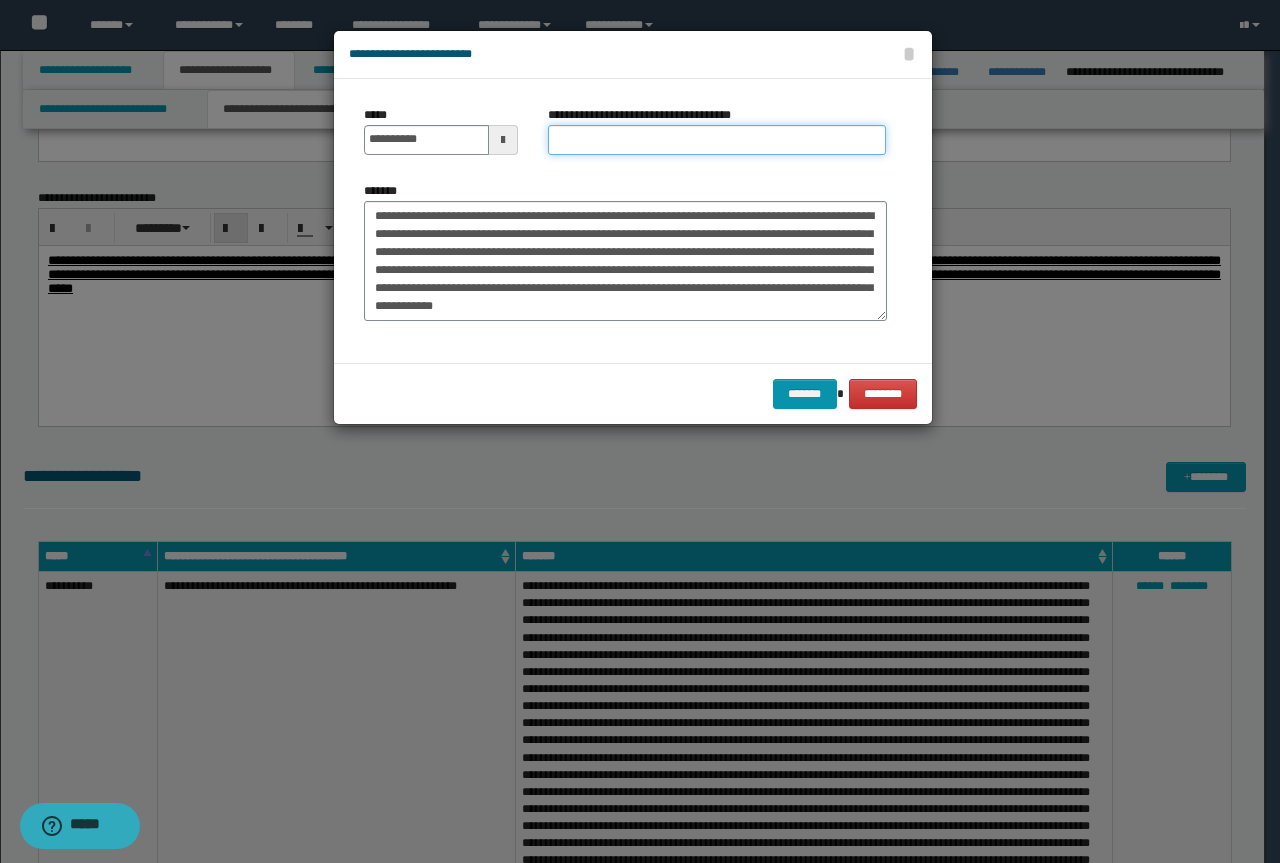 paste on "**********" 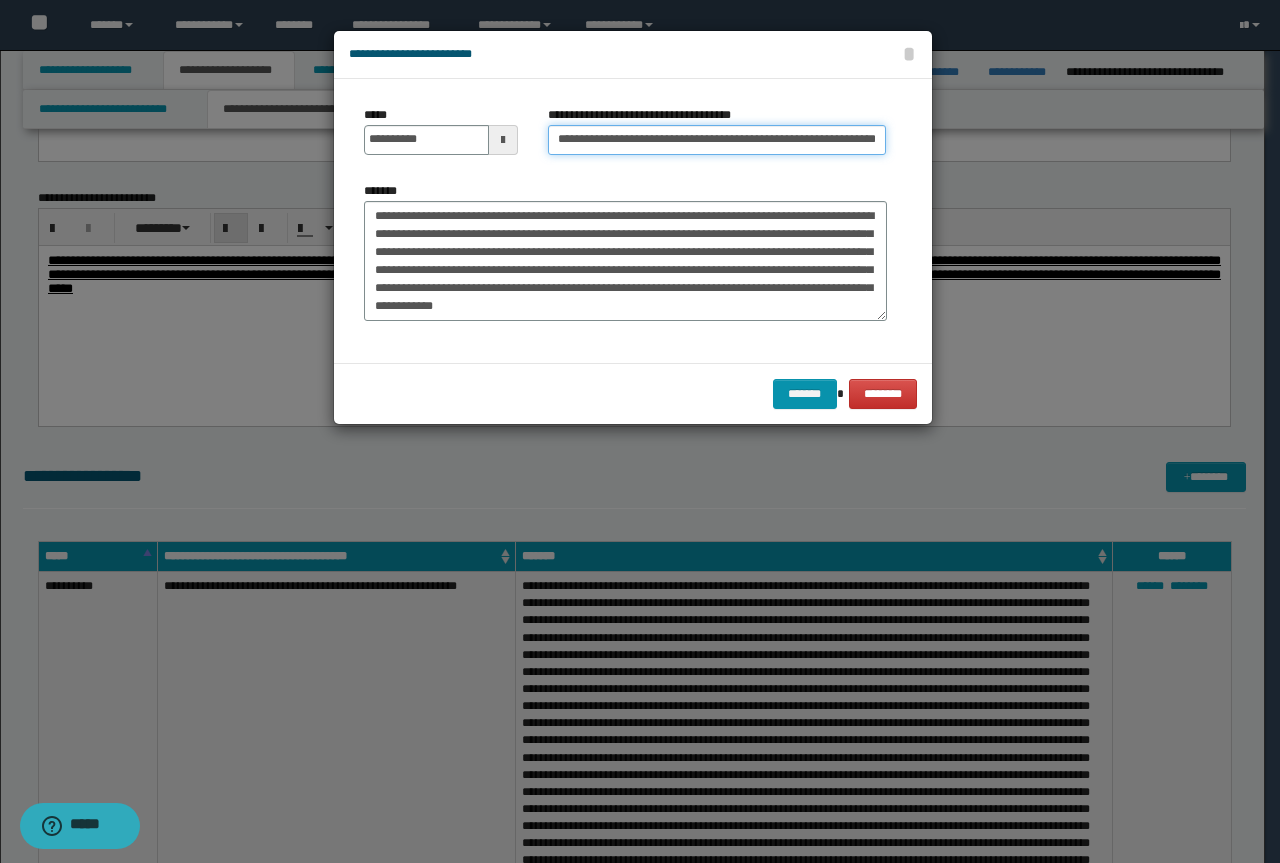 scroll, scrollTop: 0, scrollLeft: 0, axis: both 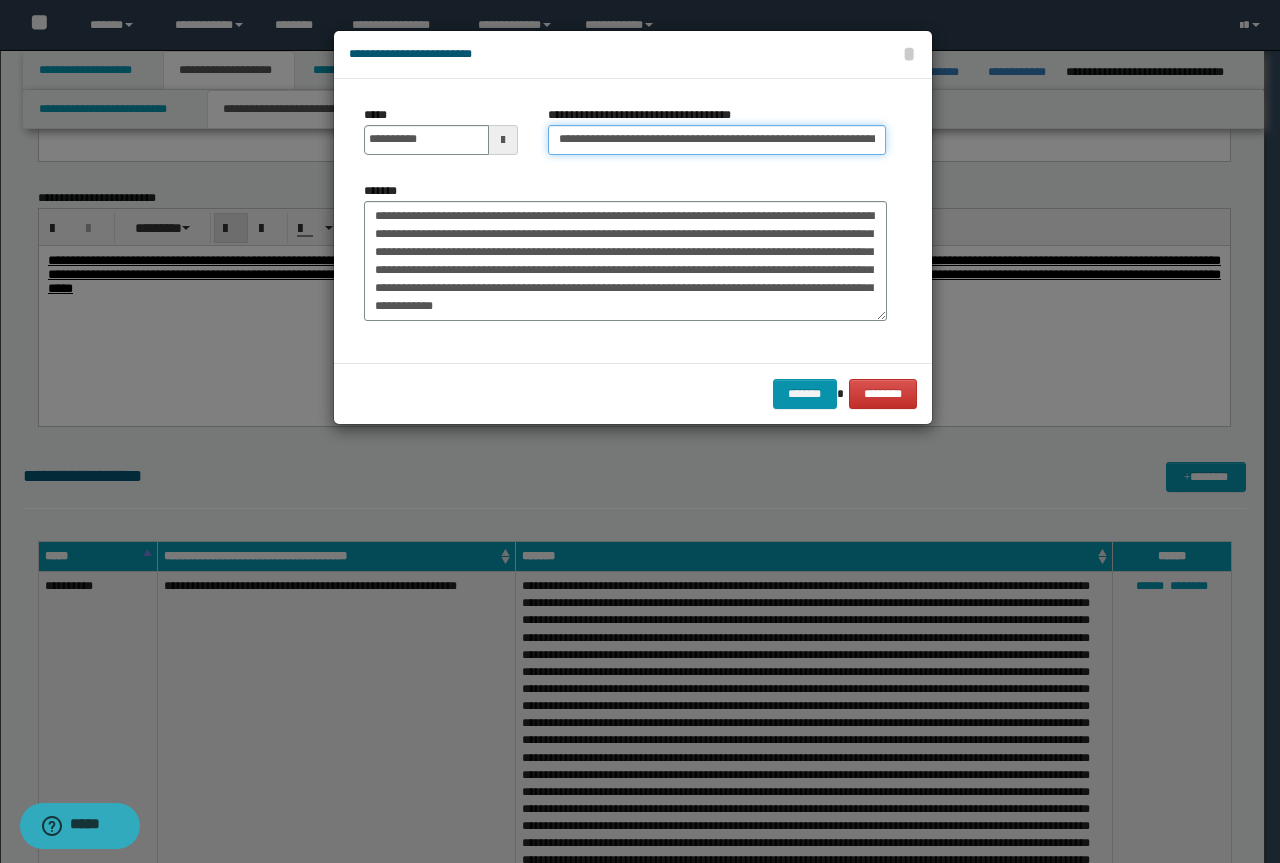 drag, startPoint x: 521, startPoint y: 136, endPoint x: 198, endPoint y: 129, distance: 323.07584 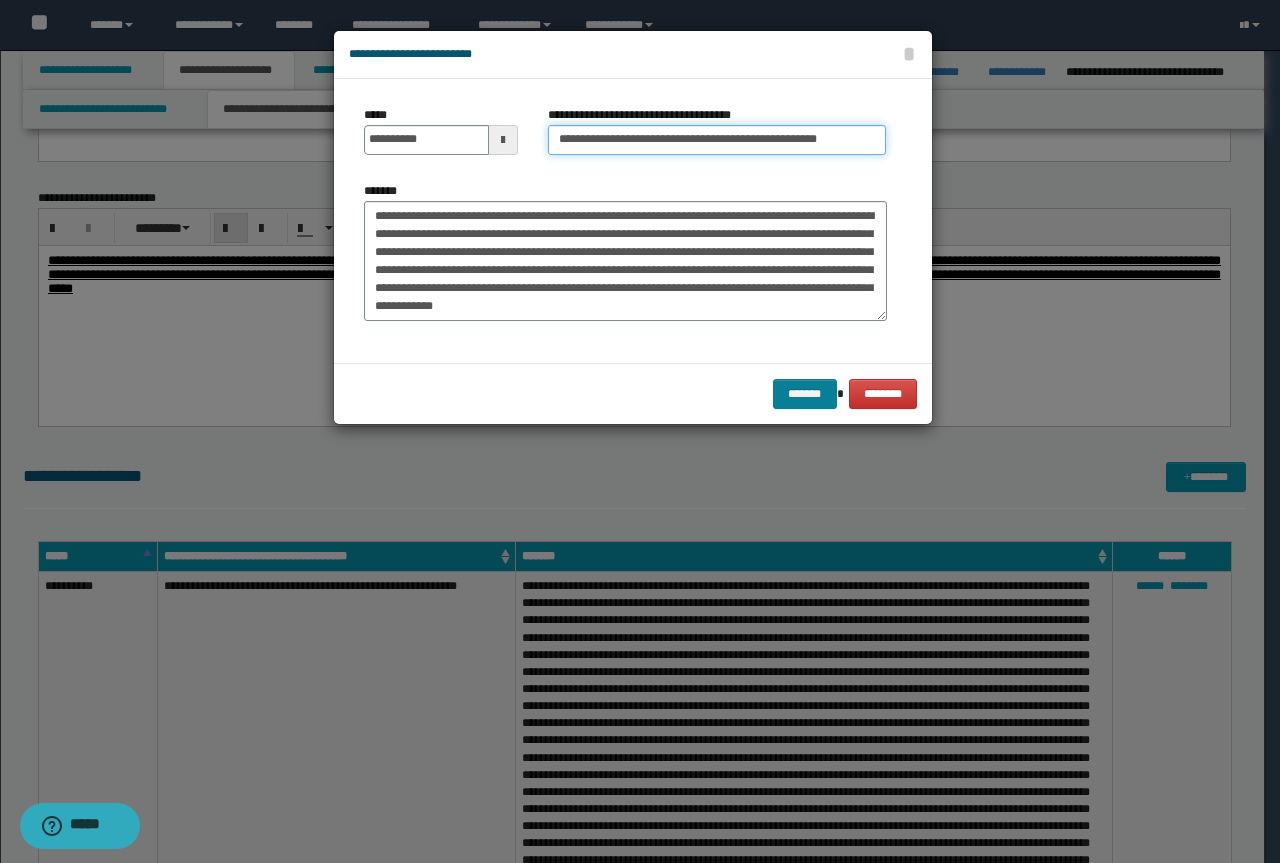 type on "**********" 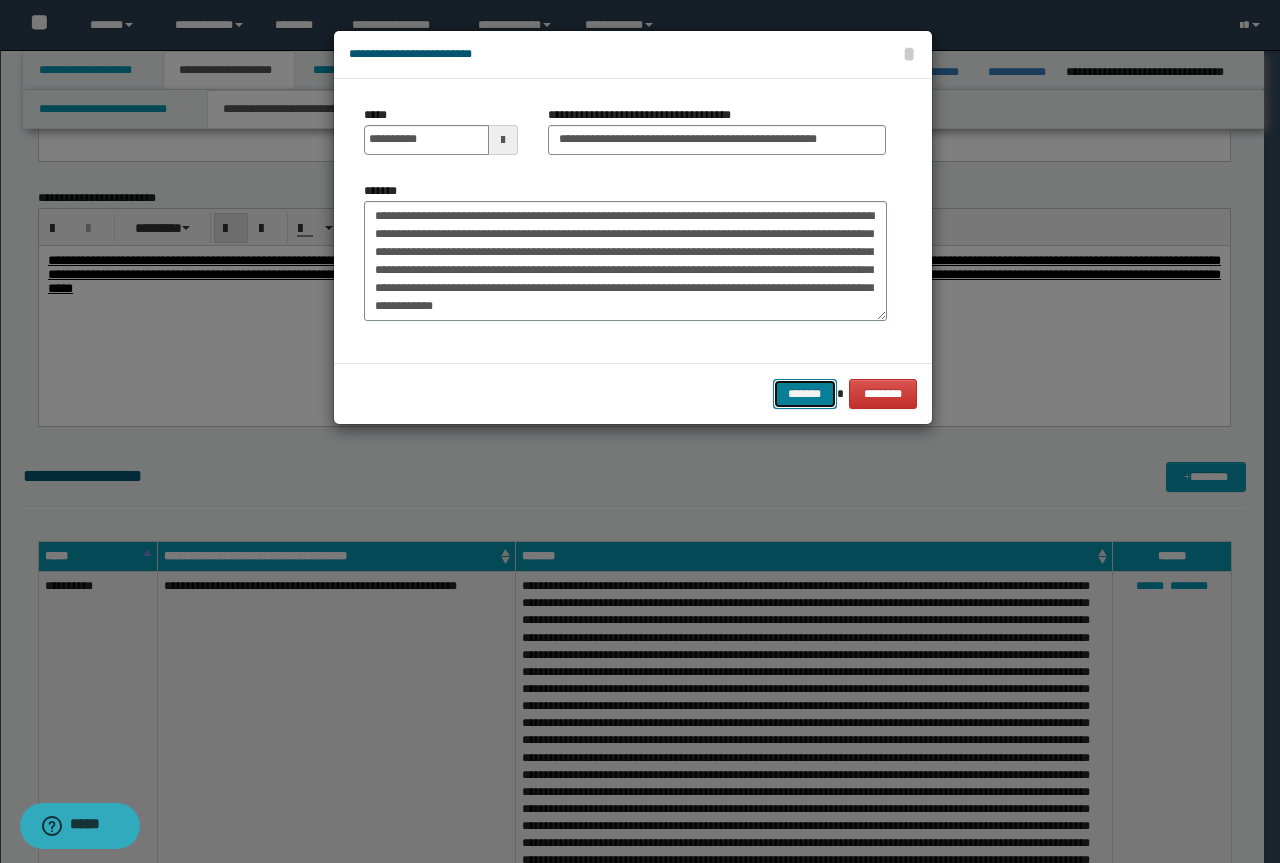 click on "*******" at bounding box center [805, 394] 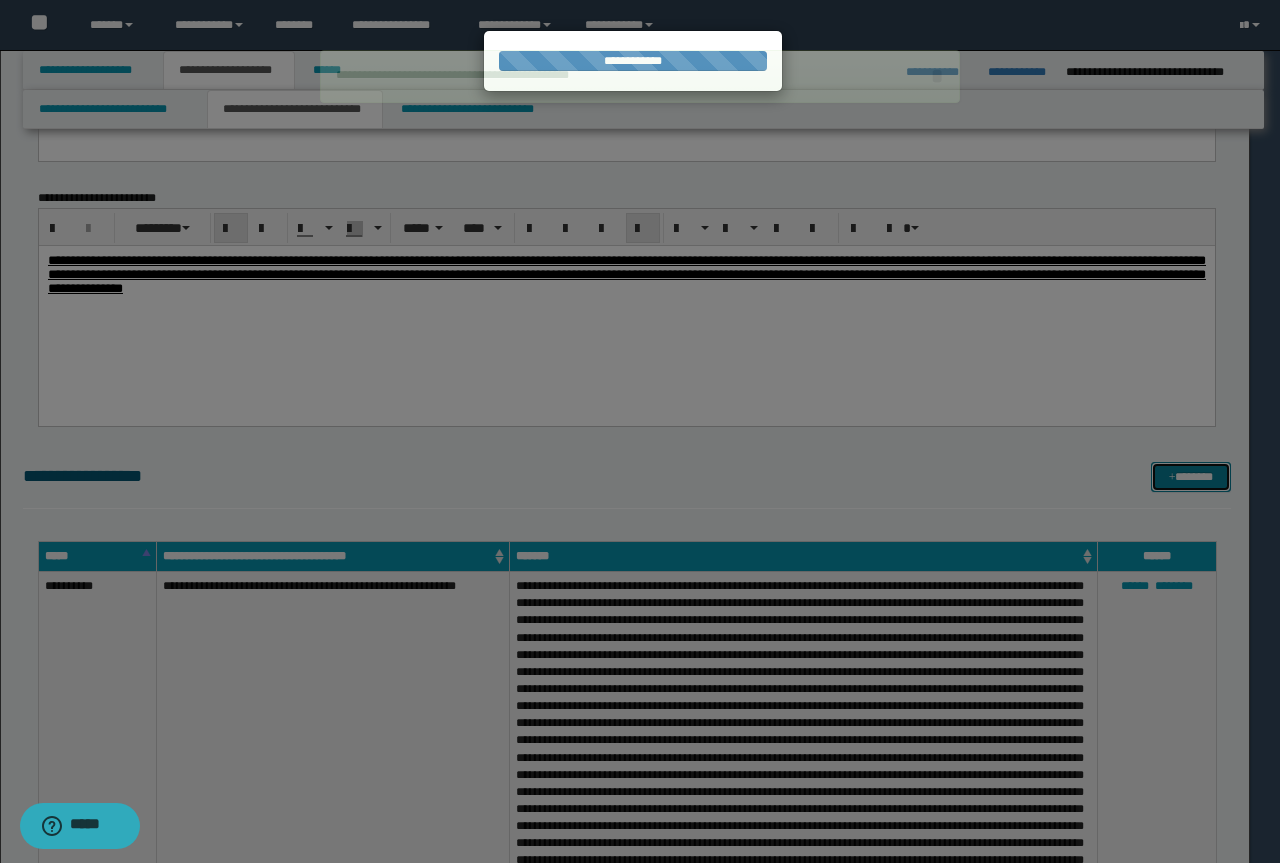 type 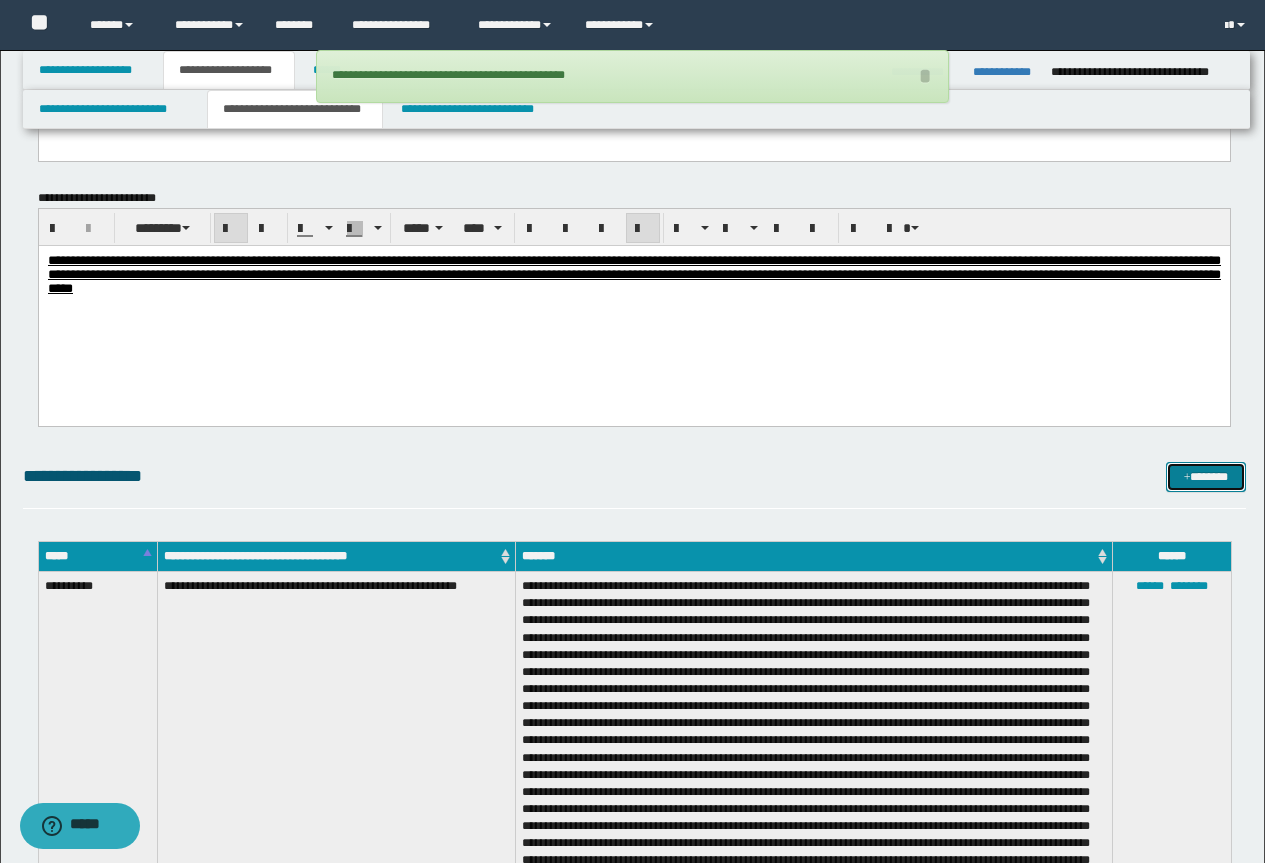 click on "*******" at bounding box center [1206, 477] 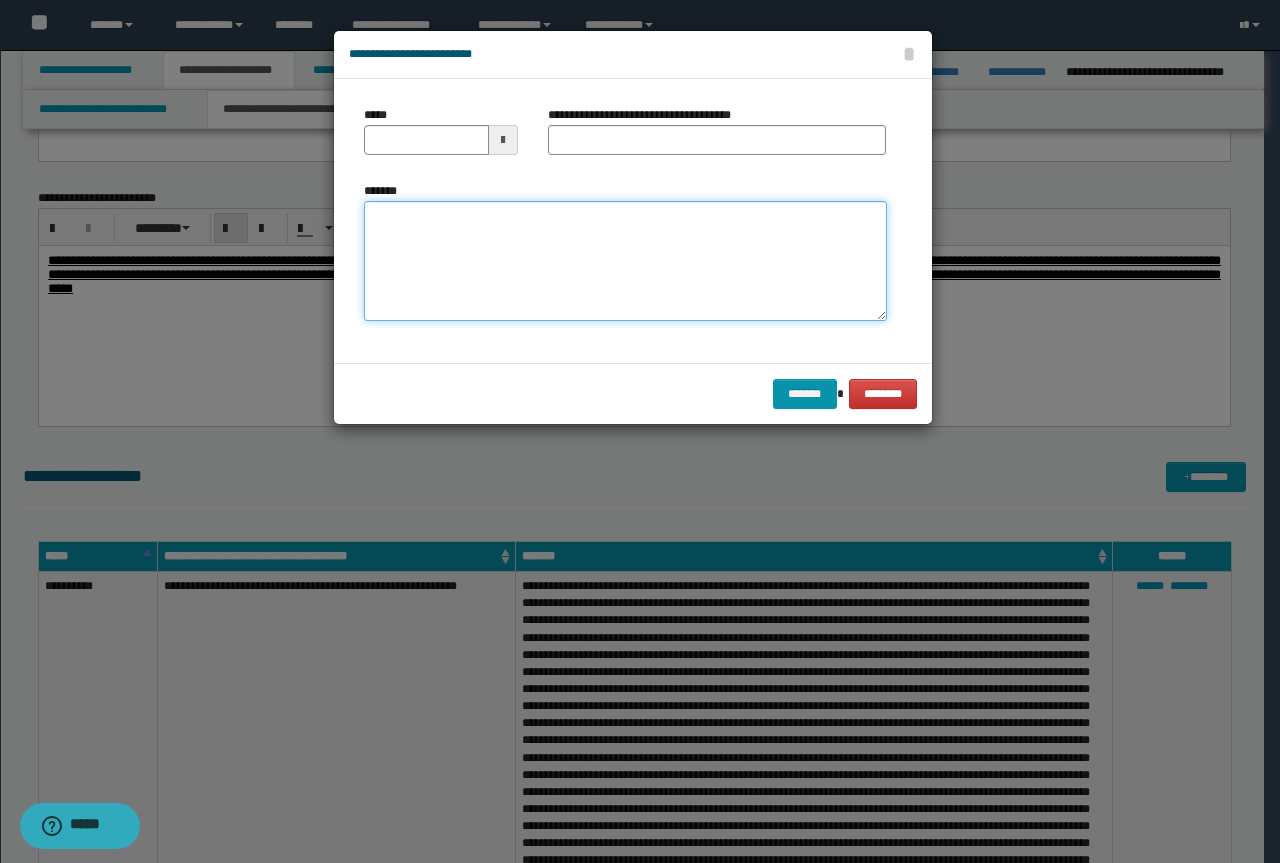click on "*******" at bounding box center (625, 261) 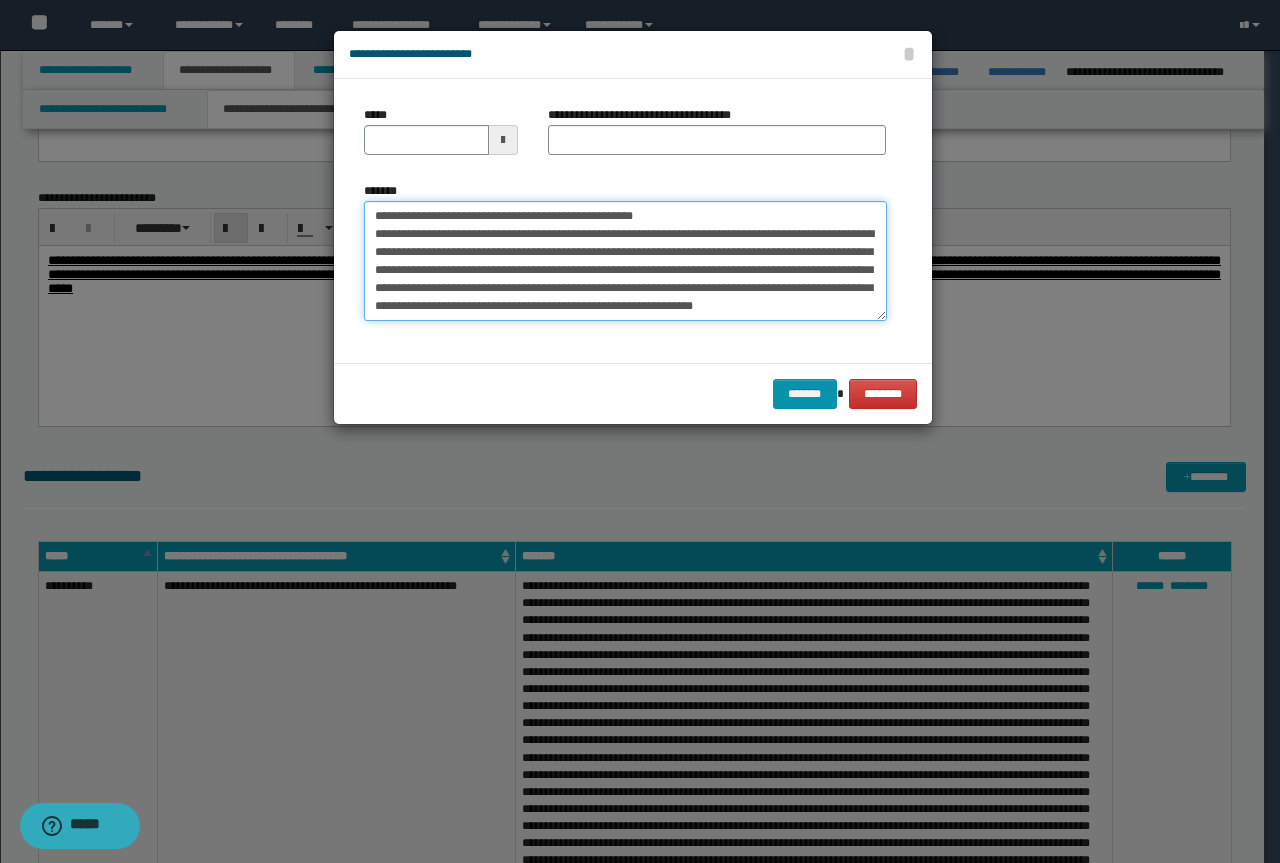 scroll, scrollTop: 0, scrollLeft: 0, axis: both 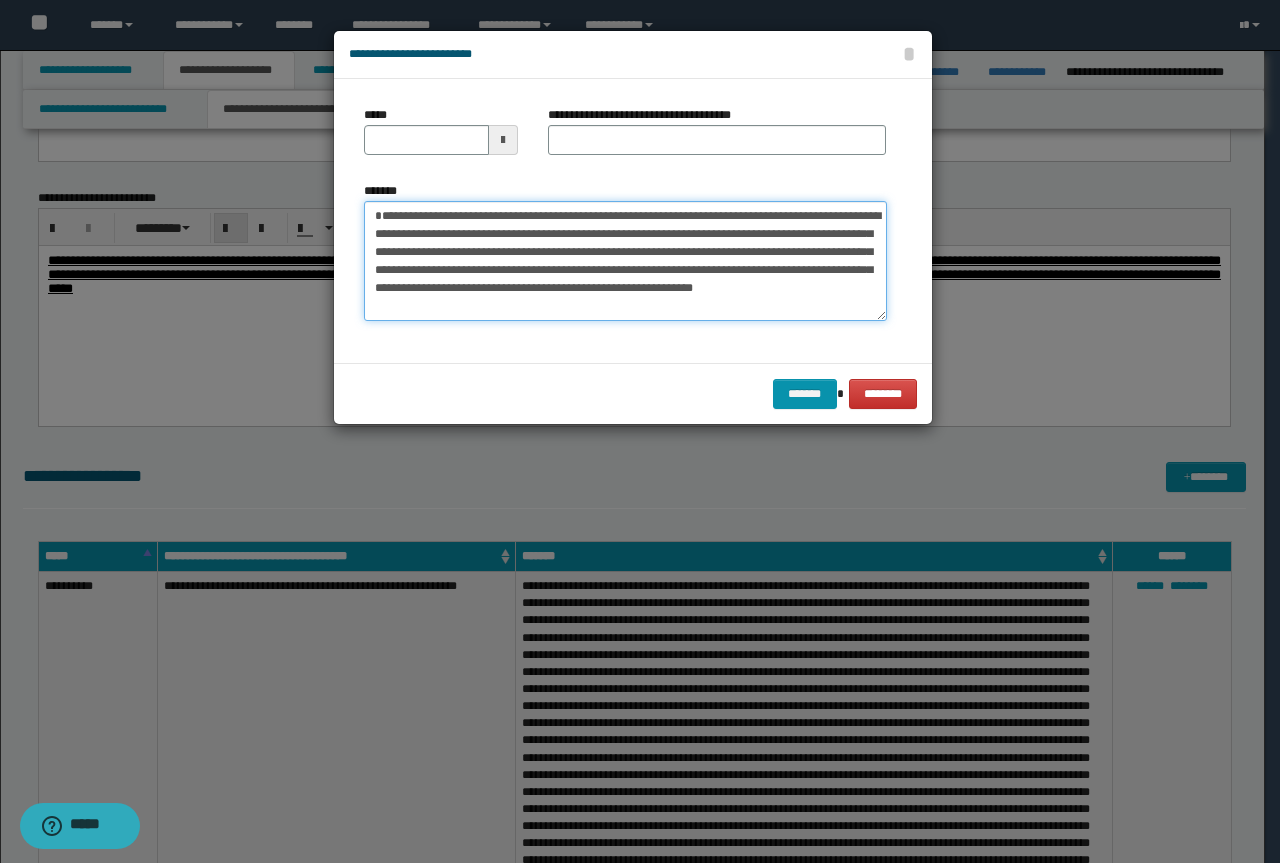 type on "**********" 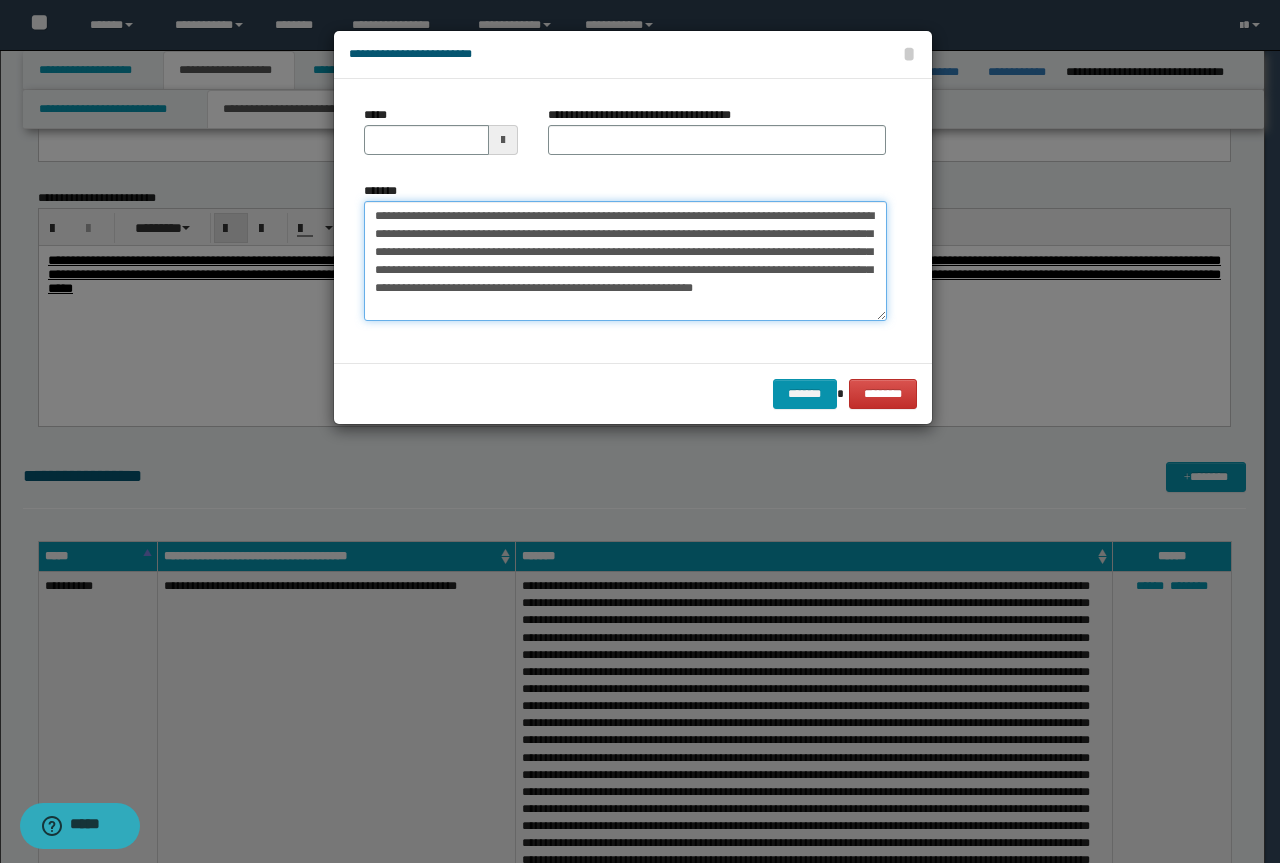 type 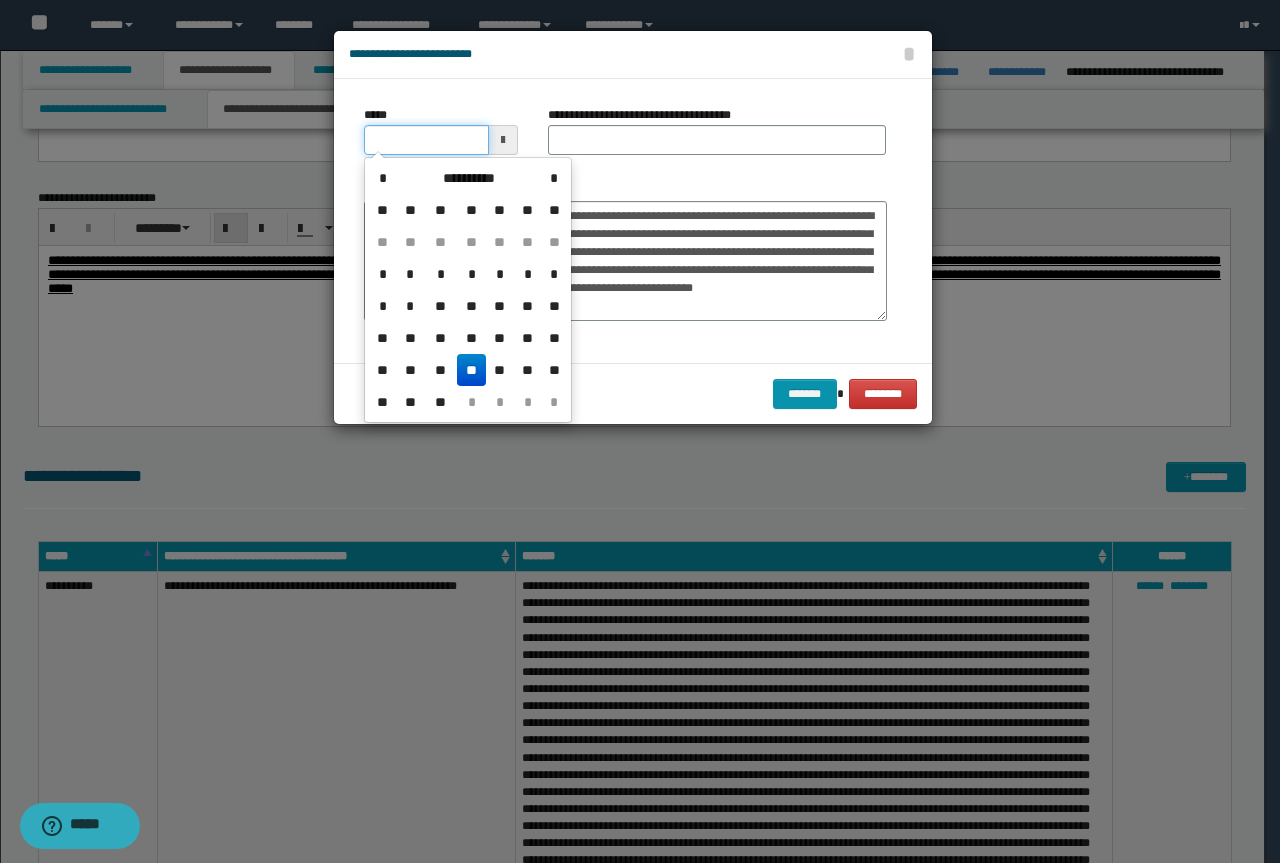 click on "*****" at bounding box center [426, 140] 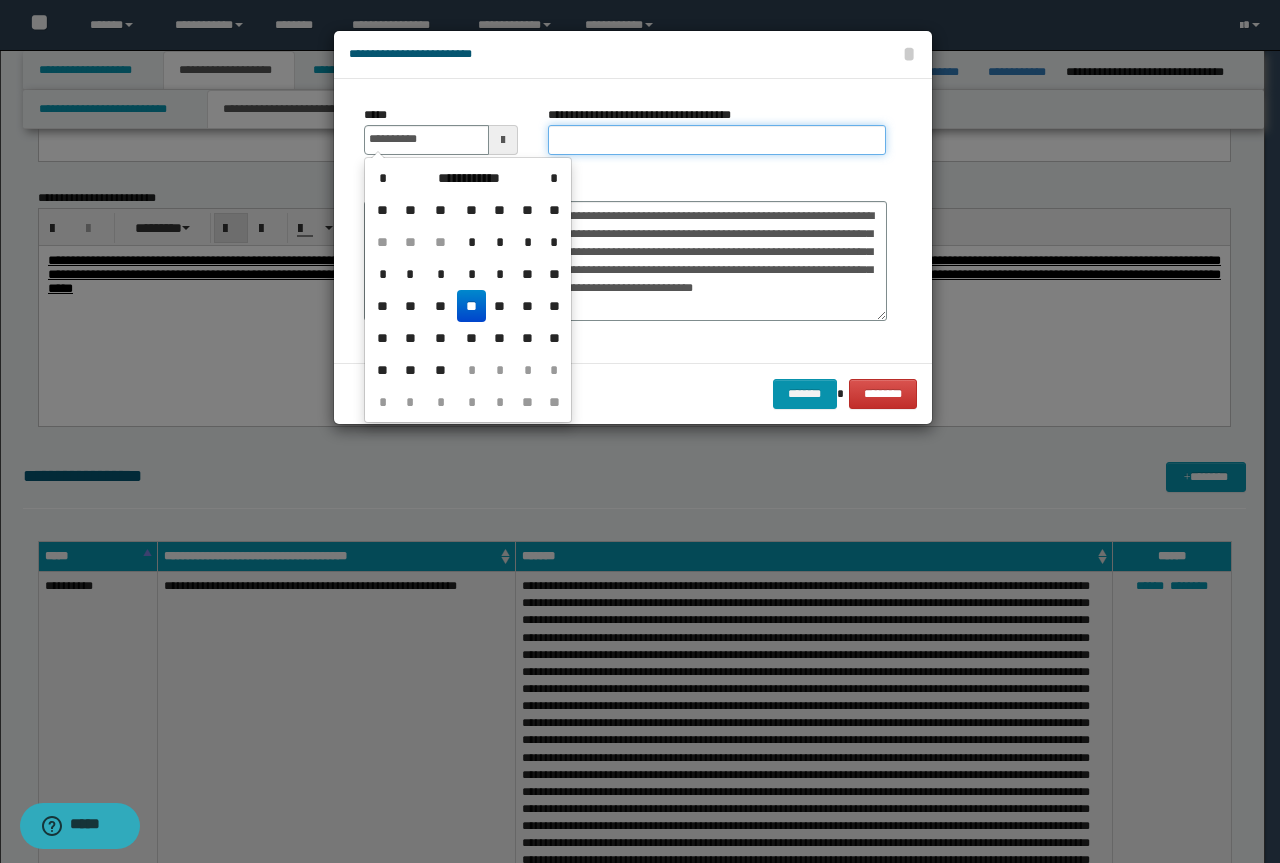 type on "**********" 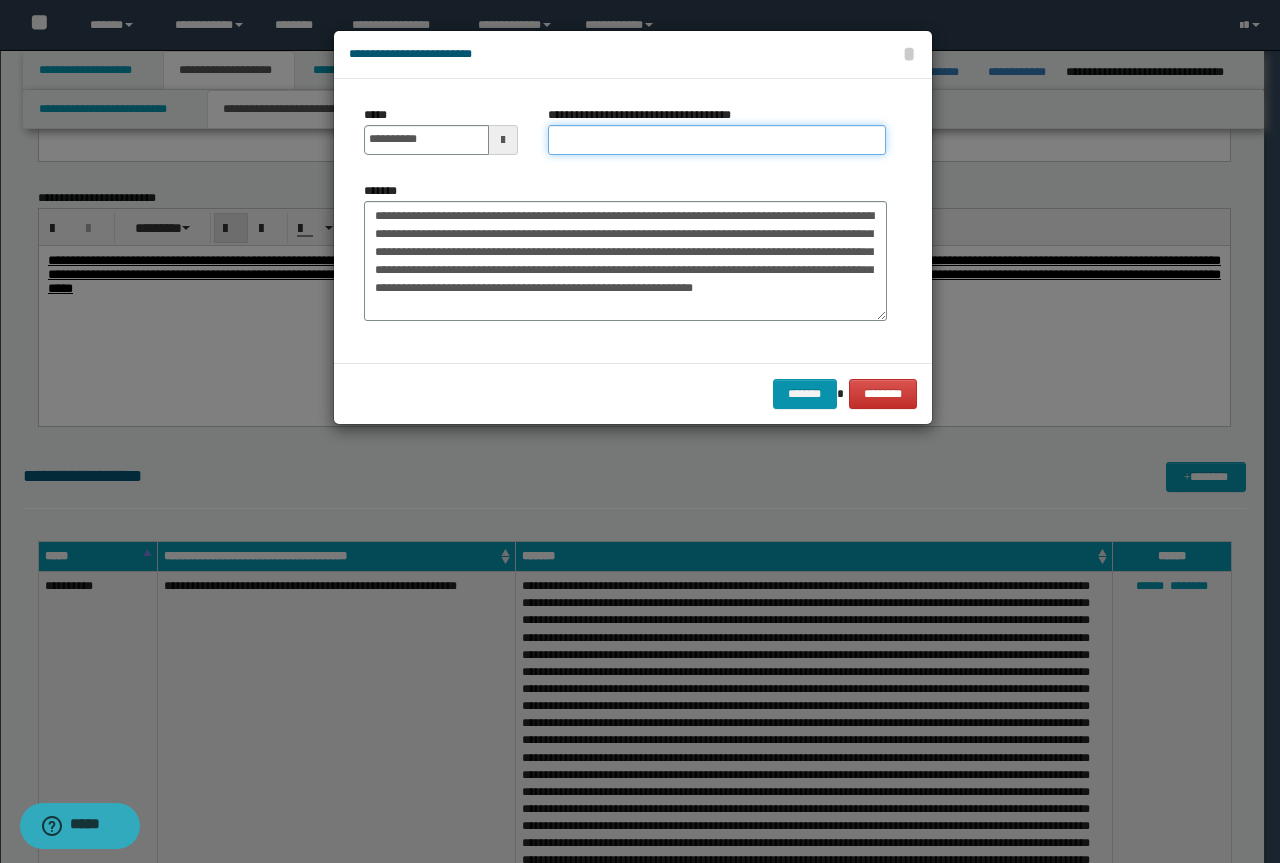 click on "**********" at bounding box center (717, 140) 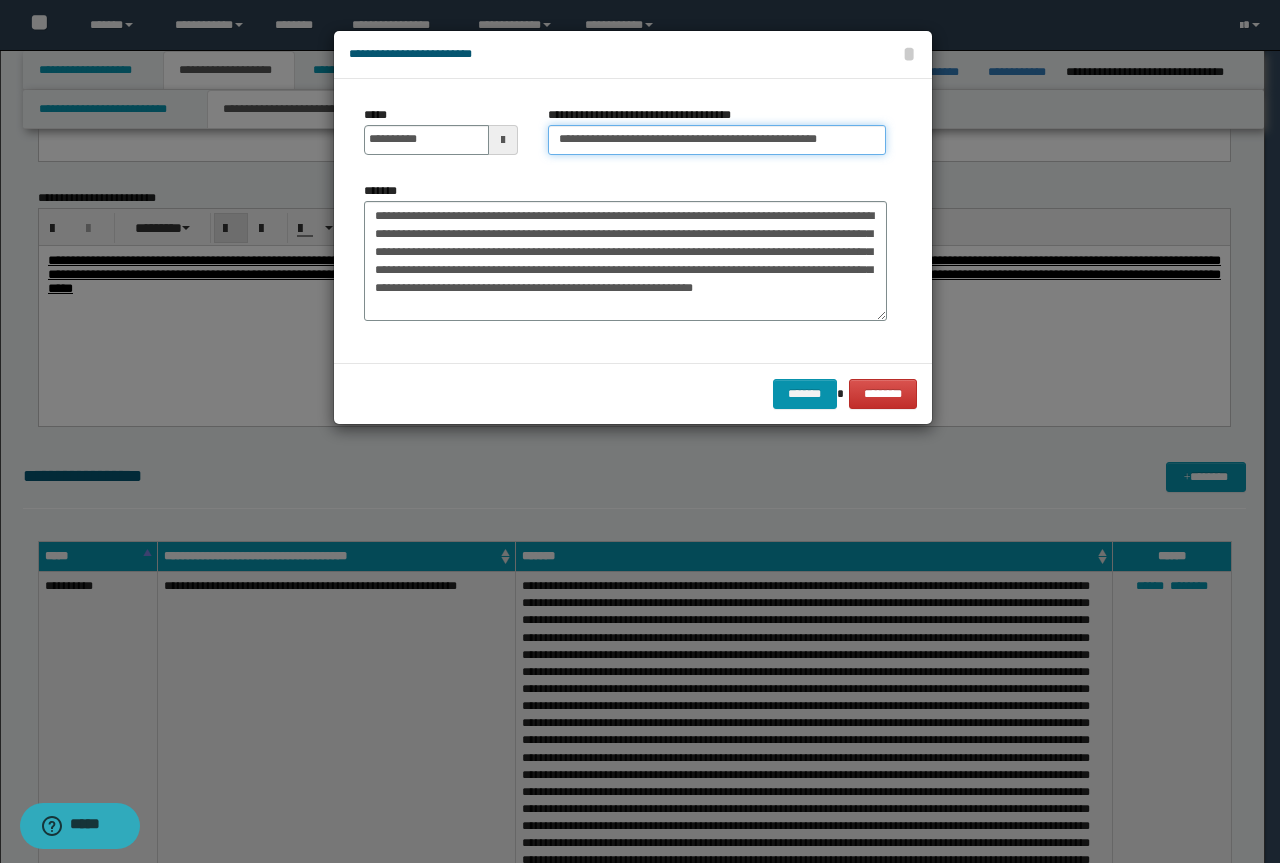 drag, startPoint x: 629, startPoint y: 144, endPoint x: 0, endPoint y: 147, distance: 629.00714 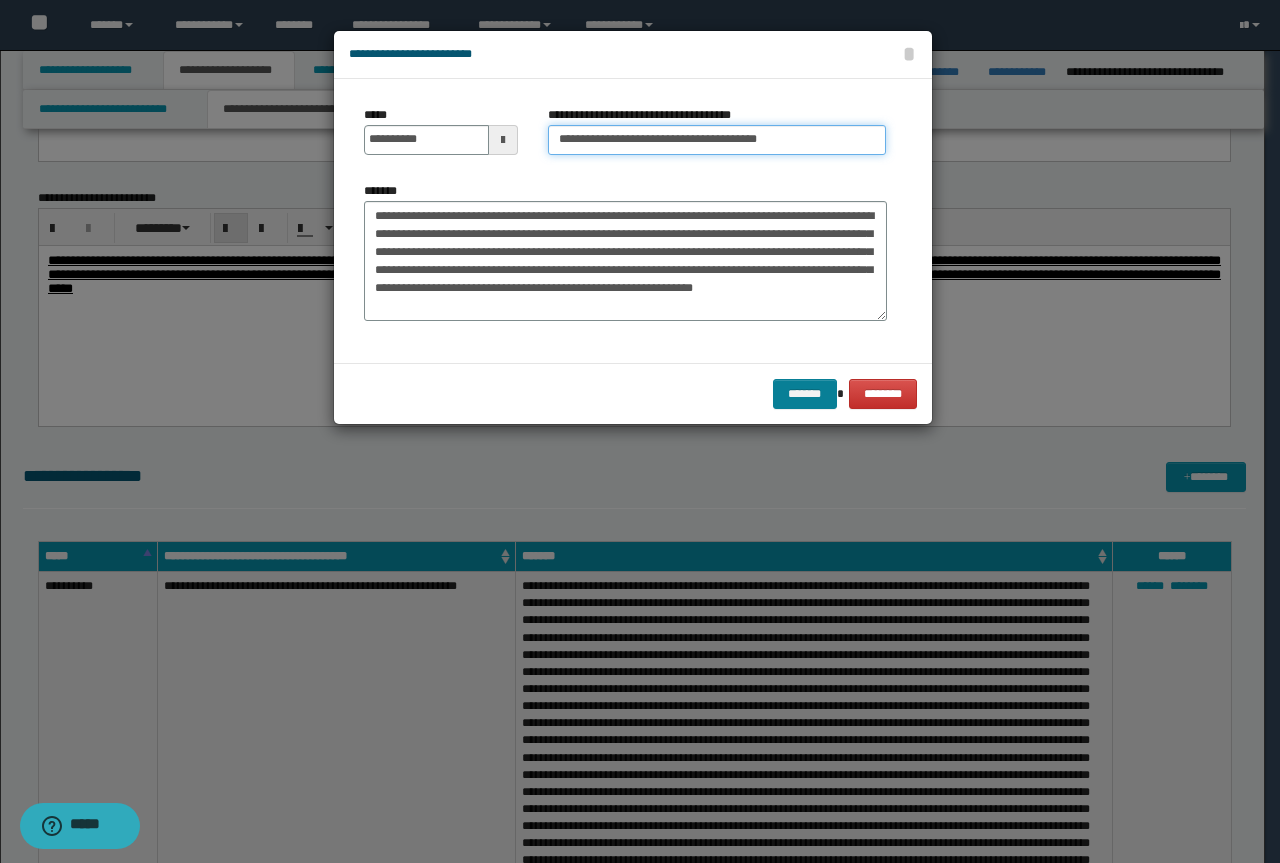 type on "**********" 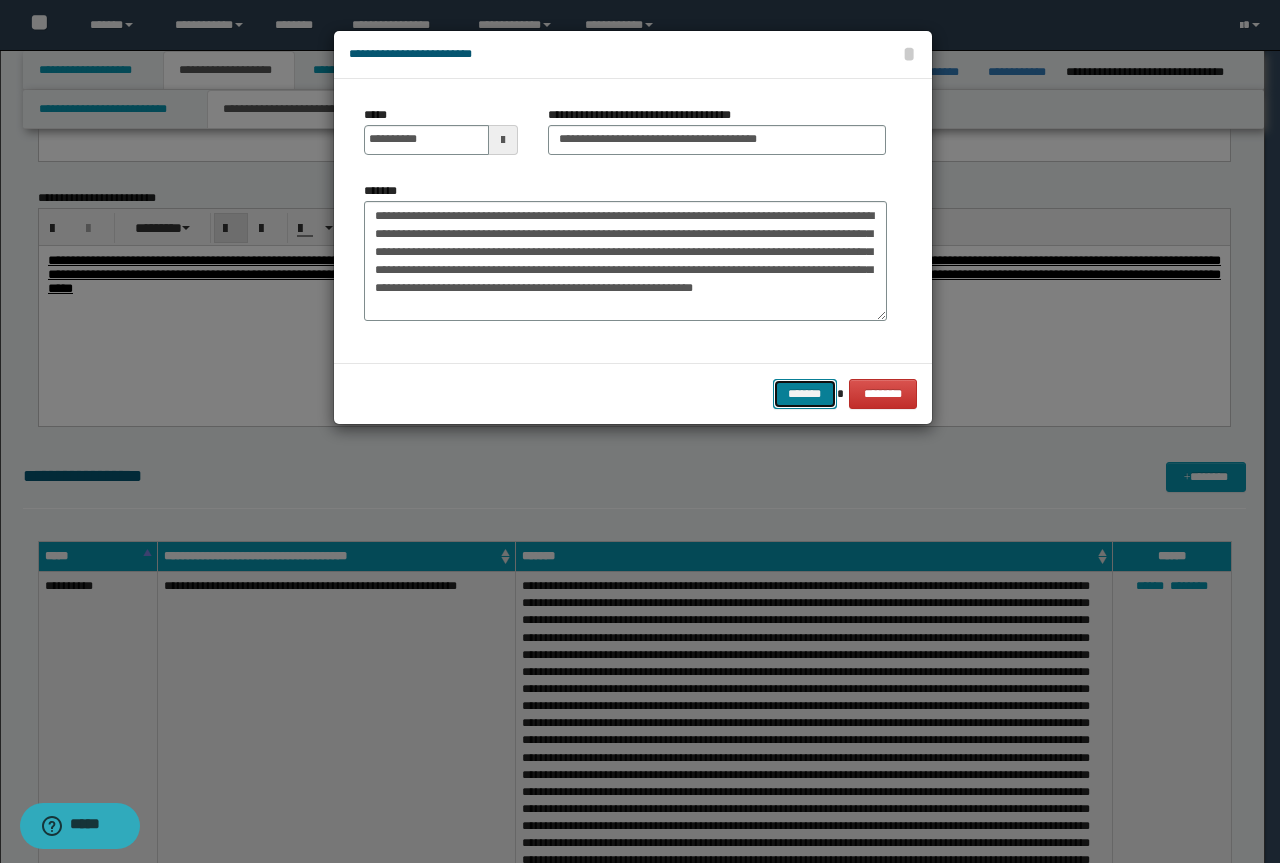 click on "*******" at bounding box center (805, 394) 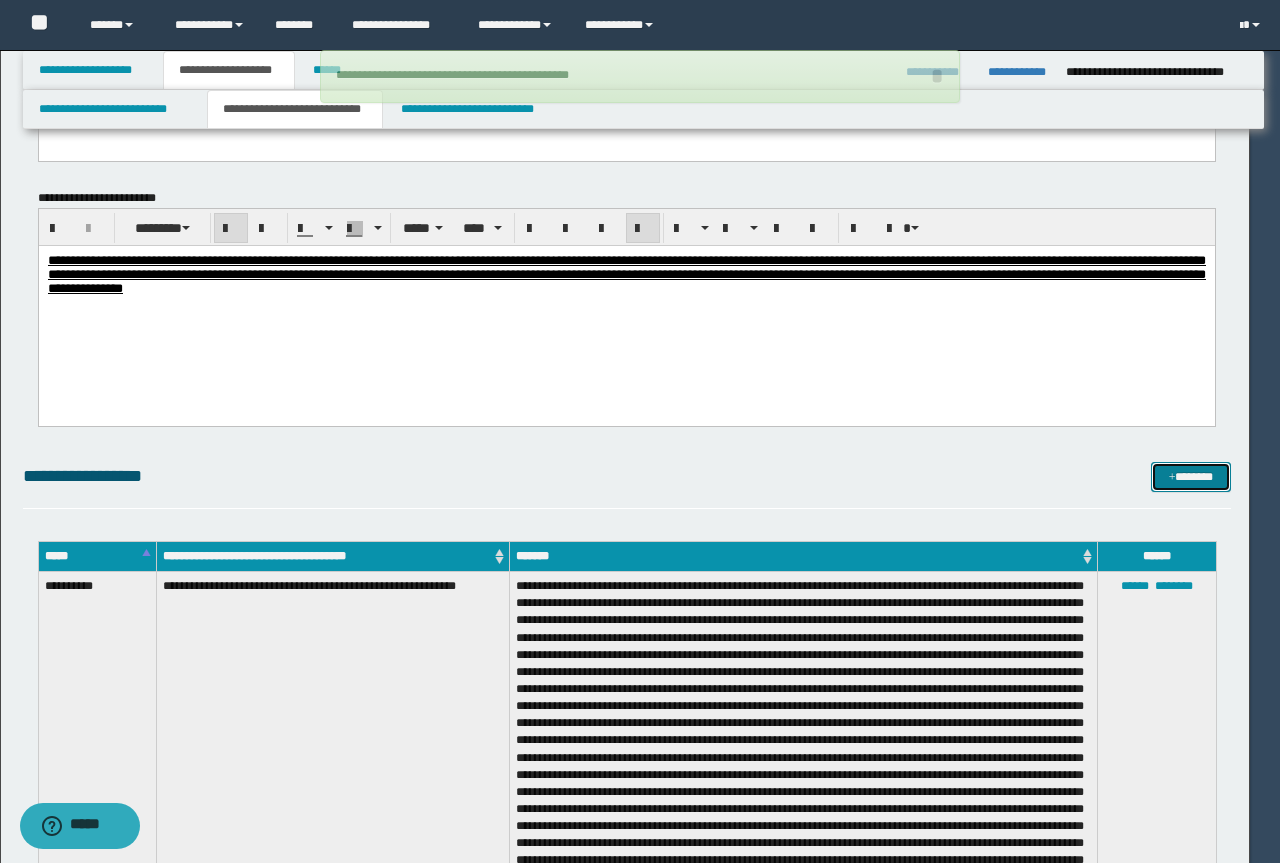 type 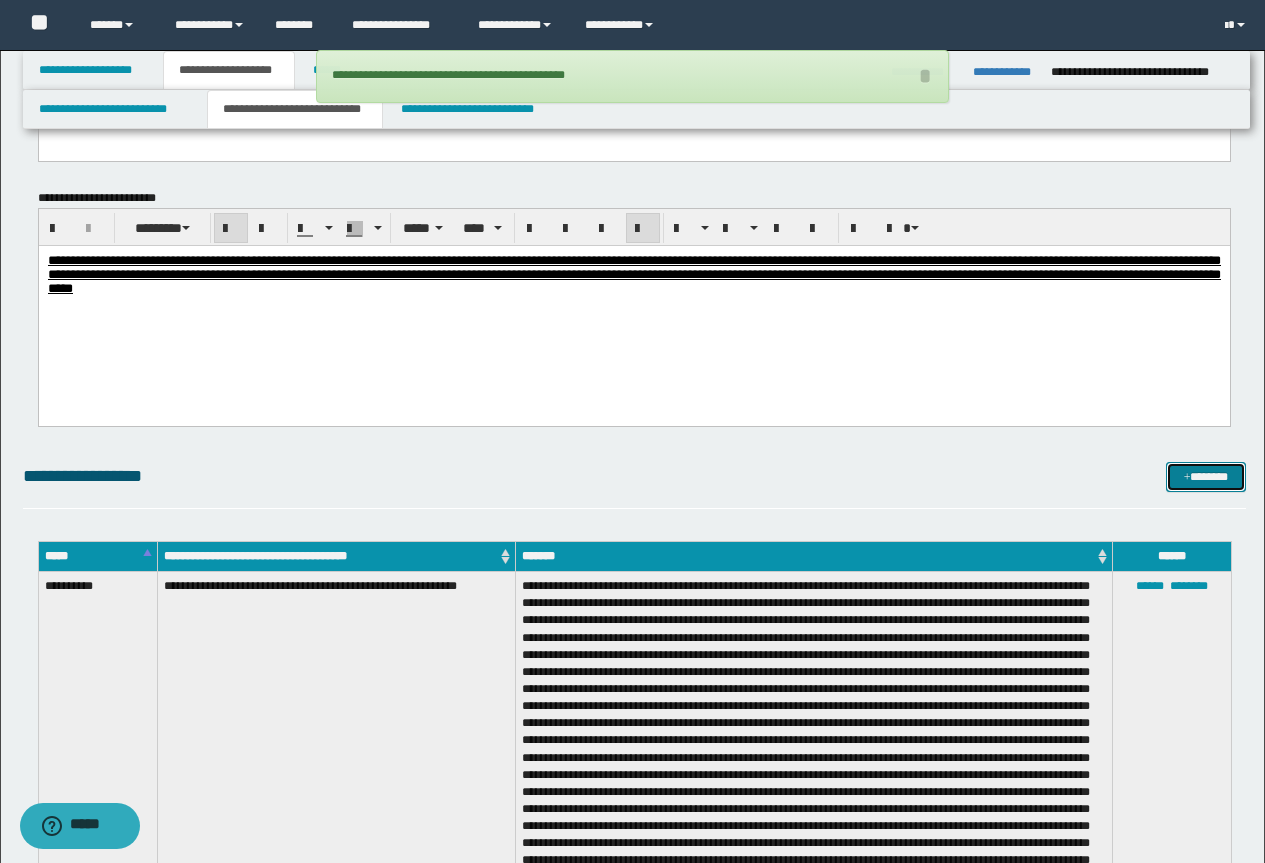 click on "*******" at bounding box center (1206, 477) 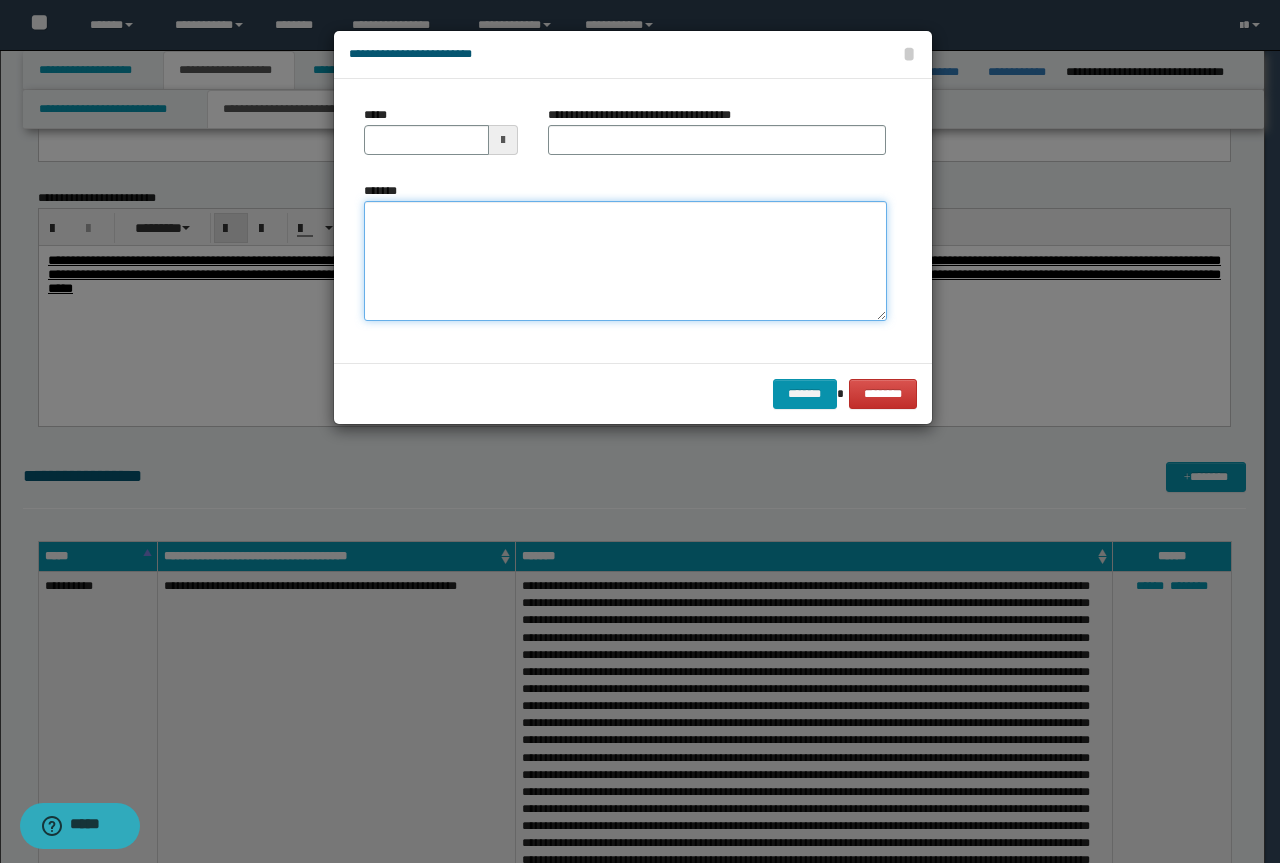 click on "*******" at bounding box center (625, 261) 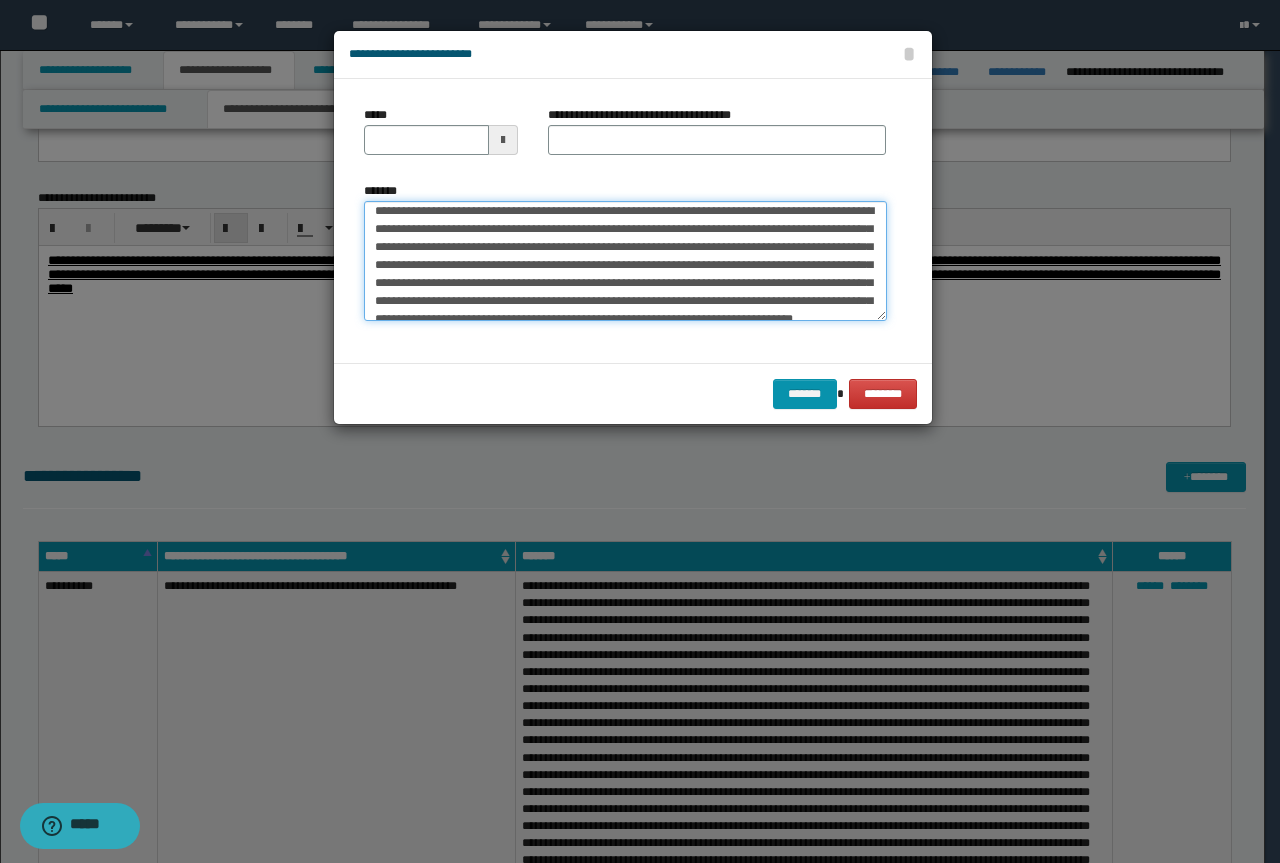 scroll, scrollTop: 0, scrollLeft: 0, axis: both 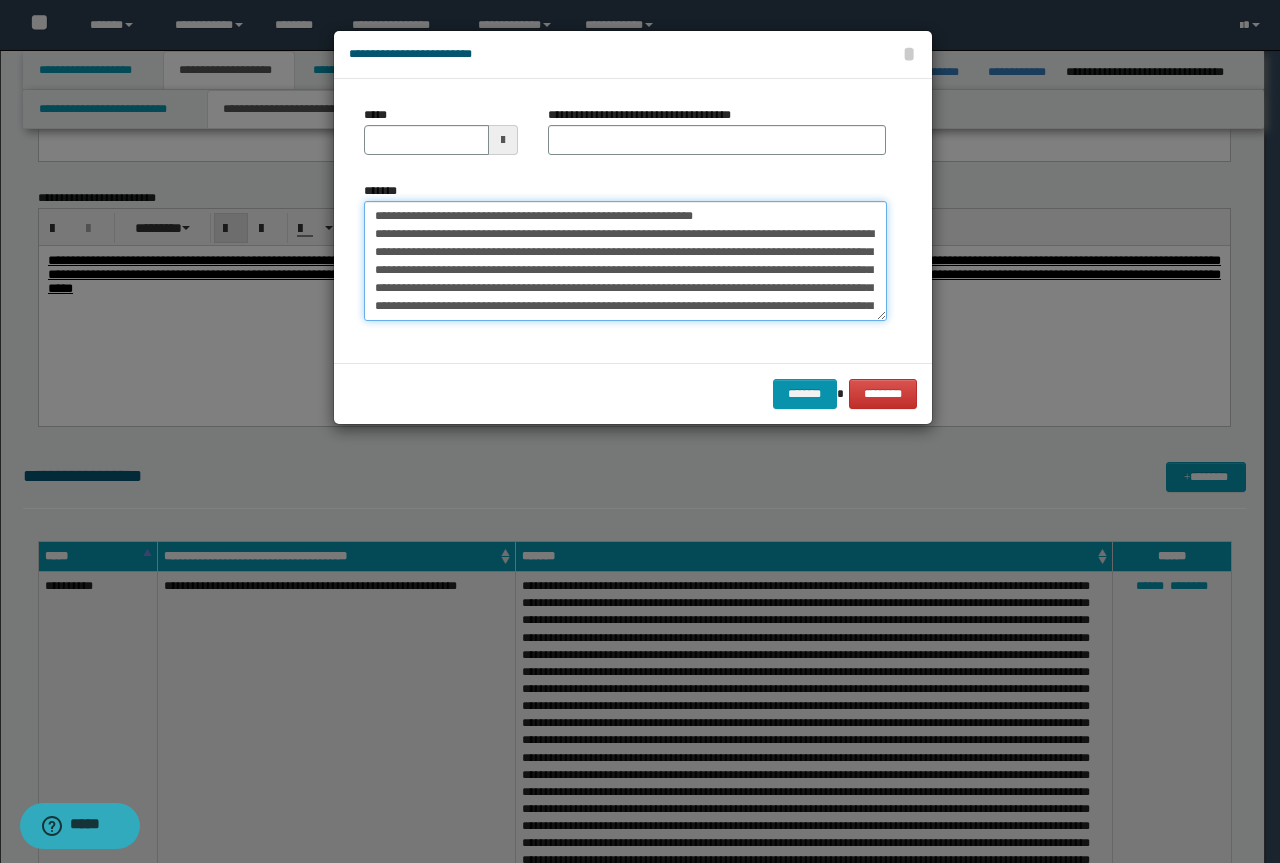 drag, startPoint x: 765, startPoint y: 214, endPoint x: 300, endPoint y: 202, distance: 465.15482 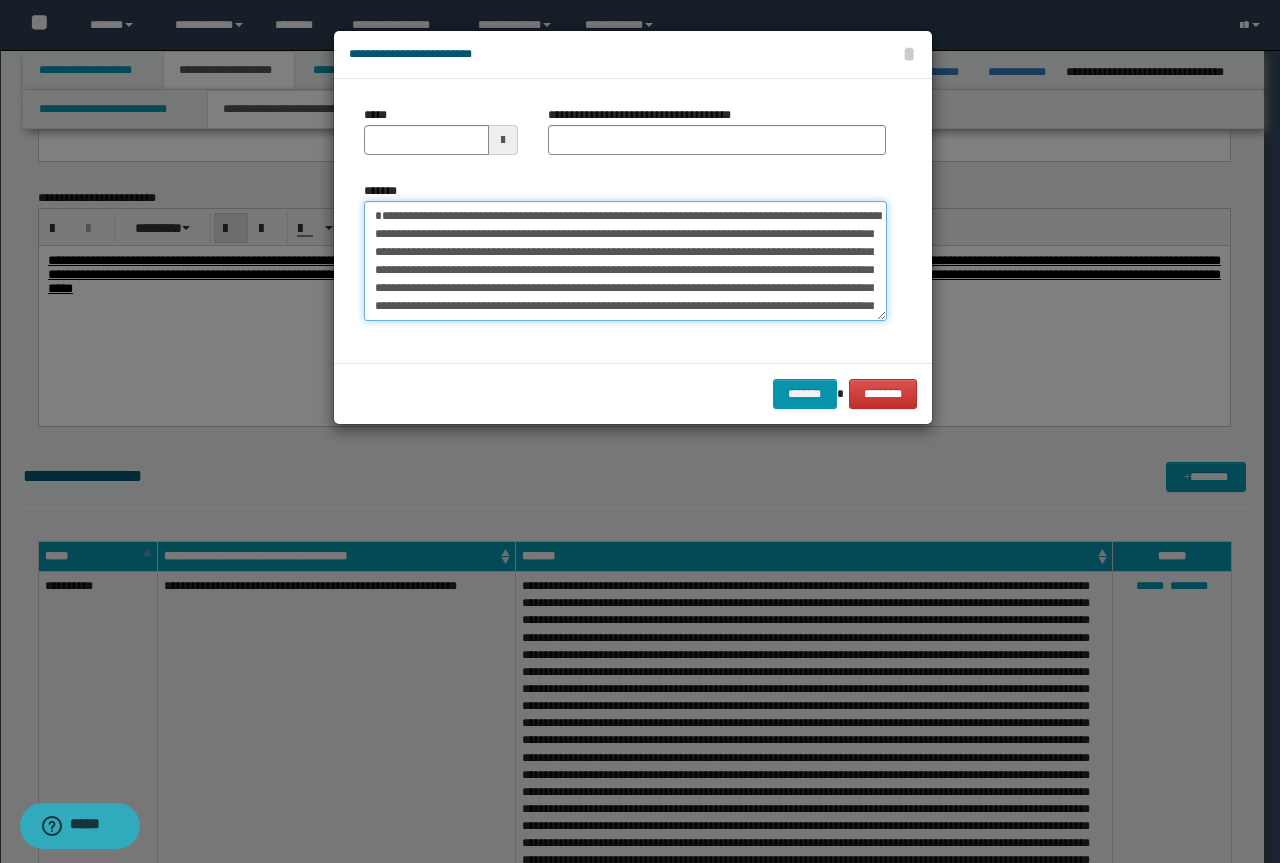 type on "**********" 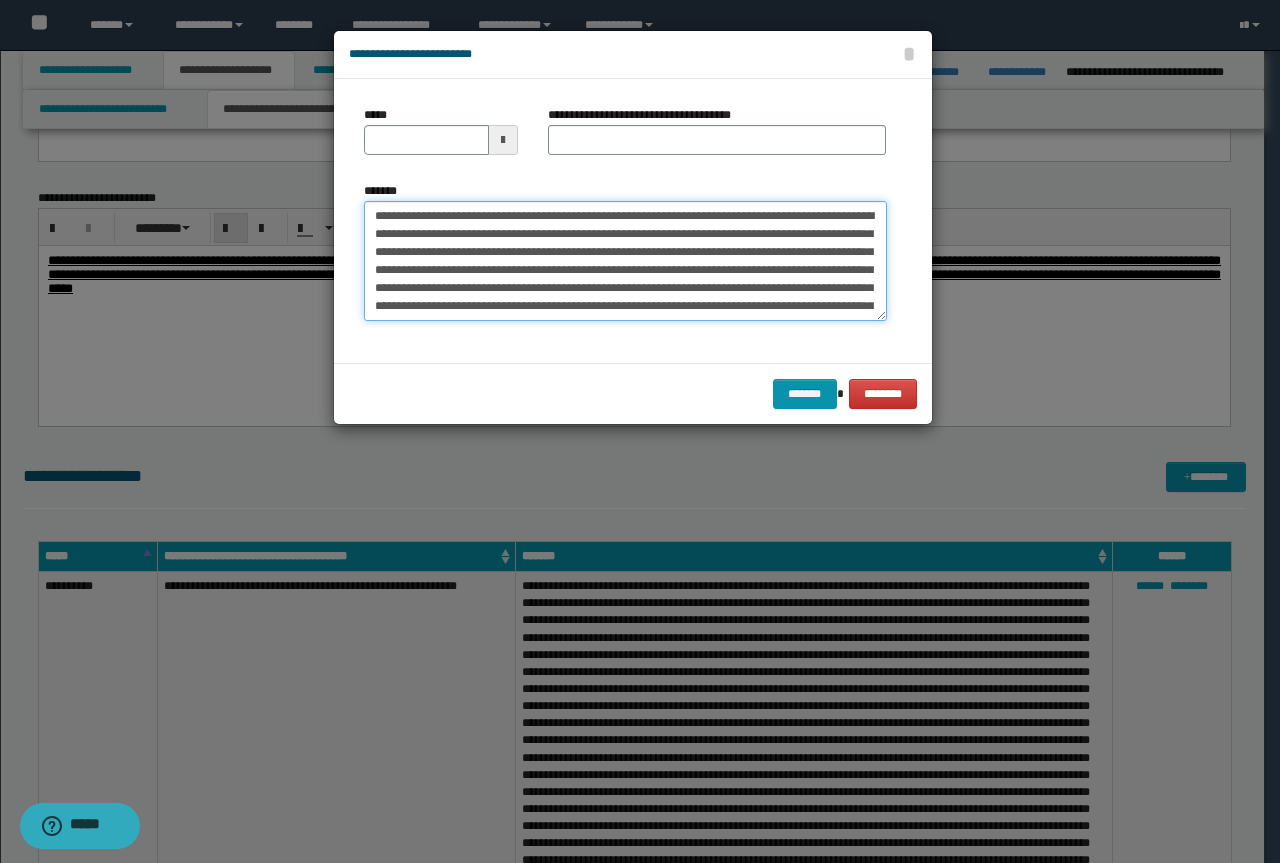 type 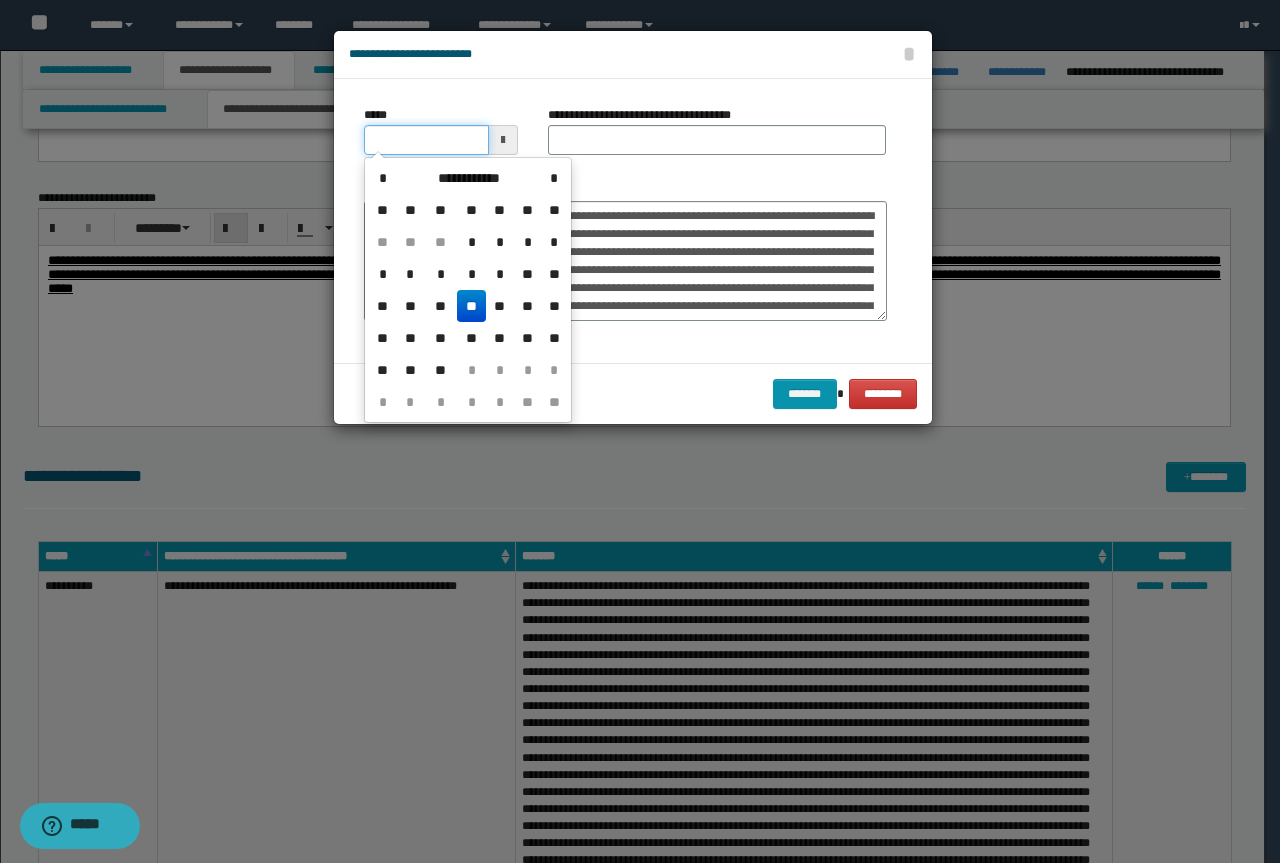 click on "*****" at bounding box center (426, 140) 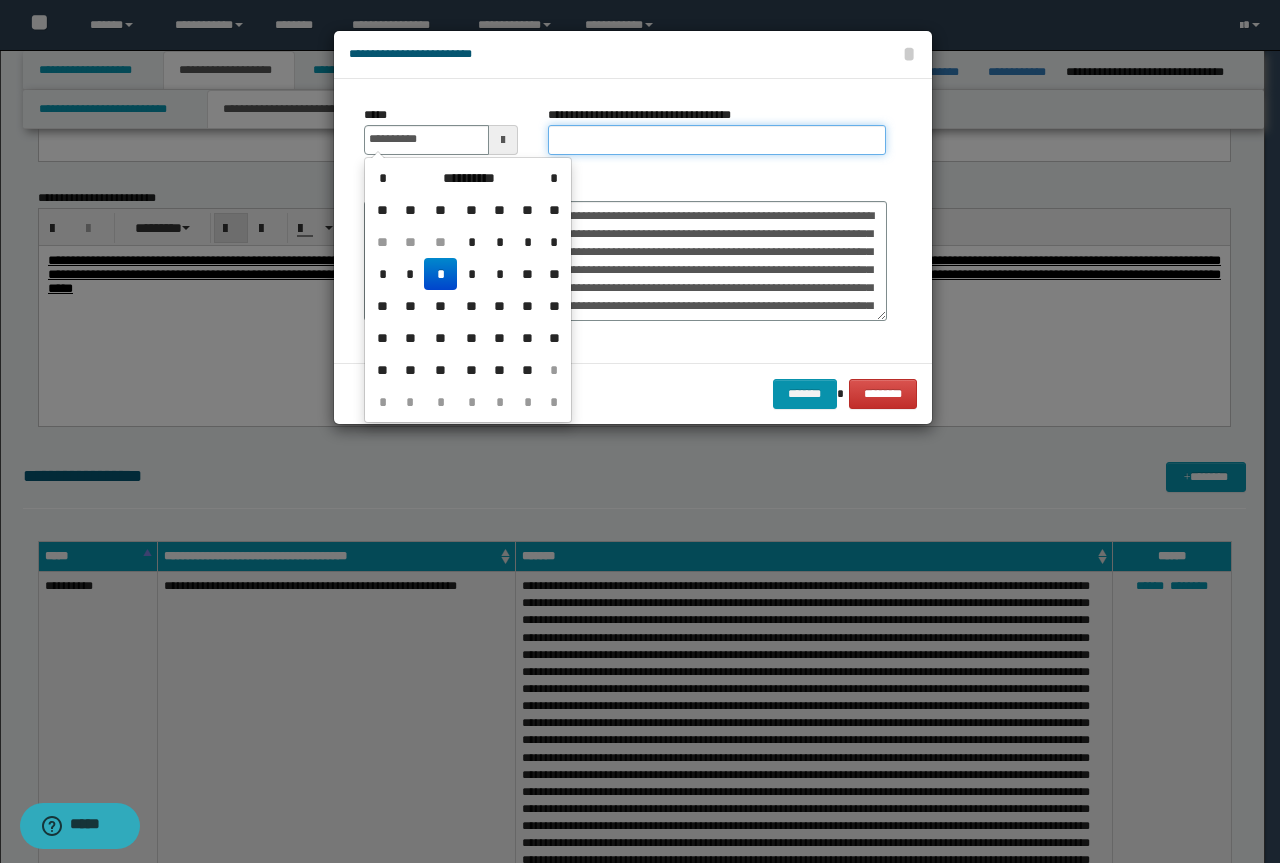 type on "**********" 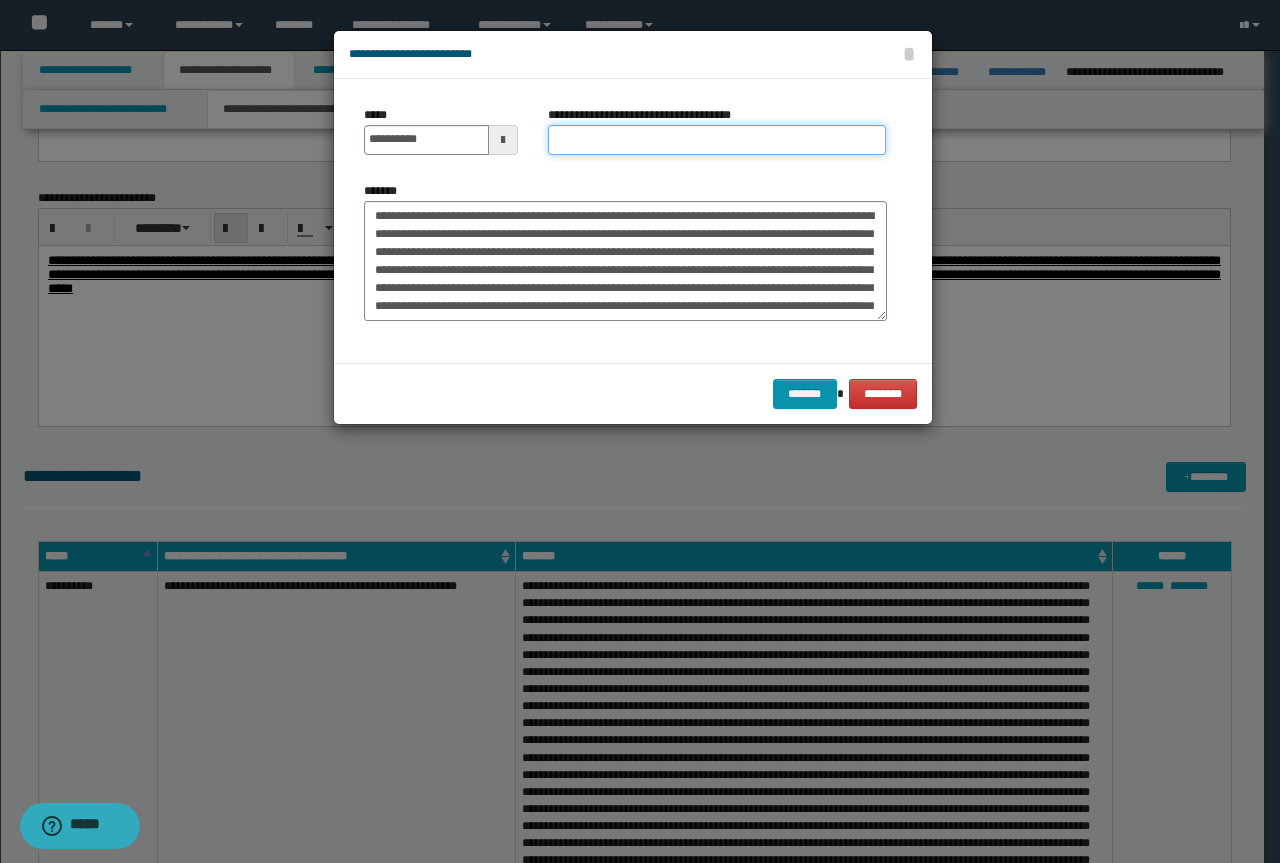 click on "**********" at bounding box center (717, 140) 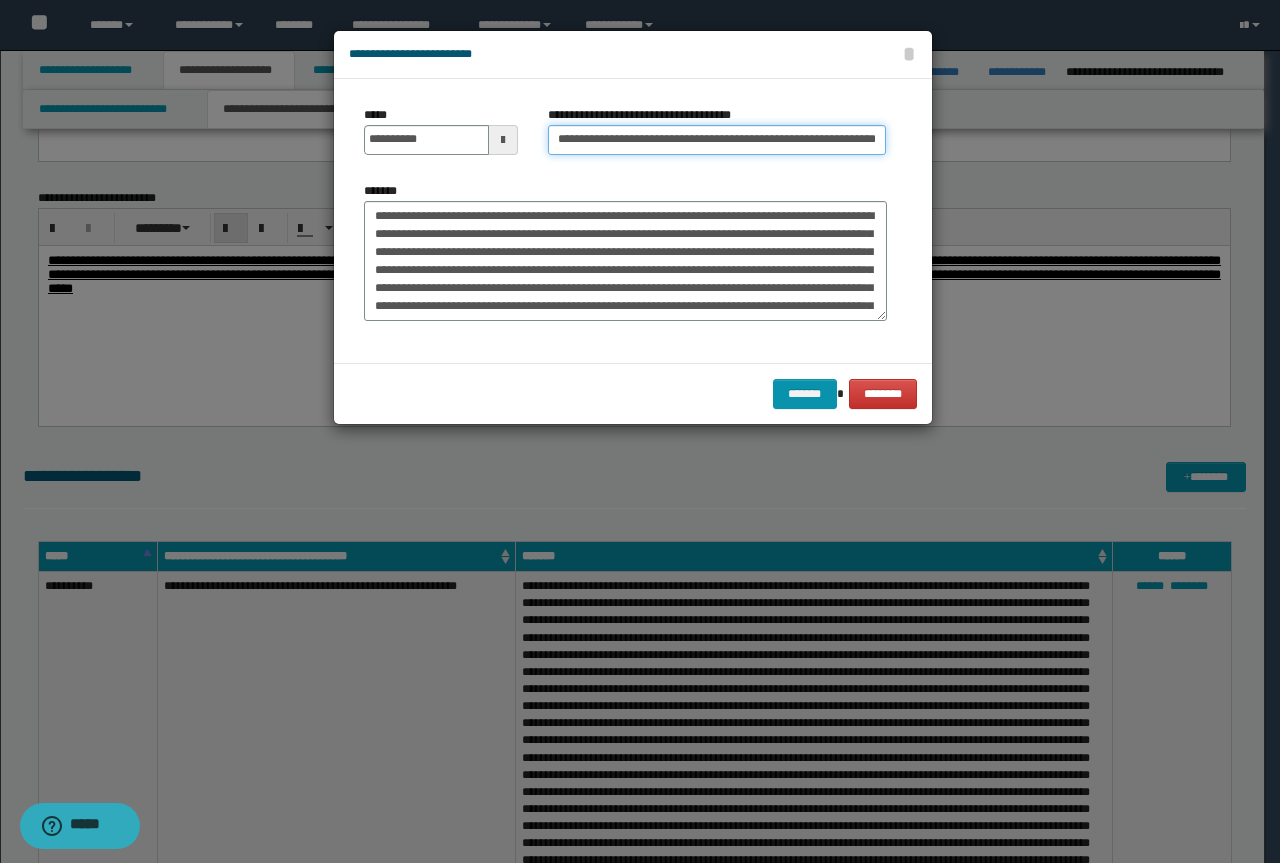 scroll, scrollTop: 0, scrollLeft: 0, axis: both 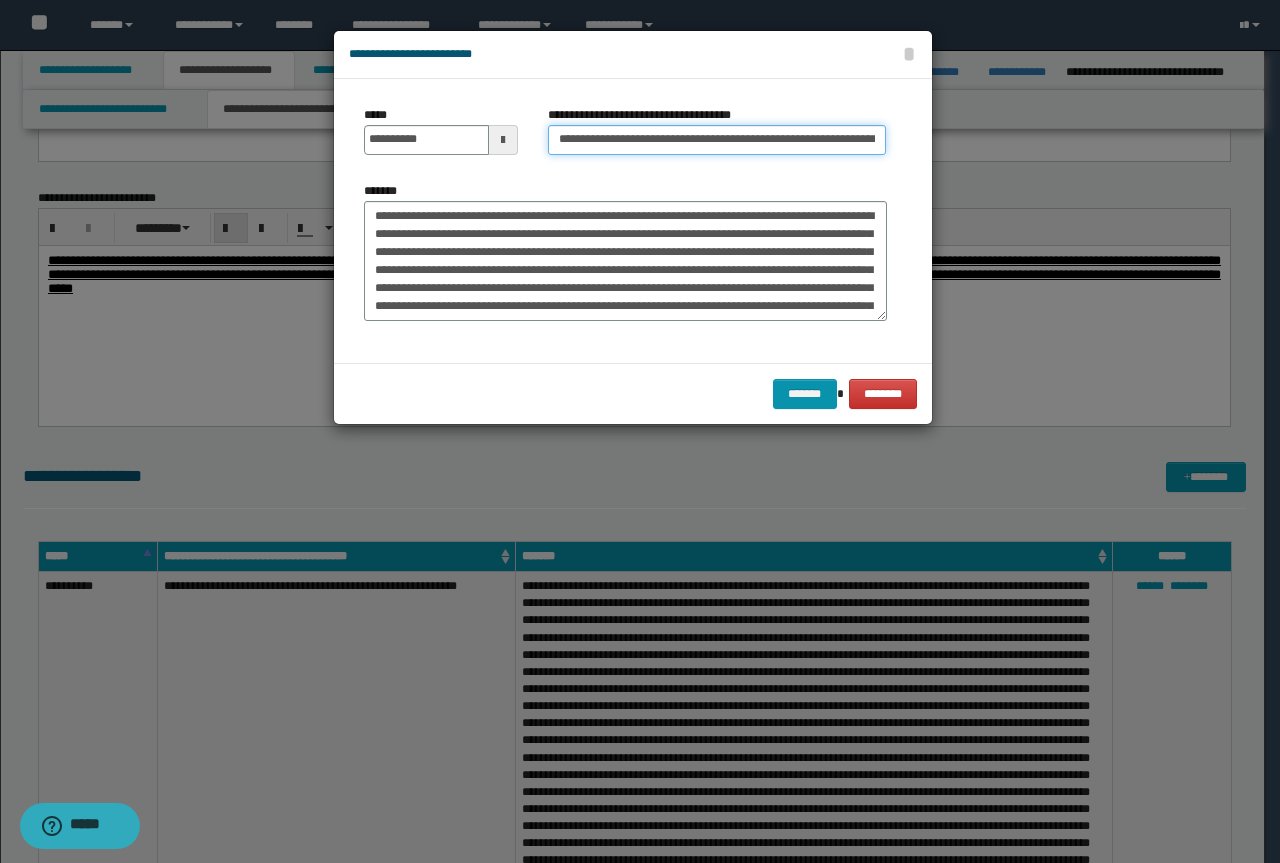 drag, startPoint x: 598, startPoint y: 143, endPoint x: 0, endPoint y: 87, distance: 600.61633 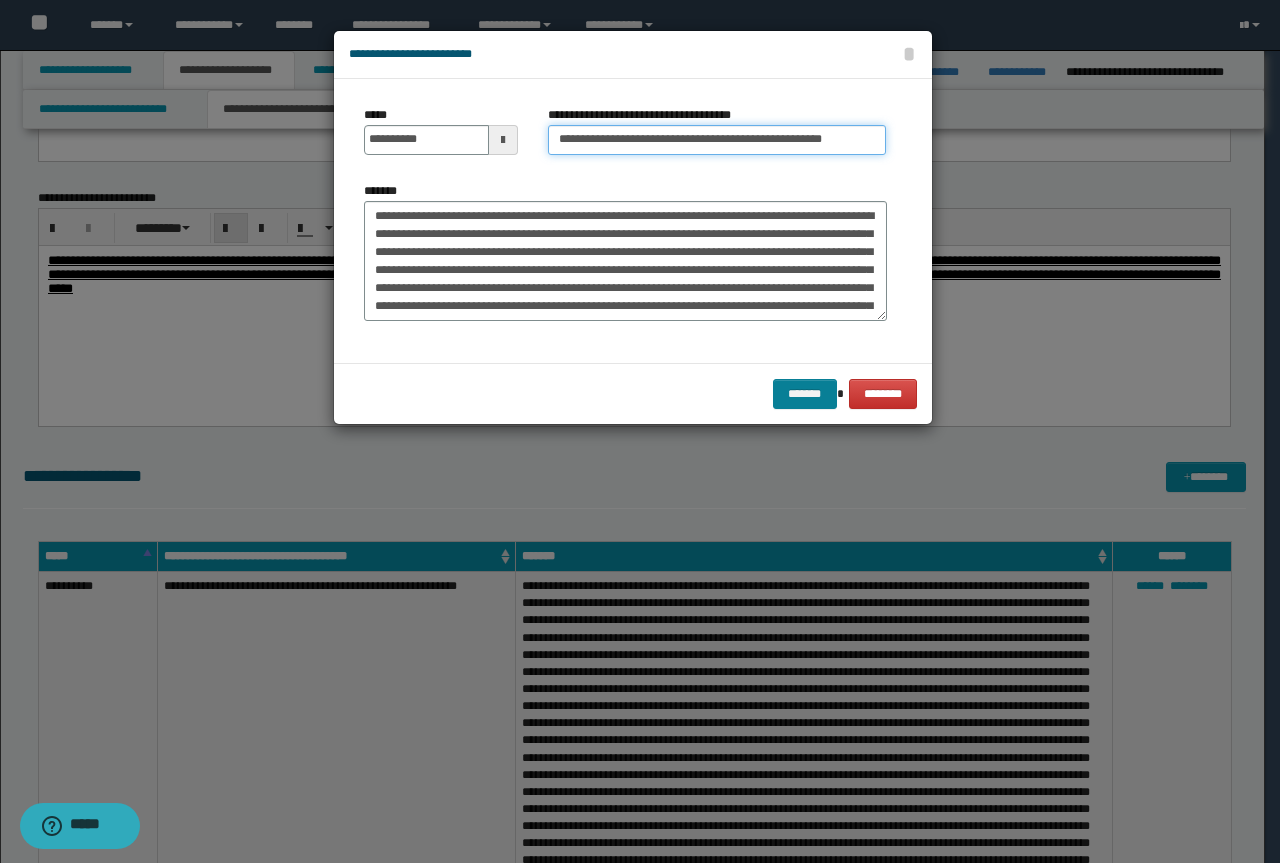 type on "**********" 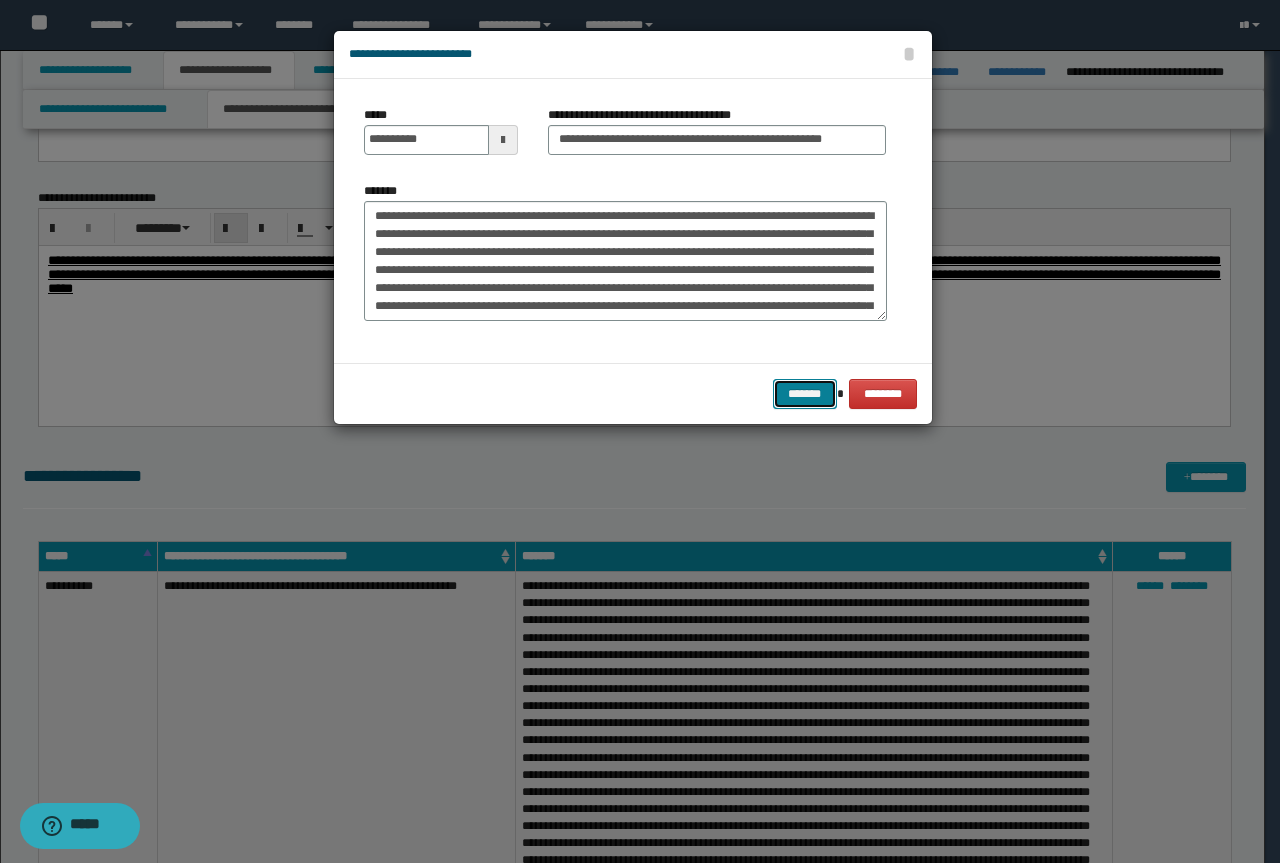 click on "*******" at bounding box center [805, 394] 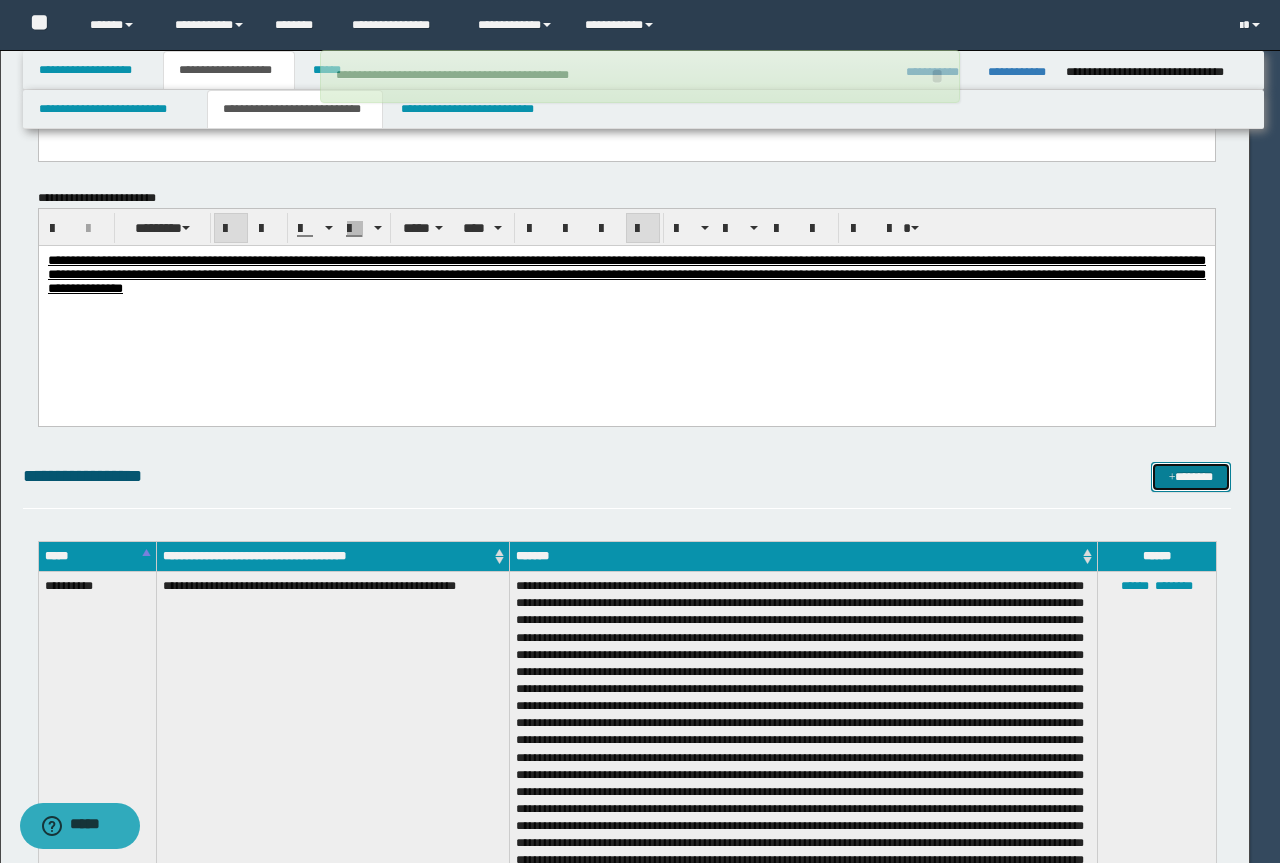 type 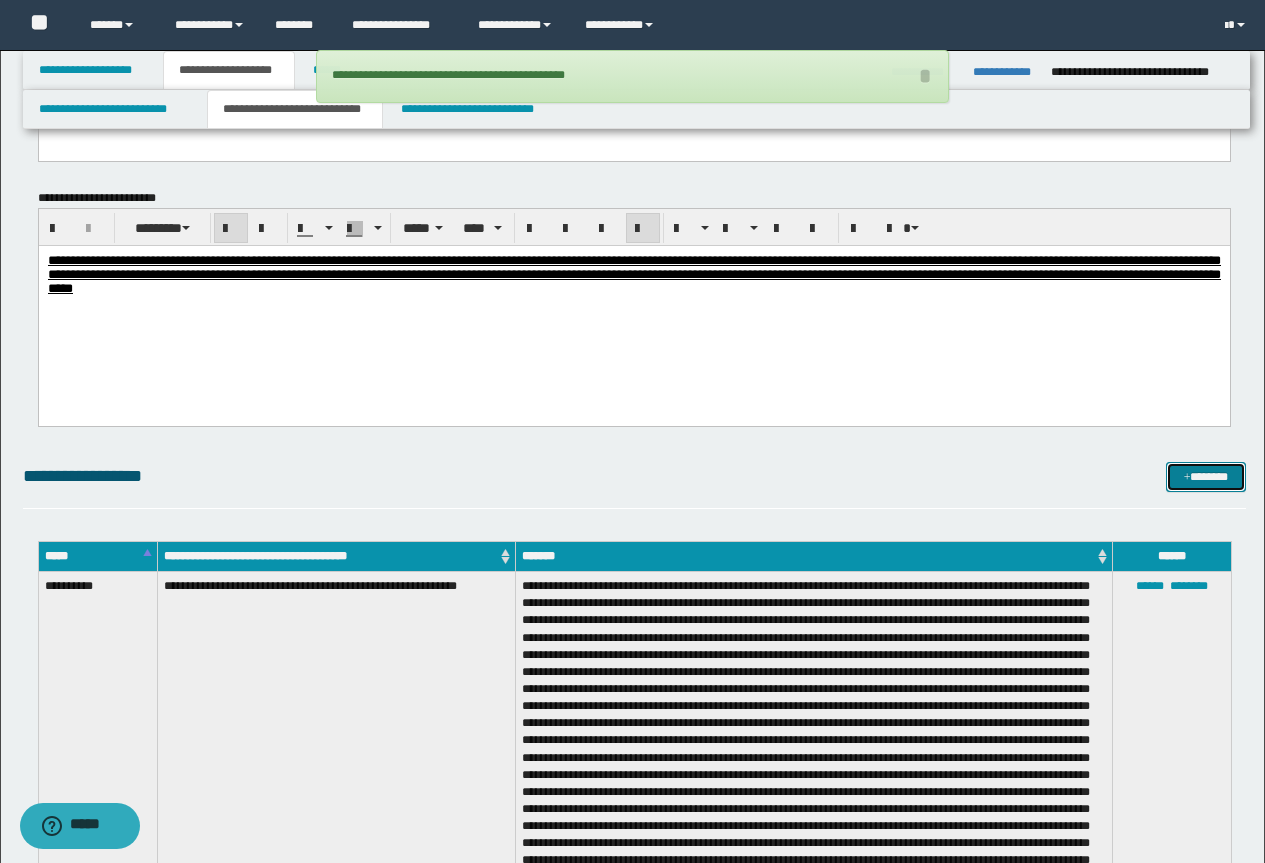 click on "*******" at bounding box center (1206, 477) 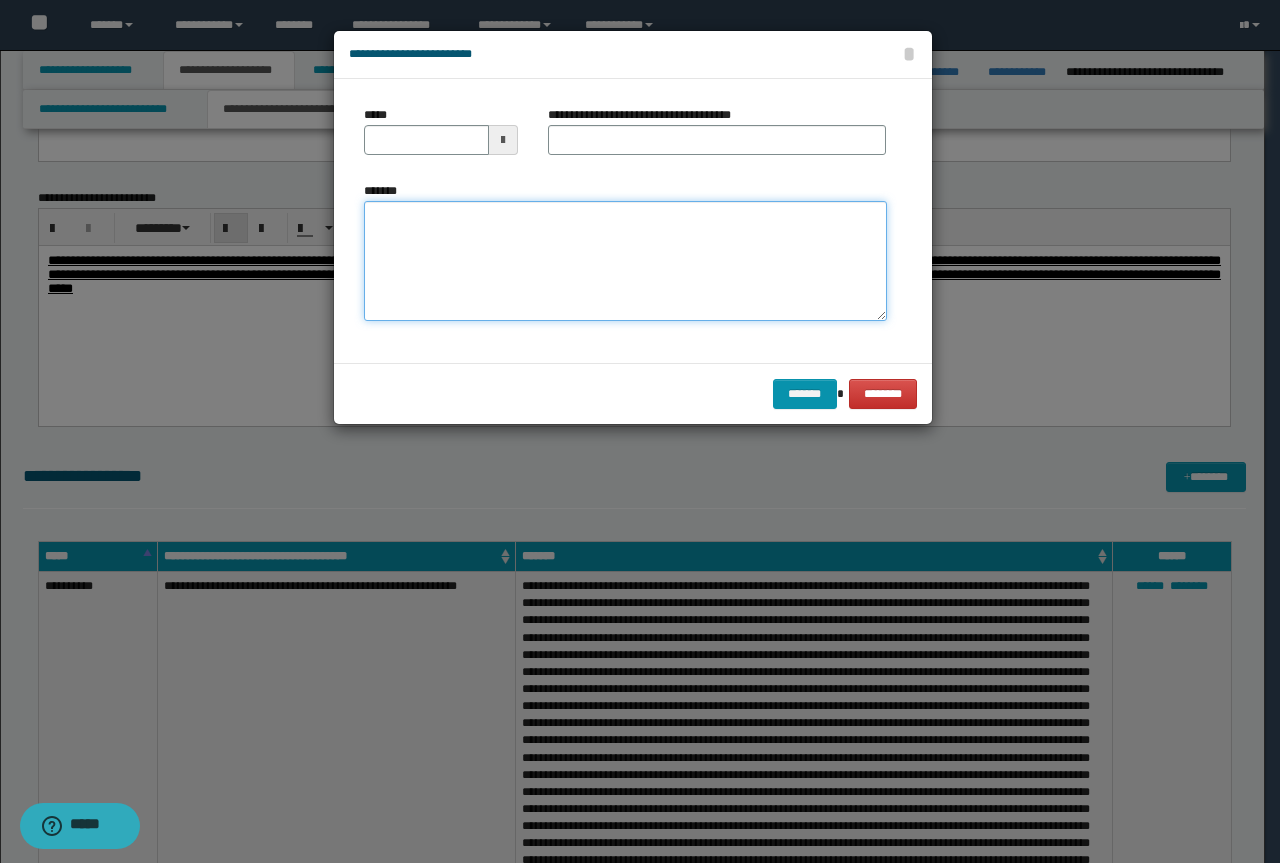 click on "*******" at bounding box center [625, 261] 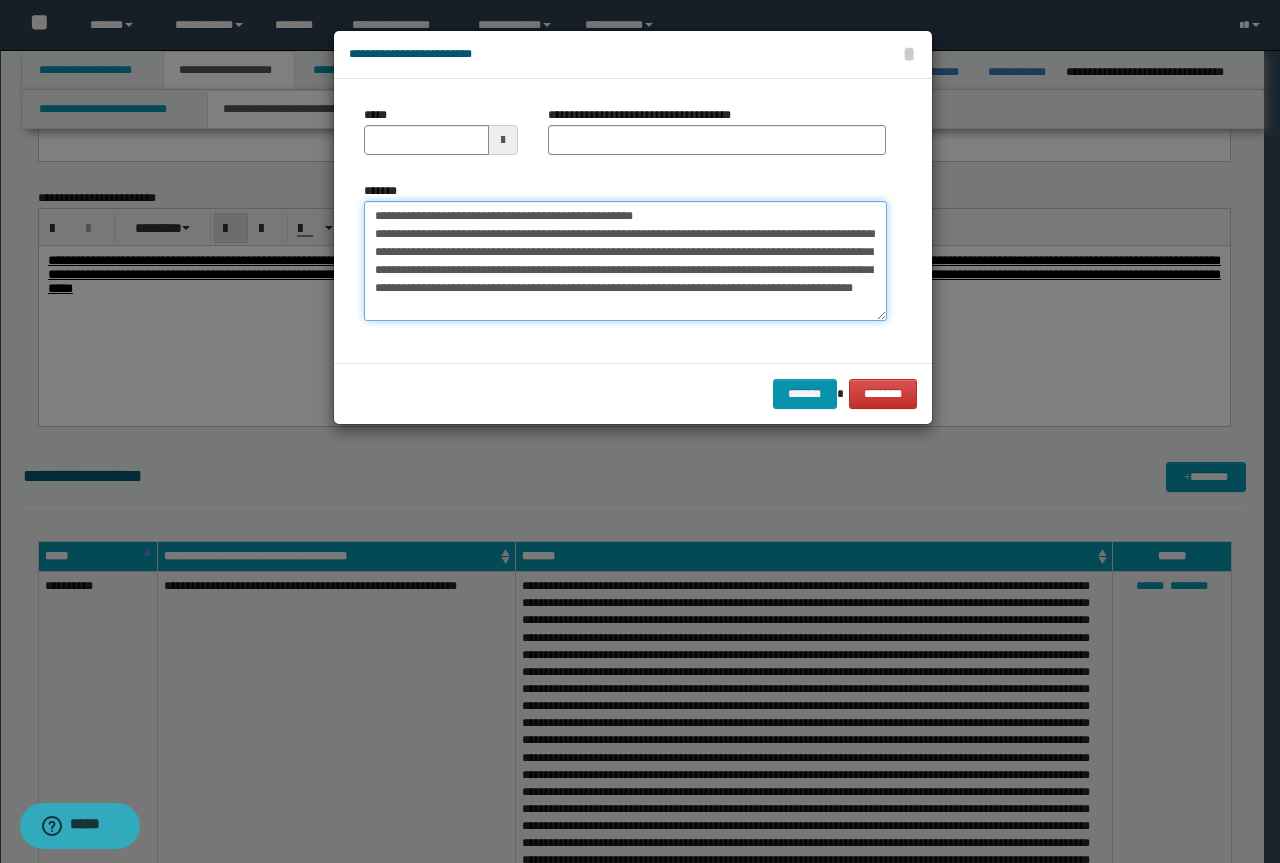 scroll, scrollTop: 0, scrollLeft: 0, axis: both 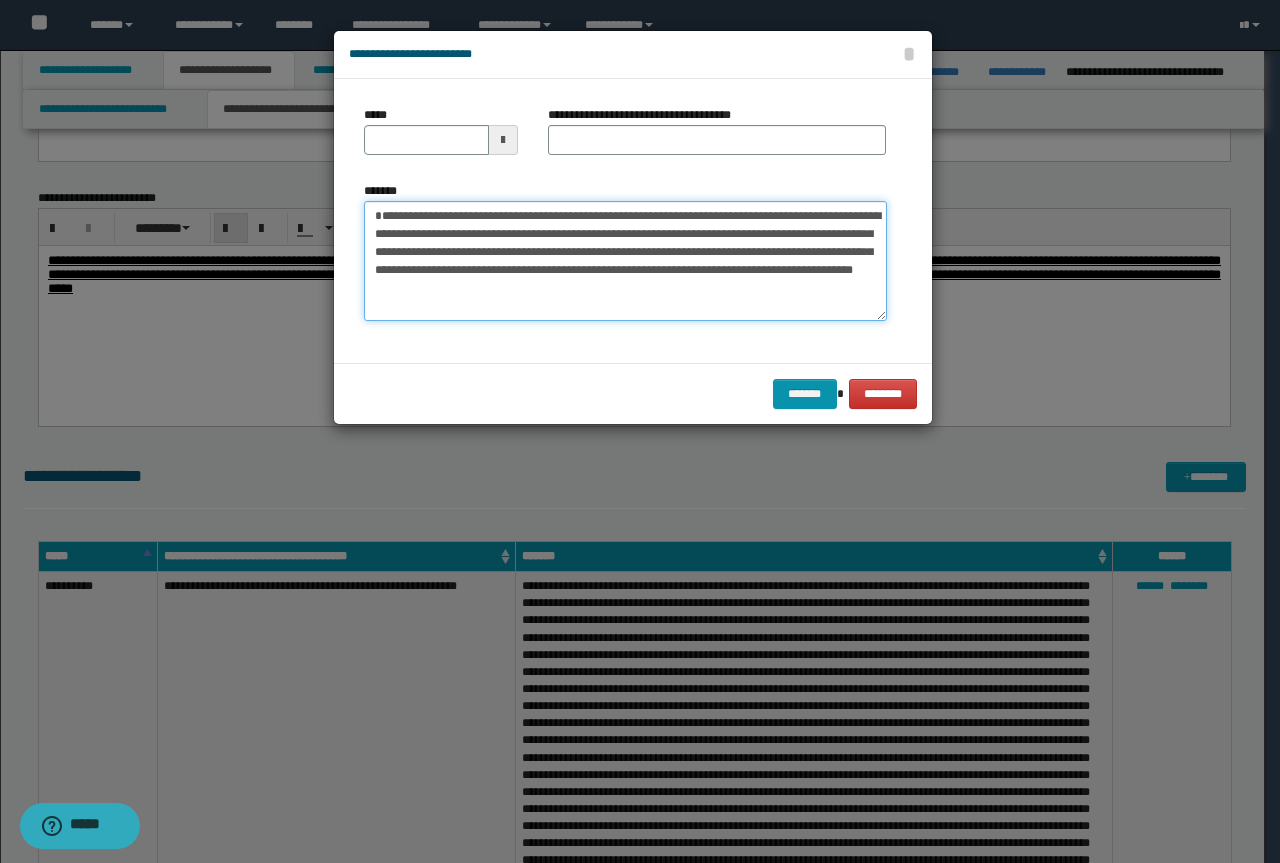 type on "**********" 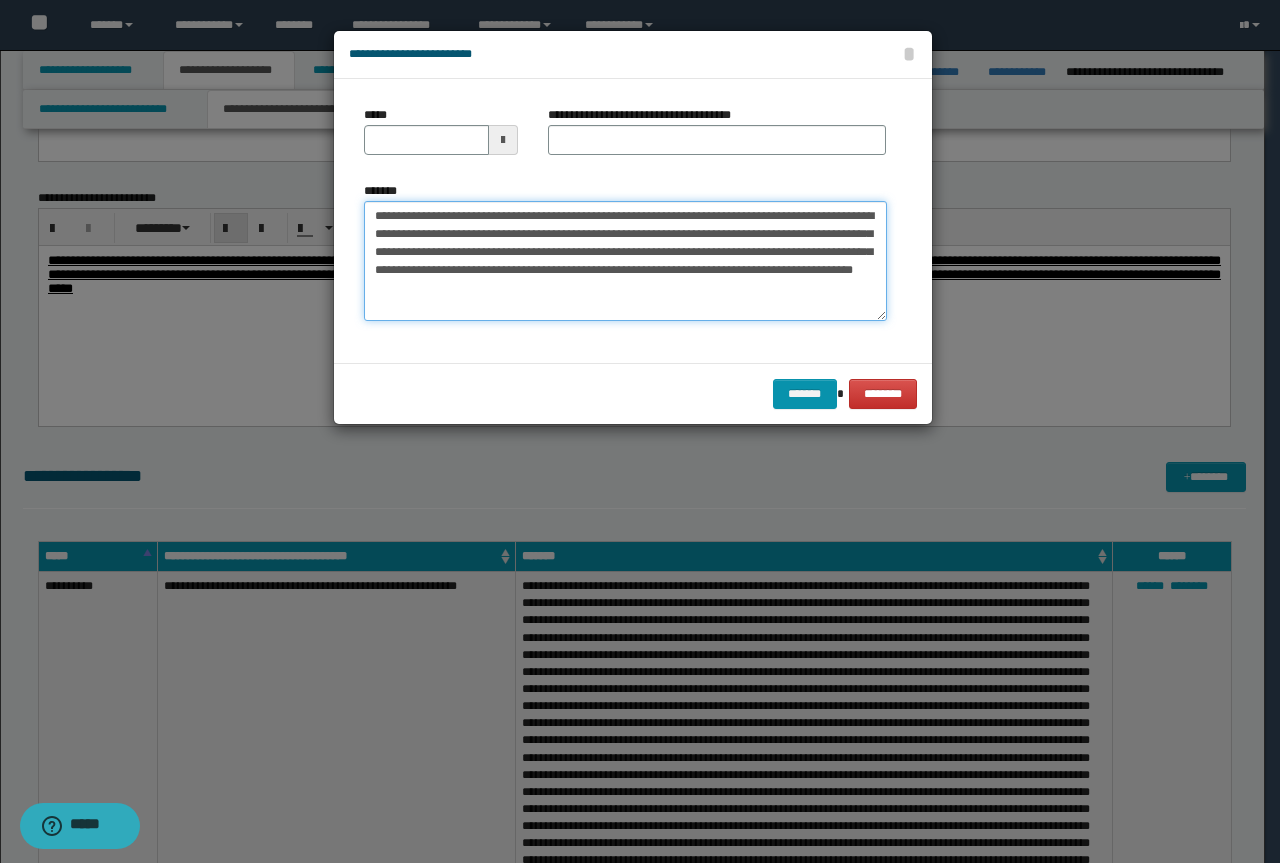 type 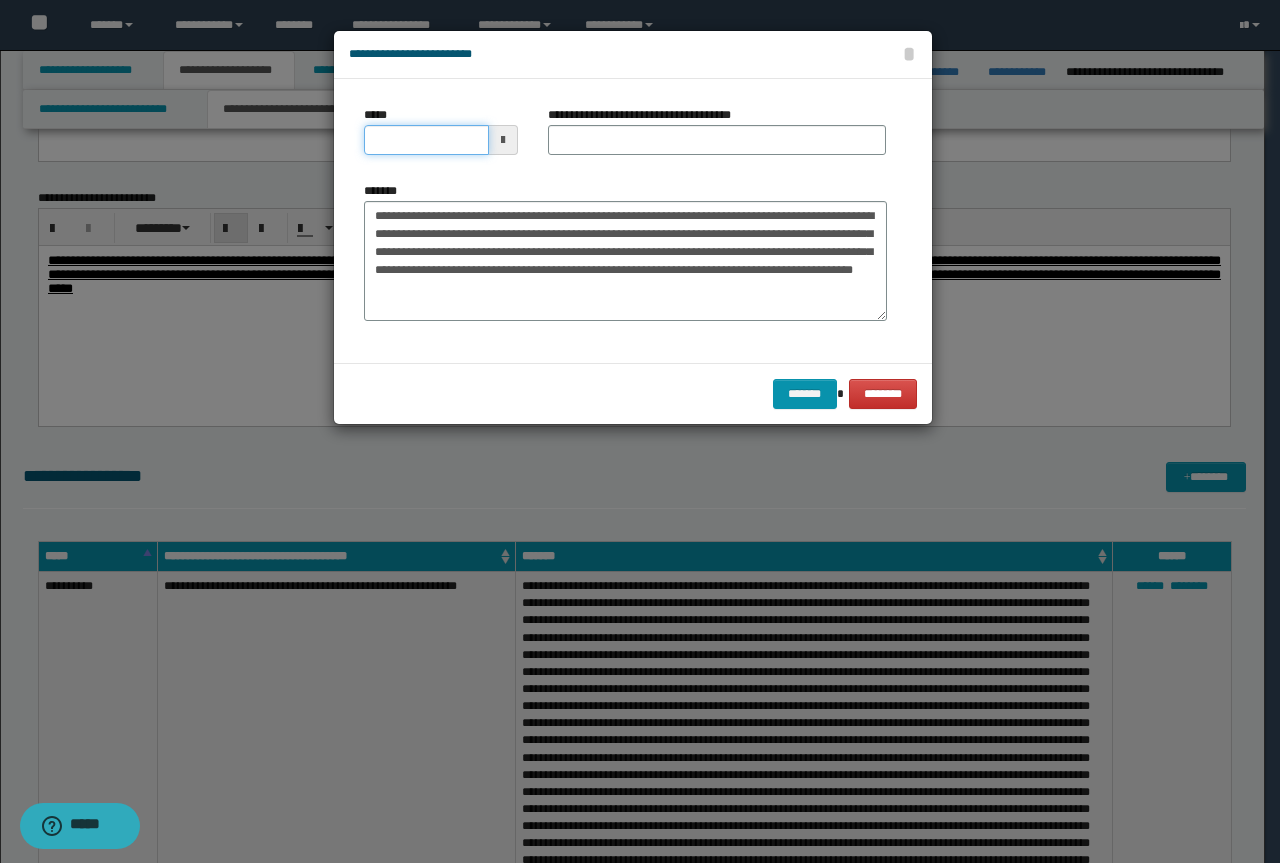 click on "*****" at bounding box center (426, 140) 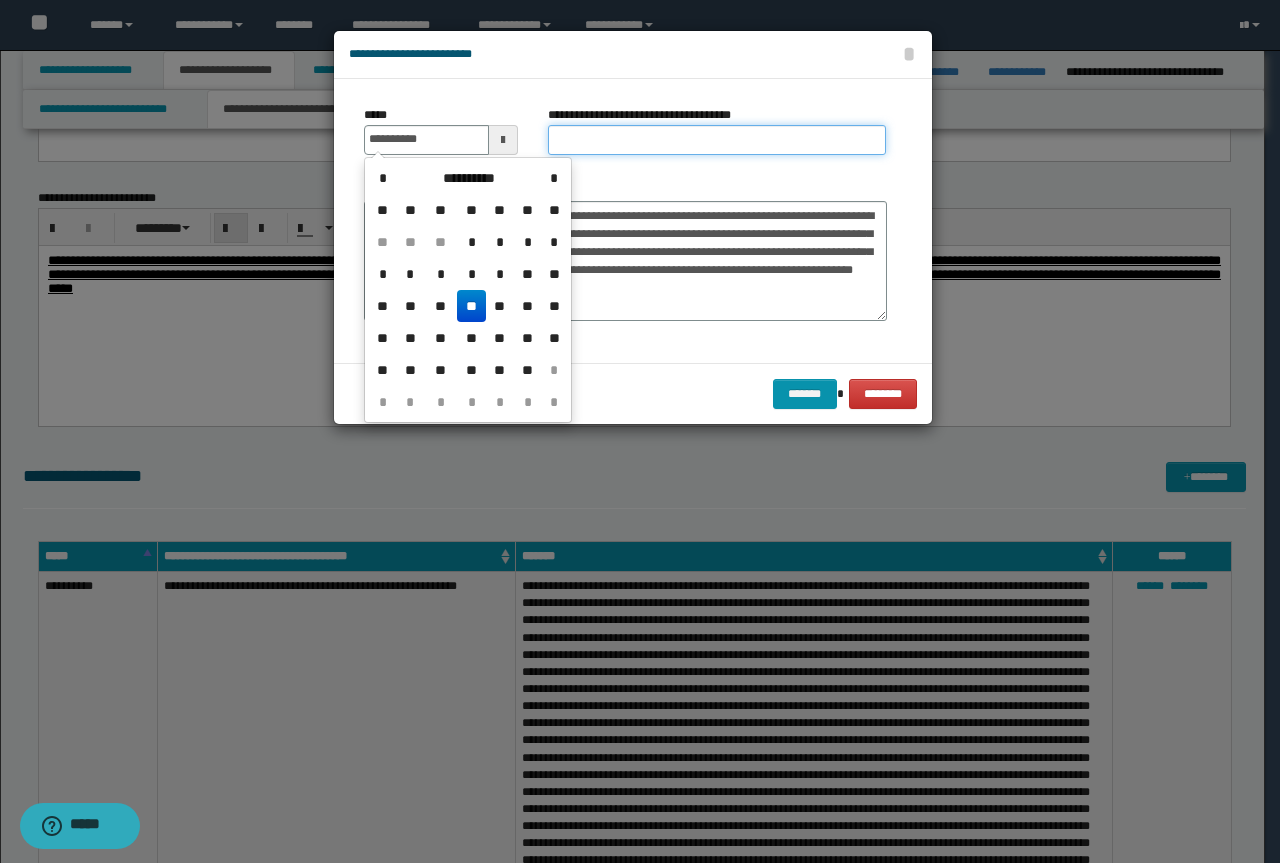 type on "**********" 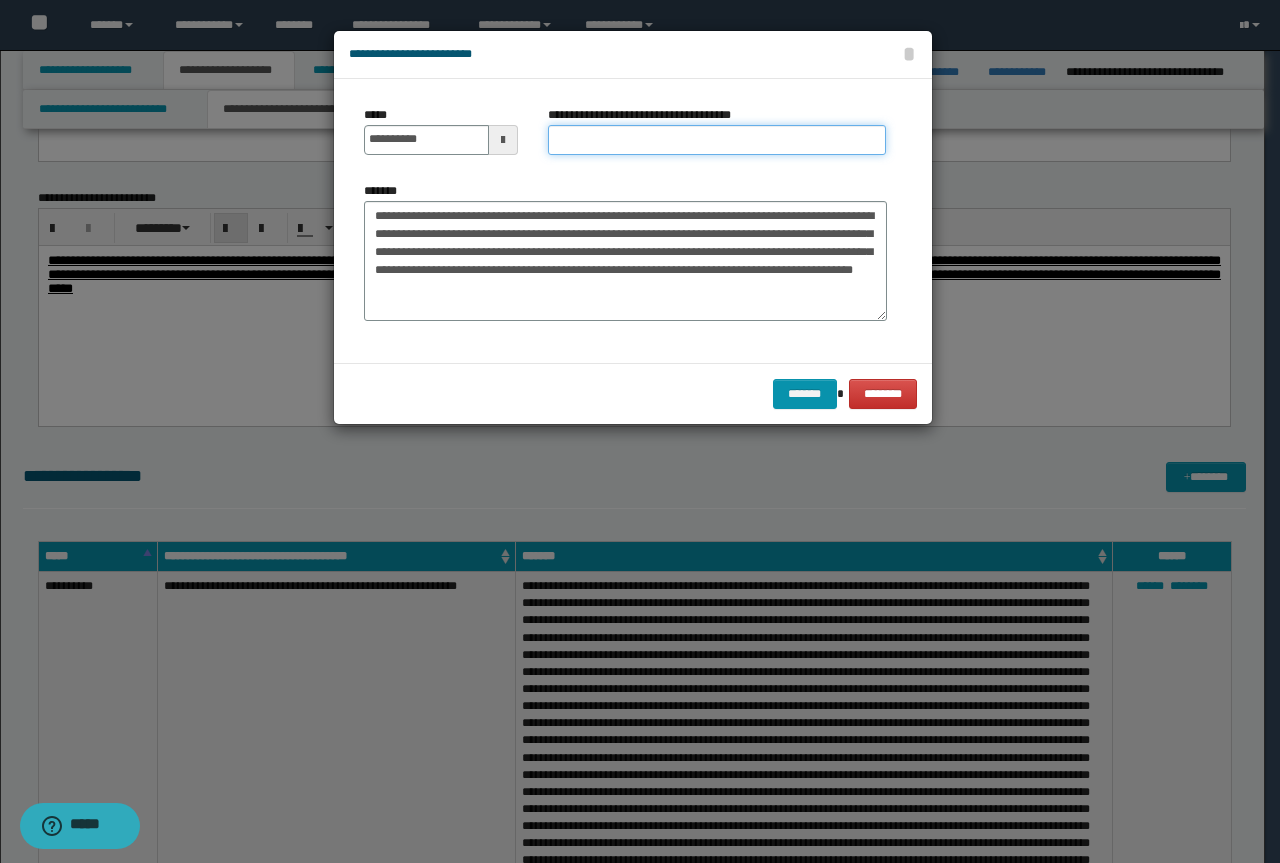 click on "**********" at bounding box center (717, 140) 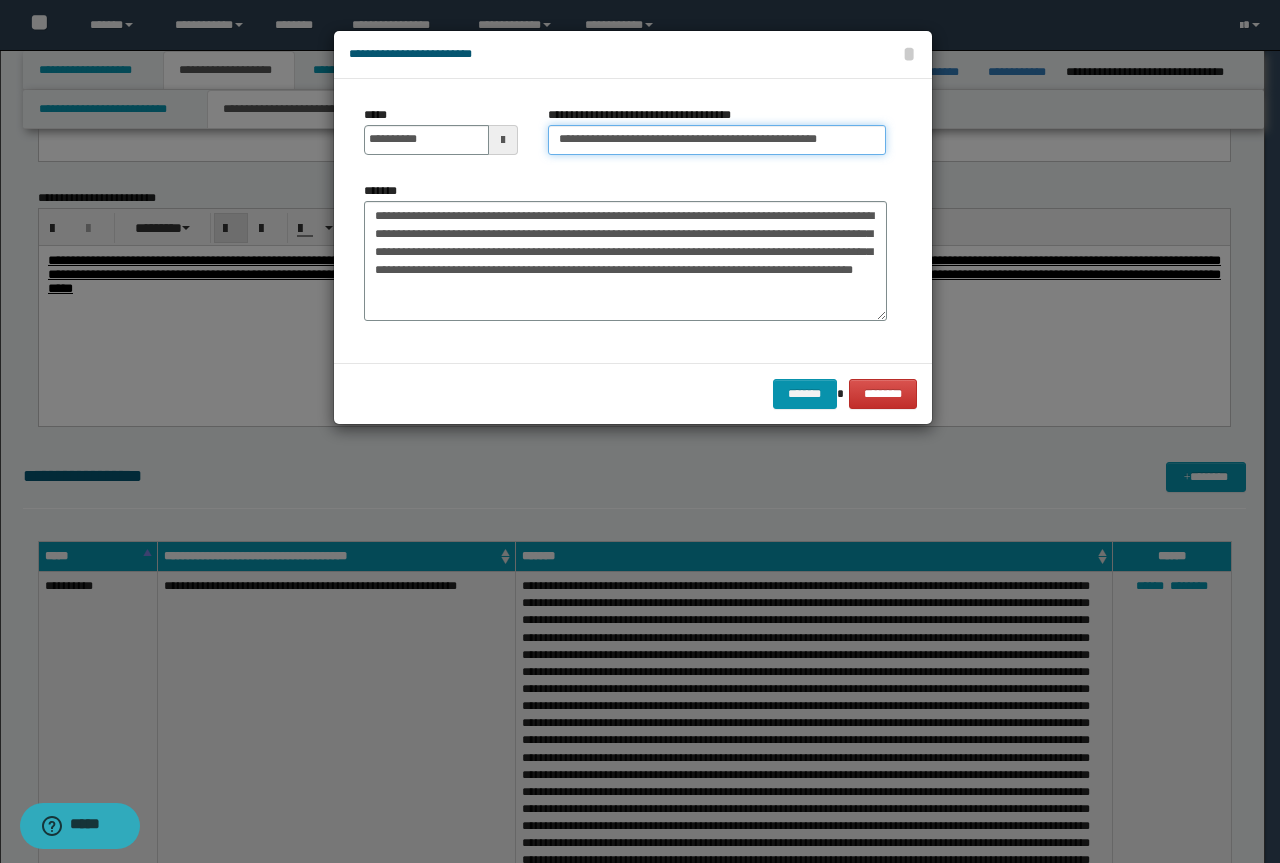 drag, startPoint x: 623, startPoint y: 137, endPoint x: 0, endPoint y: 109, distance: 623.6289 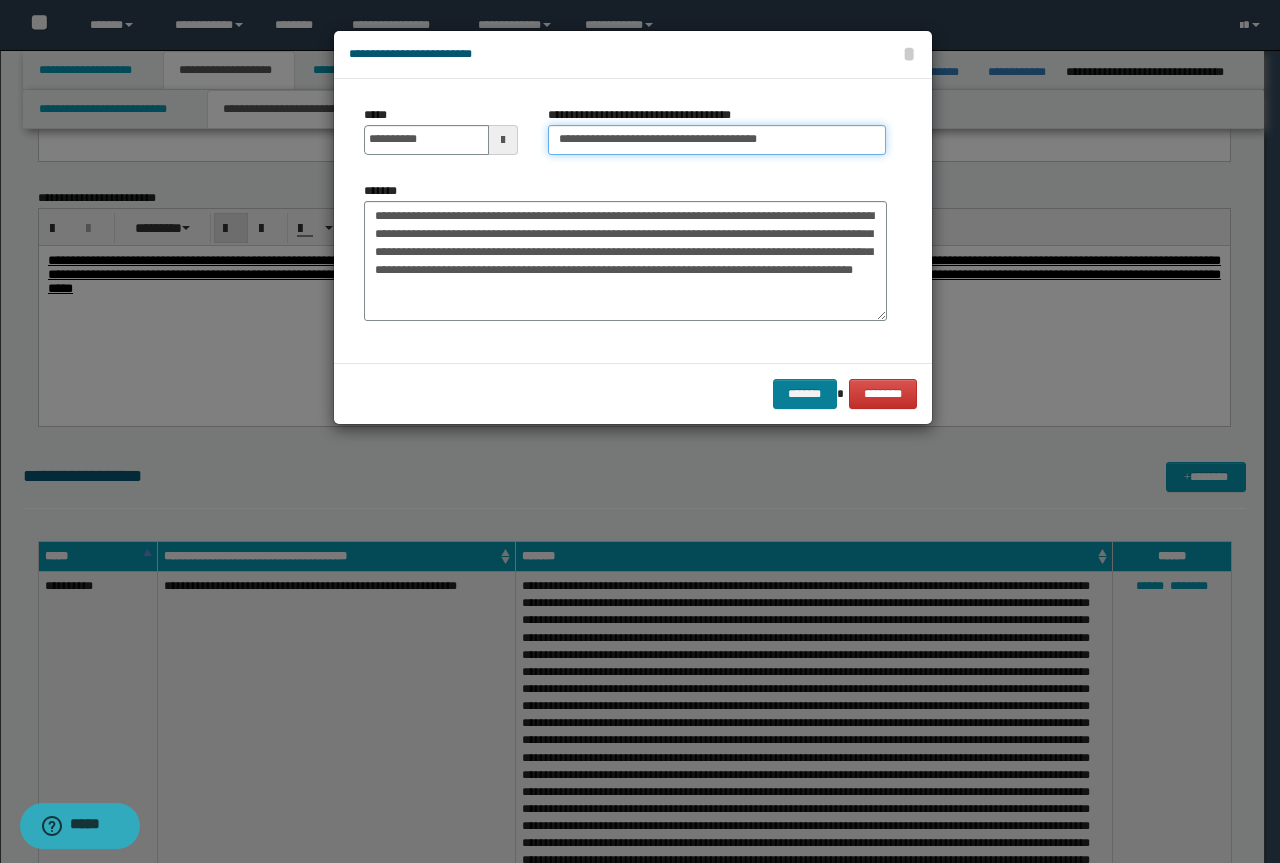 type on "**********" 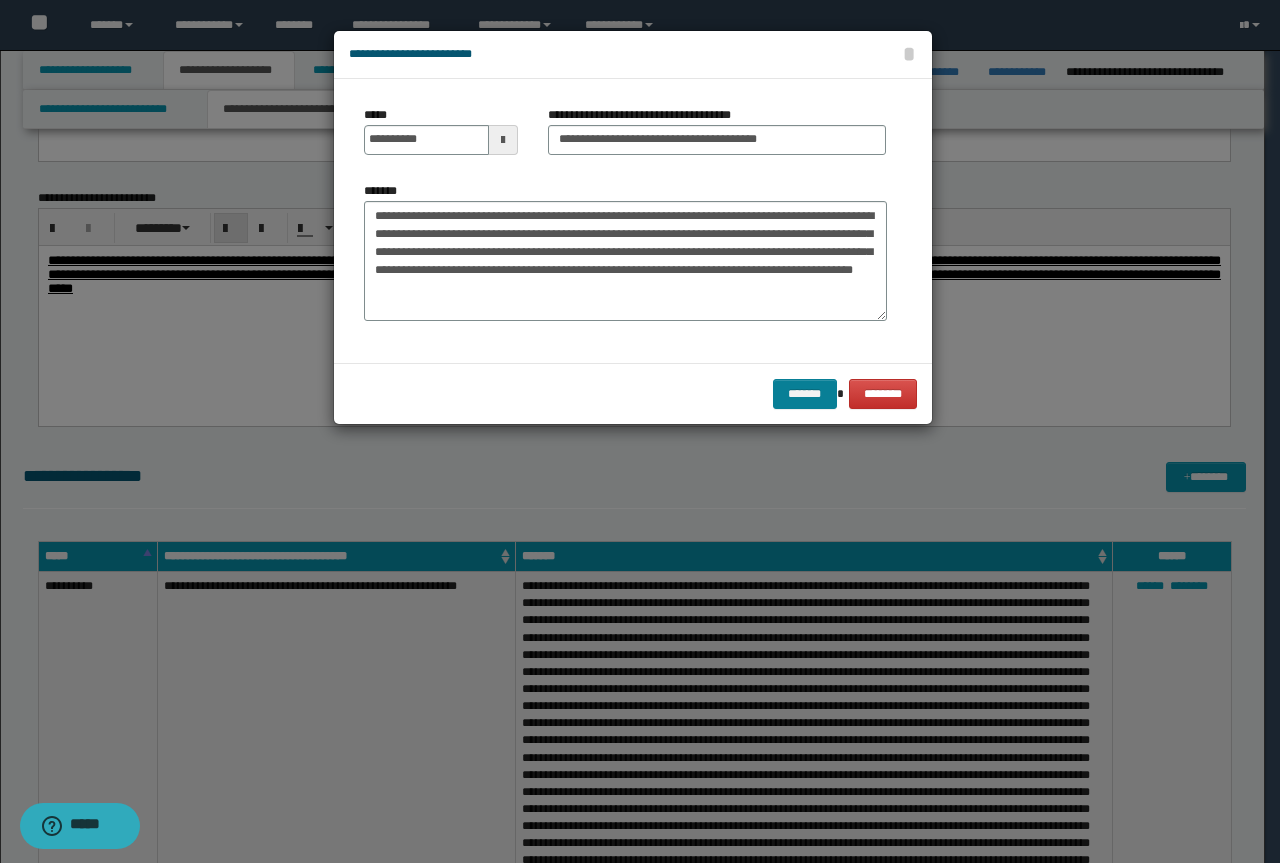 click on "*******
********" at bounding box center [633, 393] 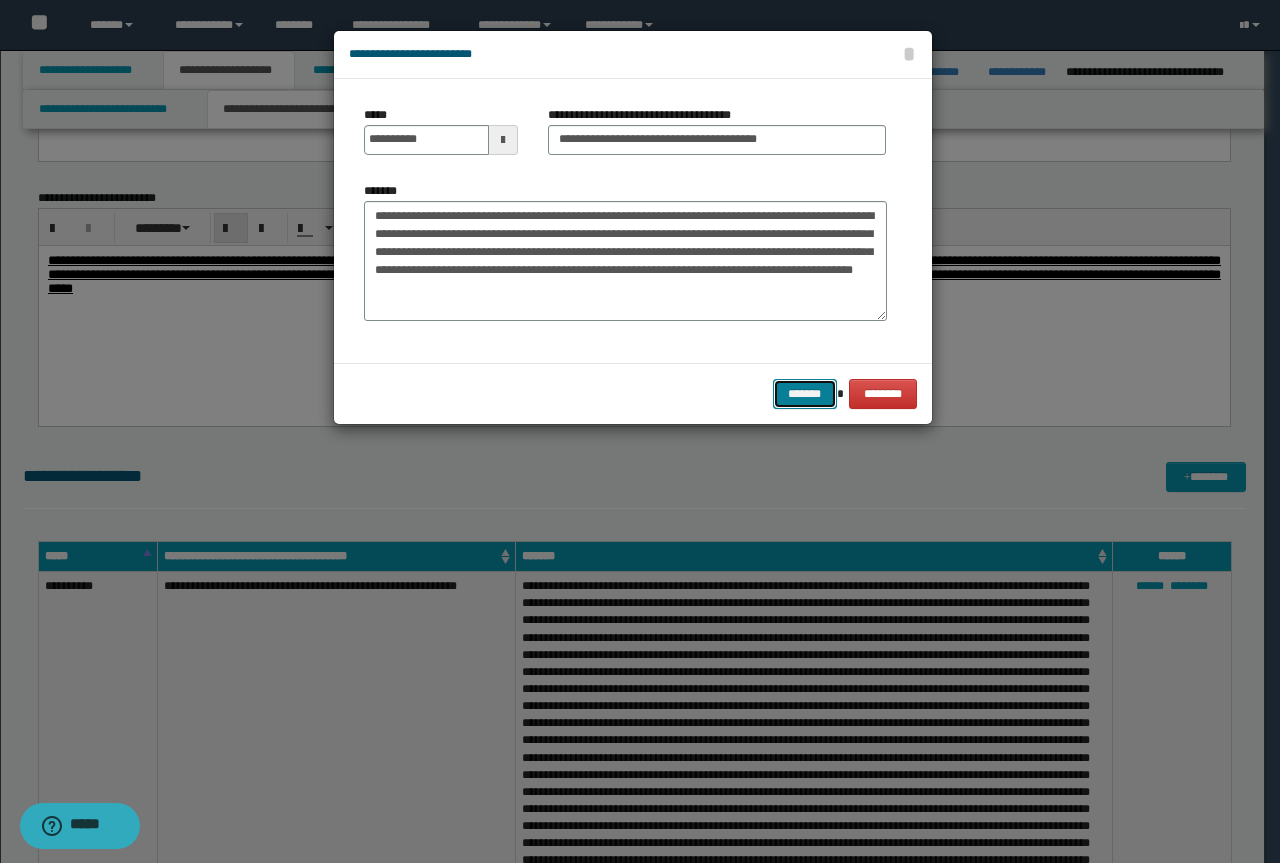 click on "*******" at bounding box center (805, 394) 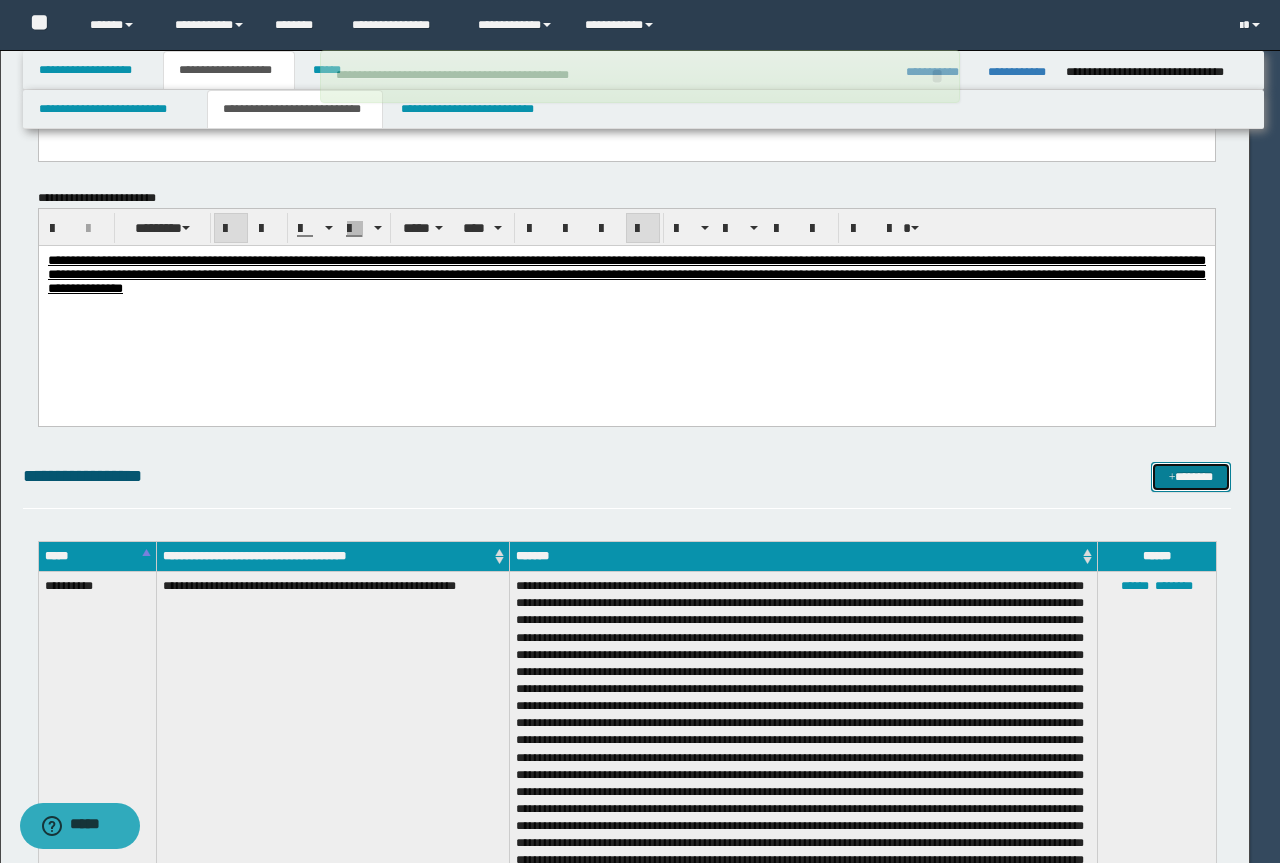 type 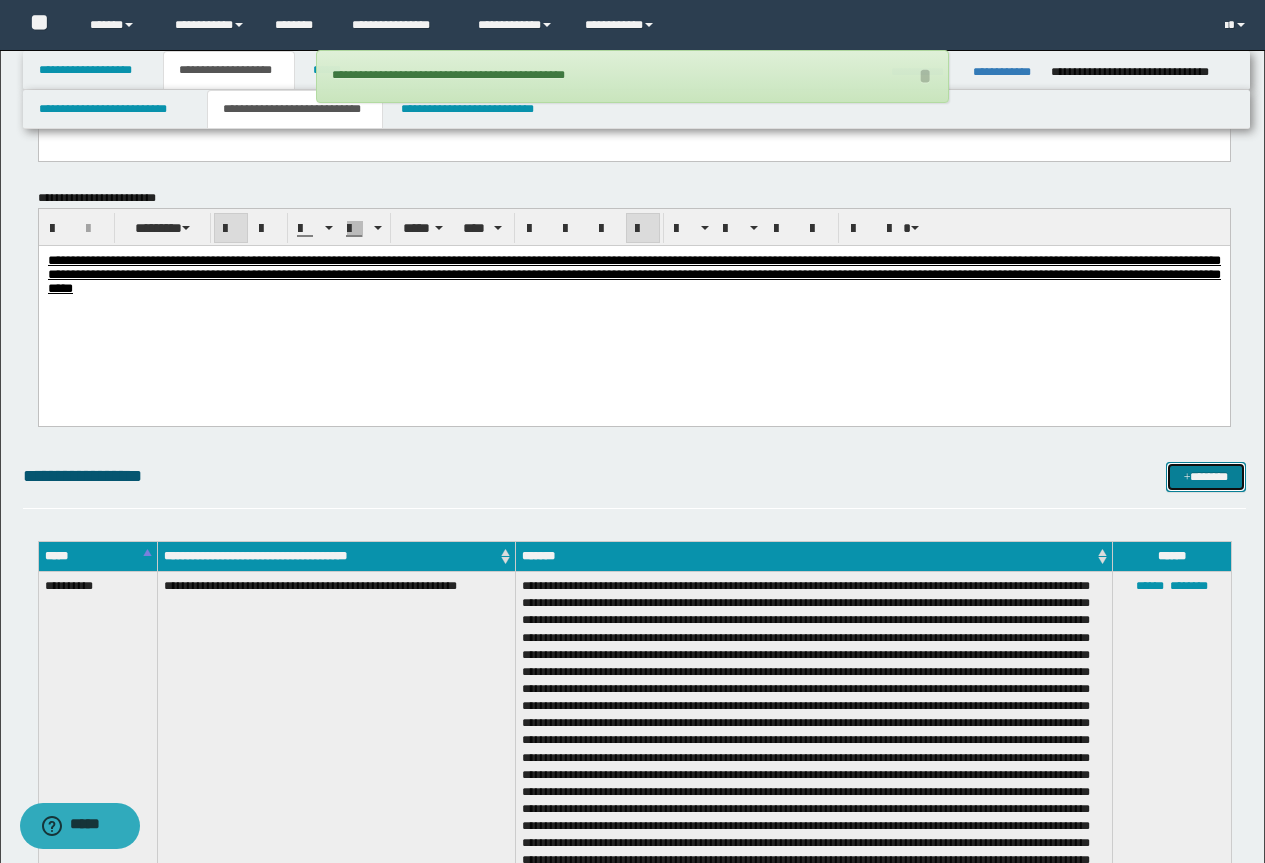 click on "*******" at bounding box center [1206, 477] 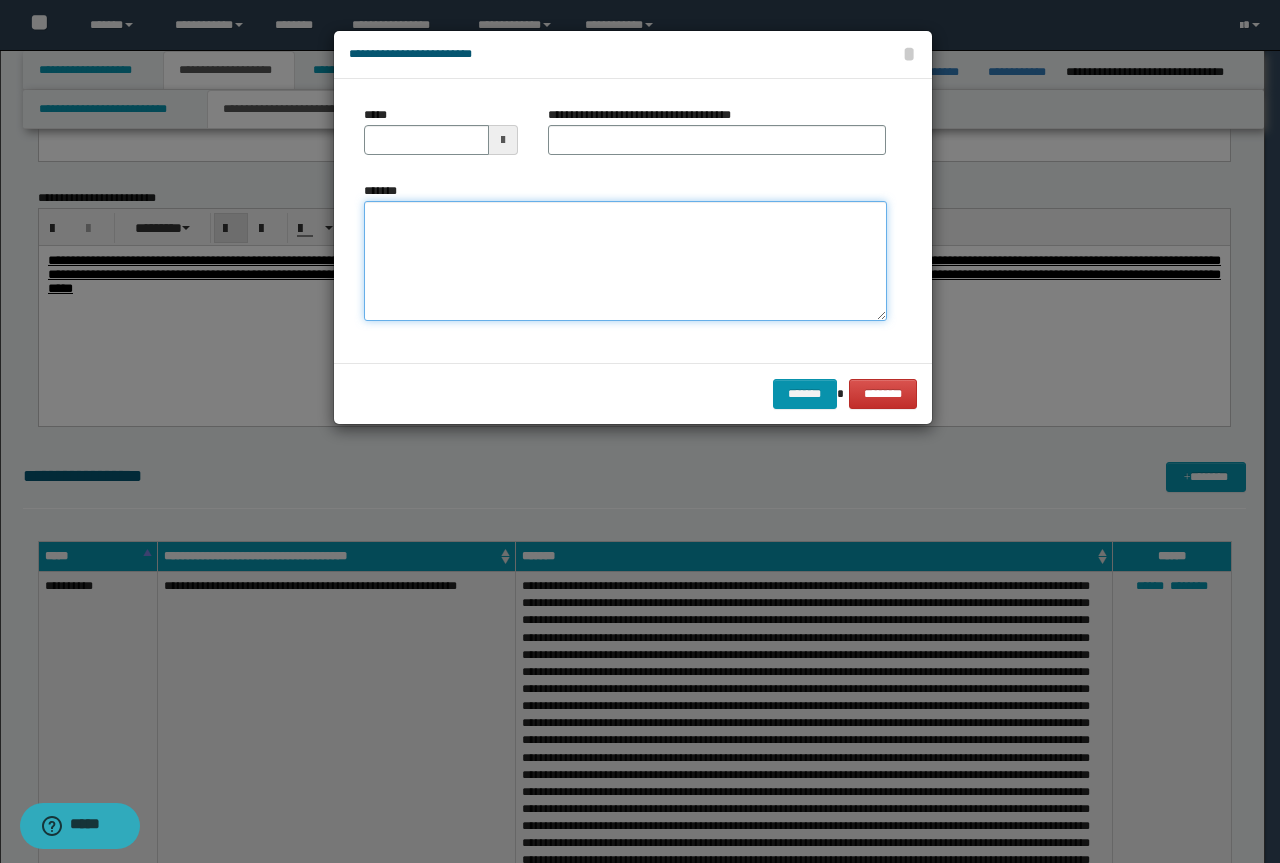click on "*******" at bounding box center [625, 261] 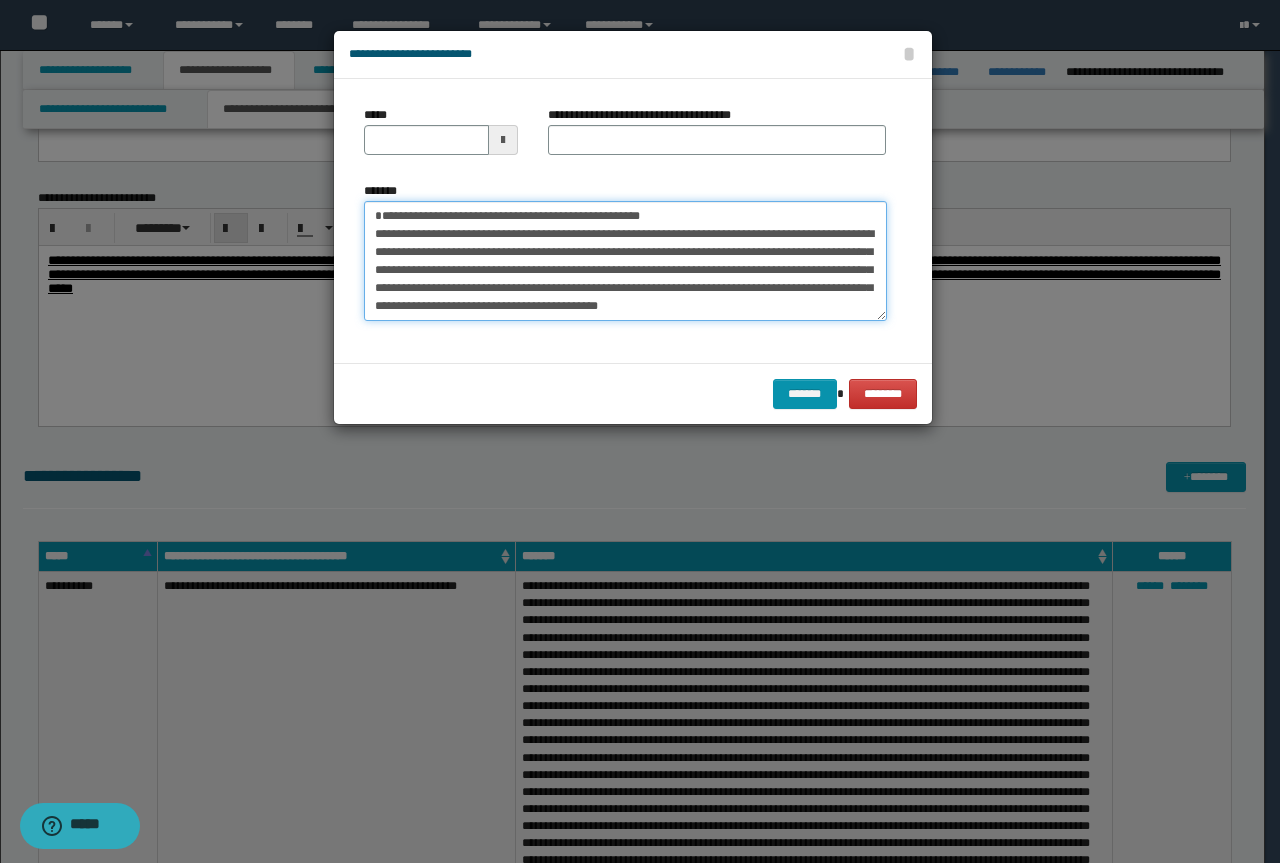 scroll, scrollTop: 0, scrollLeft: 0, axis: both 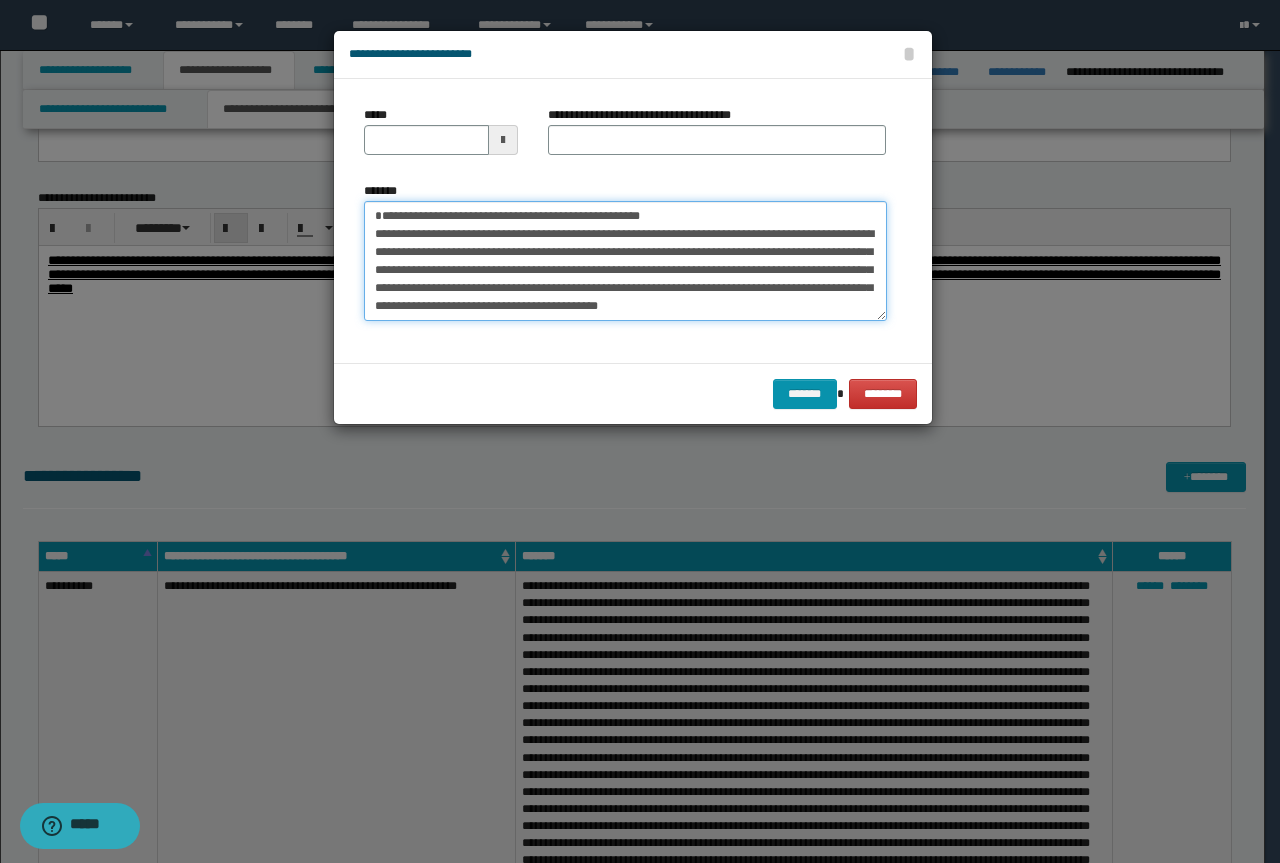 drag, startPoint x: 693, startPoint y: 234, endPoint x: 365, endPoint y: 234, distance: 328 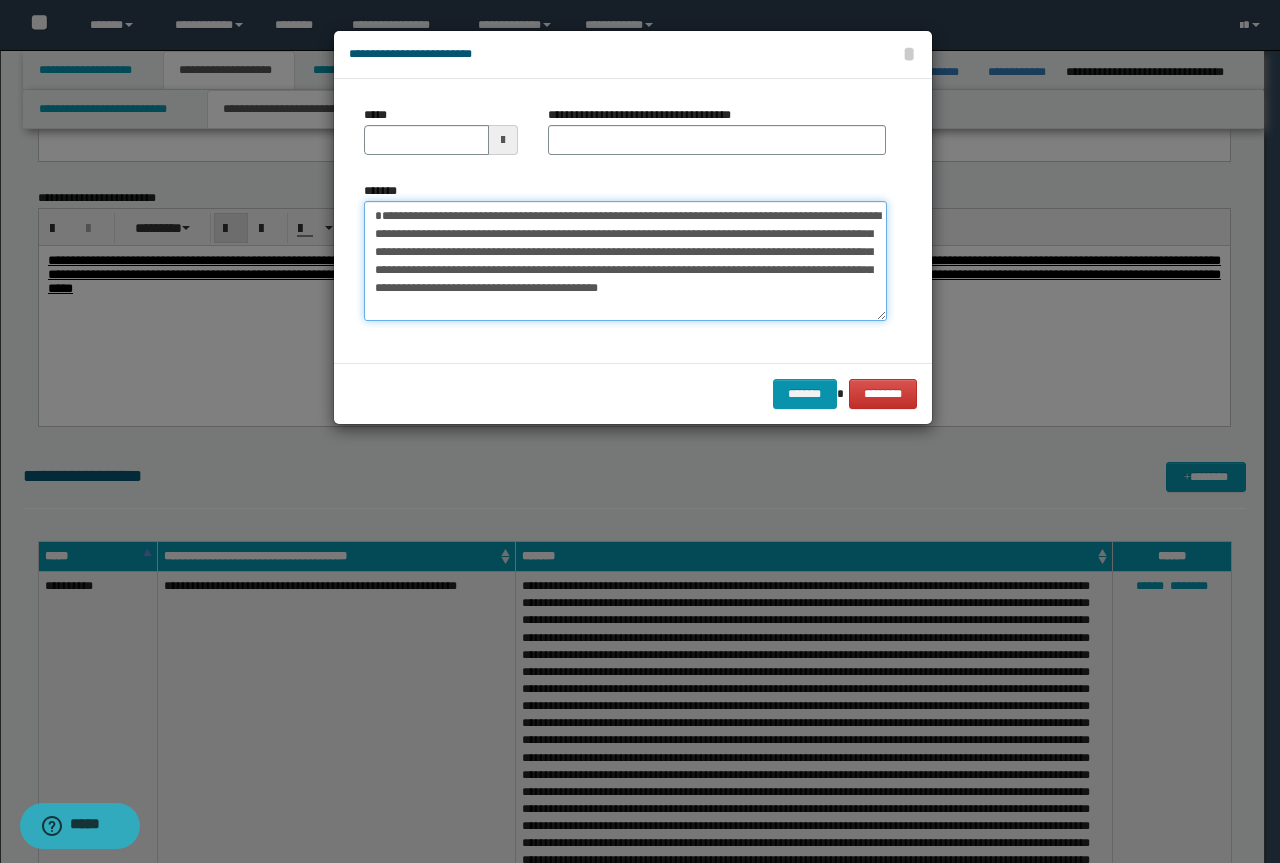 type on "**********" 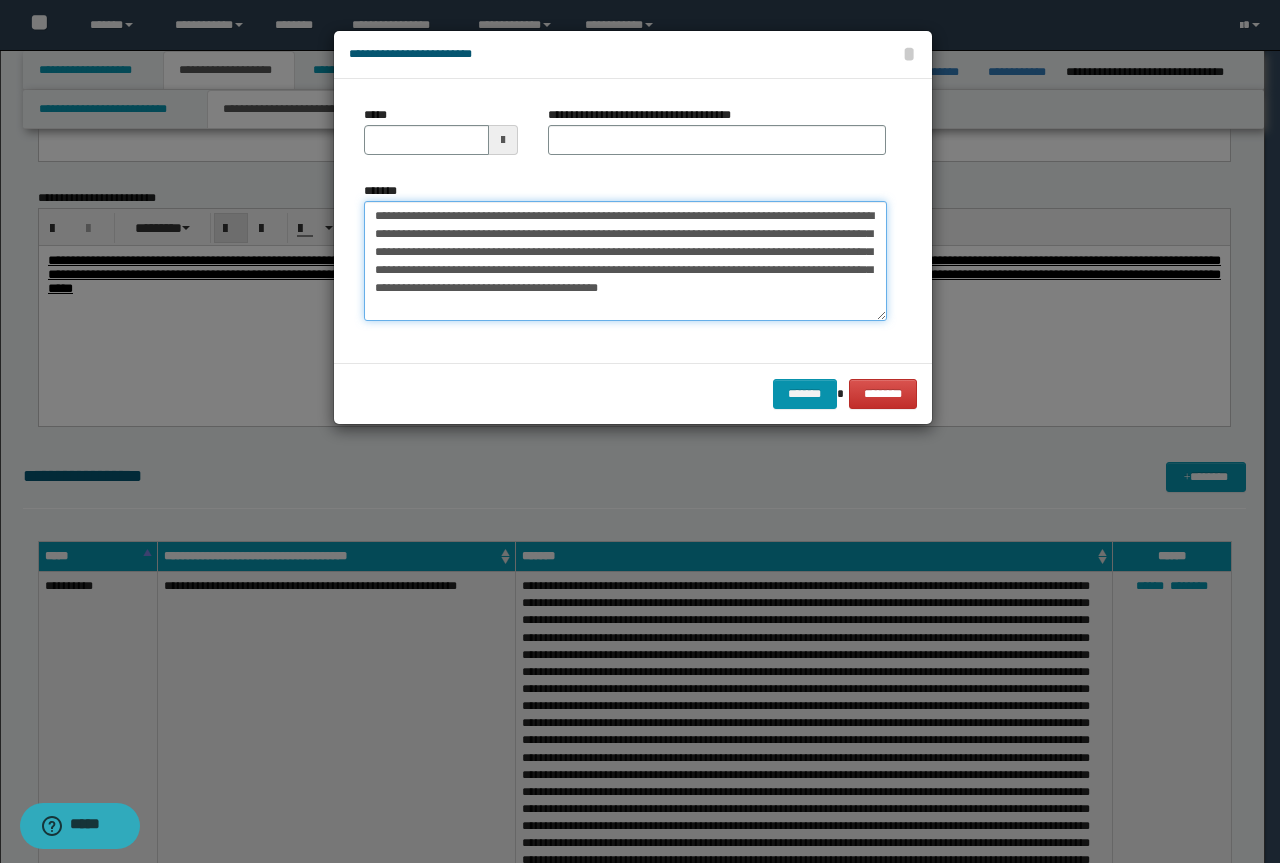 type 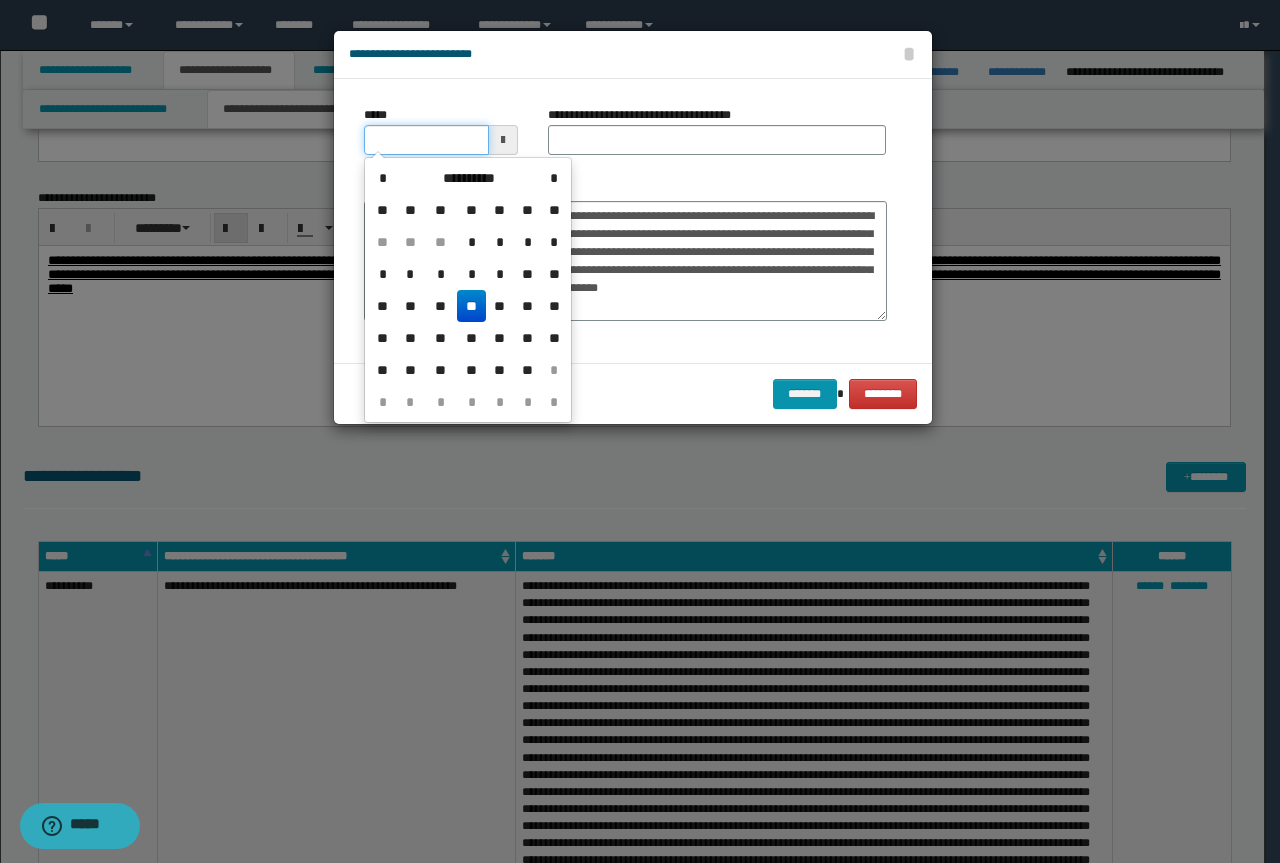 click on "*****" at bounding box center [426, 140] 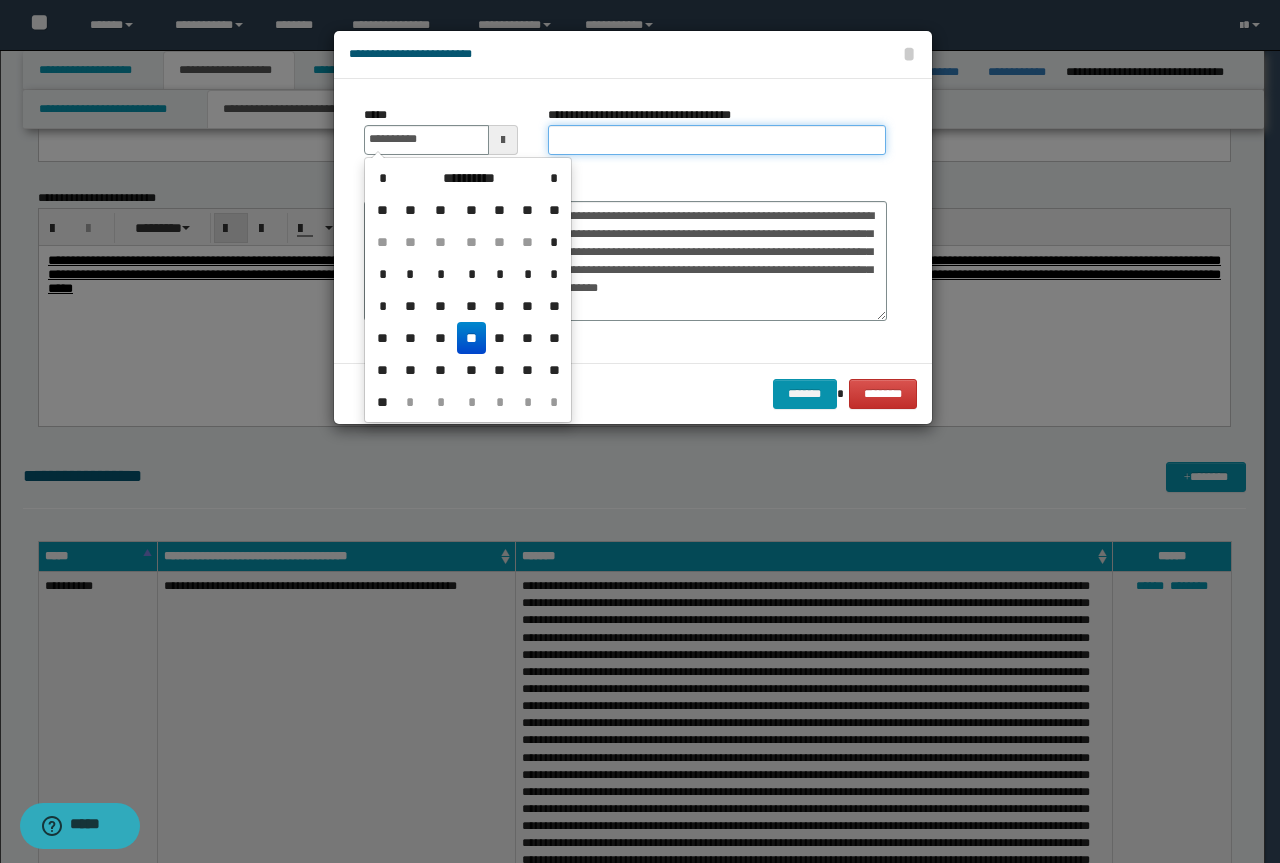 type on "**********" 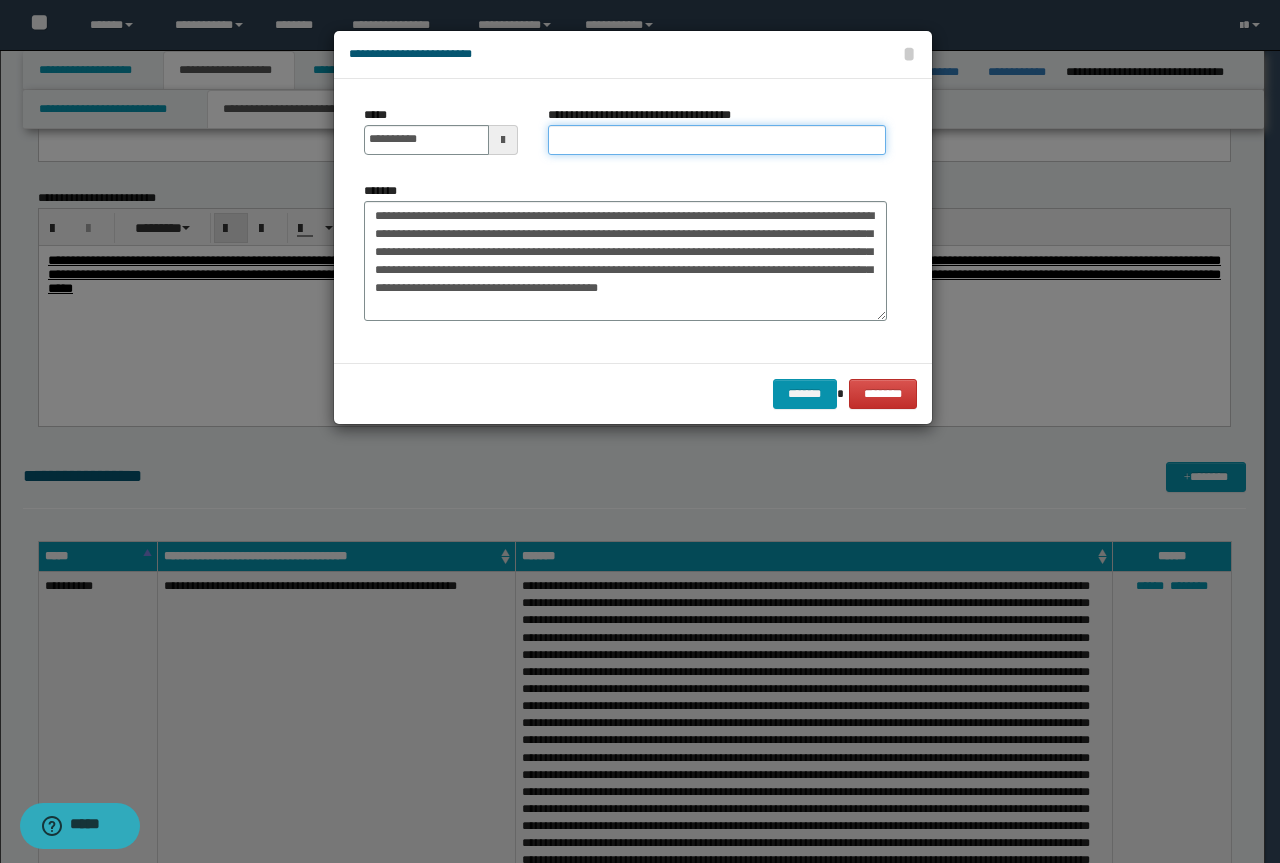 click on "**********" at bounding box center [717, 140] 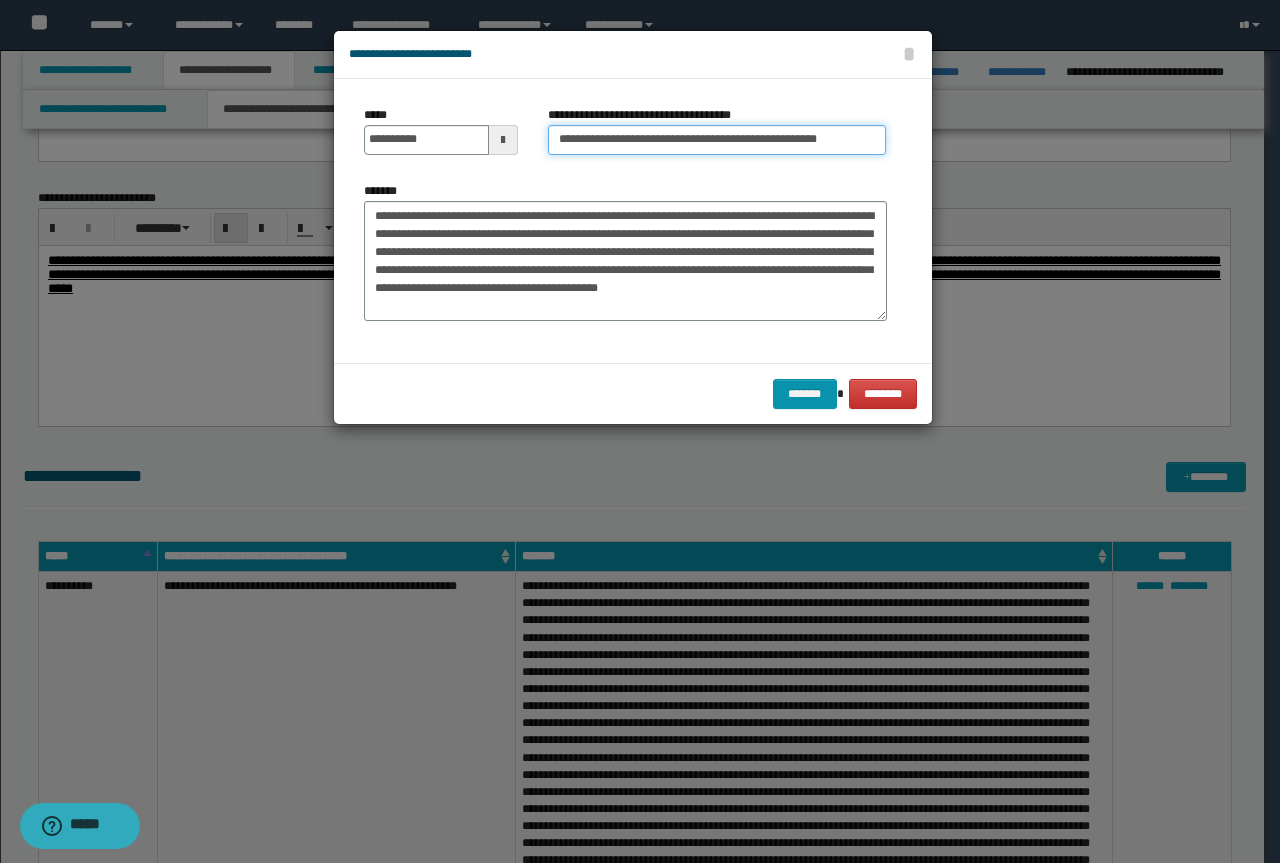drag, startPoint x: 630, startPoint y: 137, endPoint x: 6, endPoint y: 121, distance: 624.2051 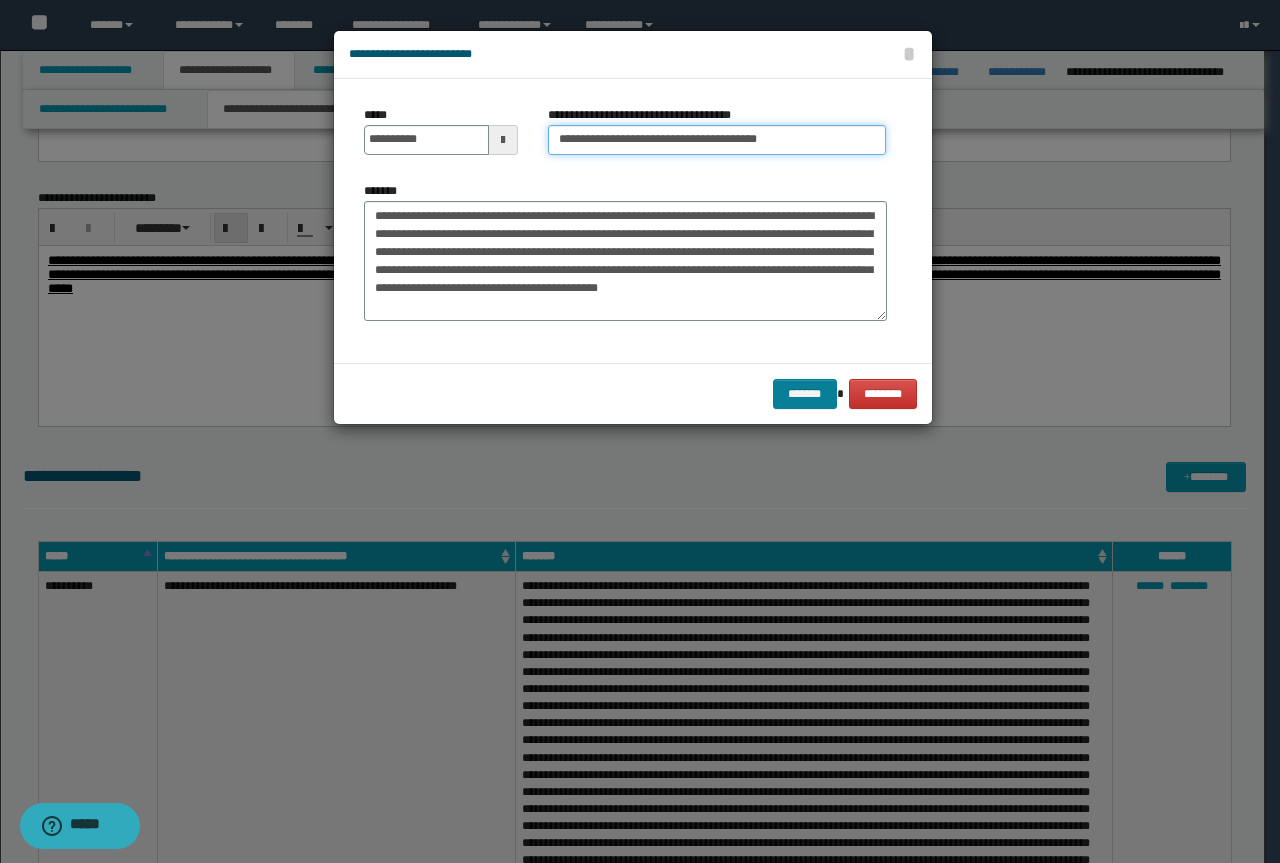 type on "**********" 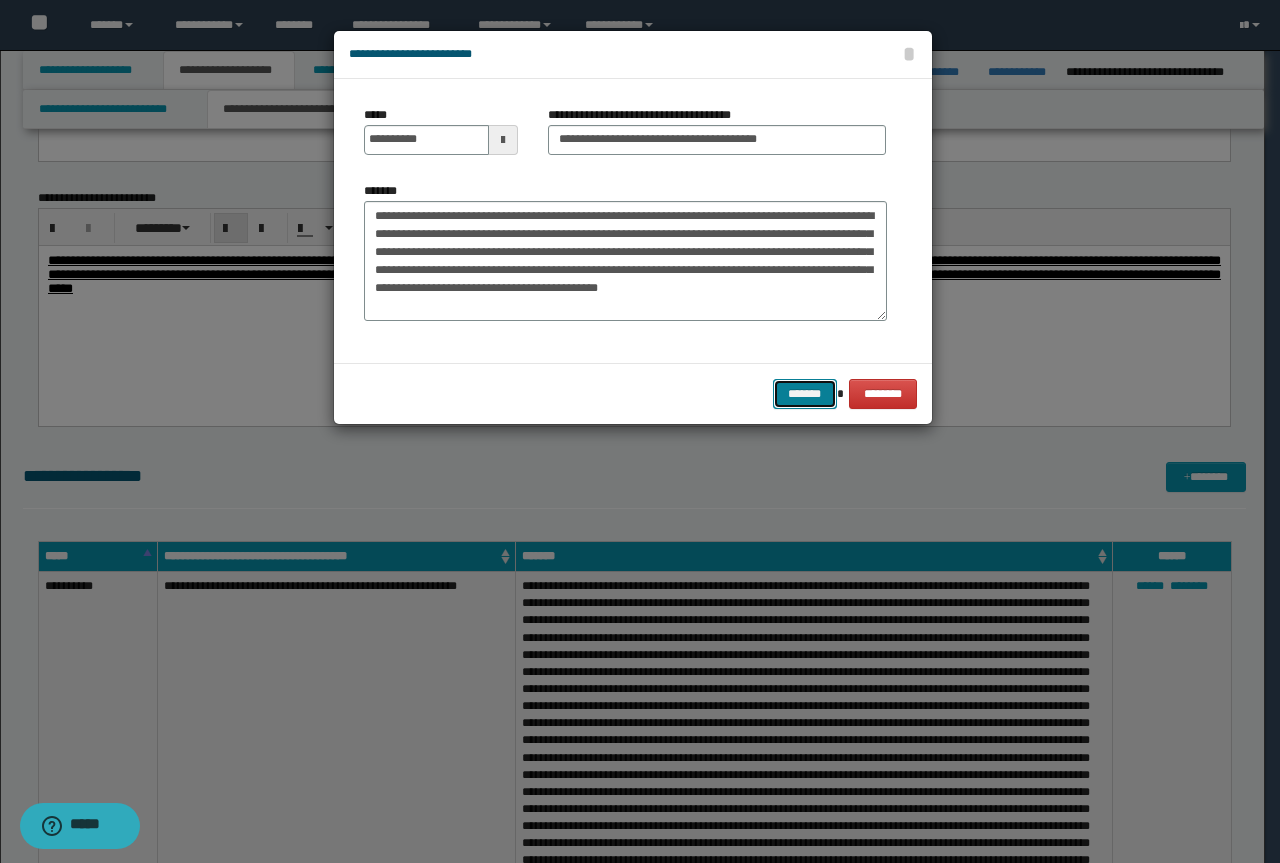 click on "*******" at bounding box center (805, 394) 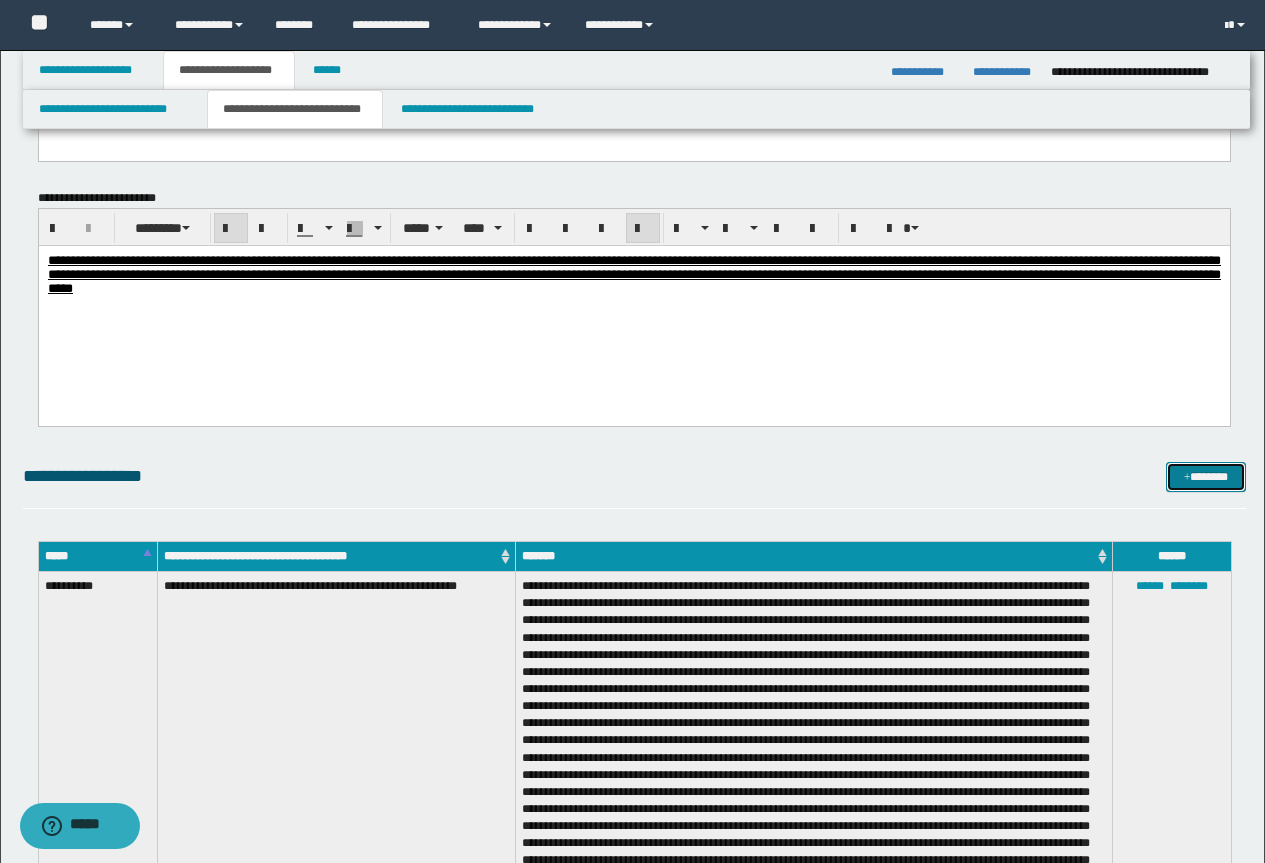 click on "*******" at bounding box center [1206, 477] 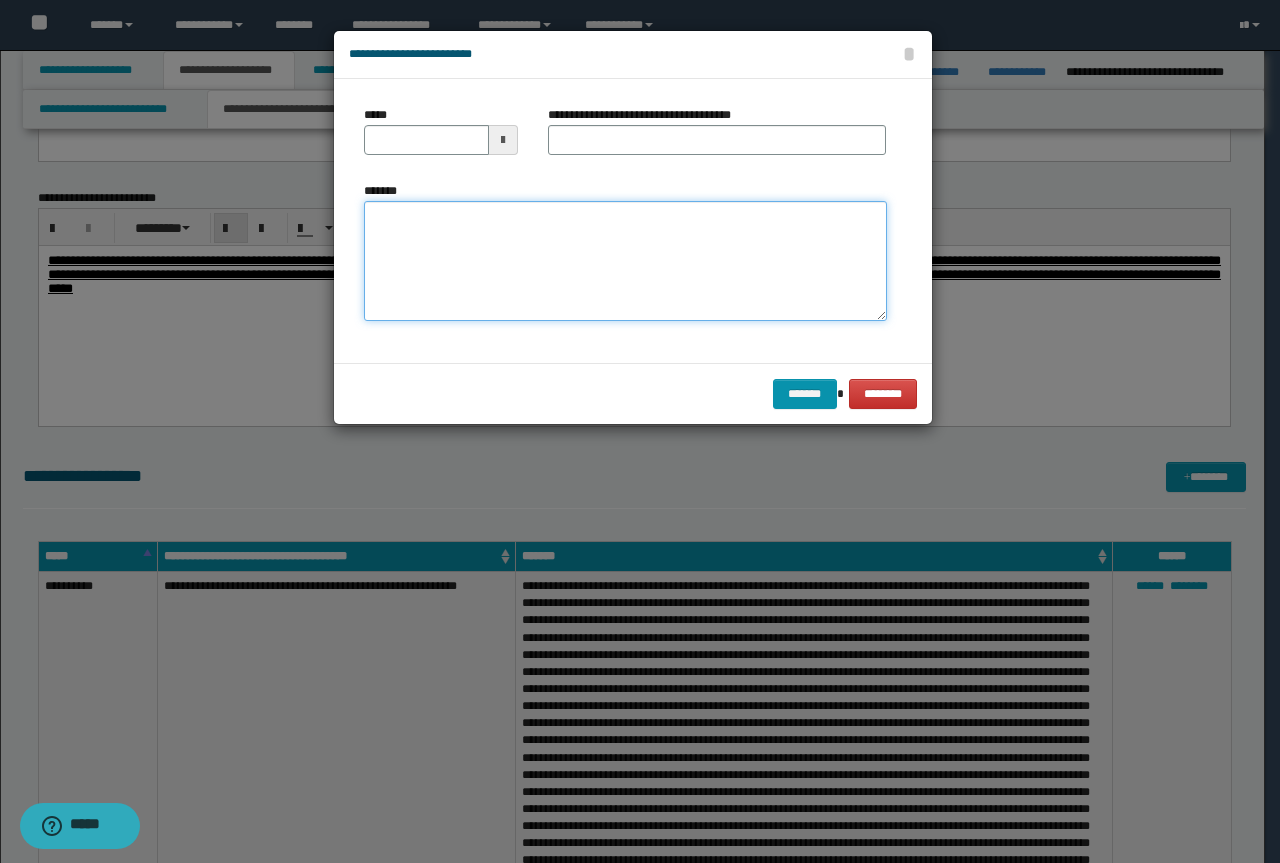 click on "*******" at bounding box center (625, 261) 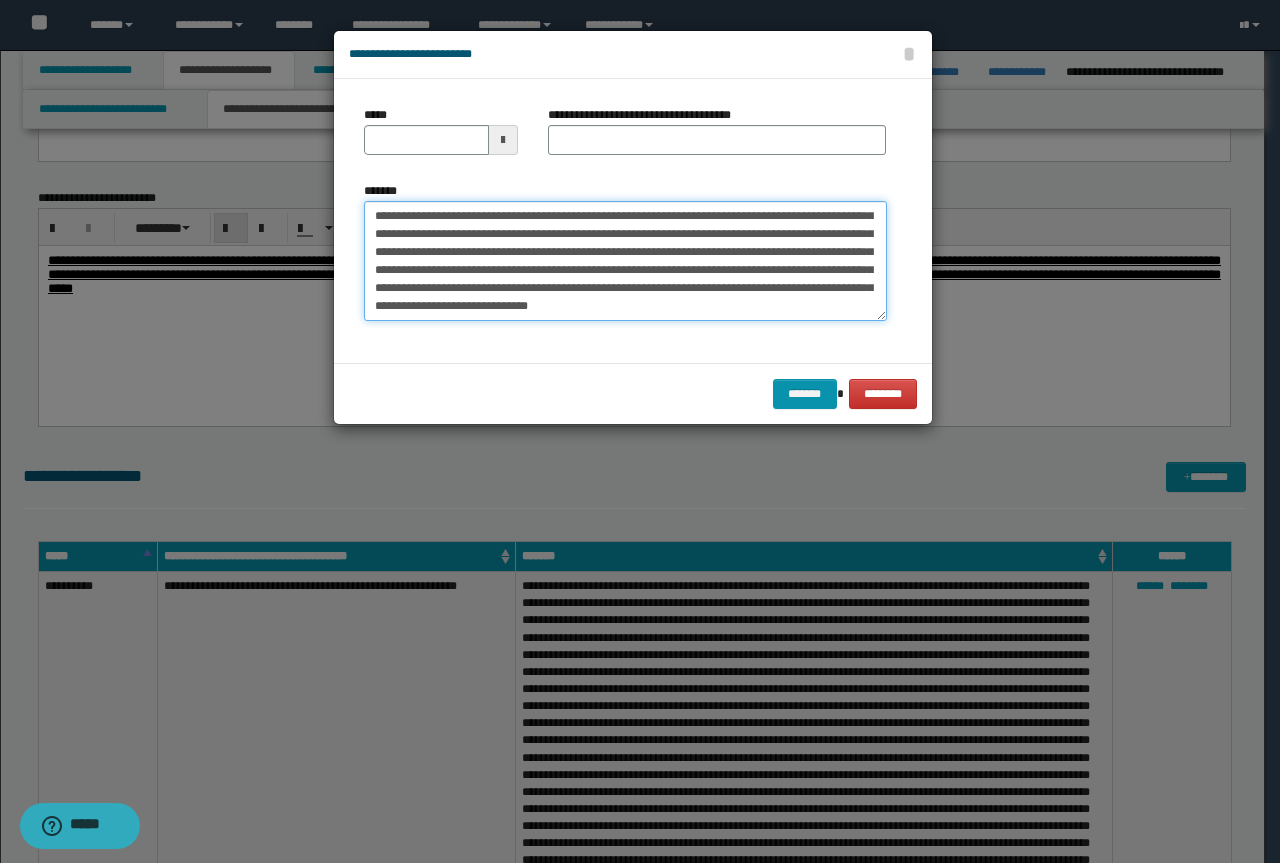 scroll, scrollTop: 0, scrollLeft: 0, axis: both 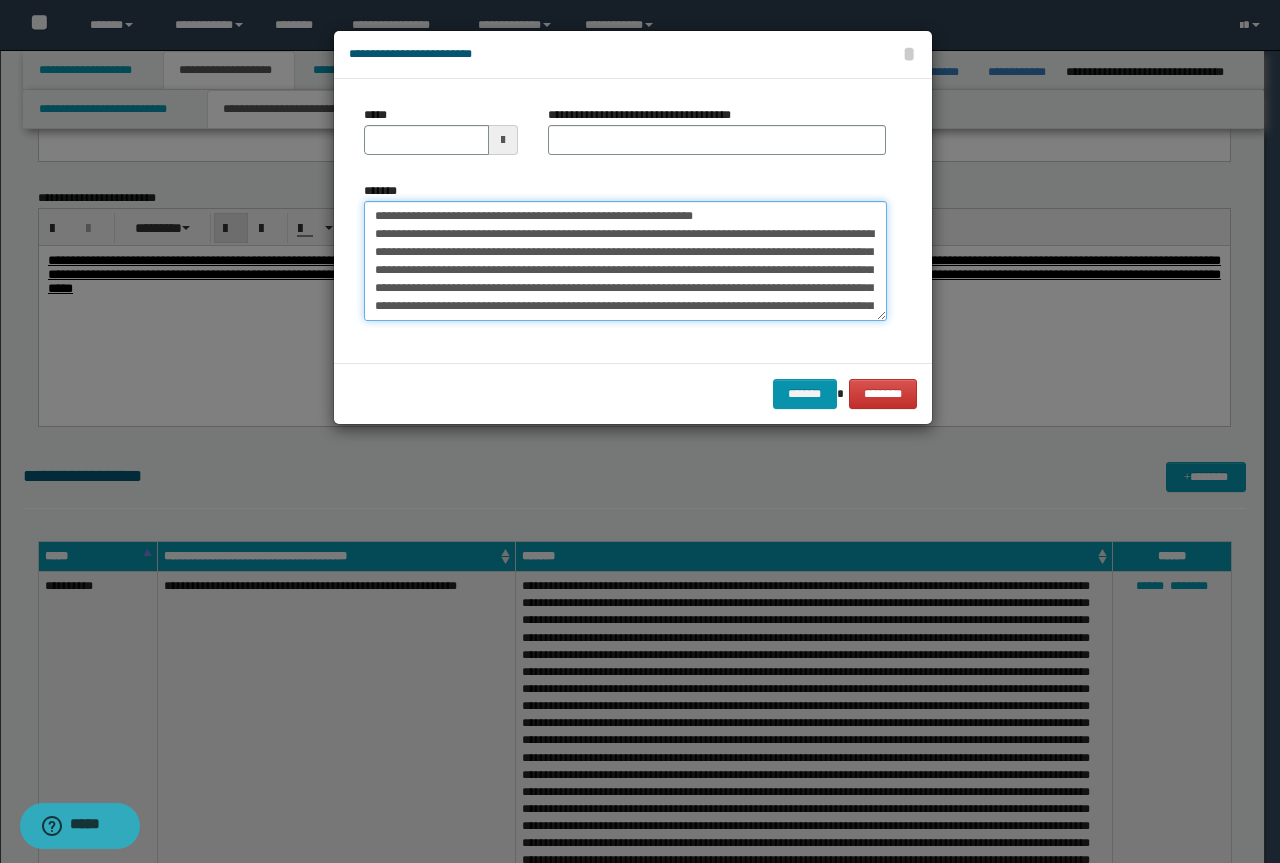 drag, startPoint x: 745, startPoint y: 222, endPoint x: 212, endPoint y: 209, distance: 533.1585 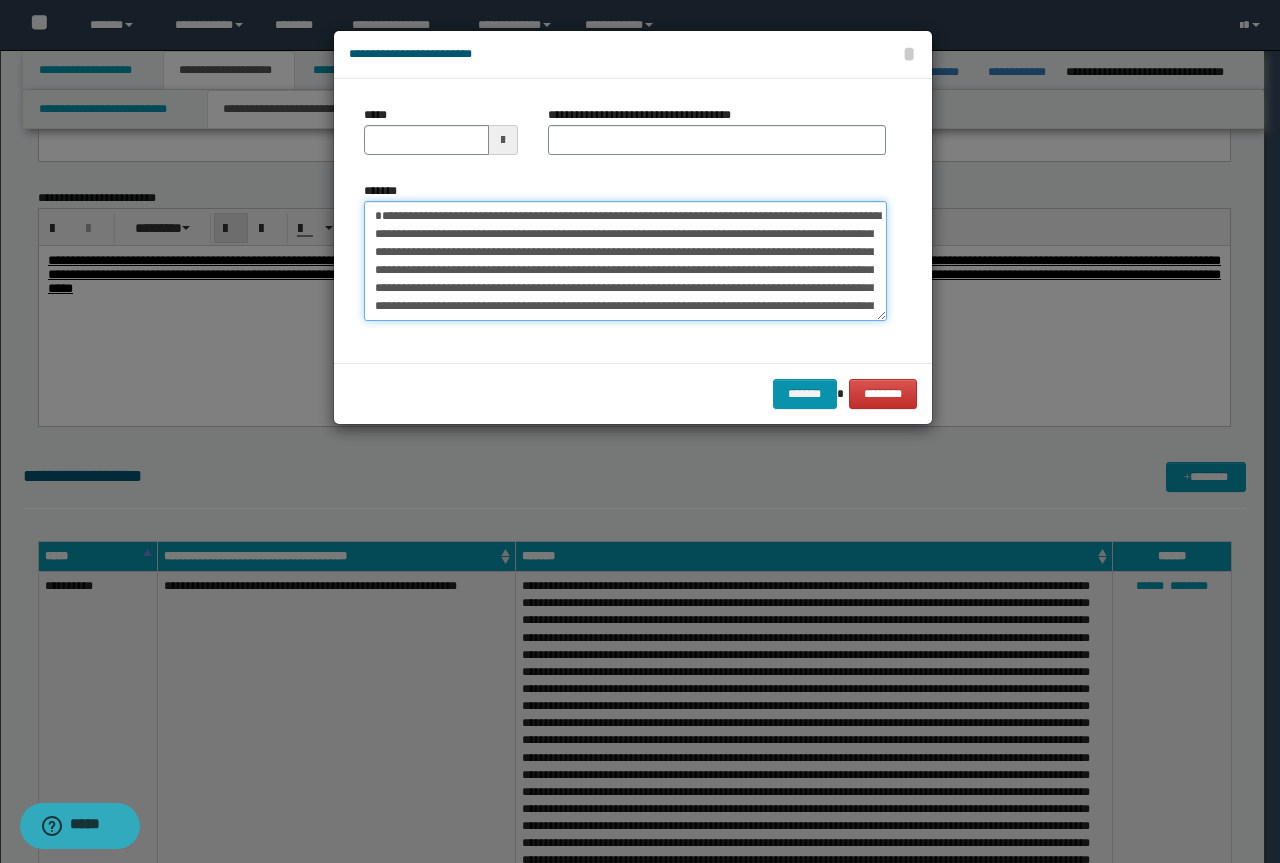 type on "**********" 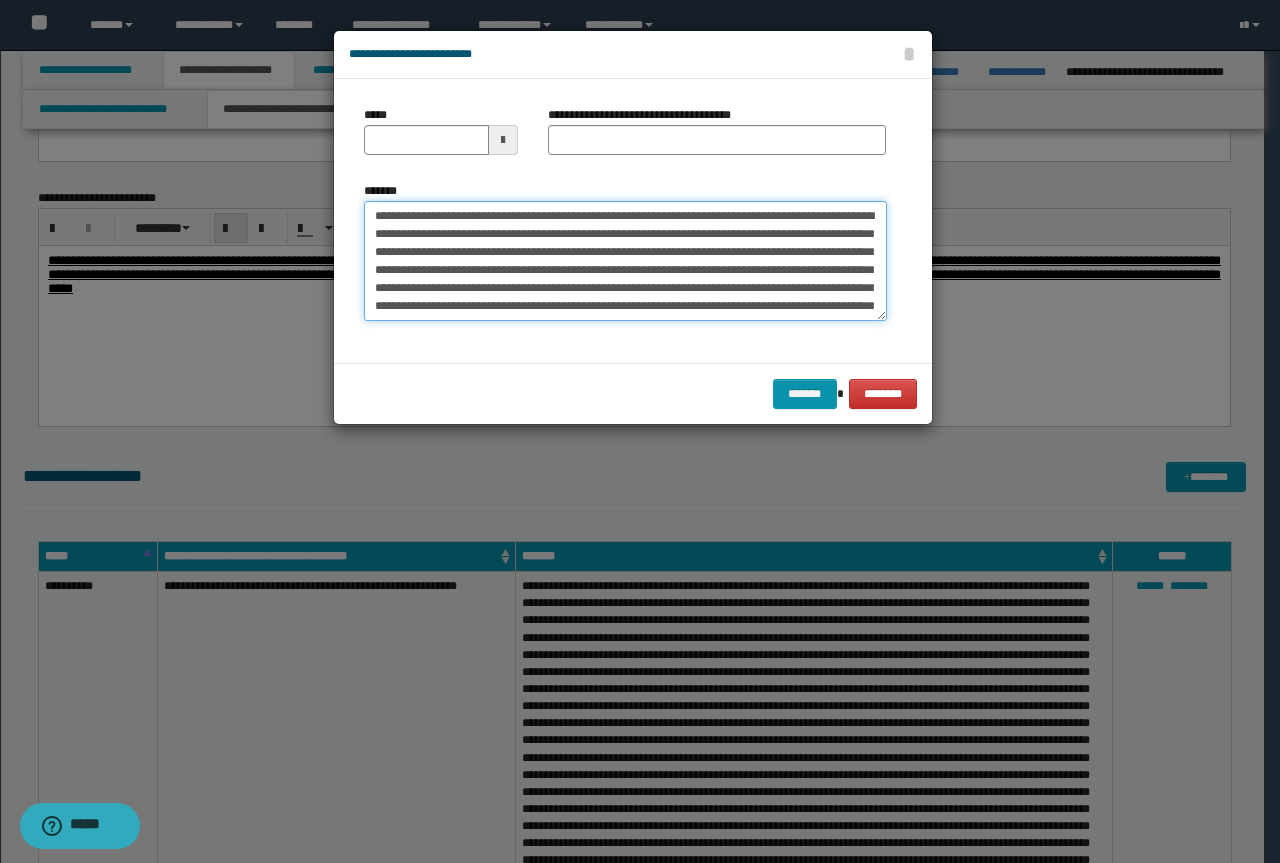 type 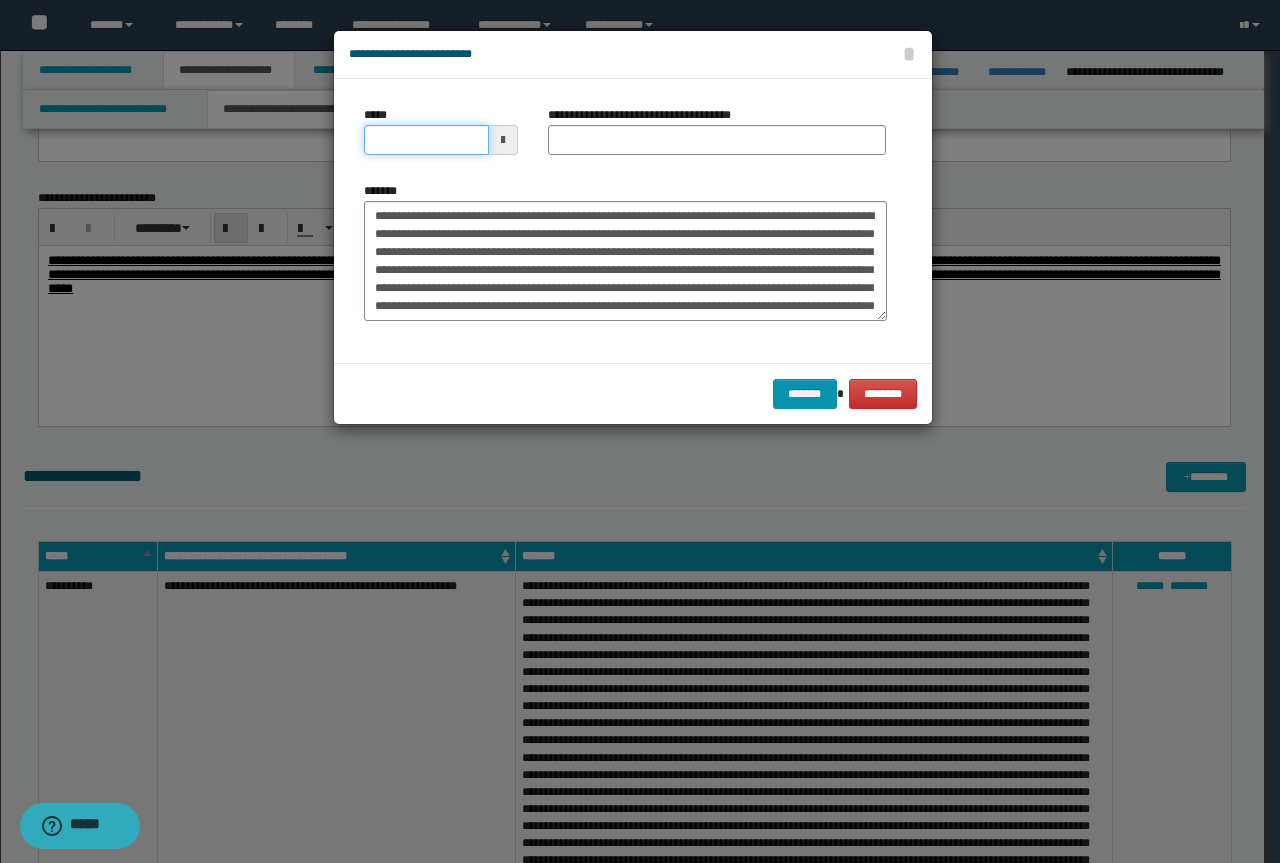 click on "*****" at bounding box center (426, 140) 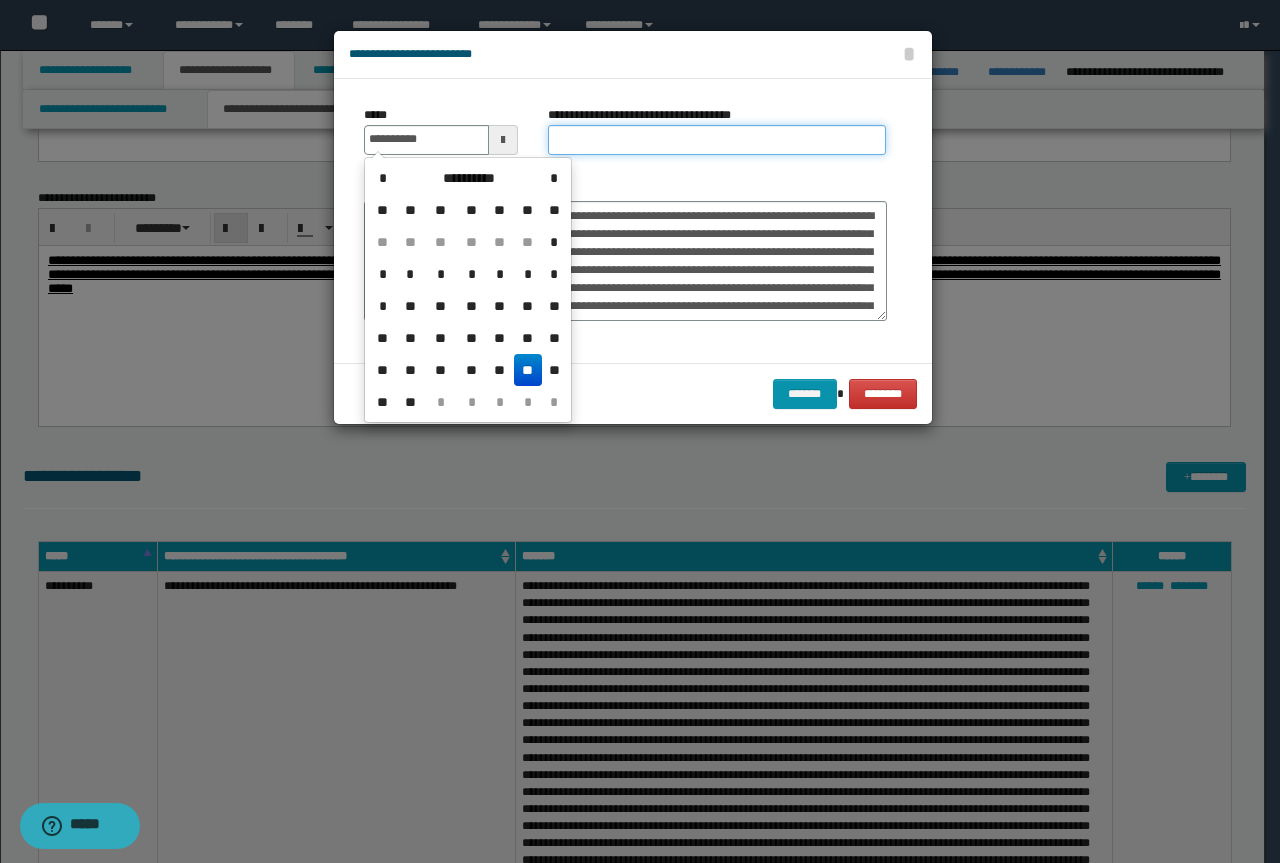 type on "**********" 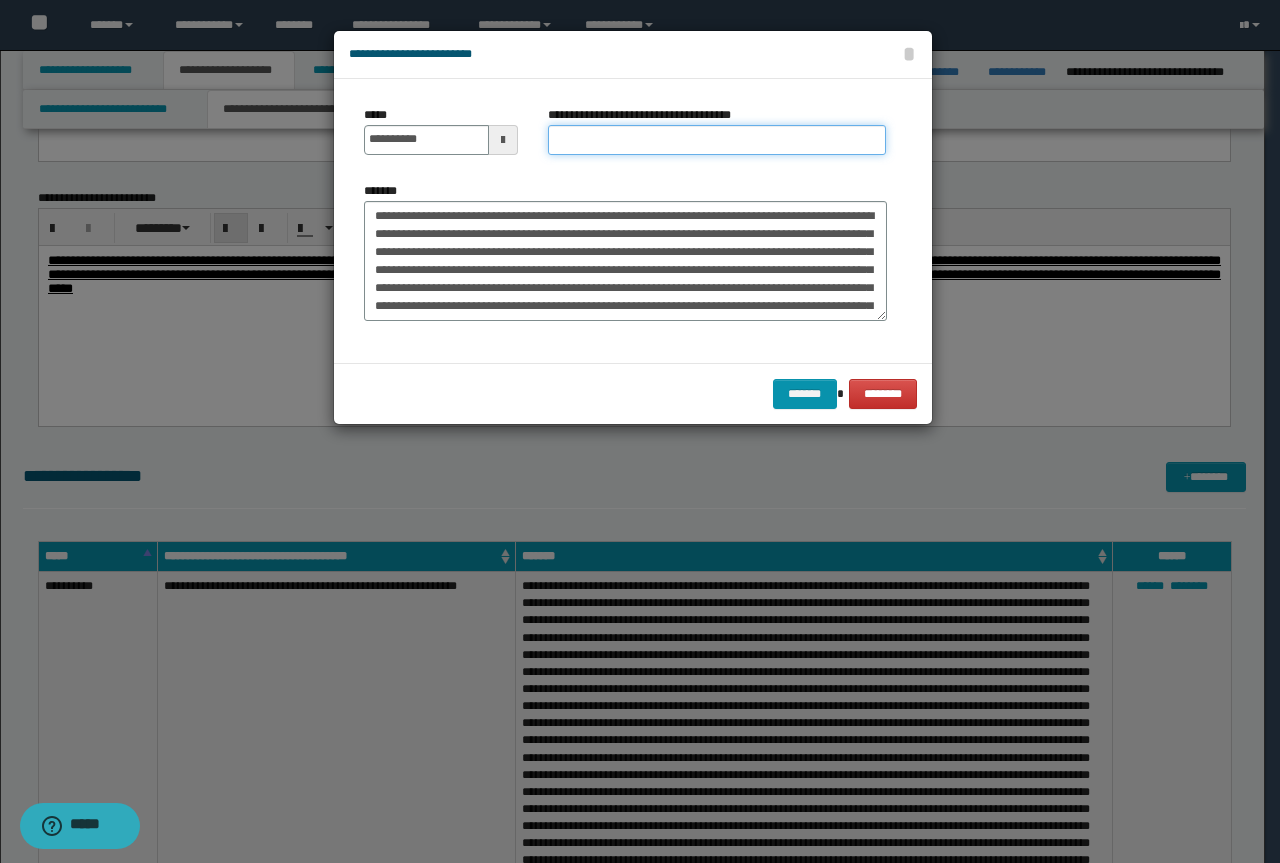 click on "**********" at bounding box center (717, 140) 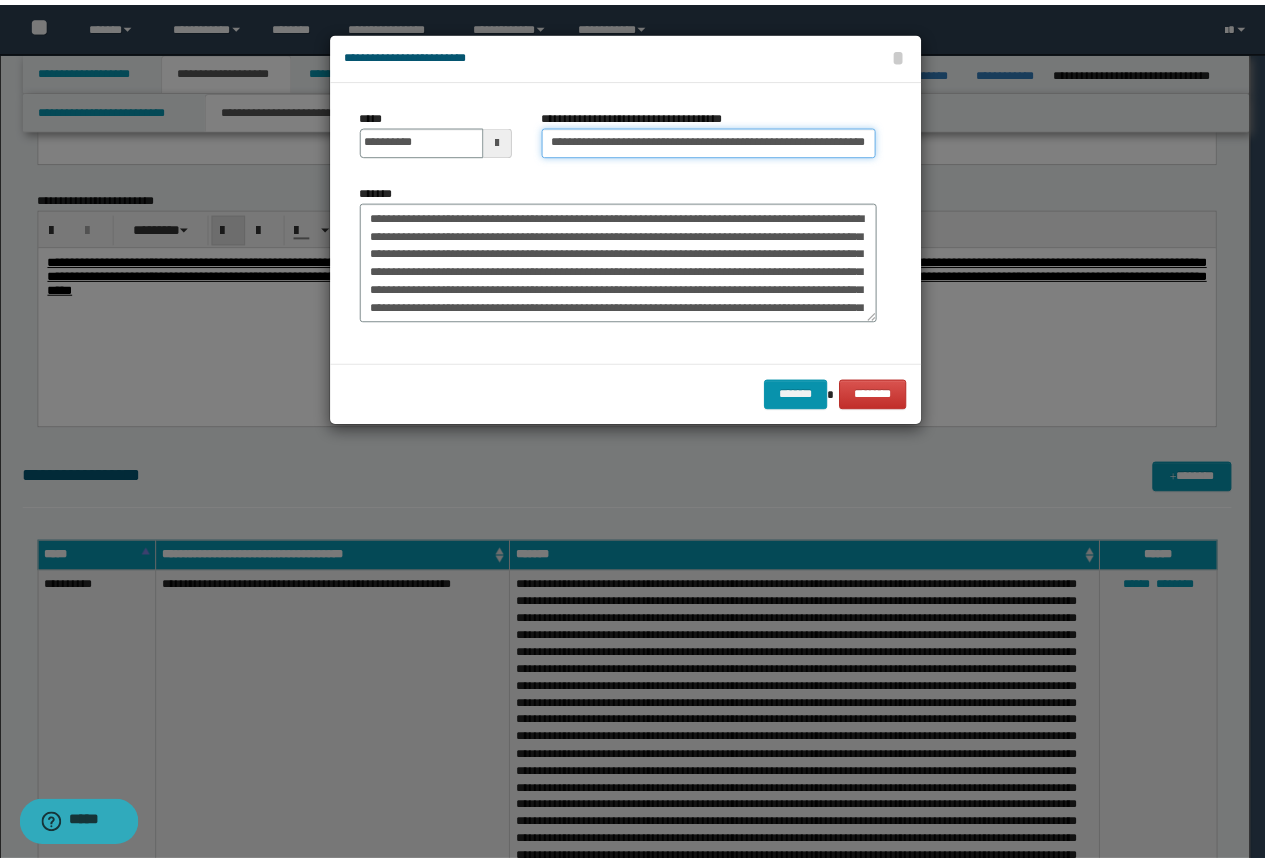 scroll, scrollTop: 0, scrollLeft: 0, axis: both 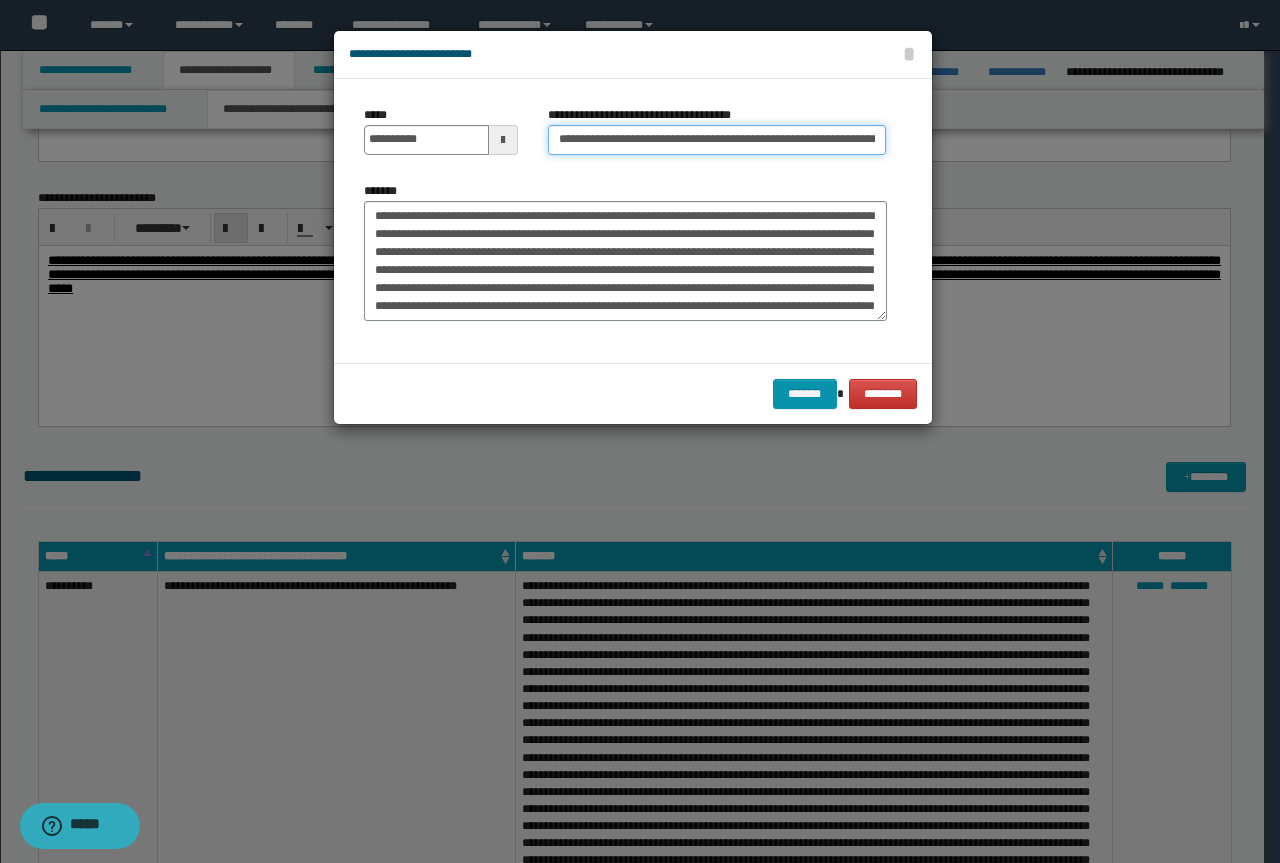 drag, startPoint x: 594, startPoint y: 142, endPoint x: 67, endPoint y: 150, distance: 527.0607 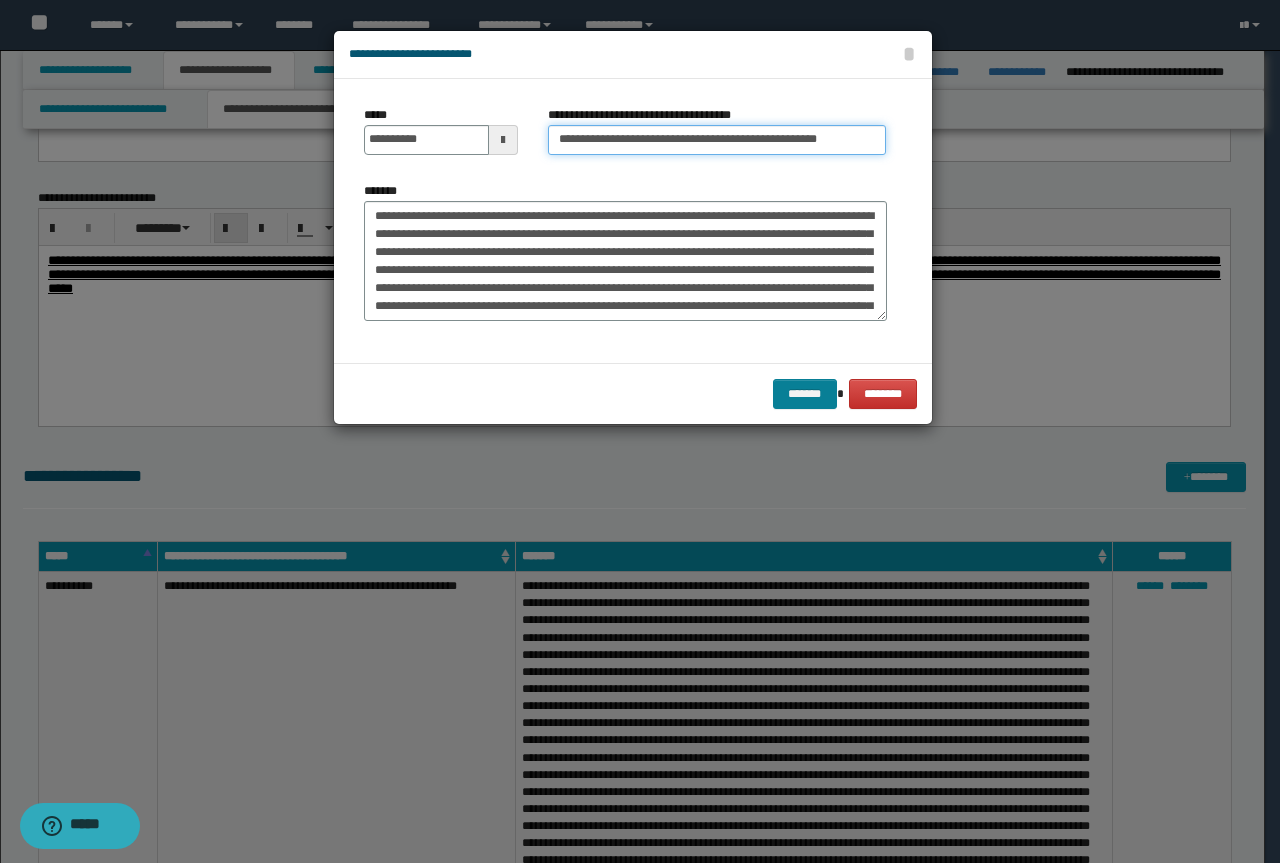 type on "**********" 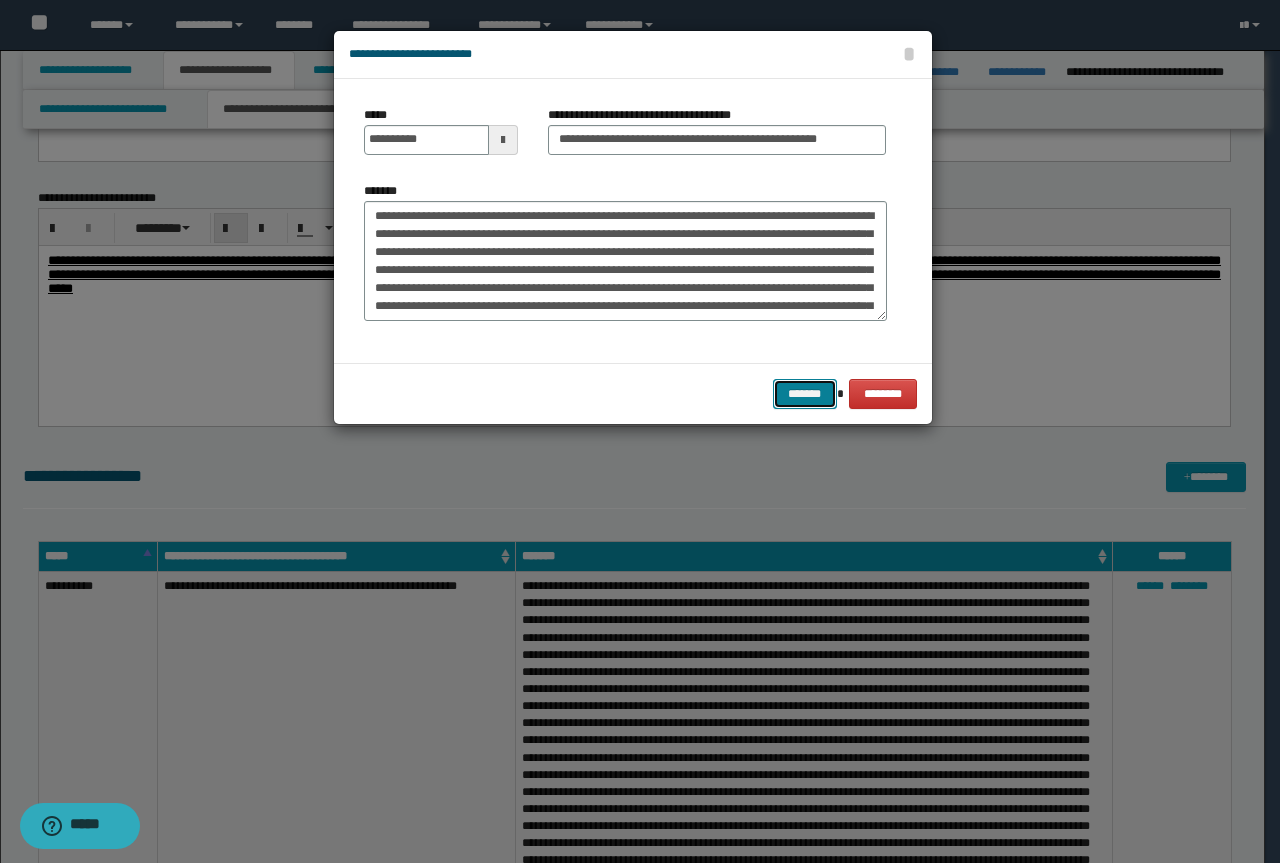 click on "*******" at bounding box center [805, 394] 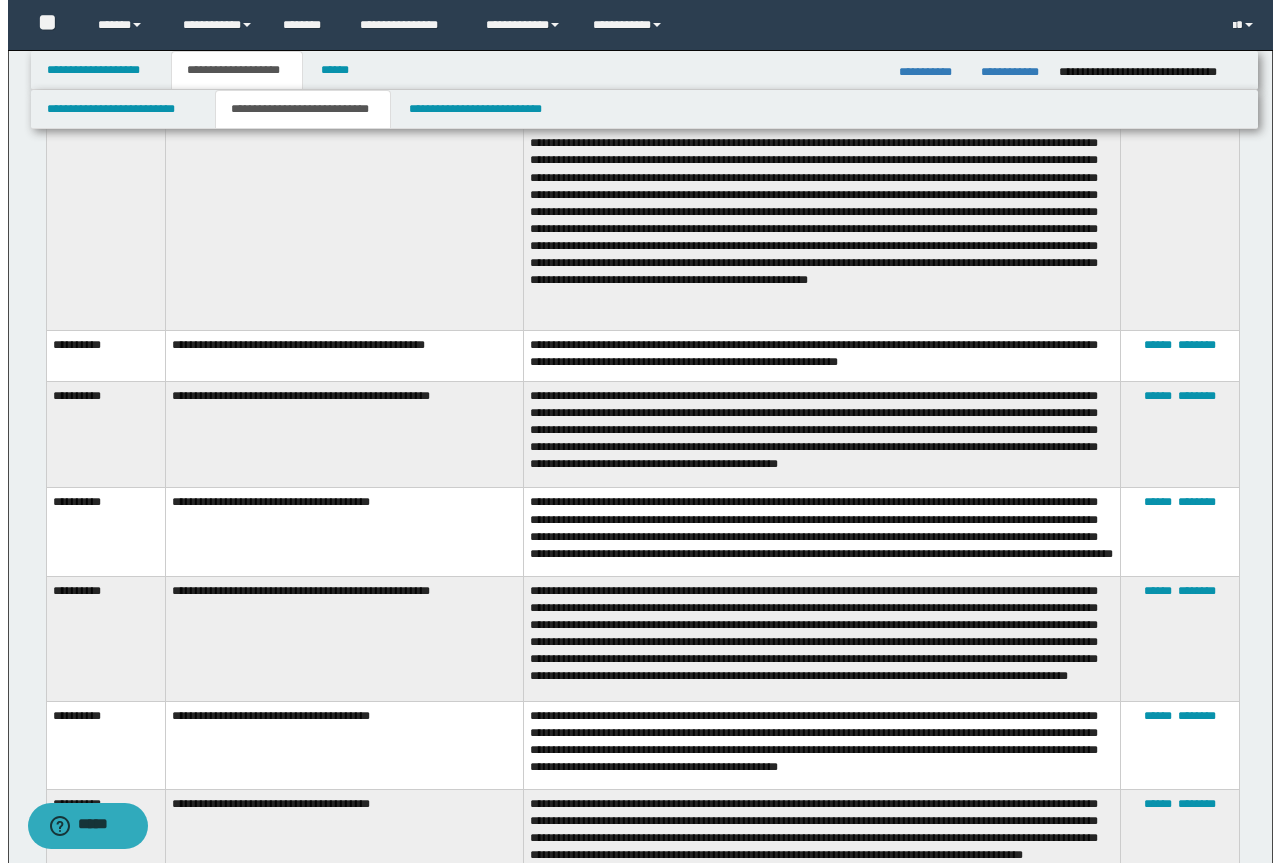 scroll, scrollTop: 3600, scrollLeft: 0, axis: vertical 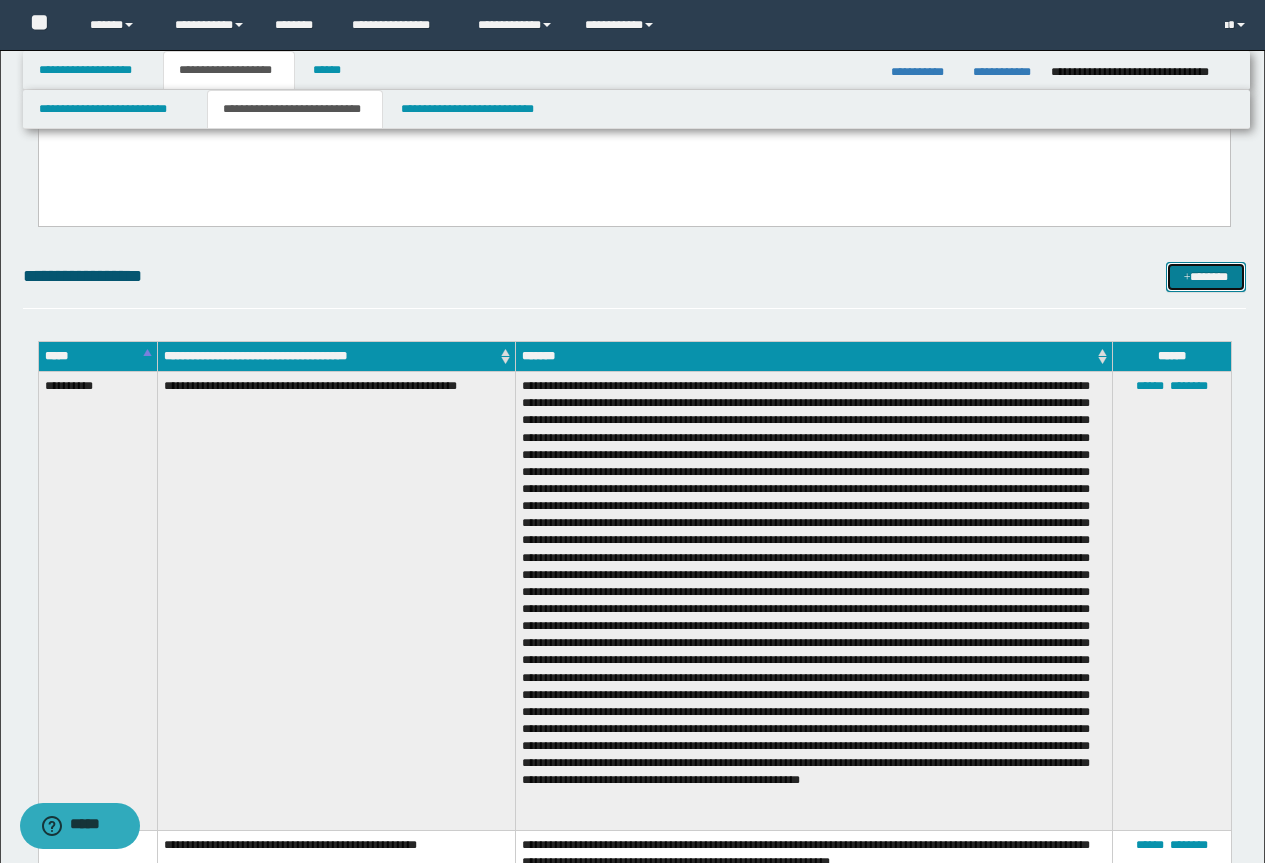 click on "*******" at bounding box center [1206, 277] 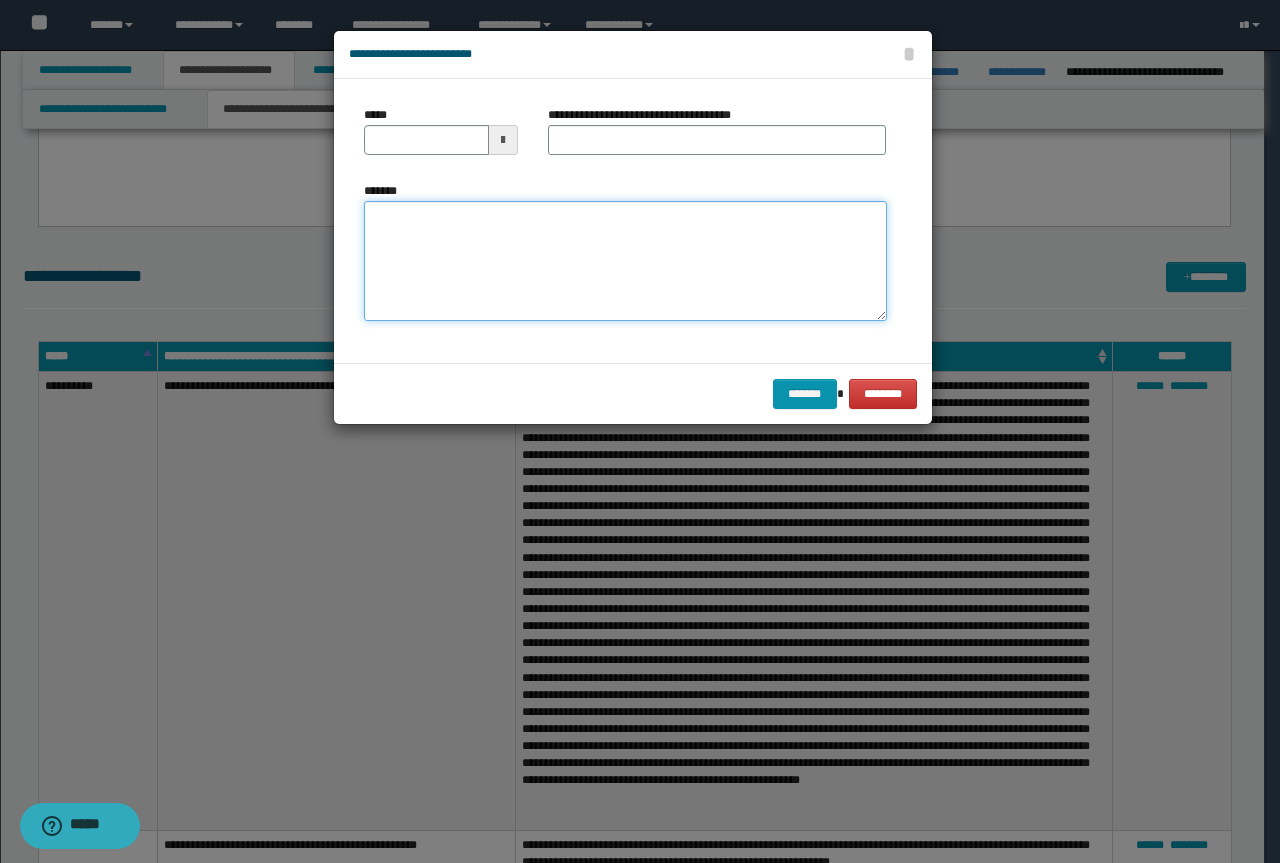 click on "*******" at bounding box center (625, 261) 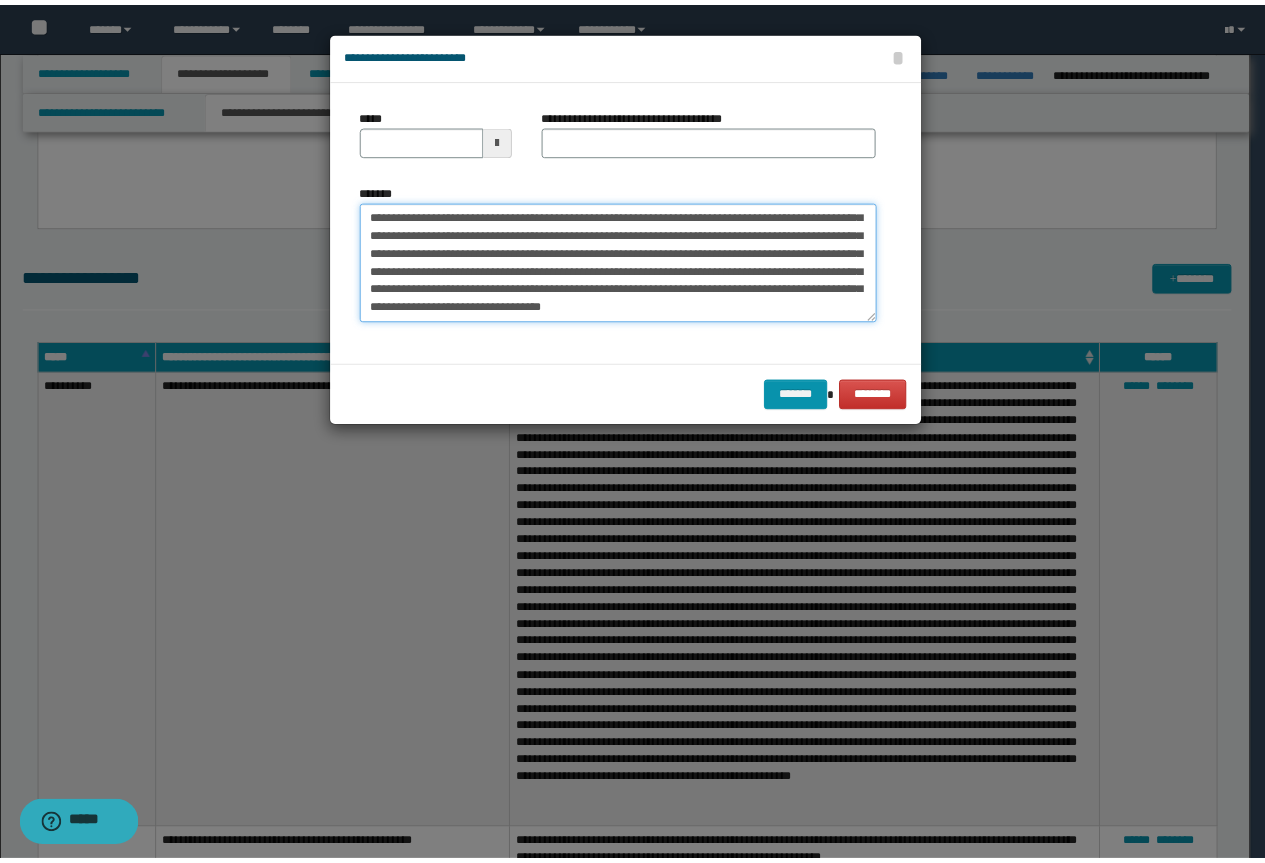 scroll, scrollTop: 0, scrollLeft: 0, axis: both 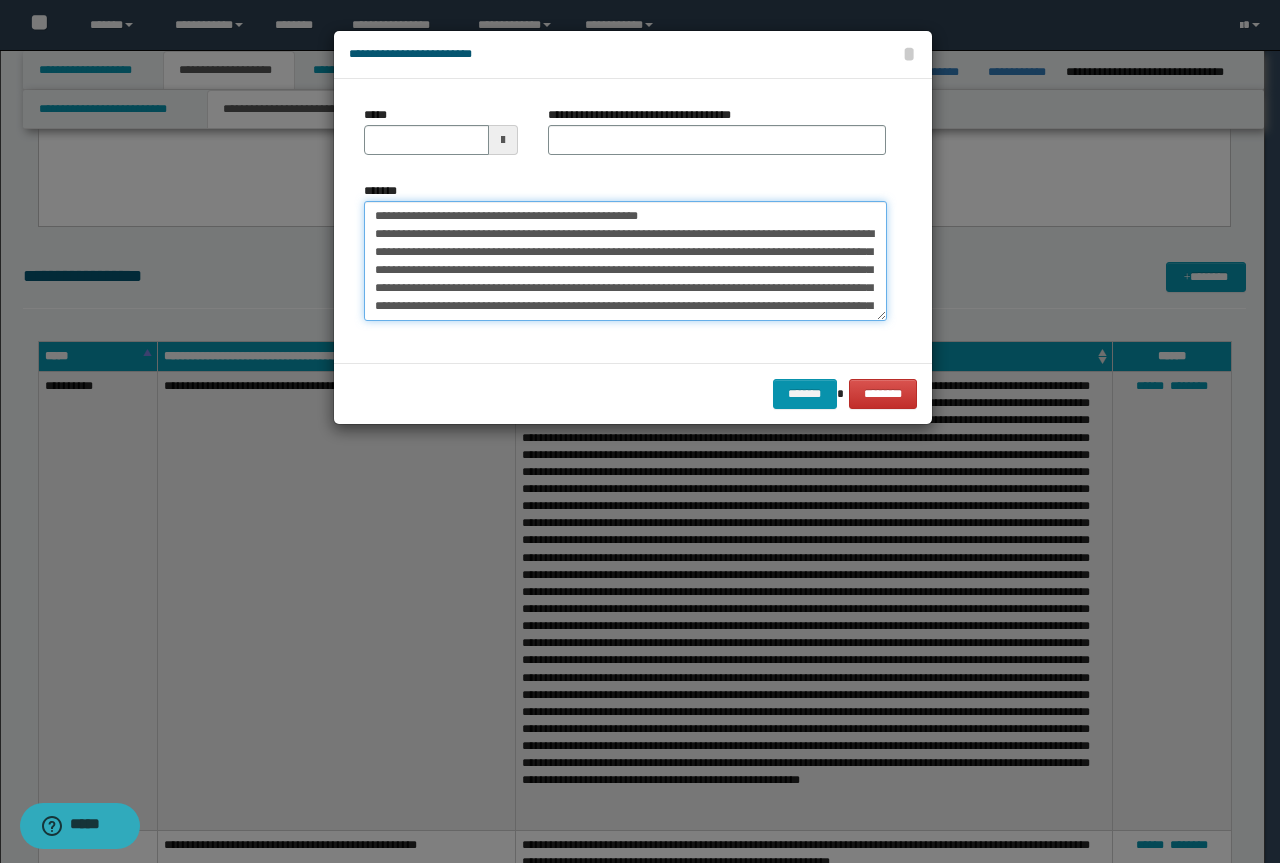 drag, startPoint x: 683, startPoint y: 217, endPoint x: 359, endPoint y: 217, distance: 324 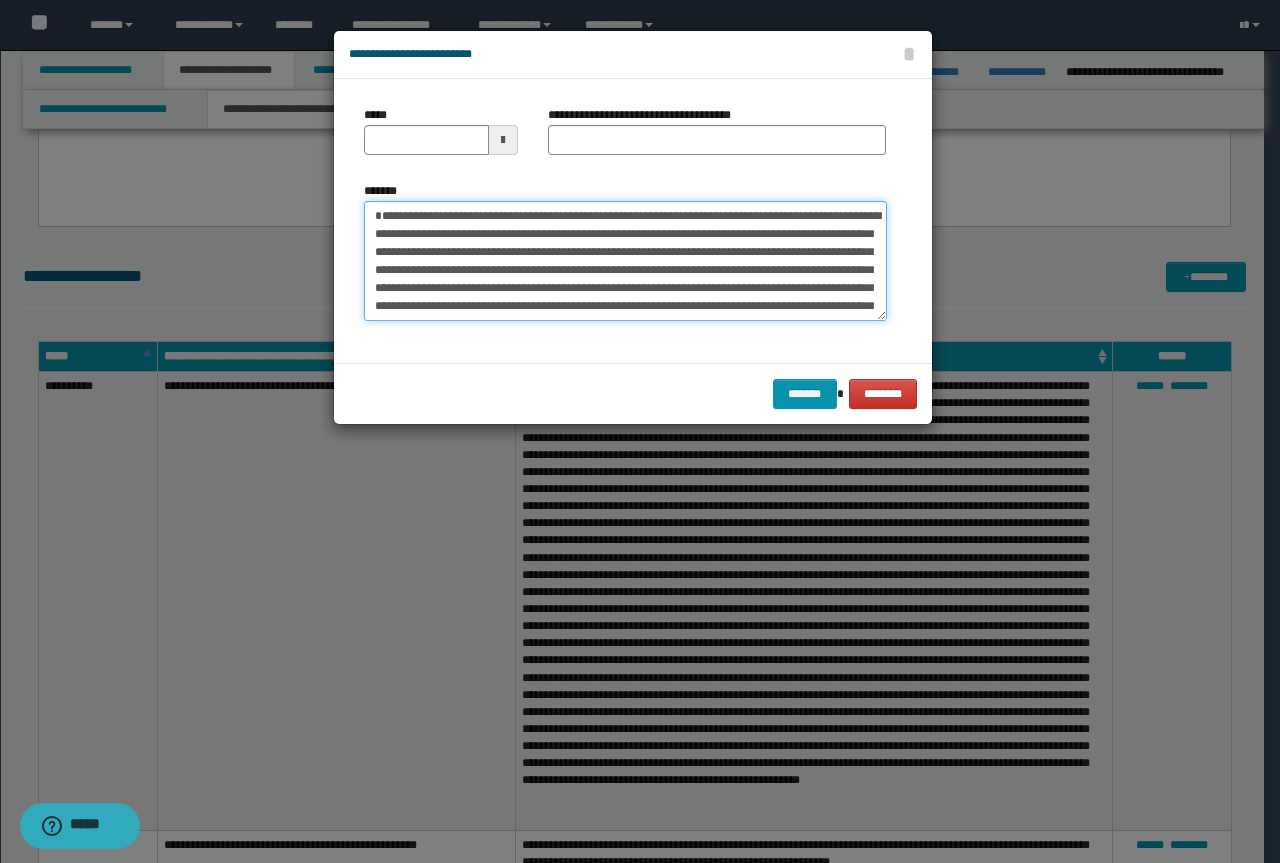type on "**********" 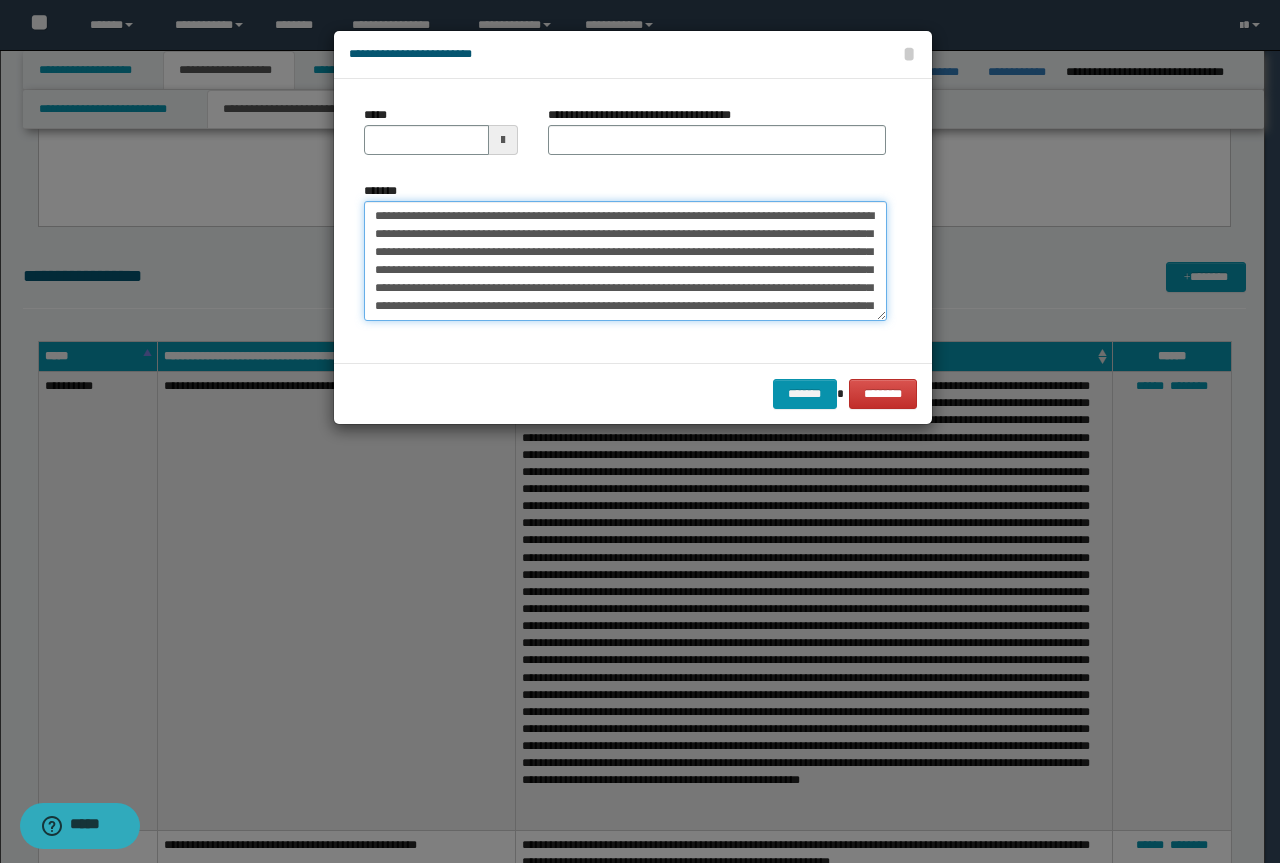 type 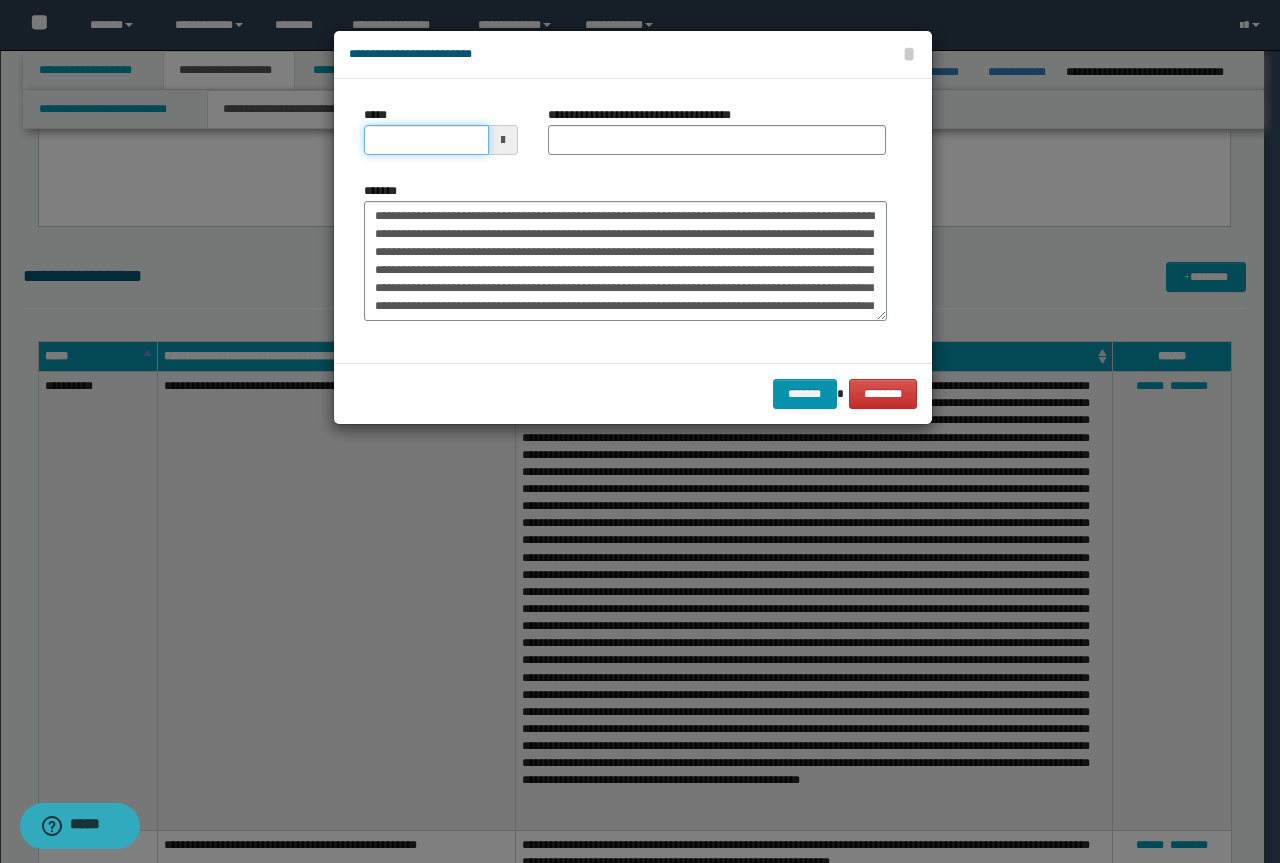 click on "*****" at bounding box center (426, 140) 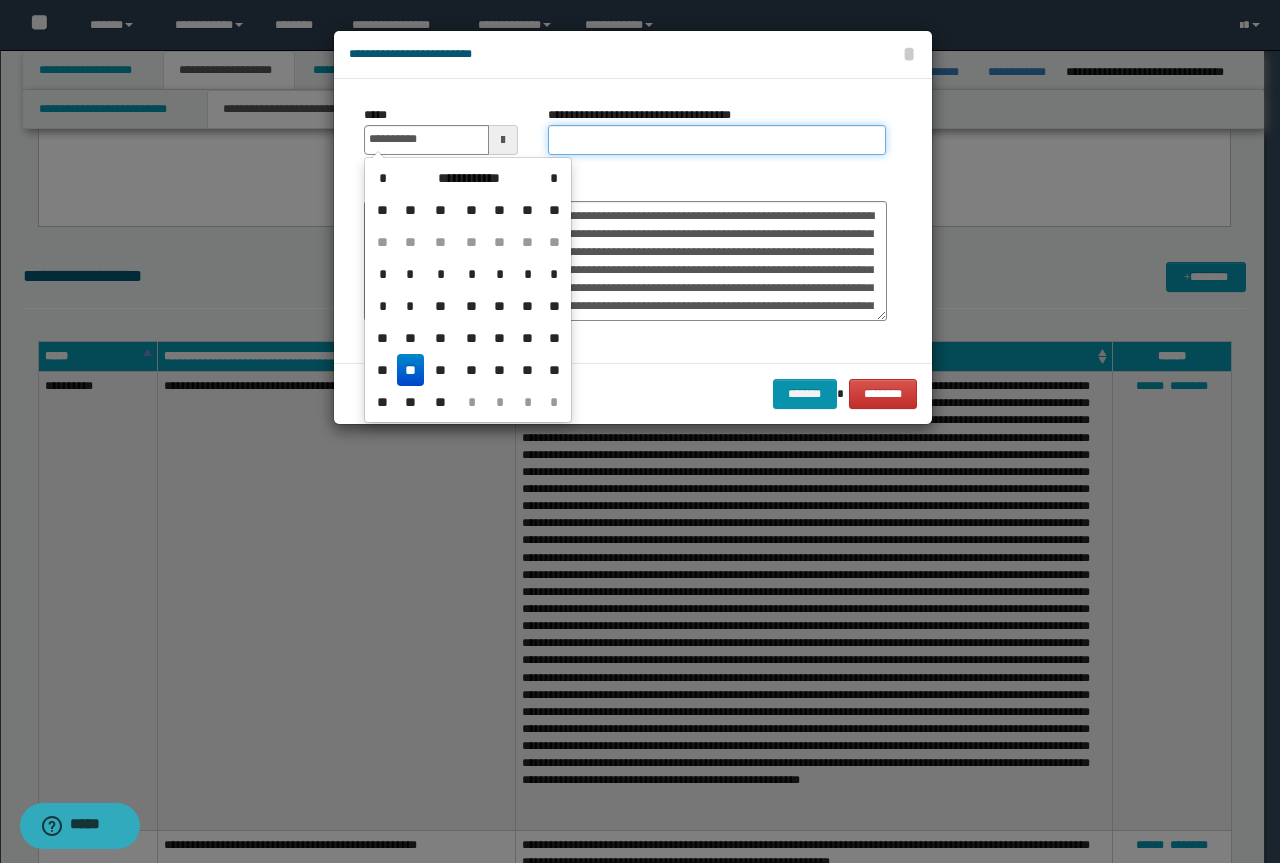 type on "**********" 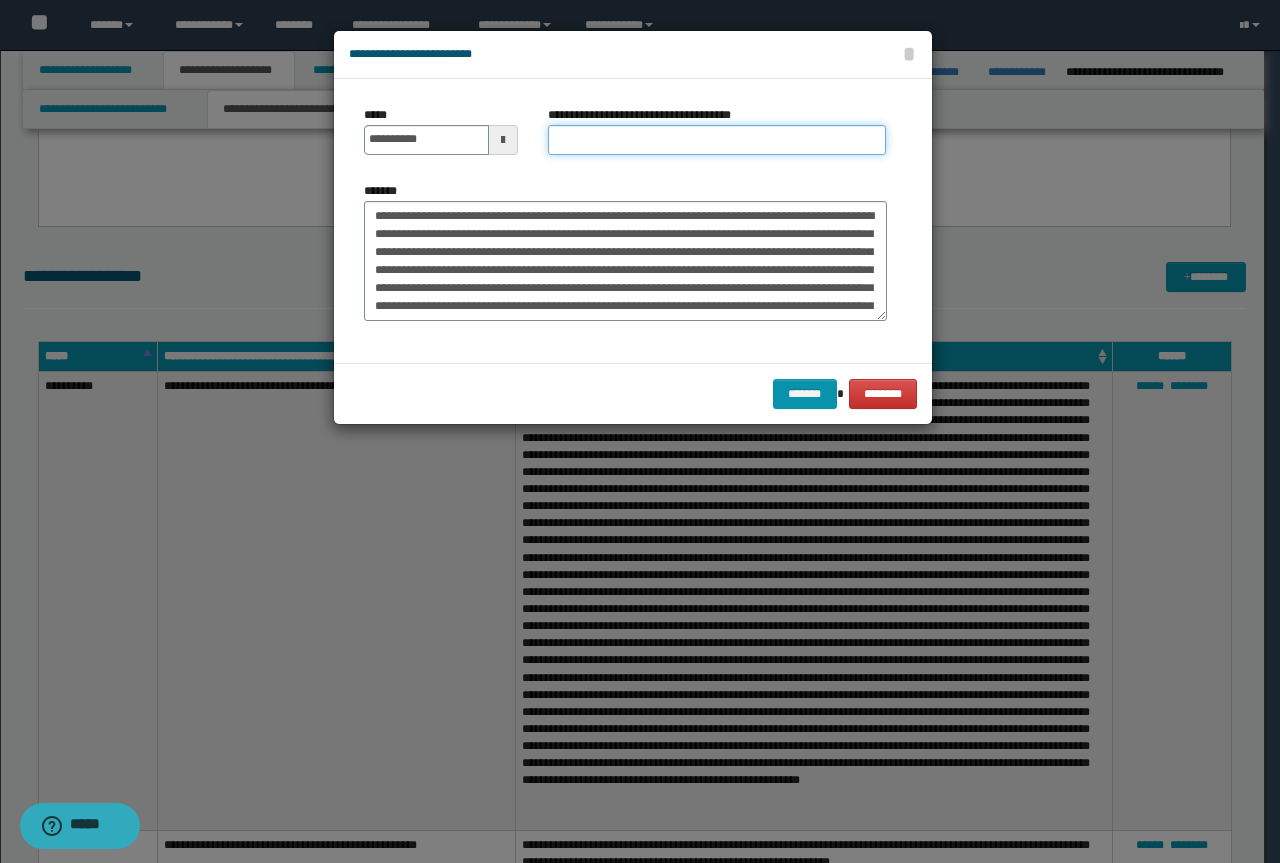 paste on "**********" 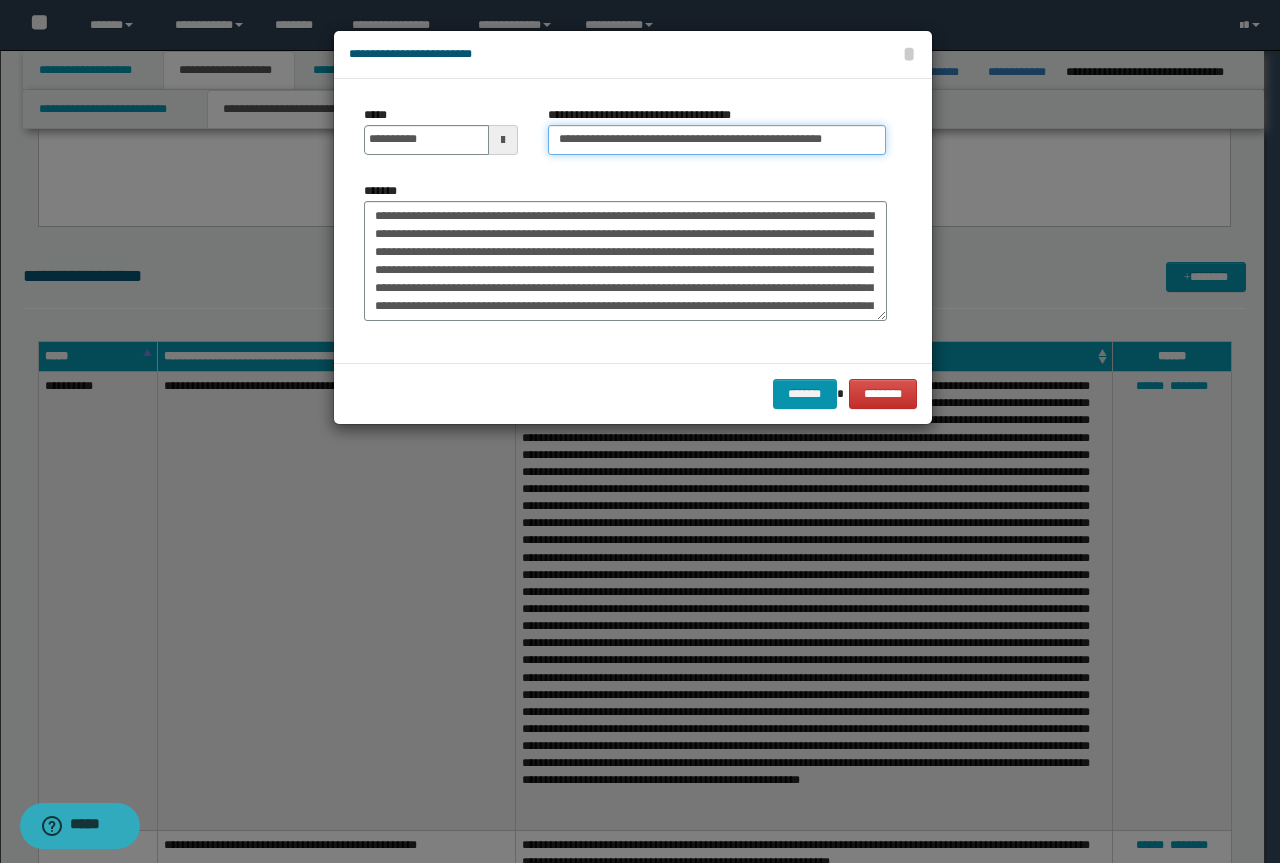 drag, startPoint x: 626, startPoint y: 138, endPoint x: 84, endPoint y: 145, distance: 542.0452 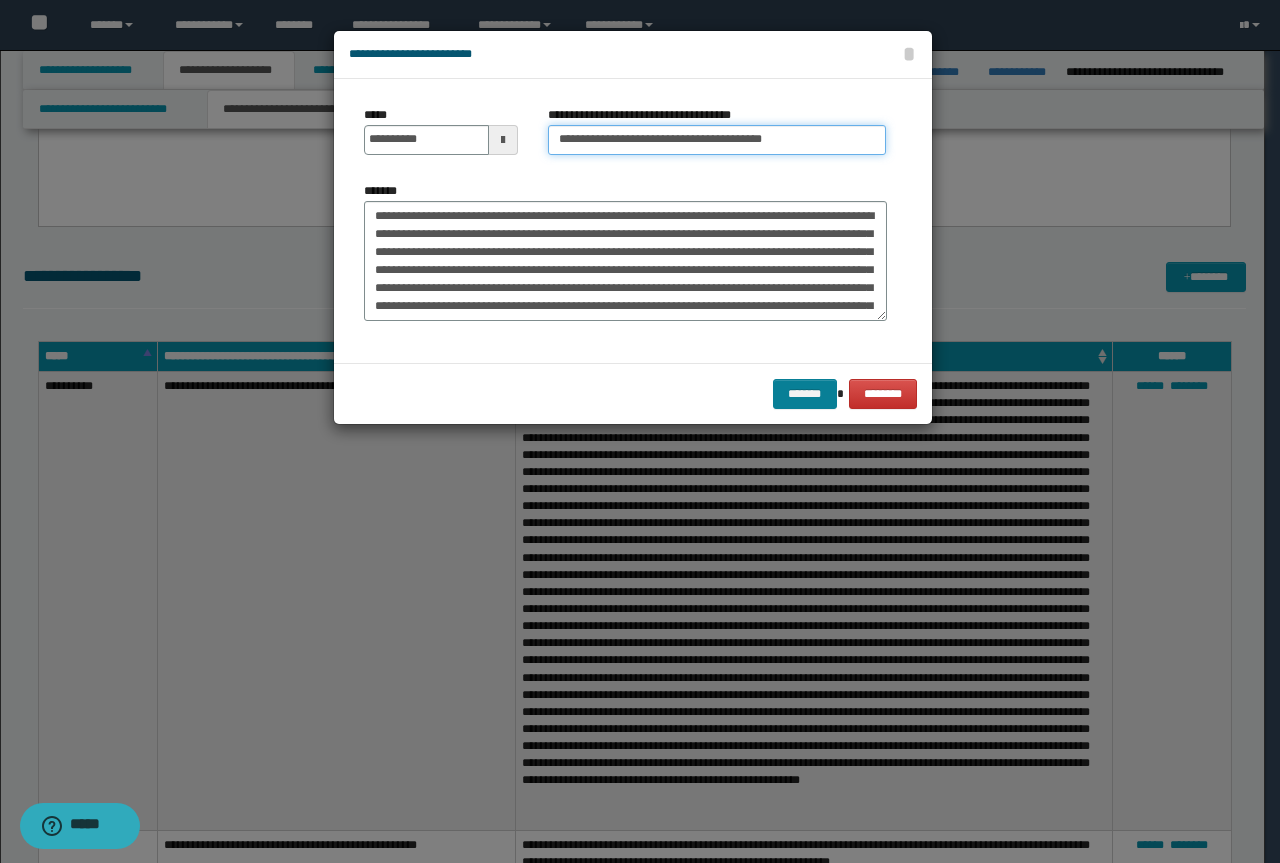 type on "**********" 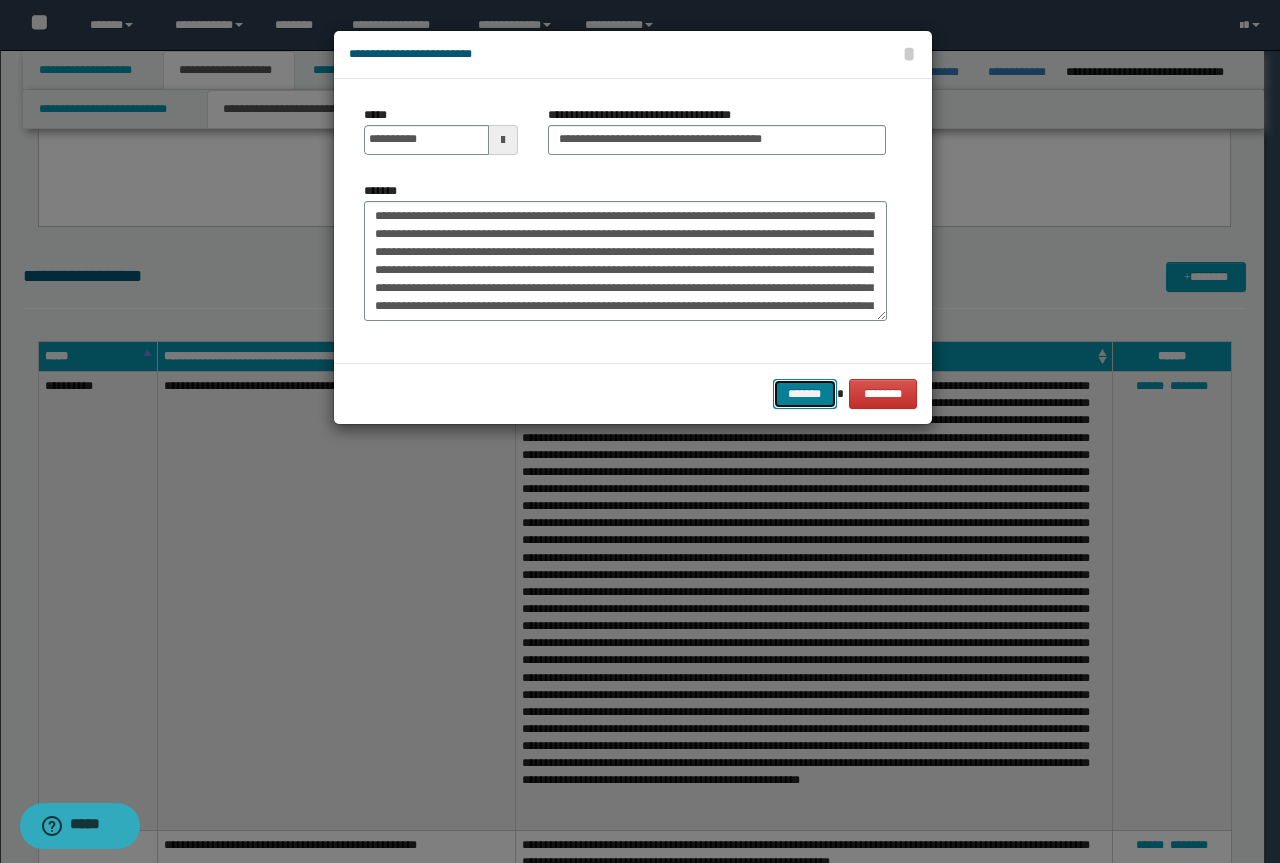 click on "*******" at bounding box center (805, 394) 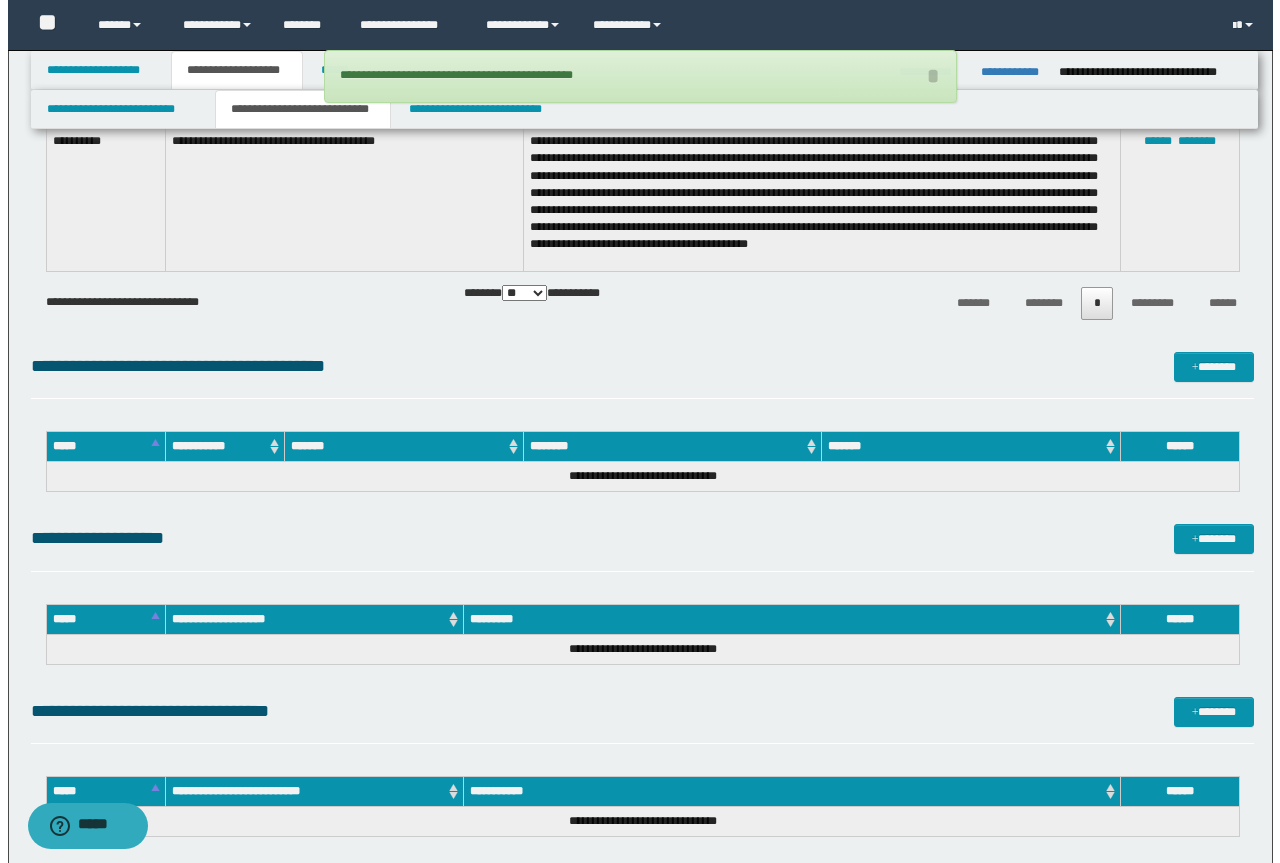 scroll, scrollTop: 5347, scrollLeft: 0, axis: vertical 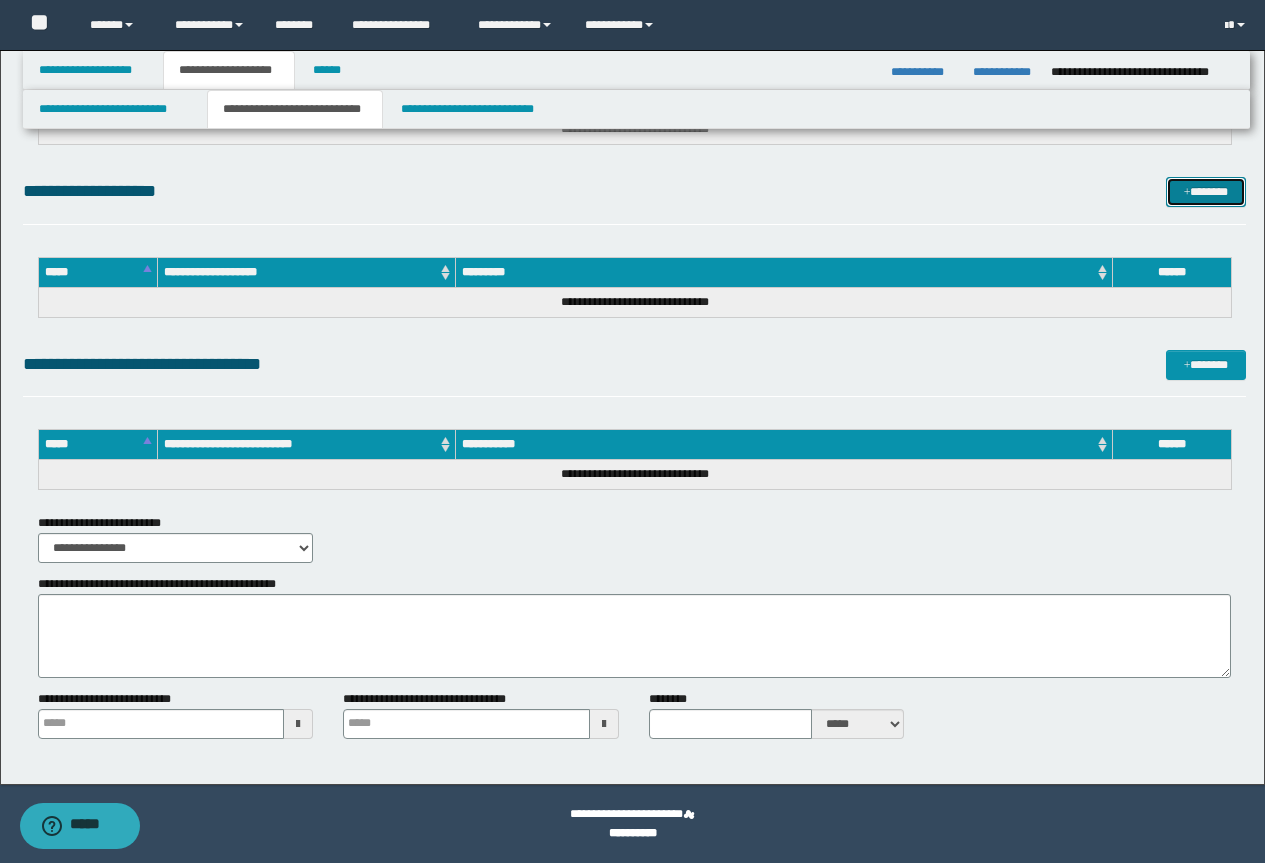 click on "*******" at bounding box center (1206, 192) 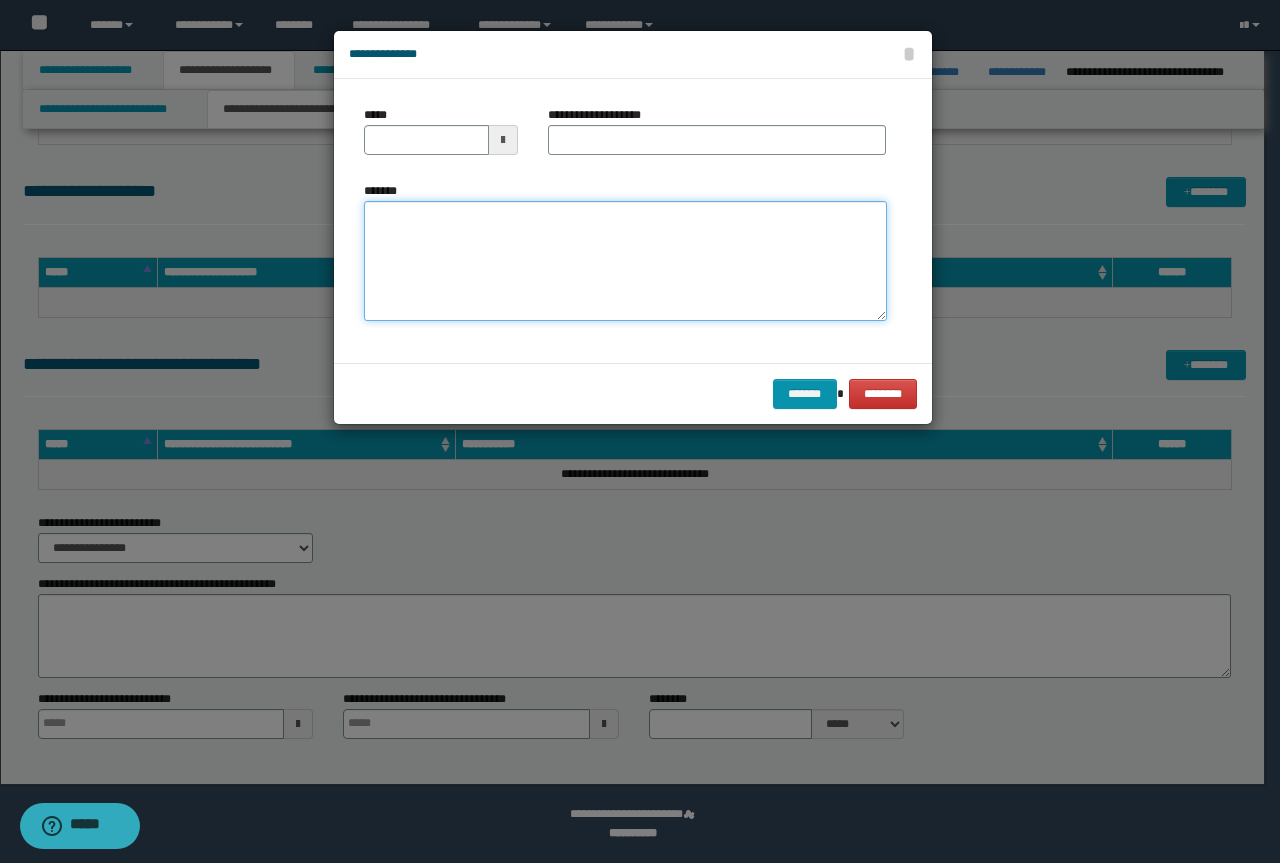 click on "*******" at bounding box center [625, 261] 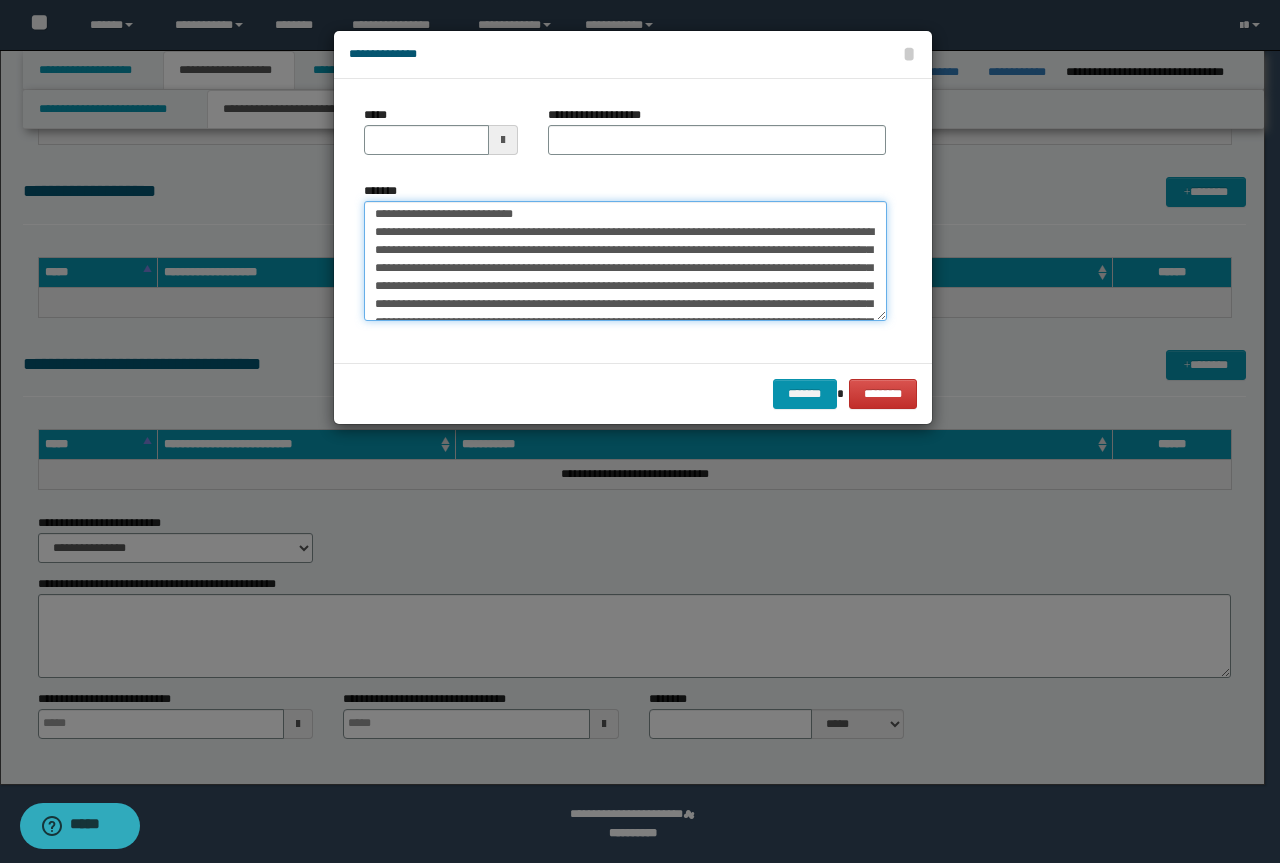 scroll, scrollTop: 0, scrollLeft: 0, axis: both 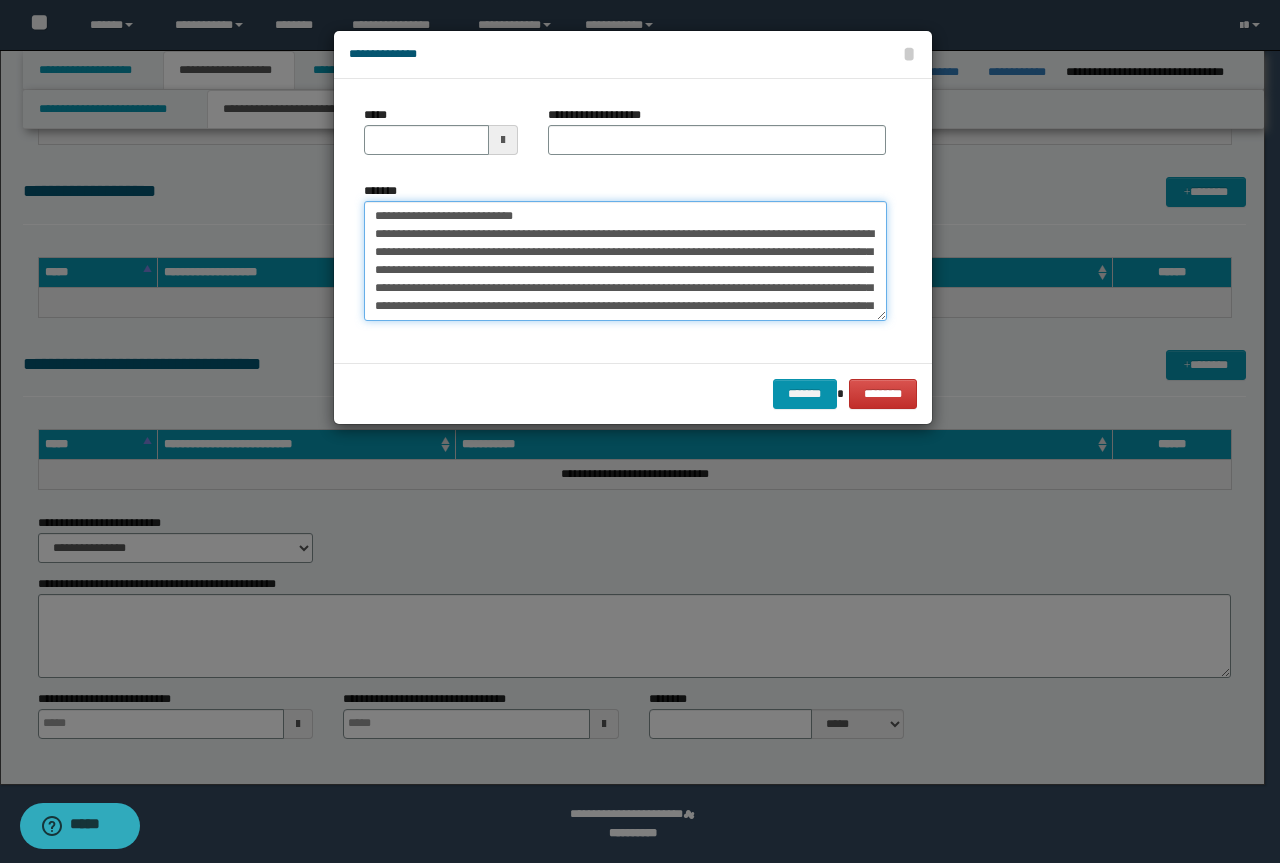 drag, startPoint x: 545, startPoint y: 215, endPoint x: 379, endPoint y: 215, distance: 166 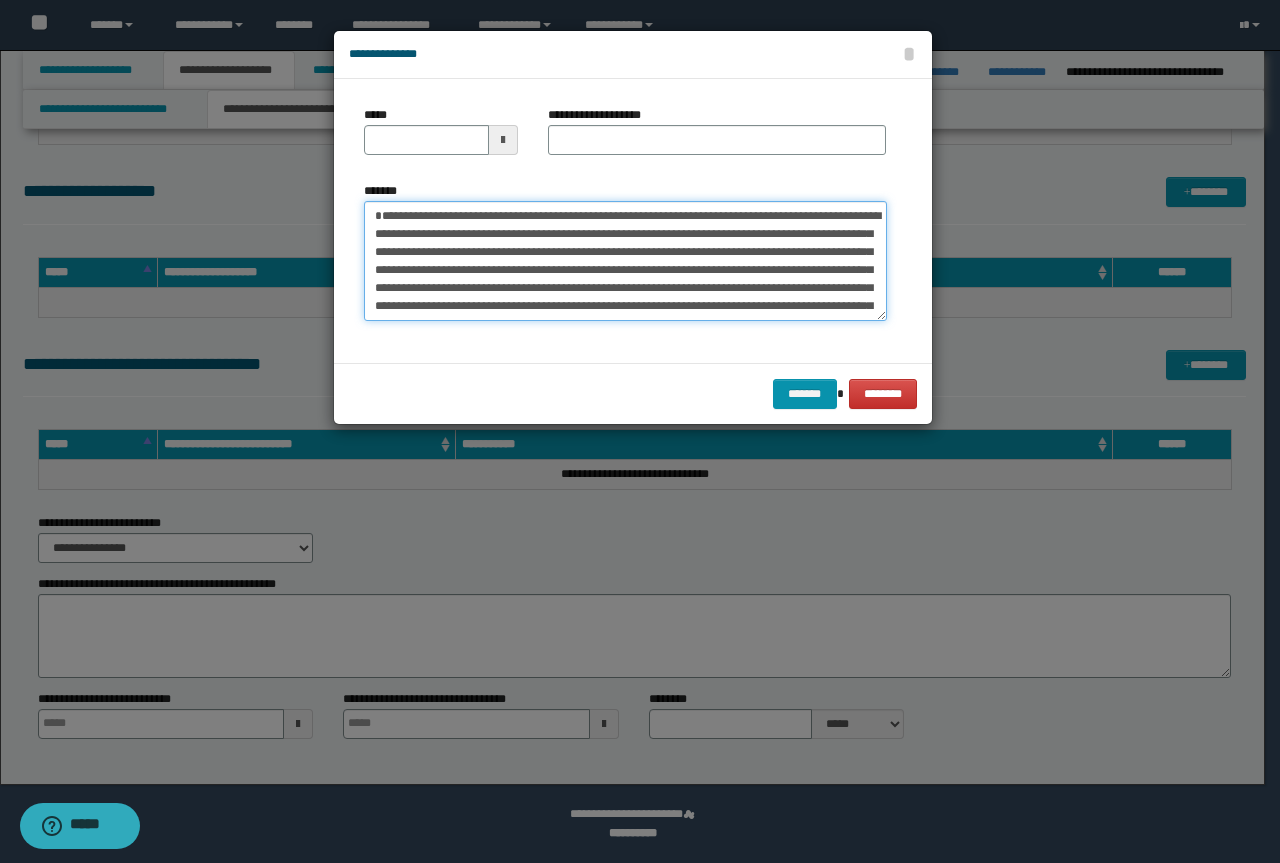 type on "**********" 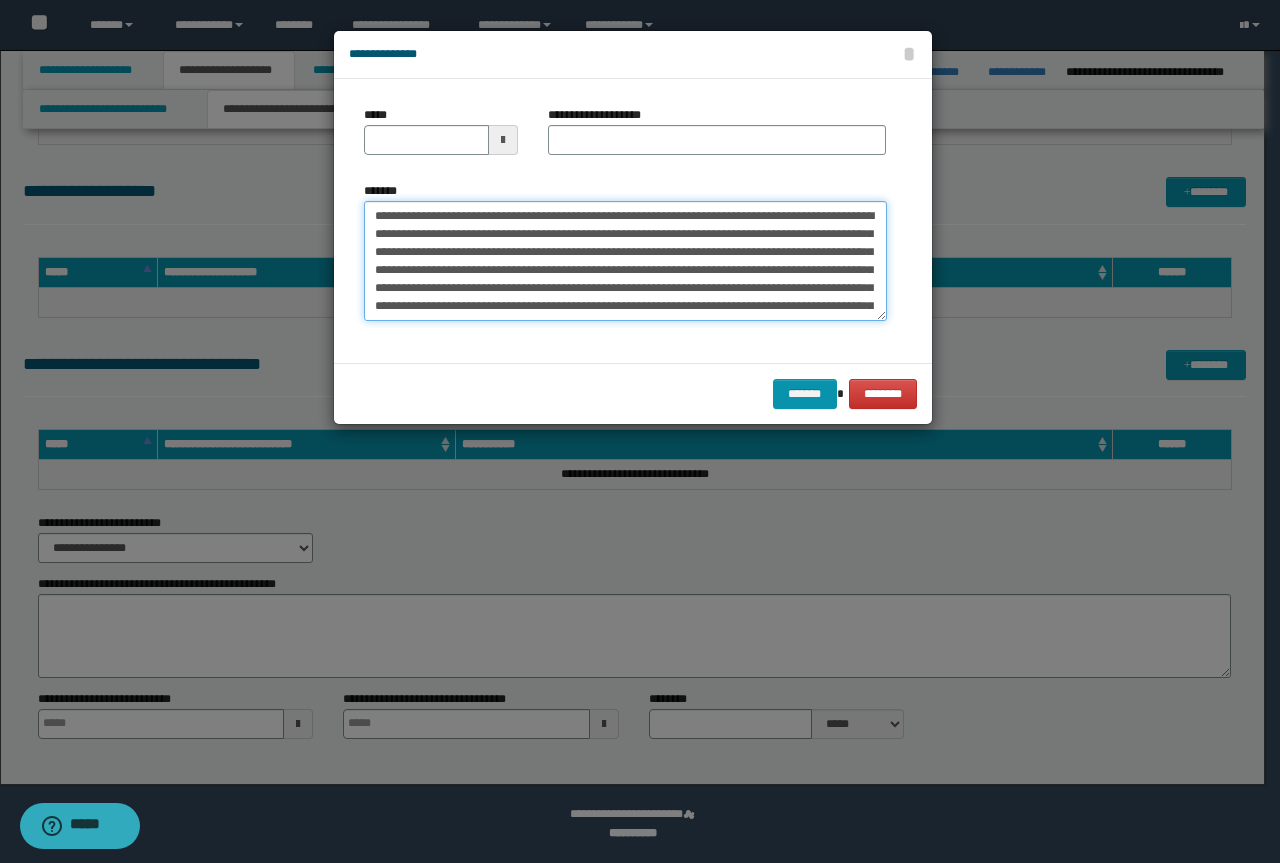 type 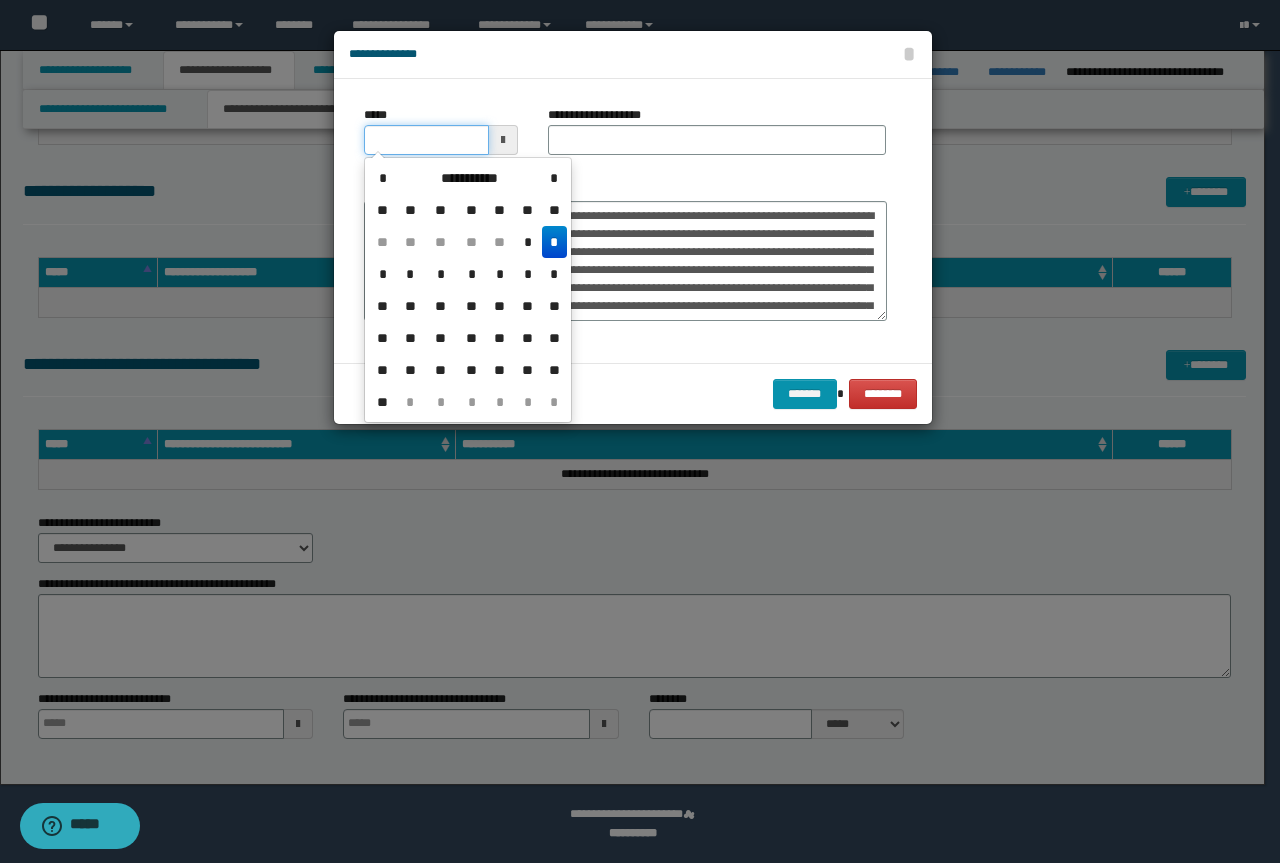 click on "*****" at bounding box center (426, 140) 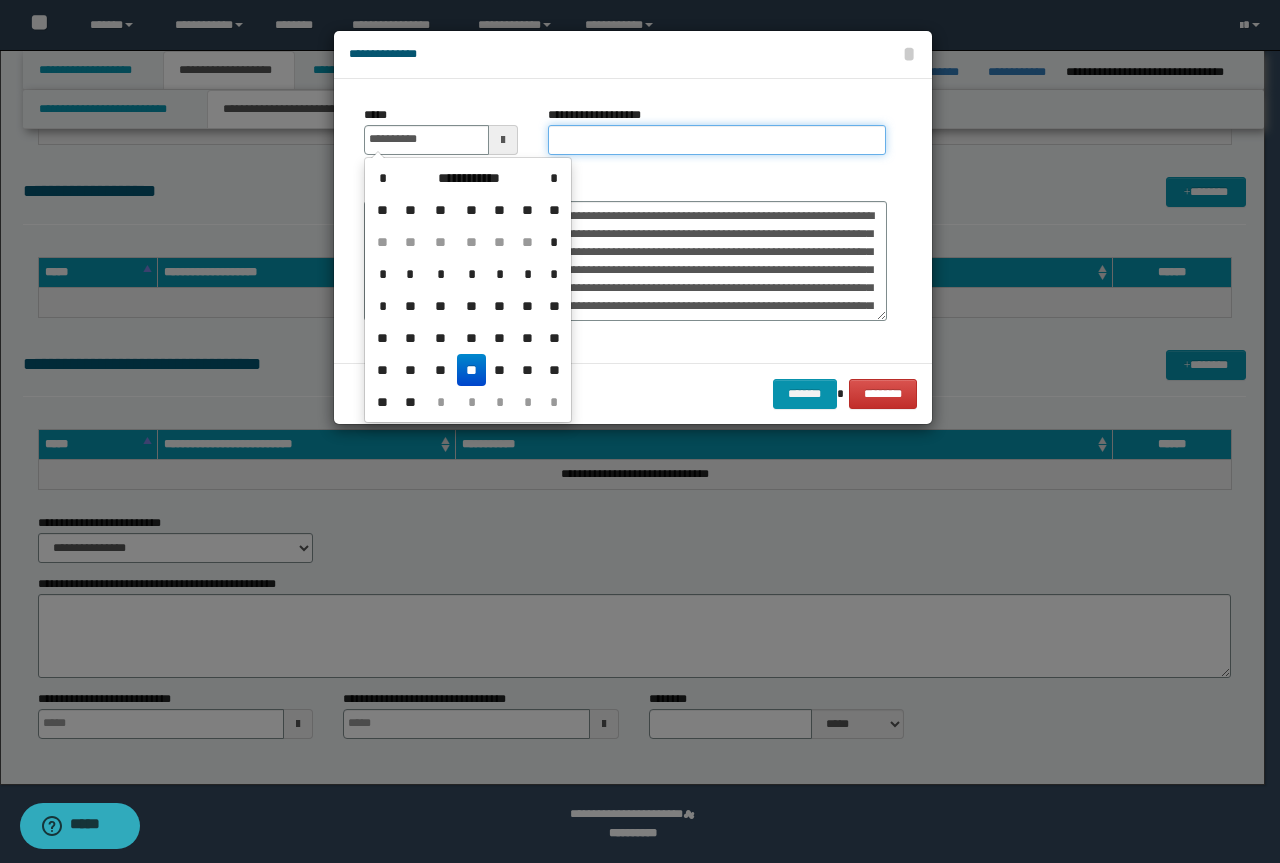 type on "**********" 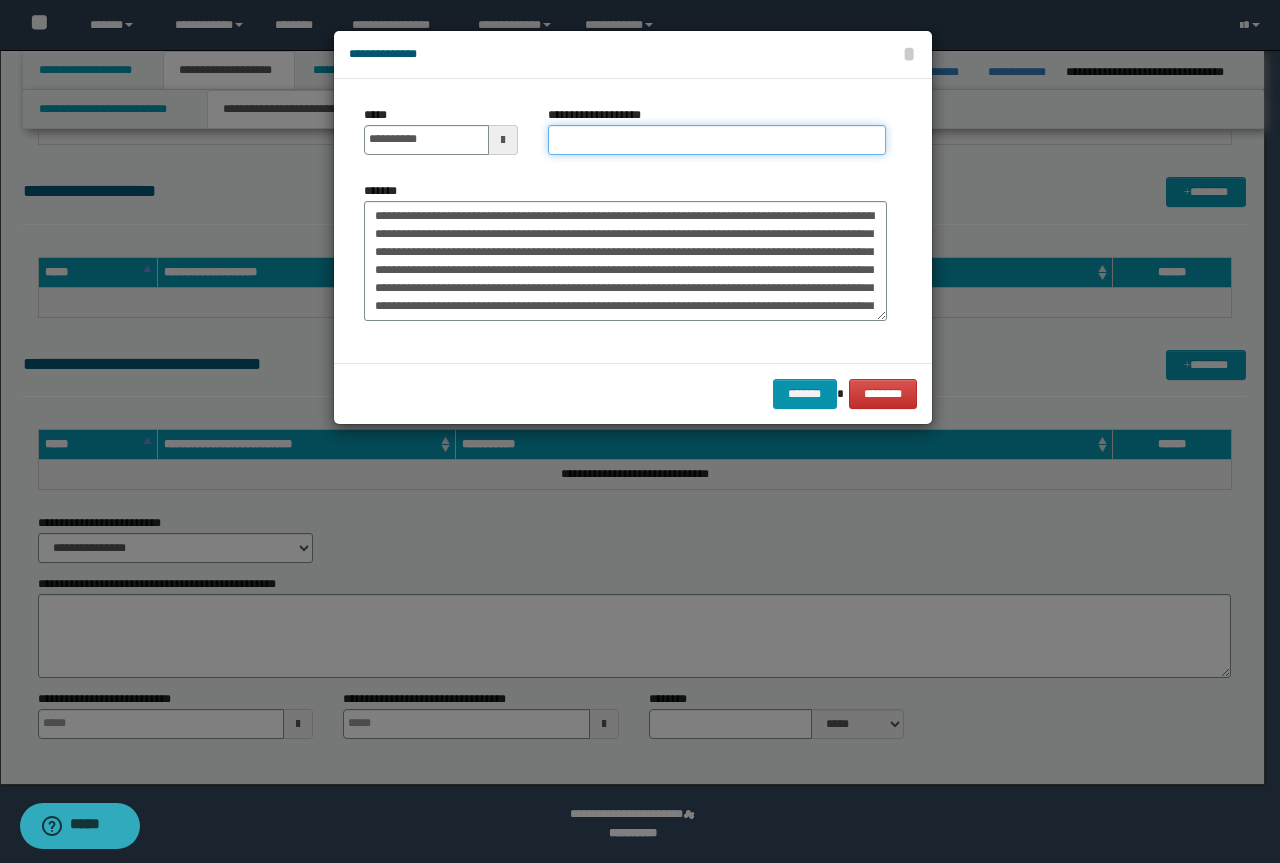 paste on "**********" 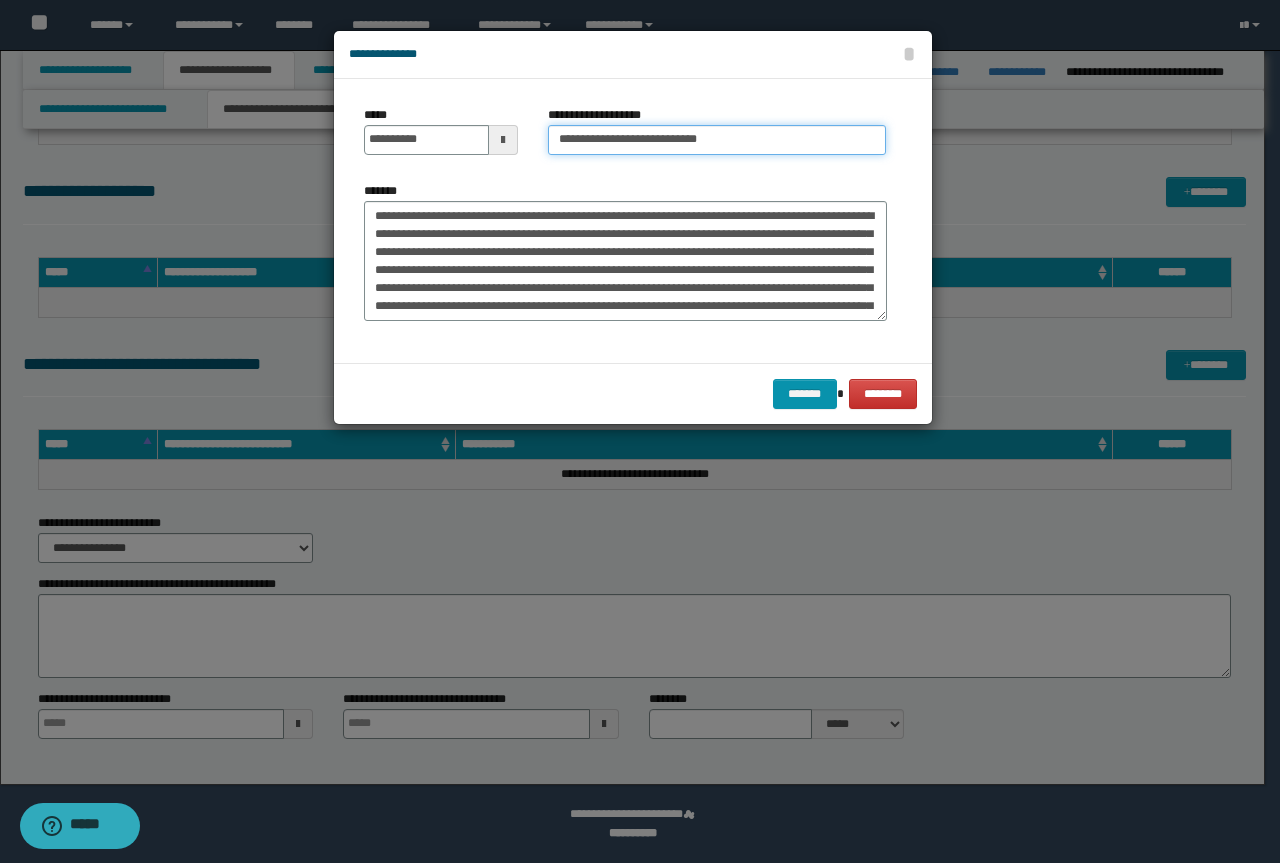 drag, startPoint x: 623, startPoint y: 138, endPoint x: 159, endPoint y: 102, distance: 465.39447 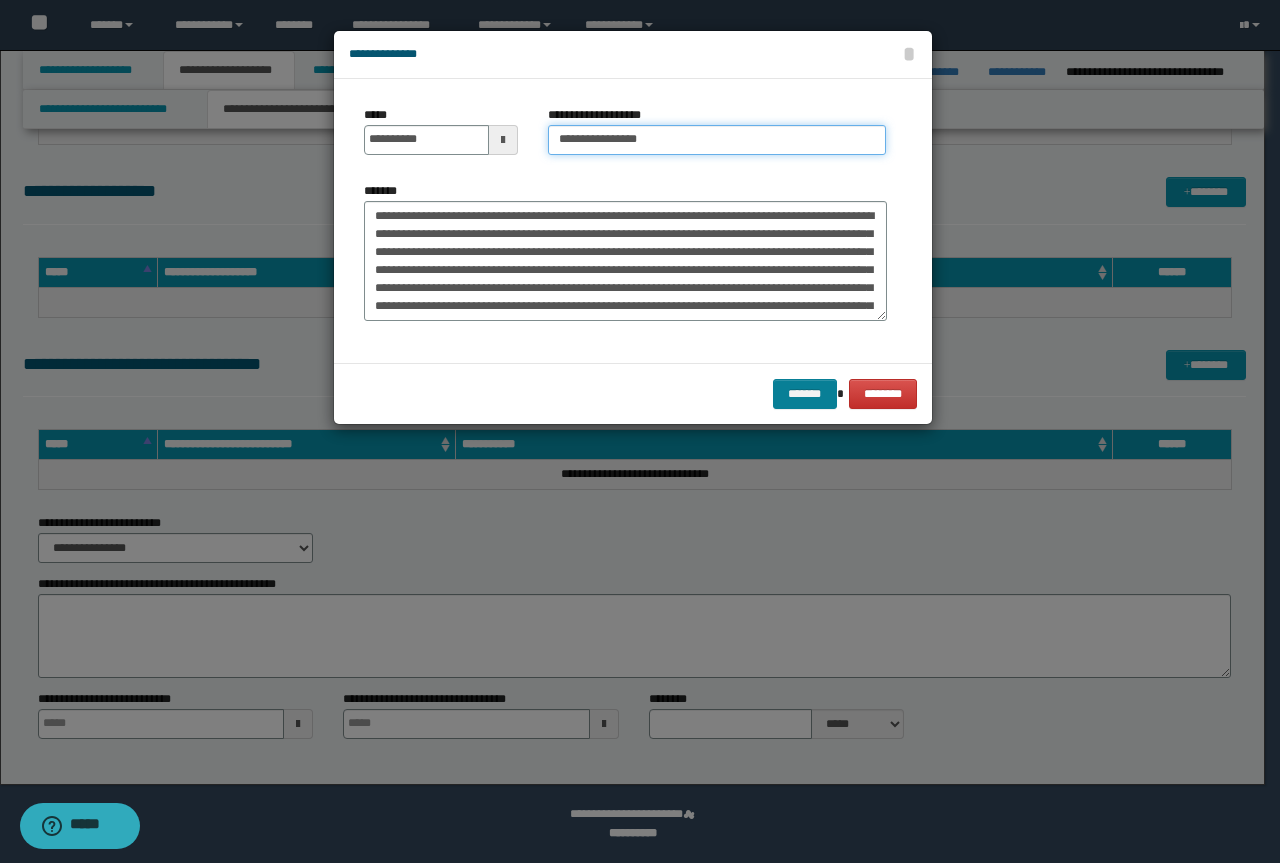 type on "**********" 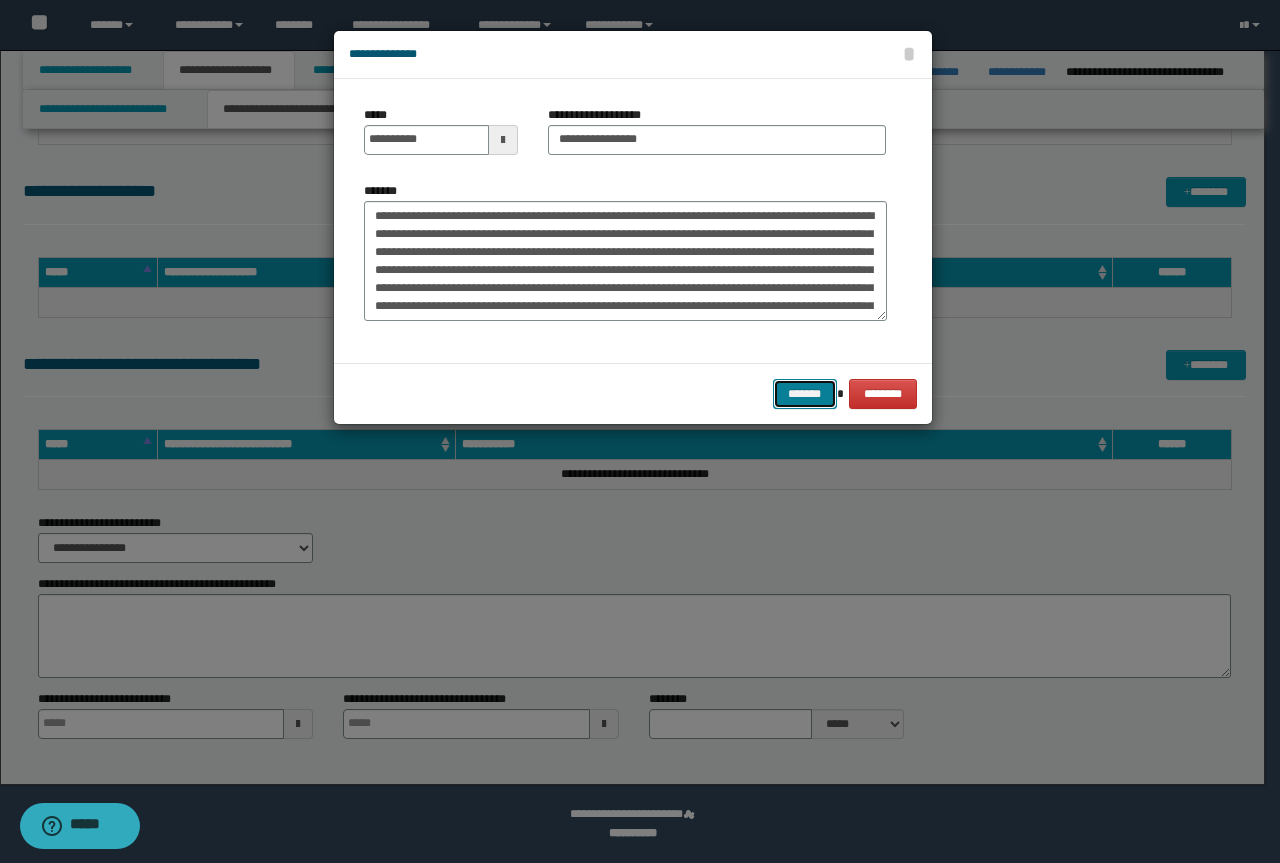 click on "*******" at bounding box center [805, 394] 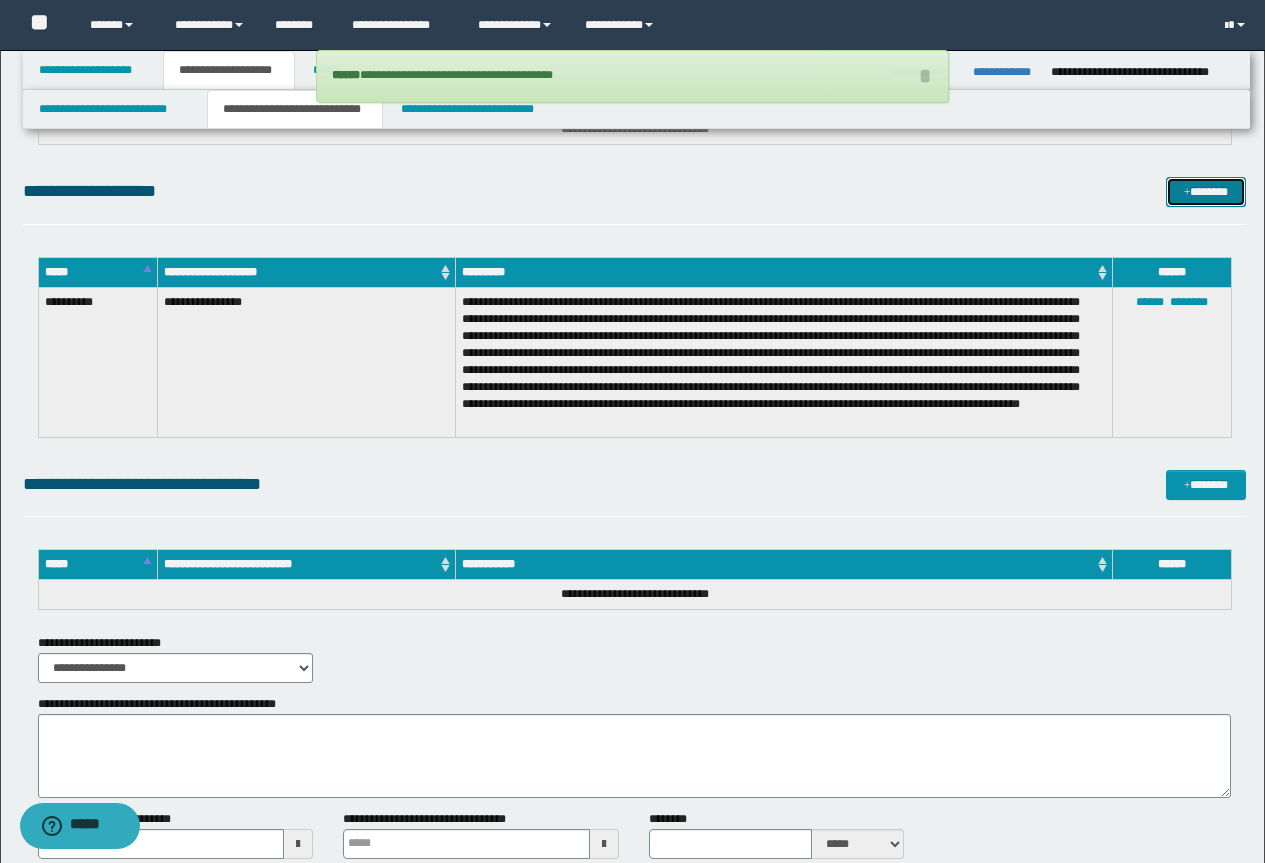 click on "*******" at bounding box center [1206, 192] 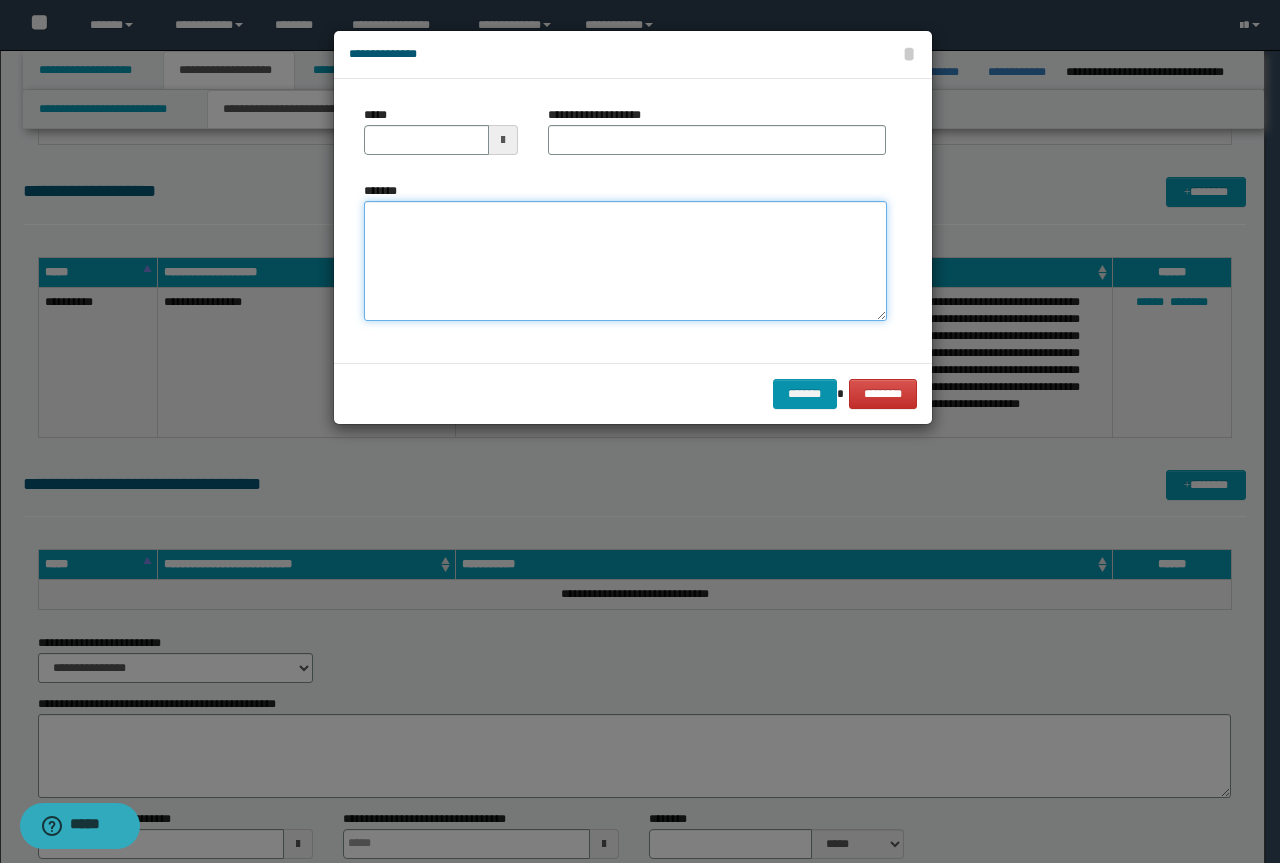 click on "*******" at bounding box center [625, 261] 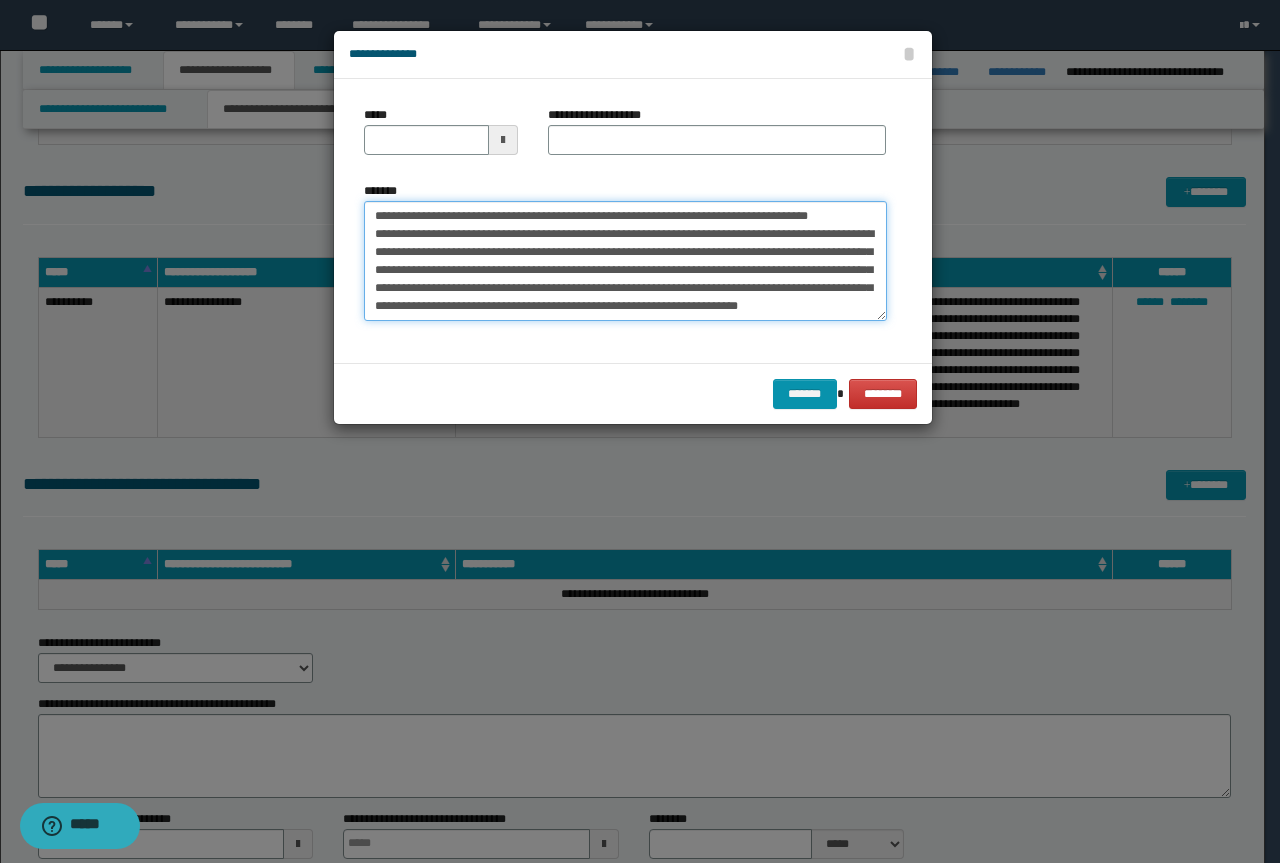 scroll, scrollTop: 0, scrollLeft: 0, axis: both 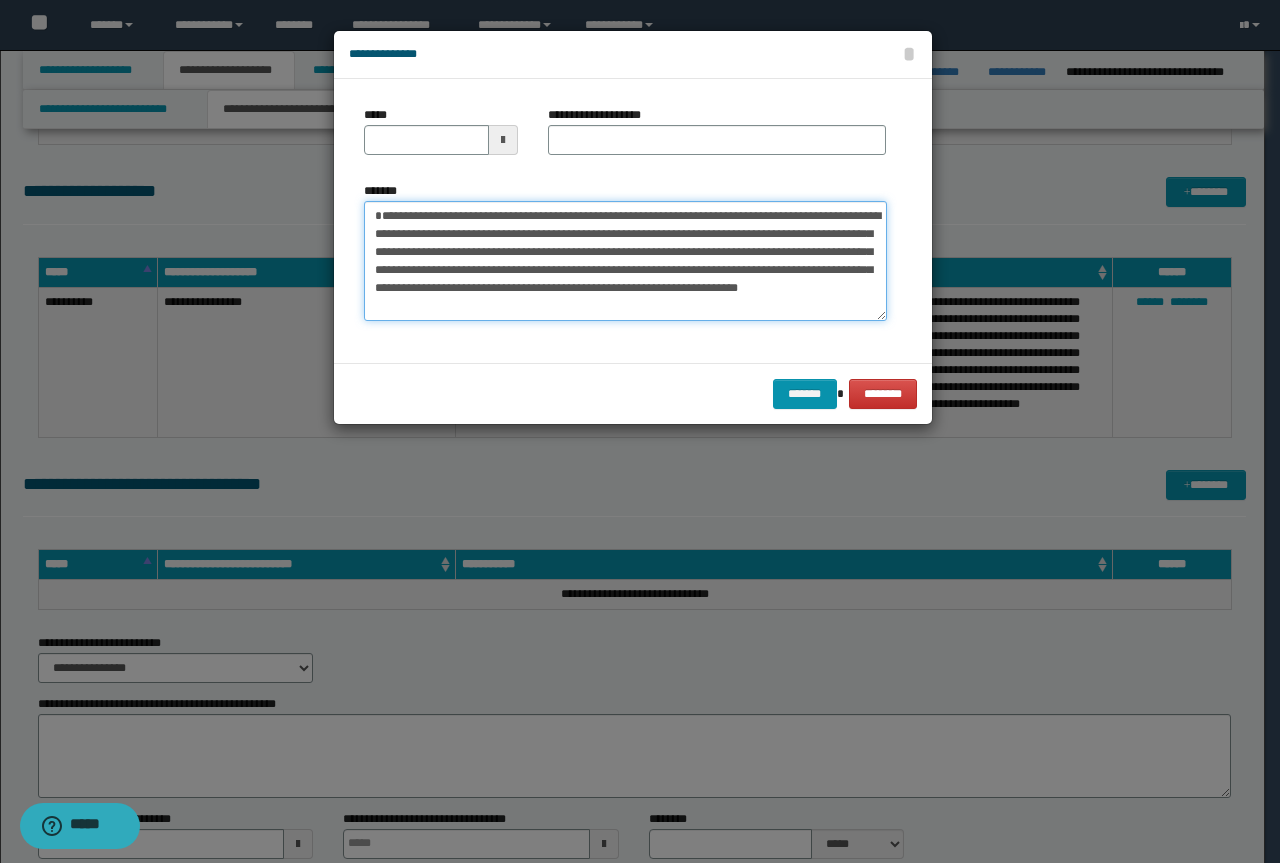 type on "**********" 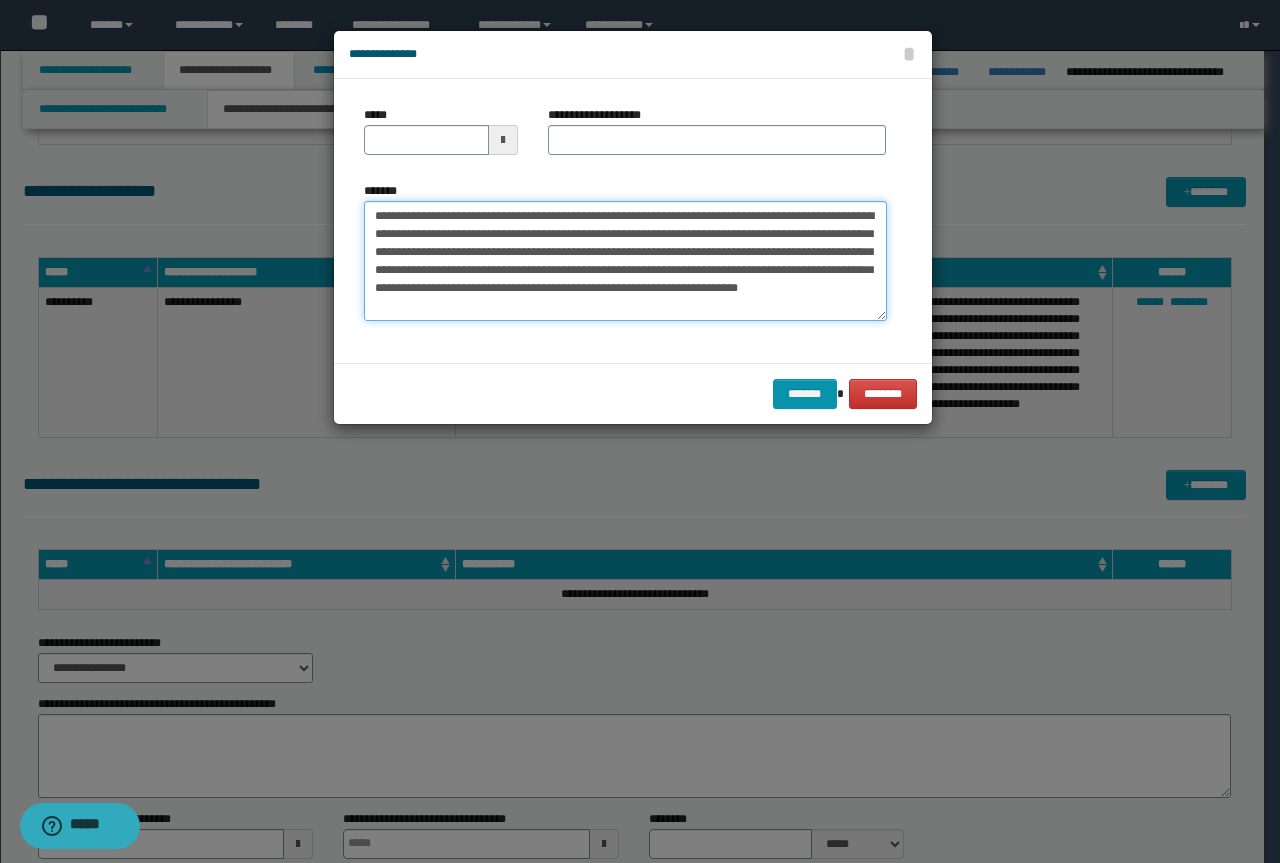type 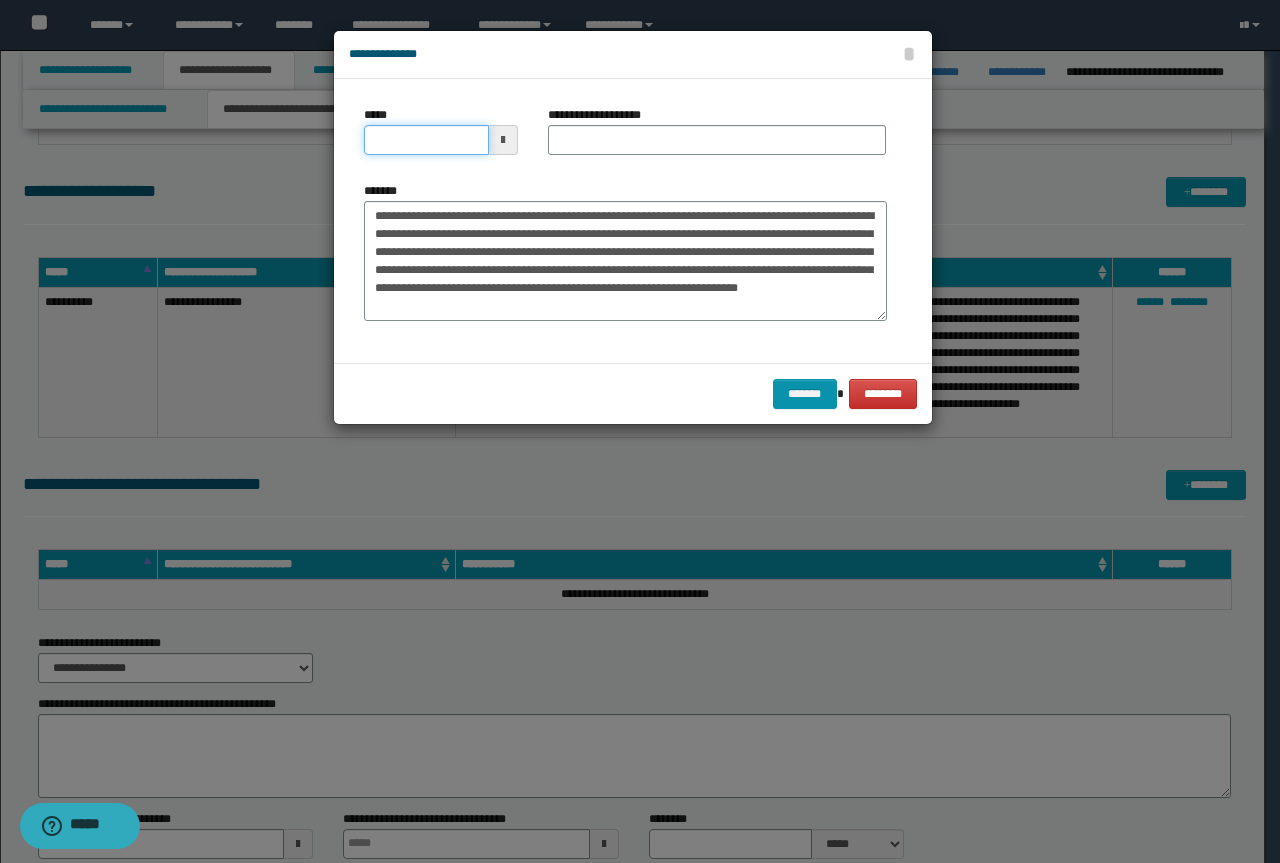 click on "*****" at bounding box center (426, 140) 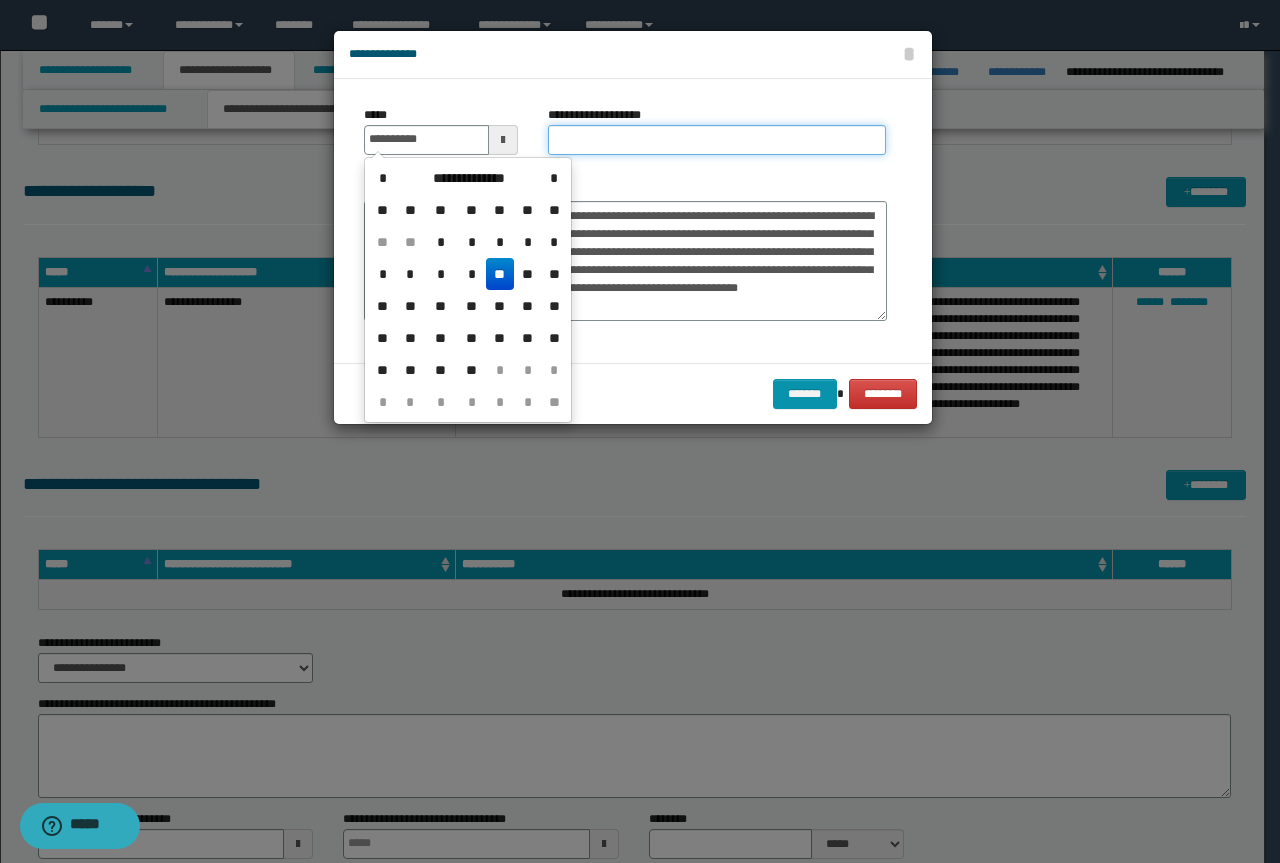 type on "**********" 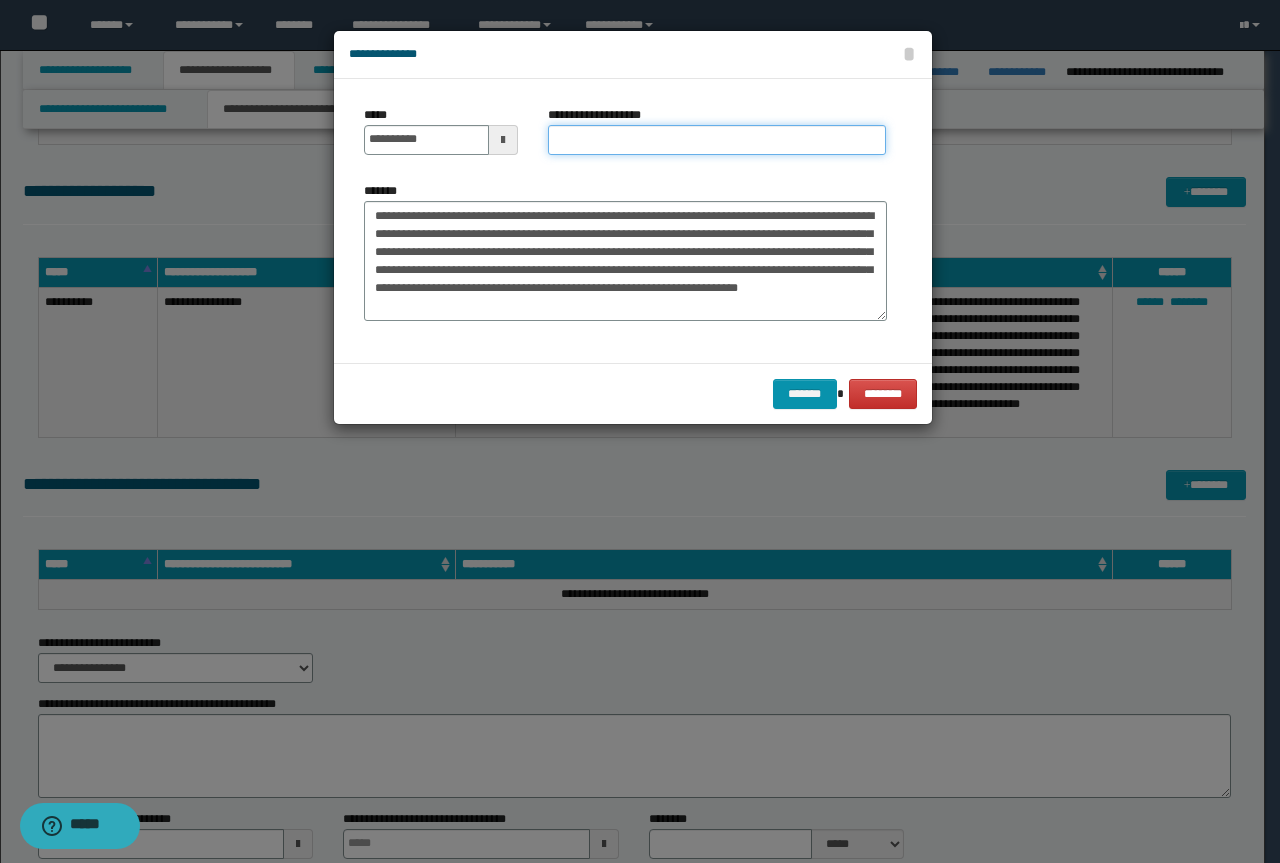 click on "**********" at bounding box center (717, 140) 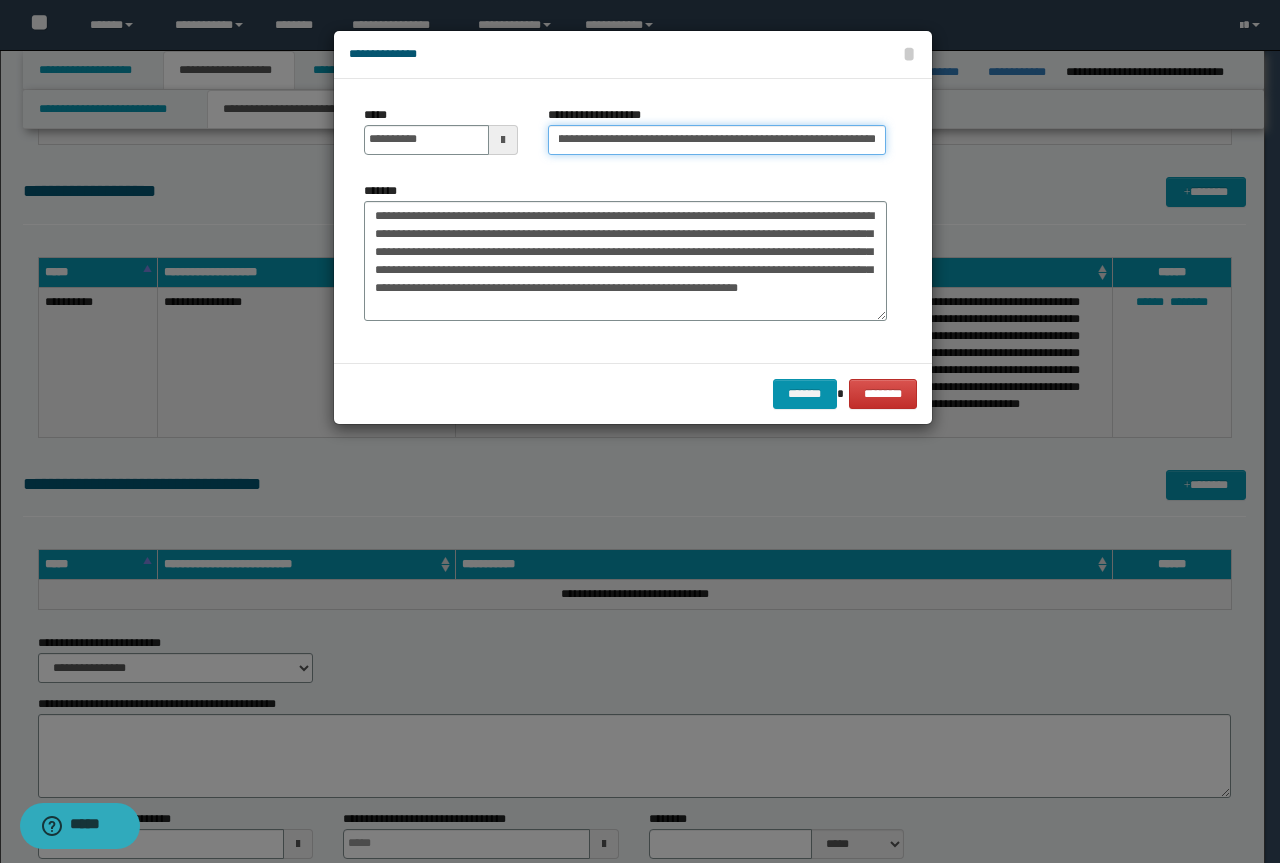 scroll, scrollTop: 0, scrollLeft: 0, axis: both 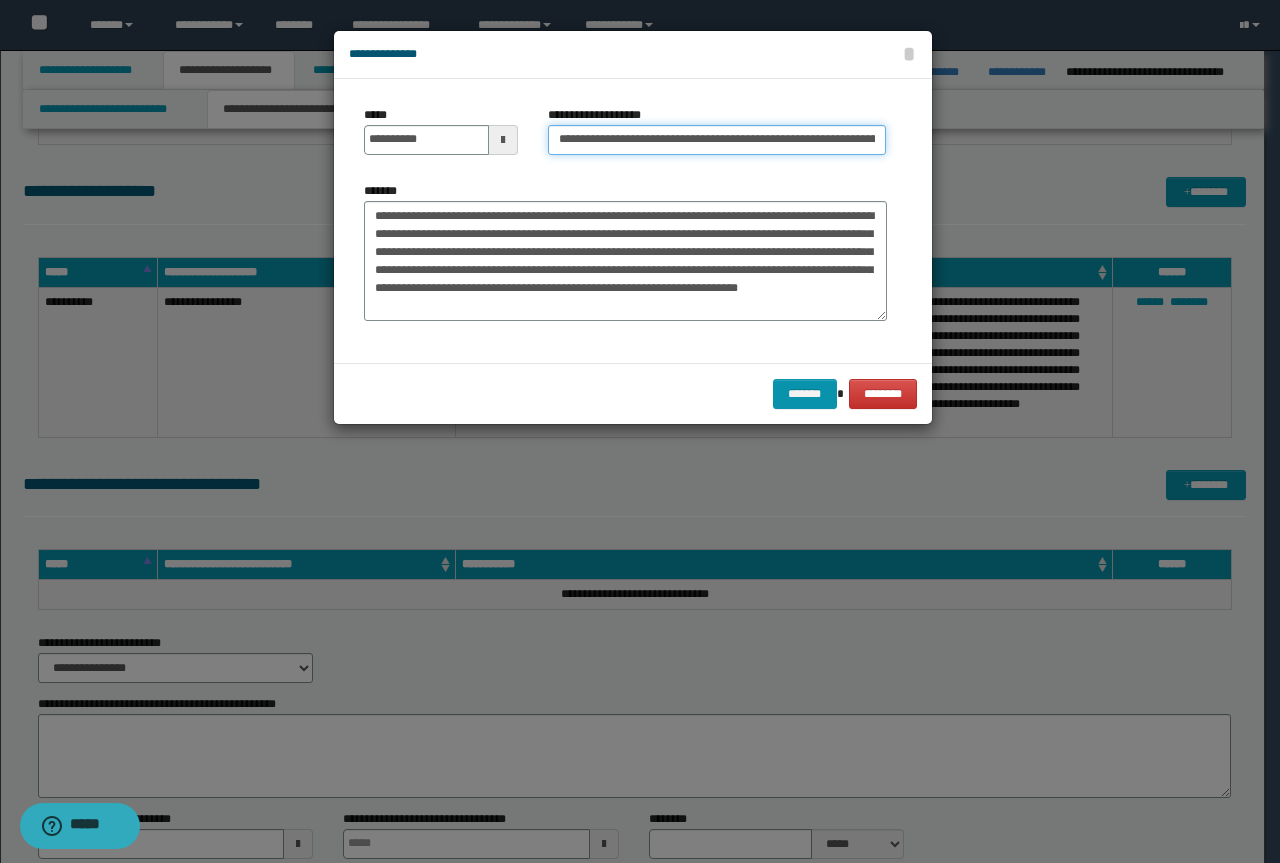 drag, startPoint x: 630, startPoint y: 139, endPoint x: 606, endPoint y: 148, distance: 25.632011 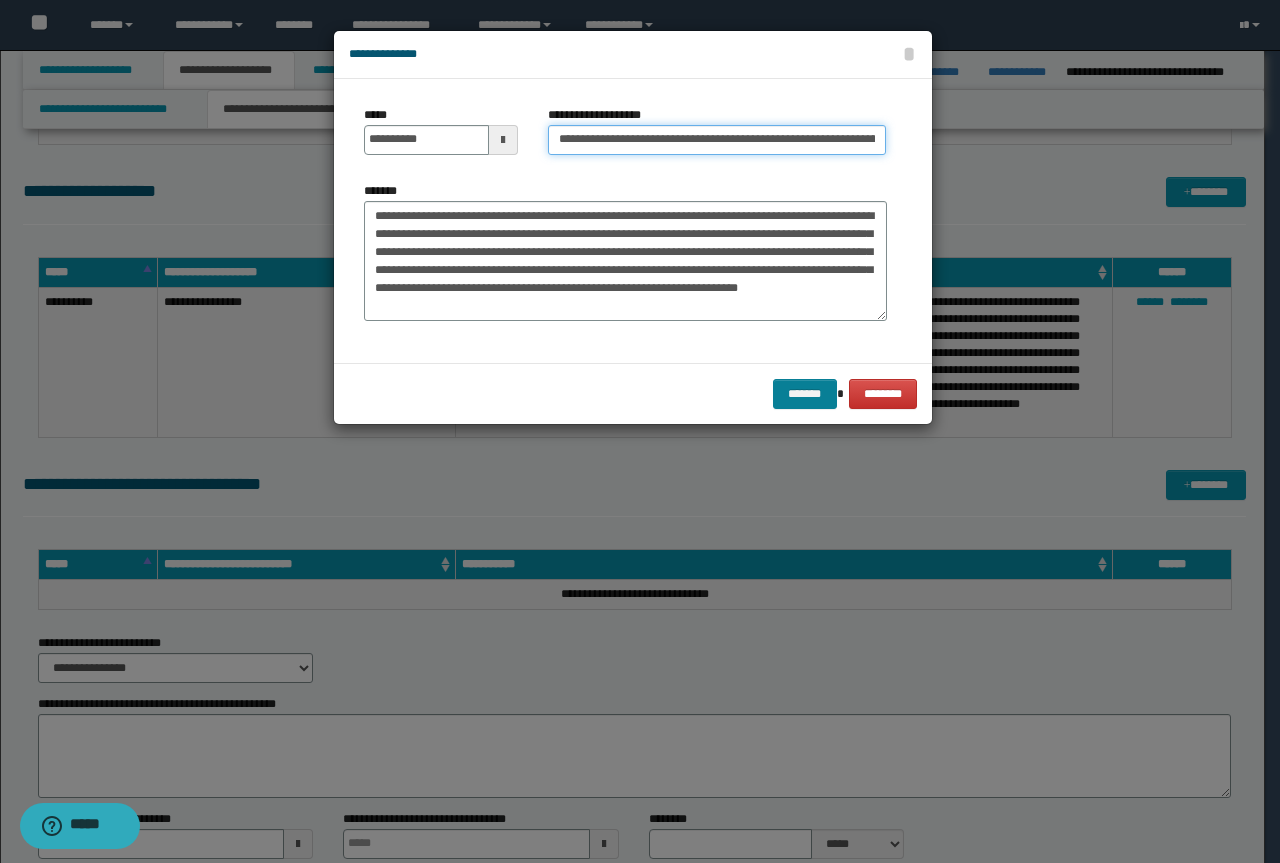 type on "**********" 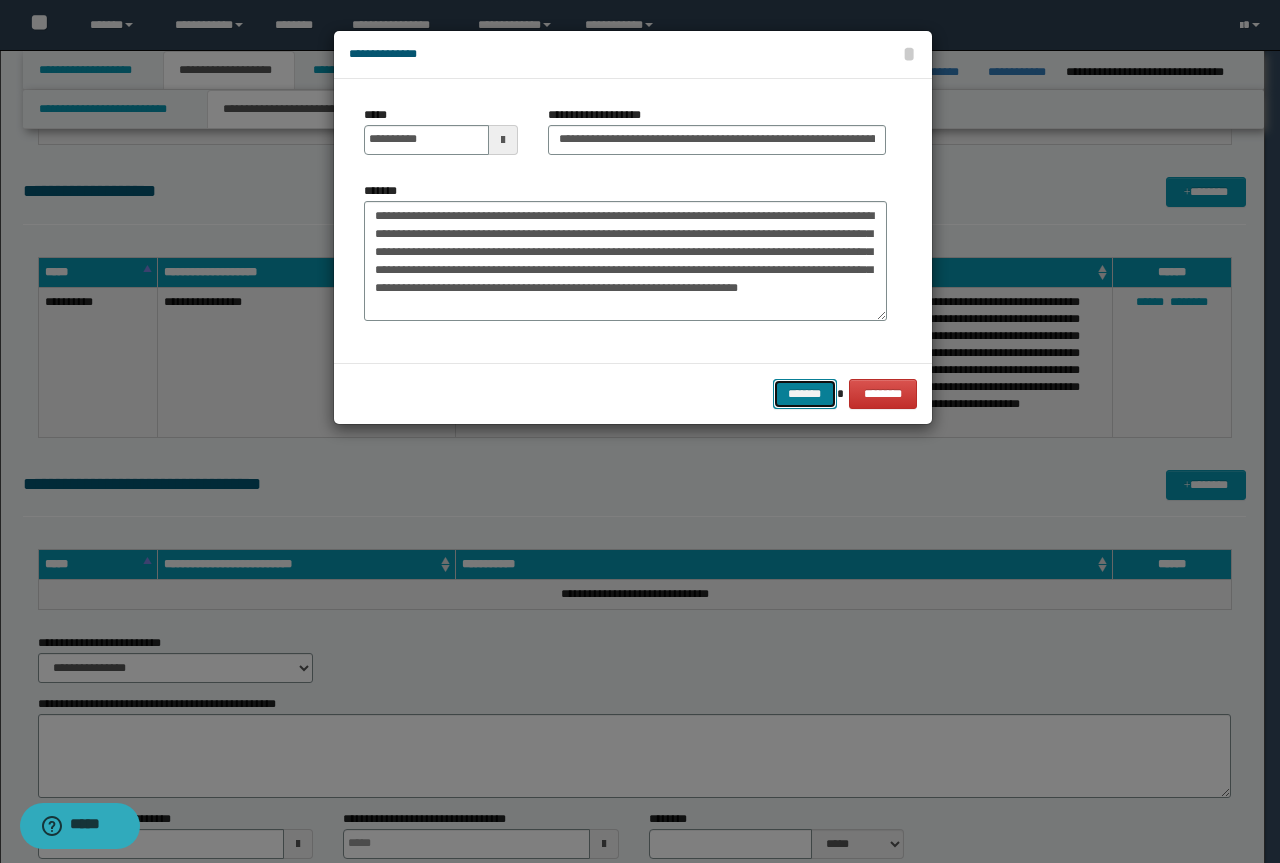 click on "*******" at bounding box center [805, 394] 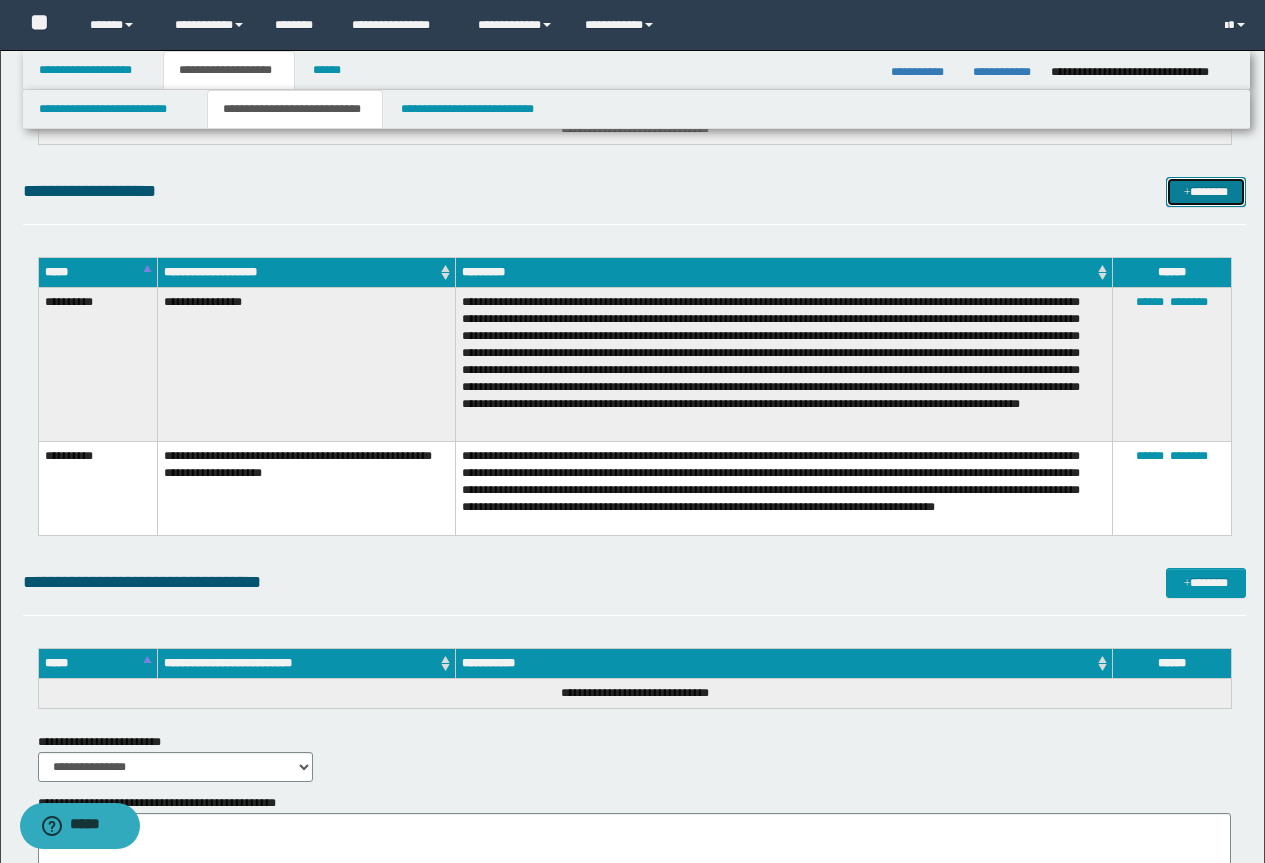 click on "*******" at bounding box center [1206, 192] 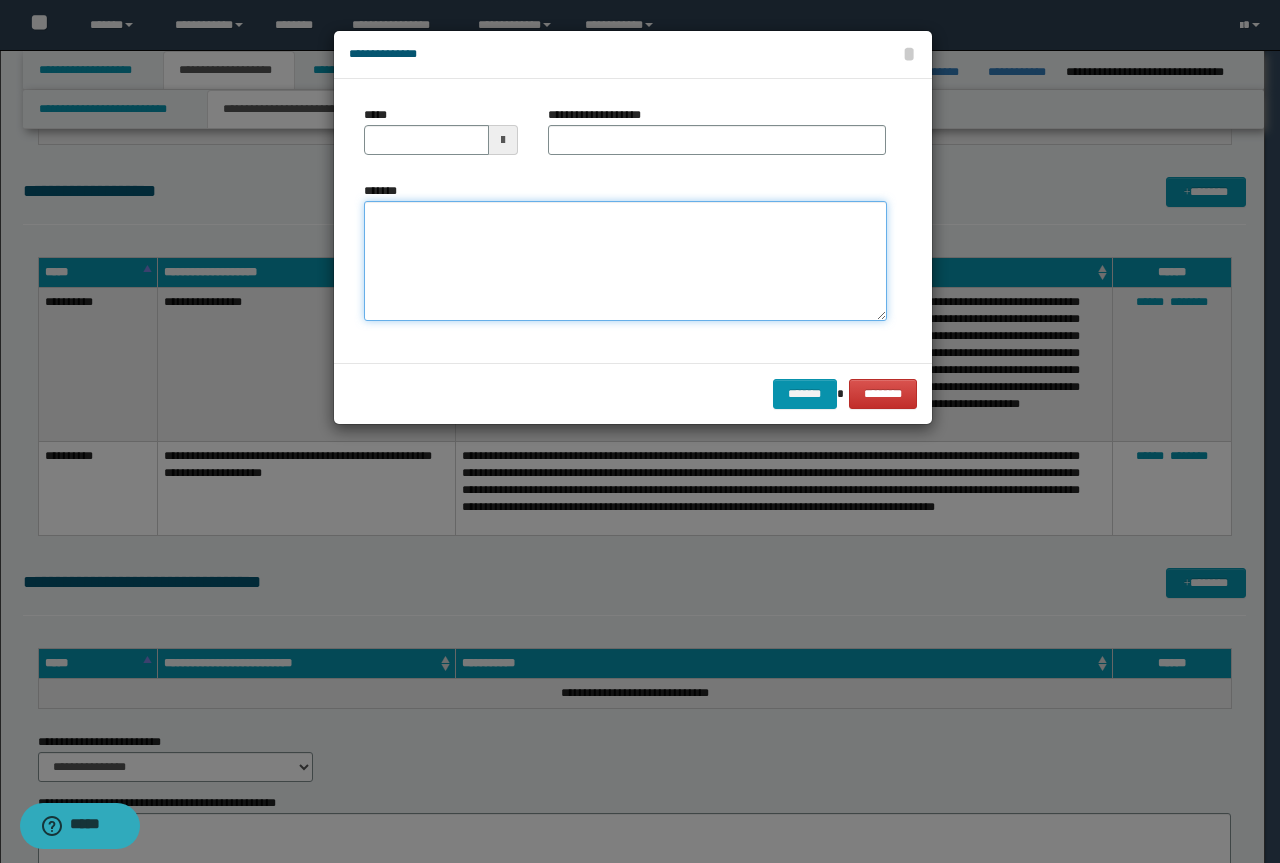 click on "*******" at bounding box center [625, 261] 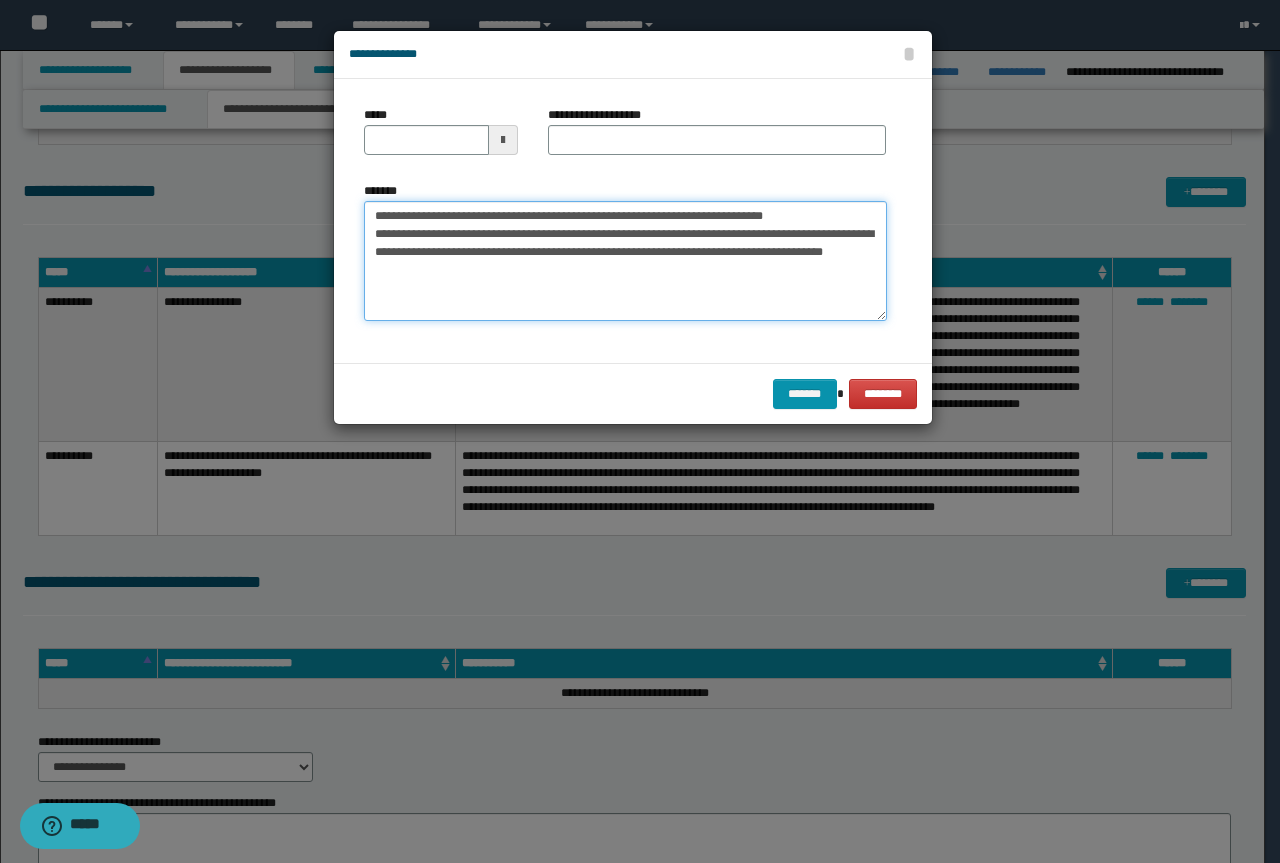 drag, startPoint x: 824, startPoint y: 210, endPoint x: 358, endPoint y: 198, distance: 466.15448 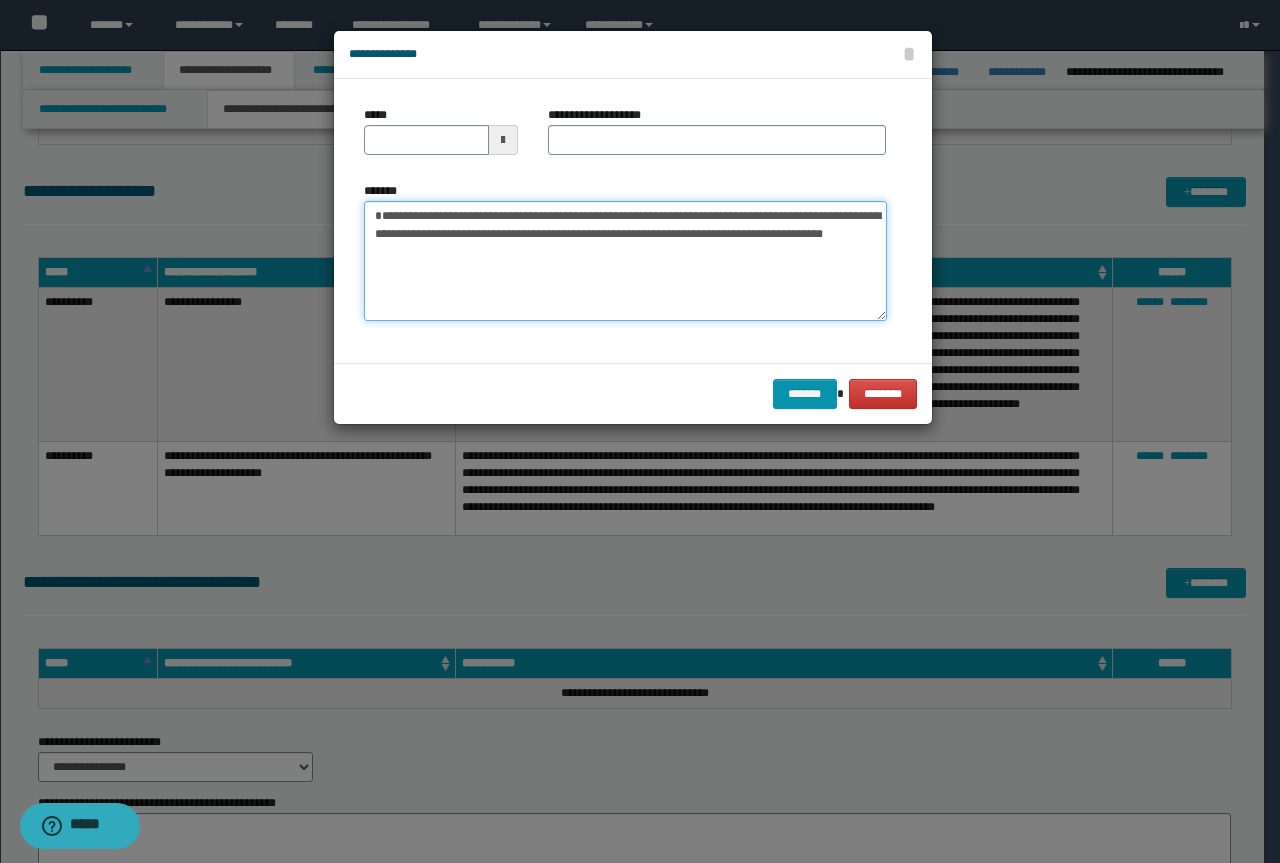 type on "**********" 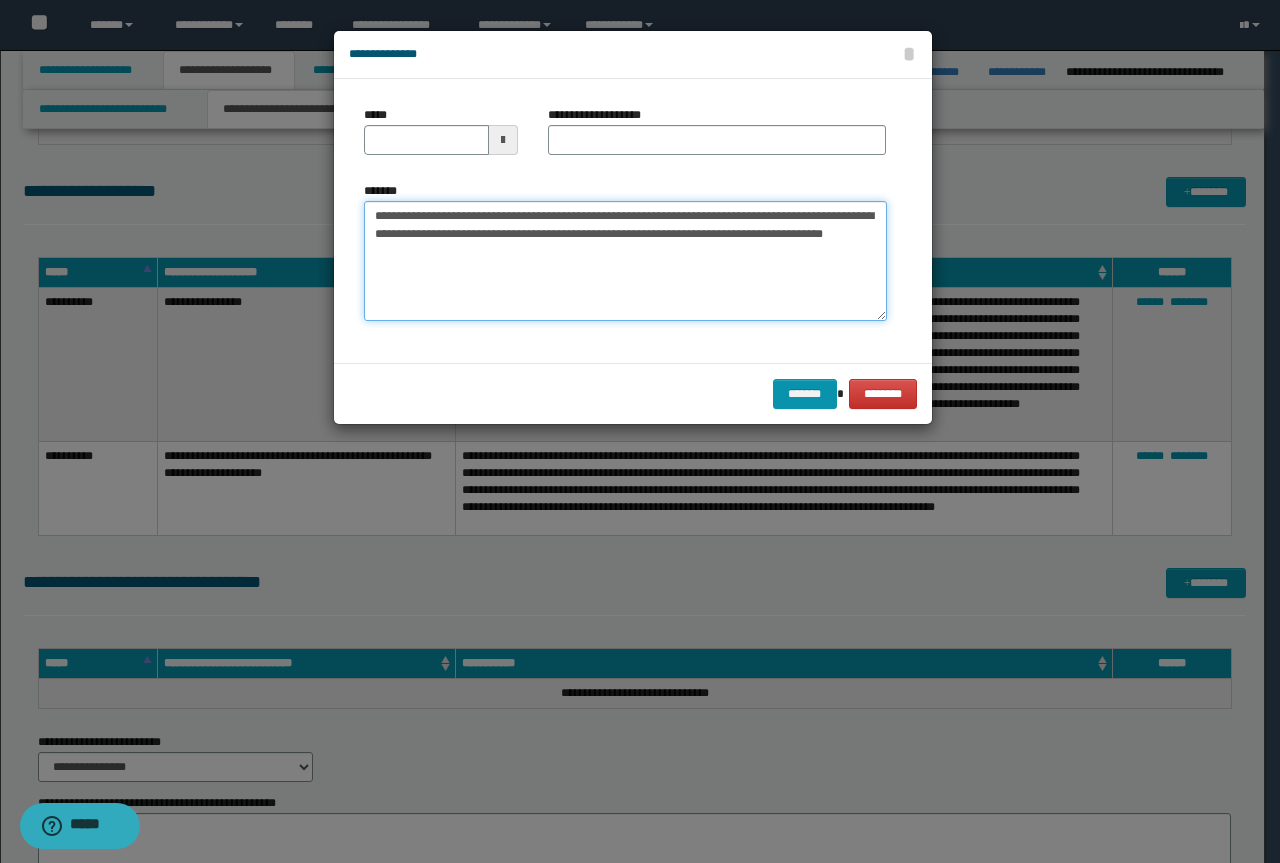 type 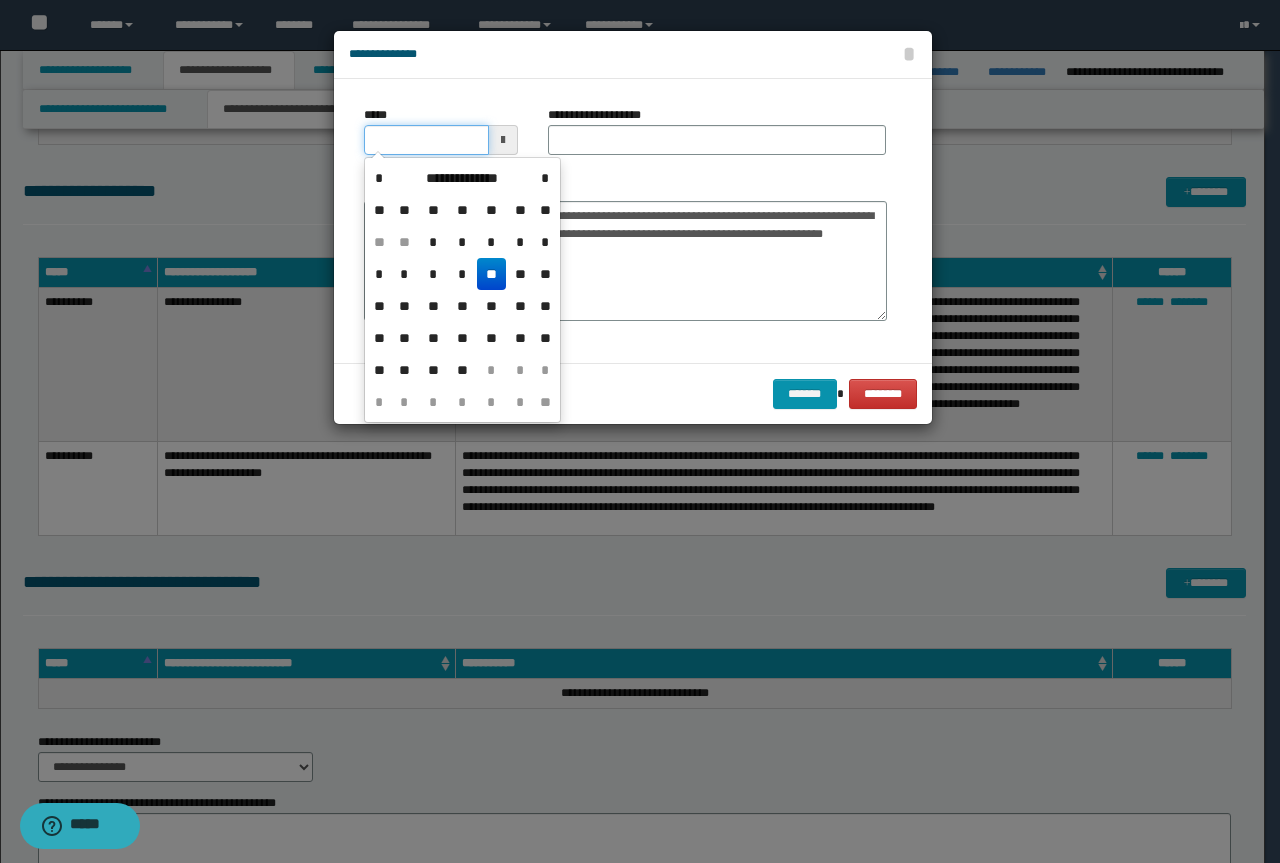 click on "*****" at bounding box center (426, 140) 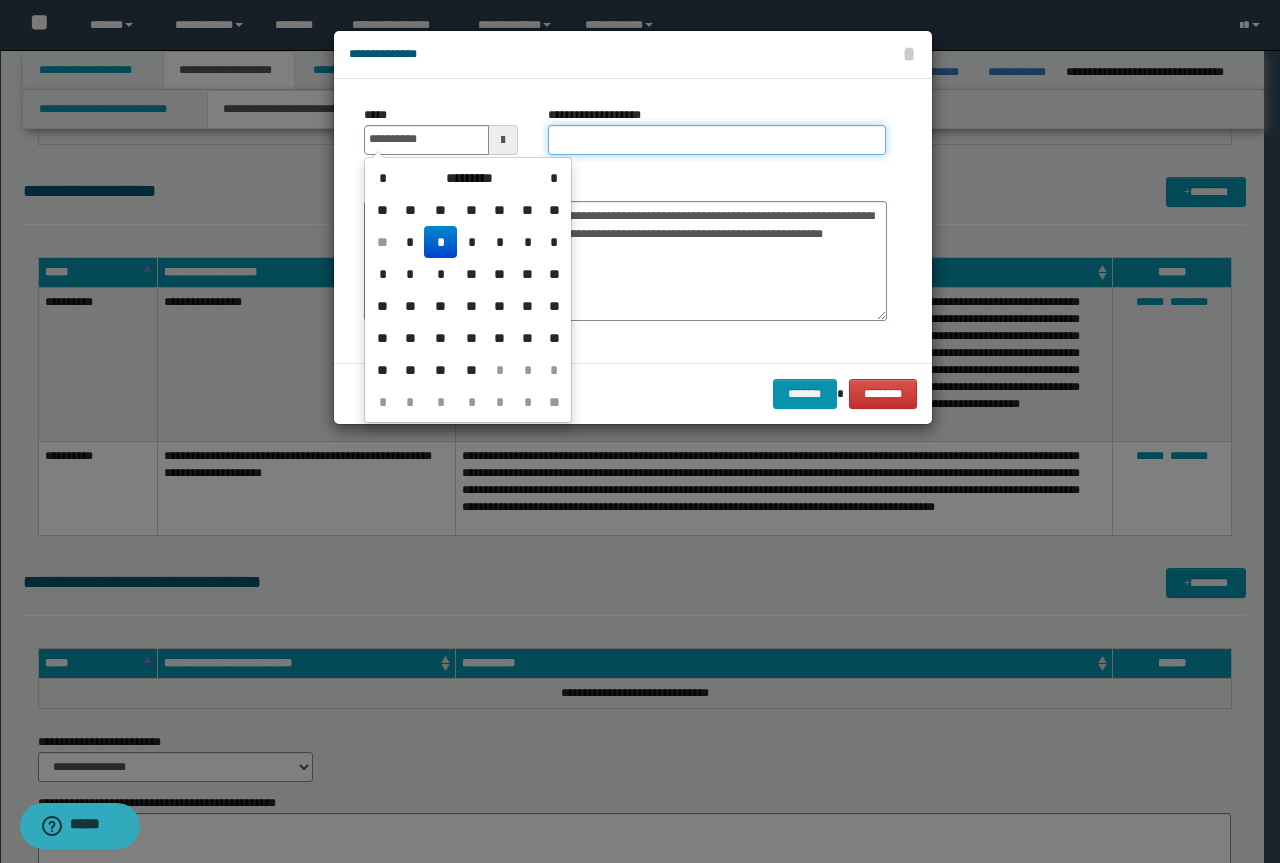 type on "**********" 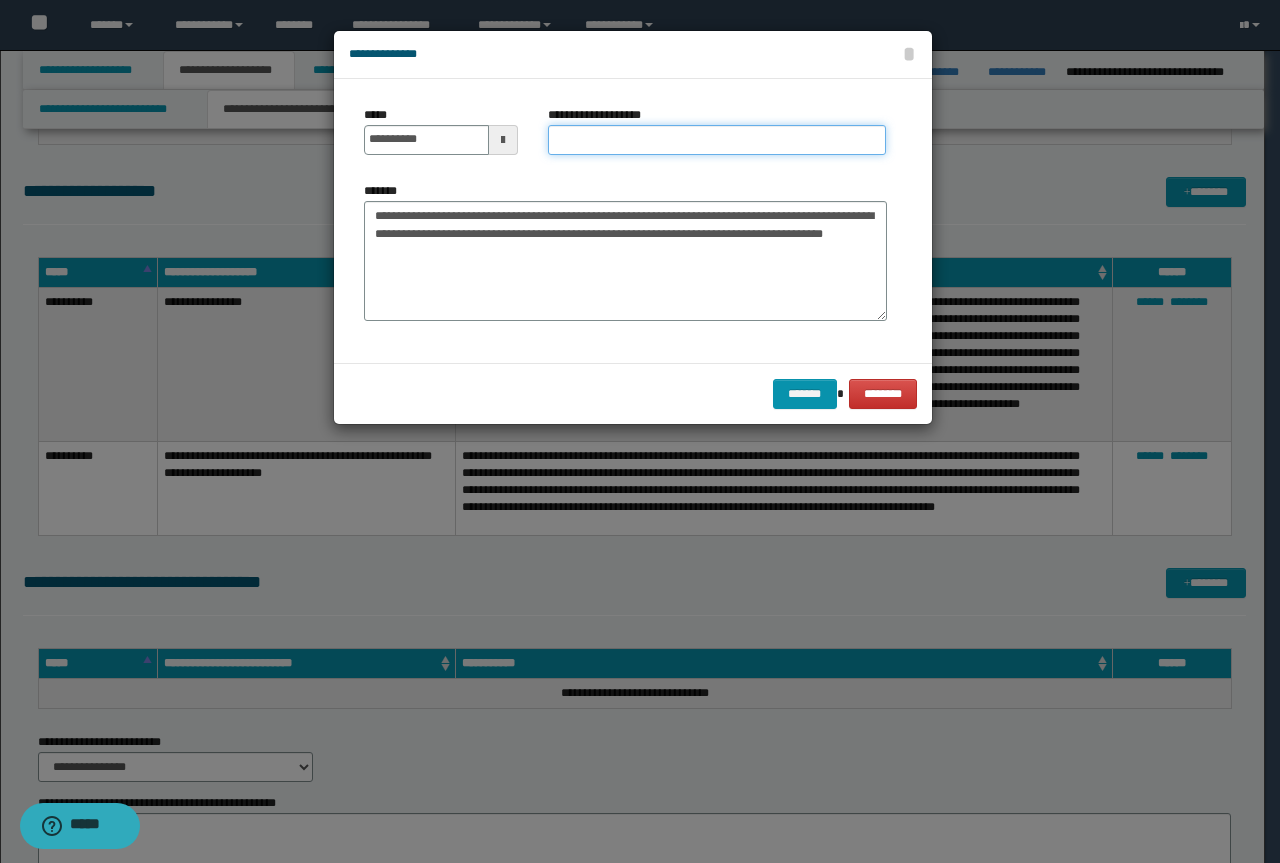click on "**********" at bounding box center (717, 140) 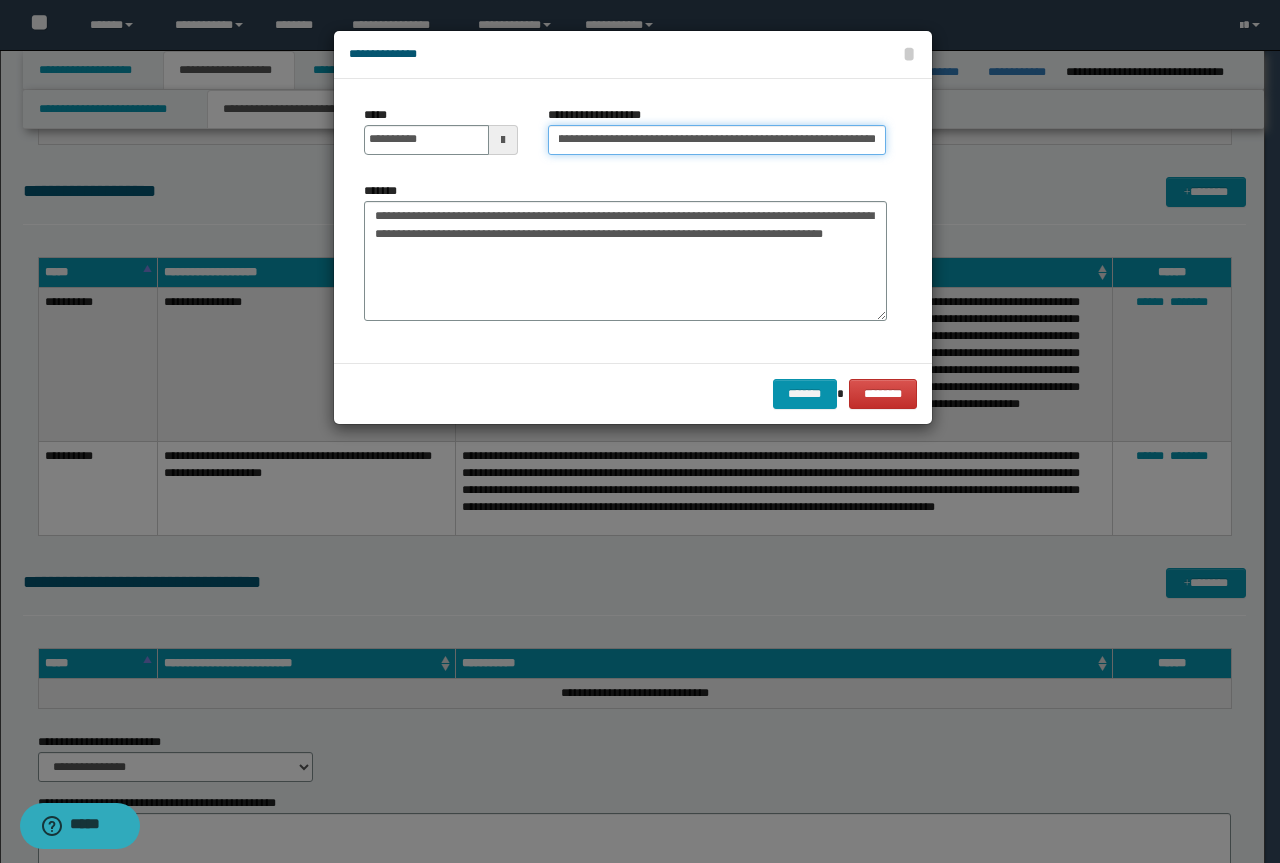 scroll, scrollTop: 0, scrollLeft: 0, axis: both 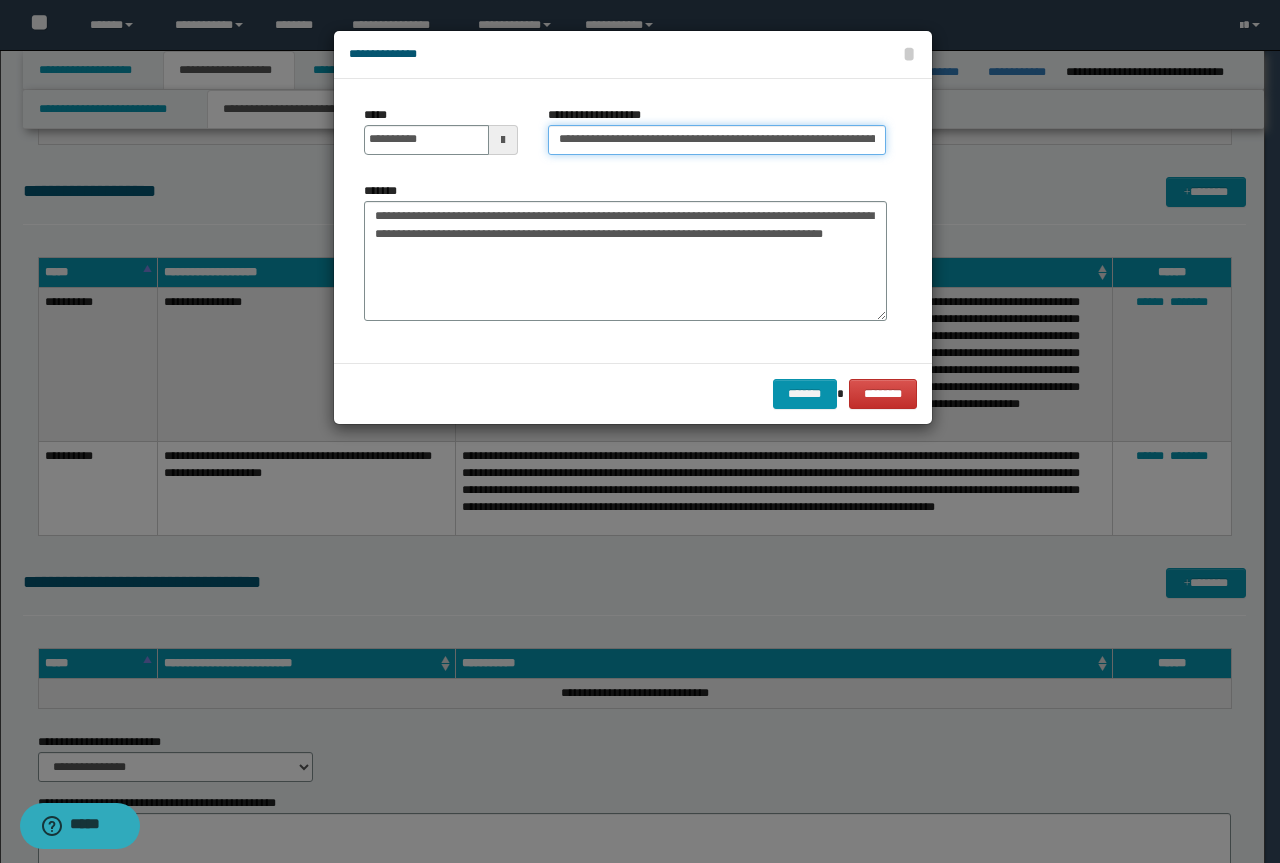 drag, startPoint x: 627, startPoint y: 137, endPoint x: 113, endPoint y: 105, distance: 514.9951 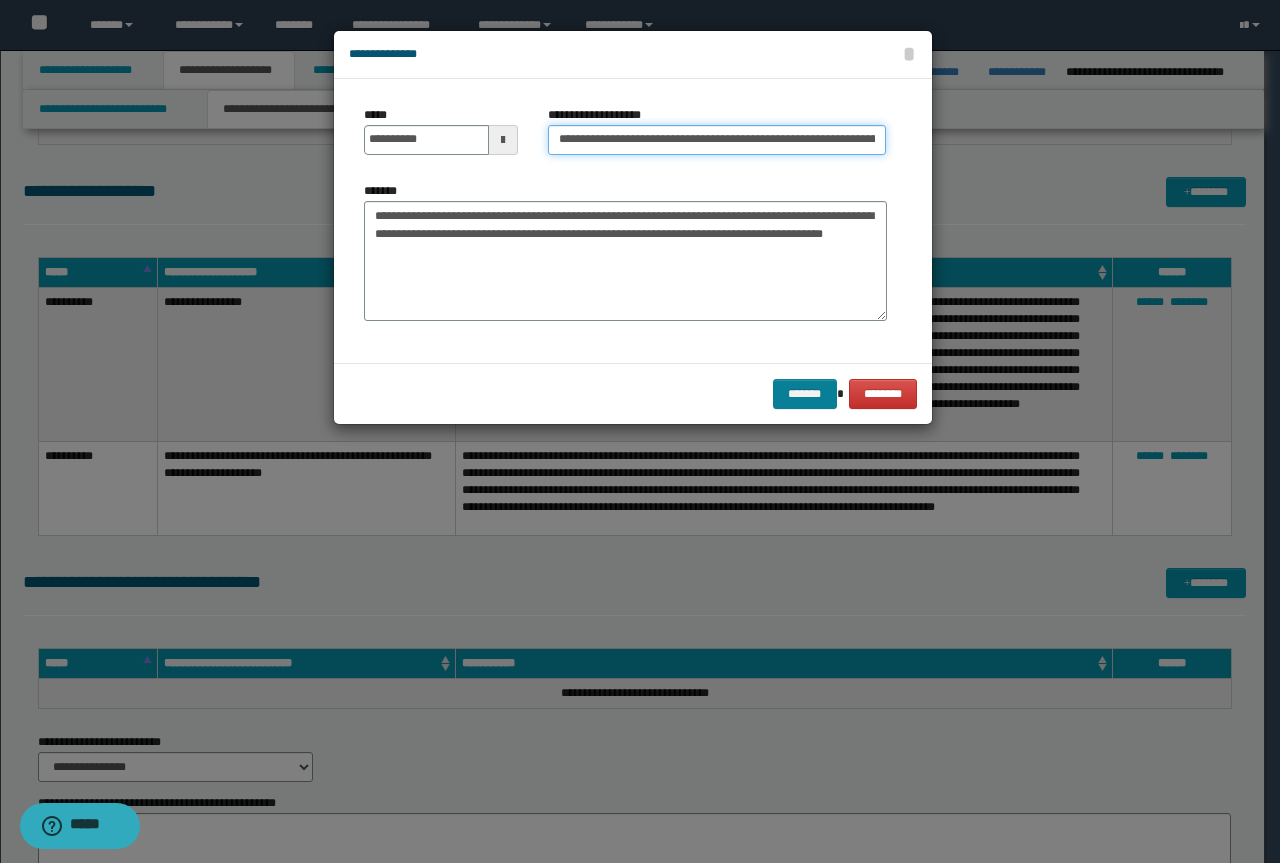 type on "**********" 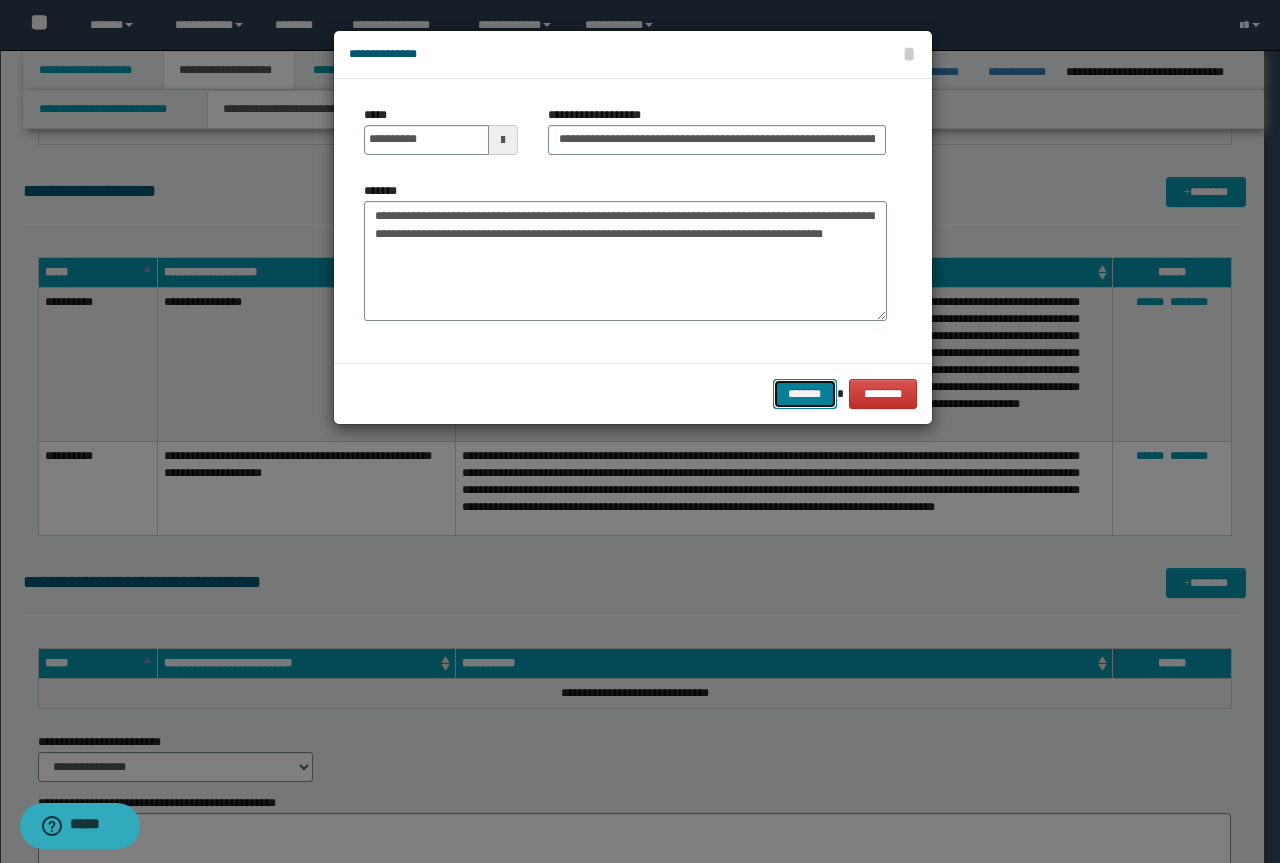 click on "*******" at bounding box center [805, 394] 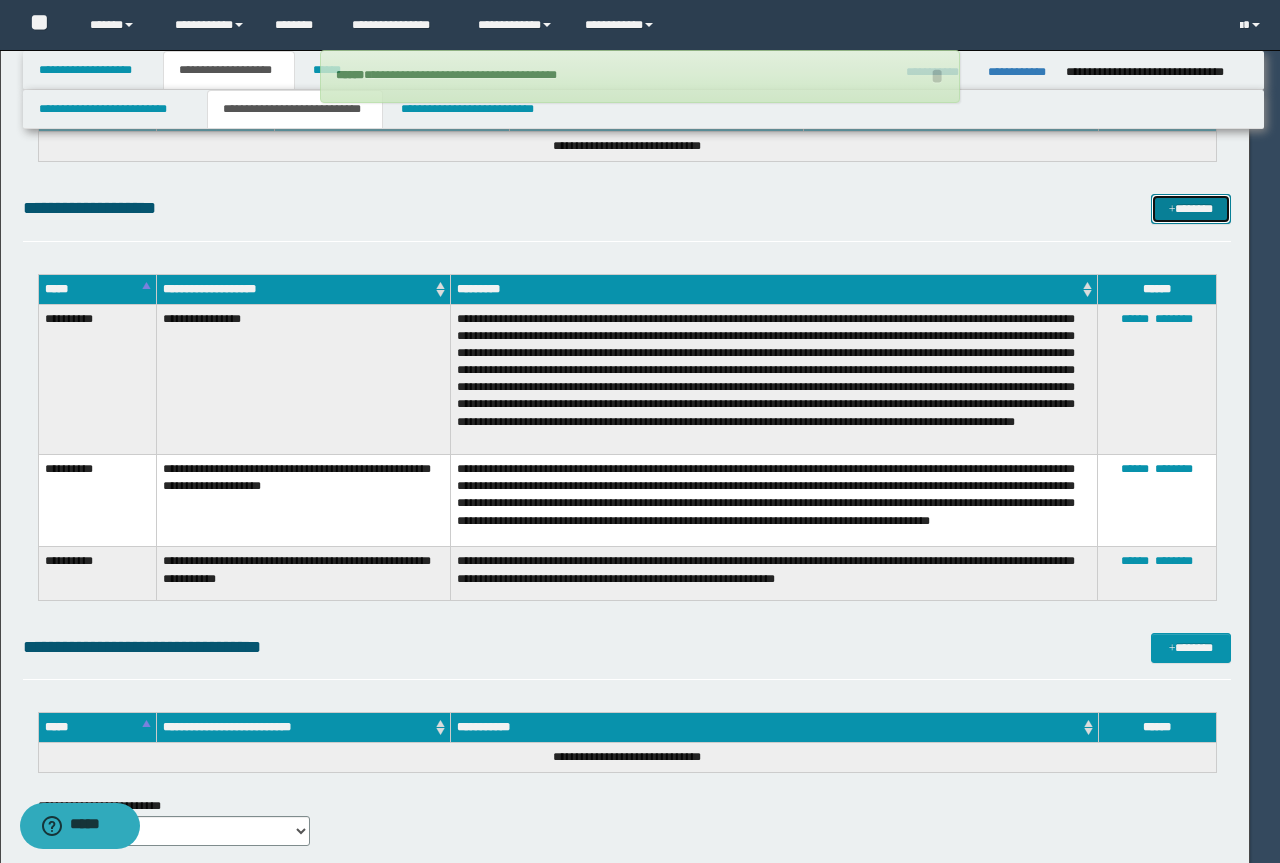 type 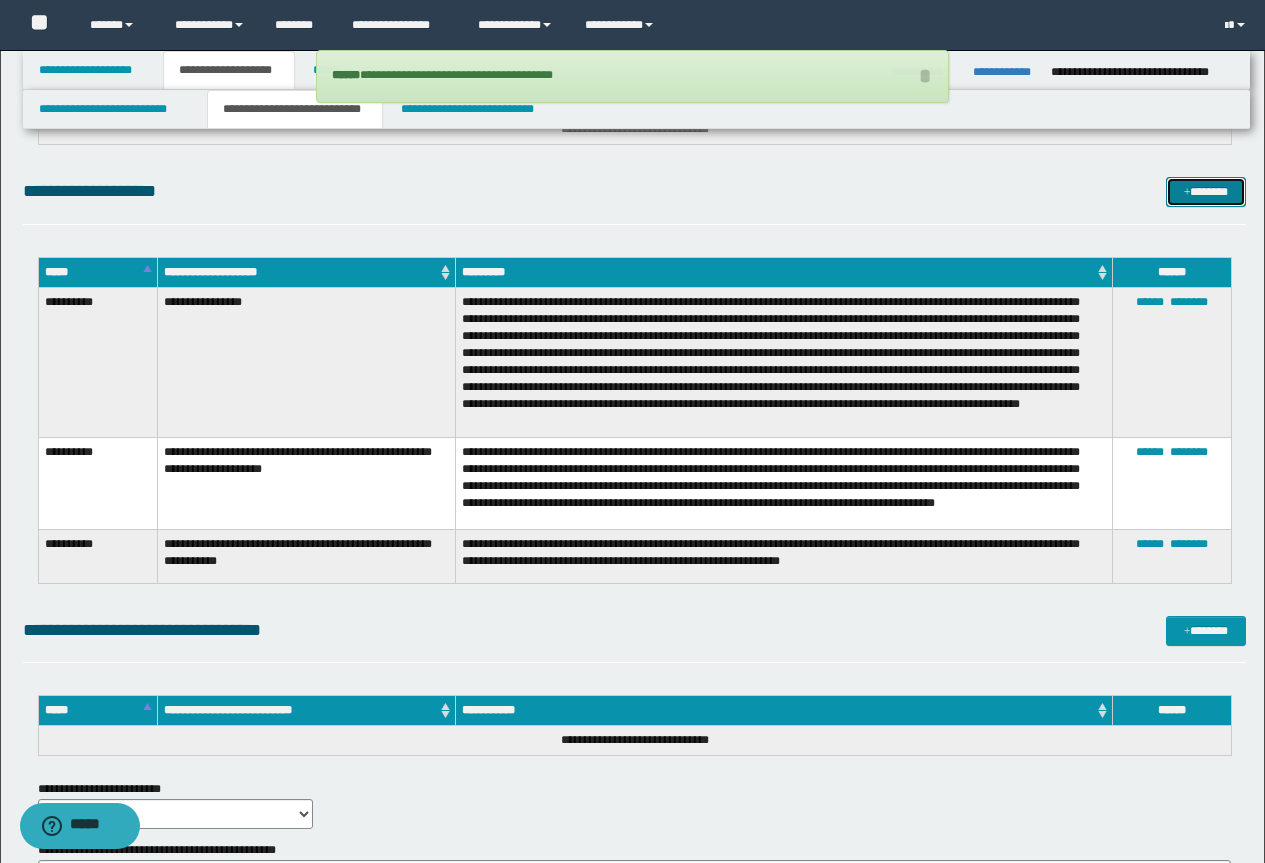 click on "*******" at bounding box center [1206, 192] 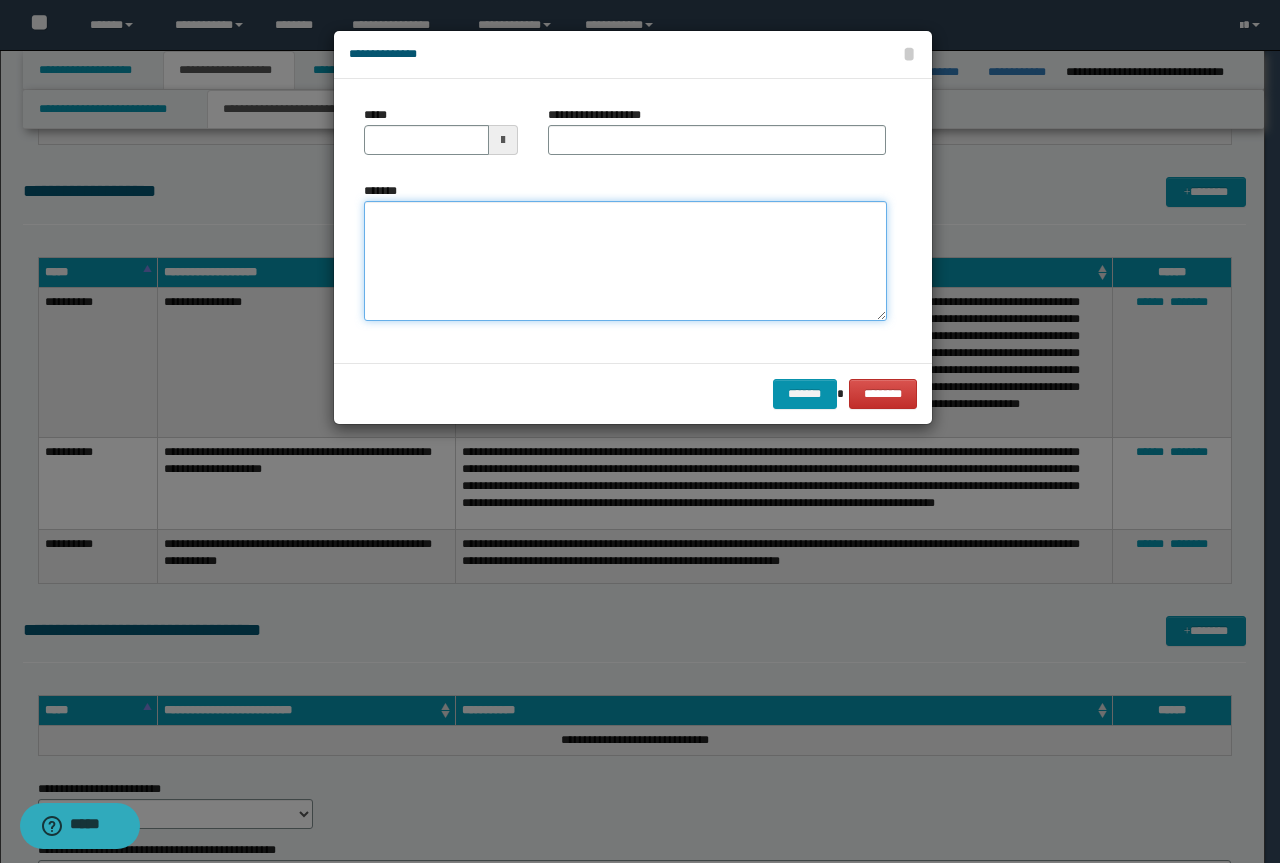 click on "*******" at bounding box center (625, 261) 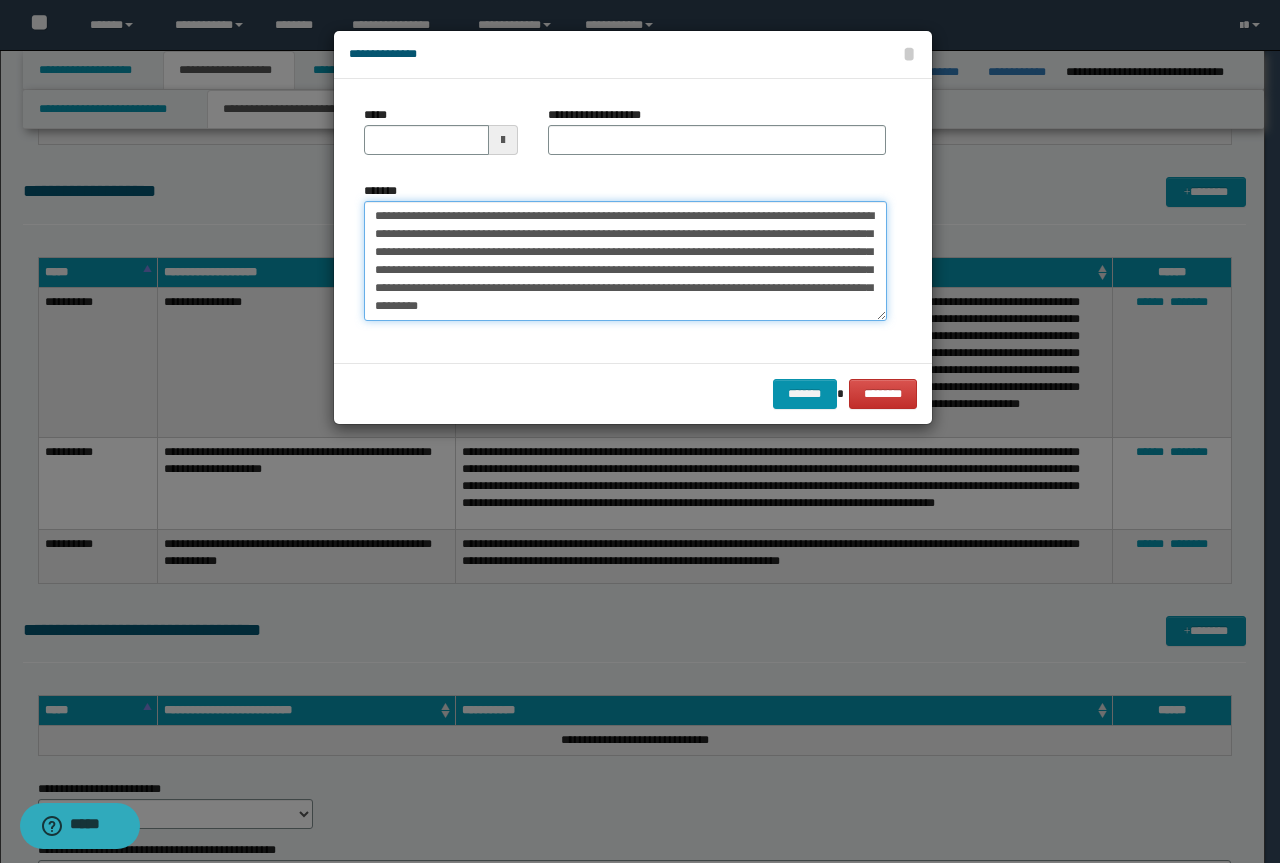 scroll, scrollTop: 0, scrollLeft: 0, axis: both 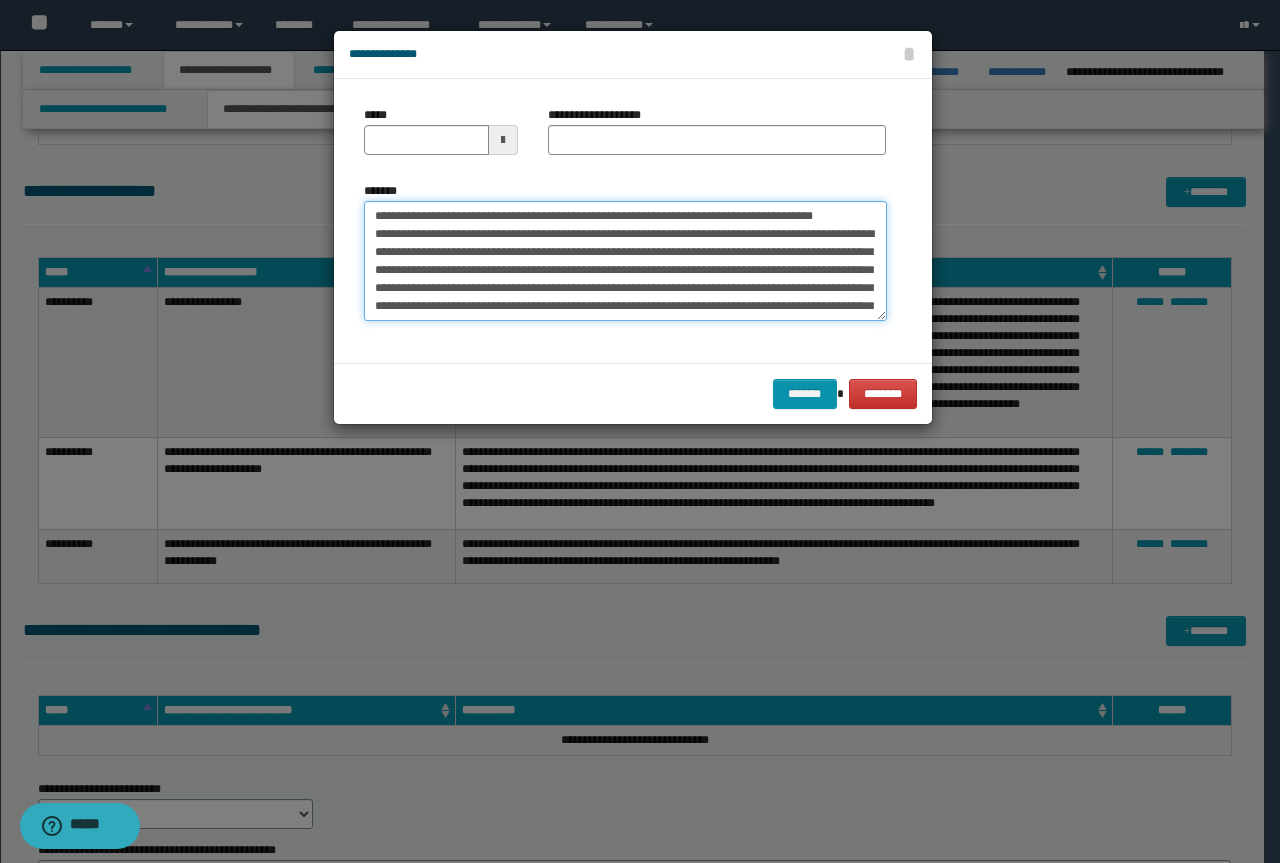 drag, startPoint x: 458, startPoint y: 239, endPoint x: 362, endPoint y: 217, distance: 98.48858 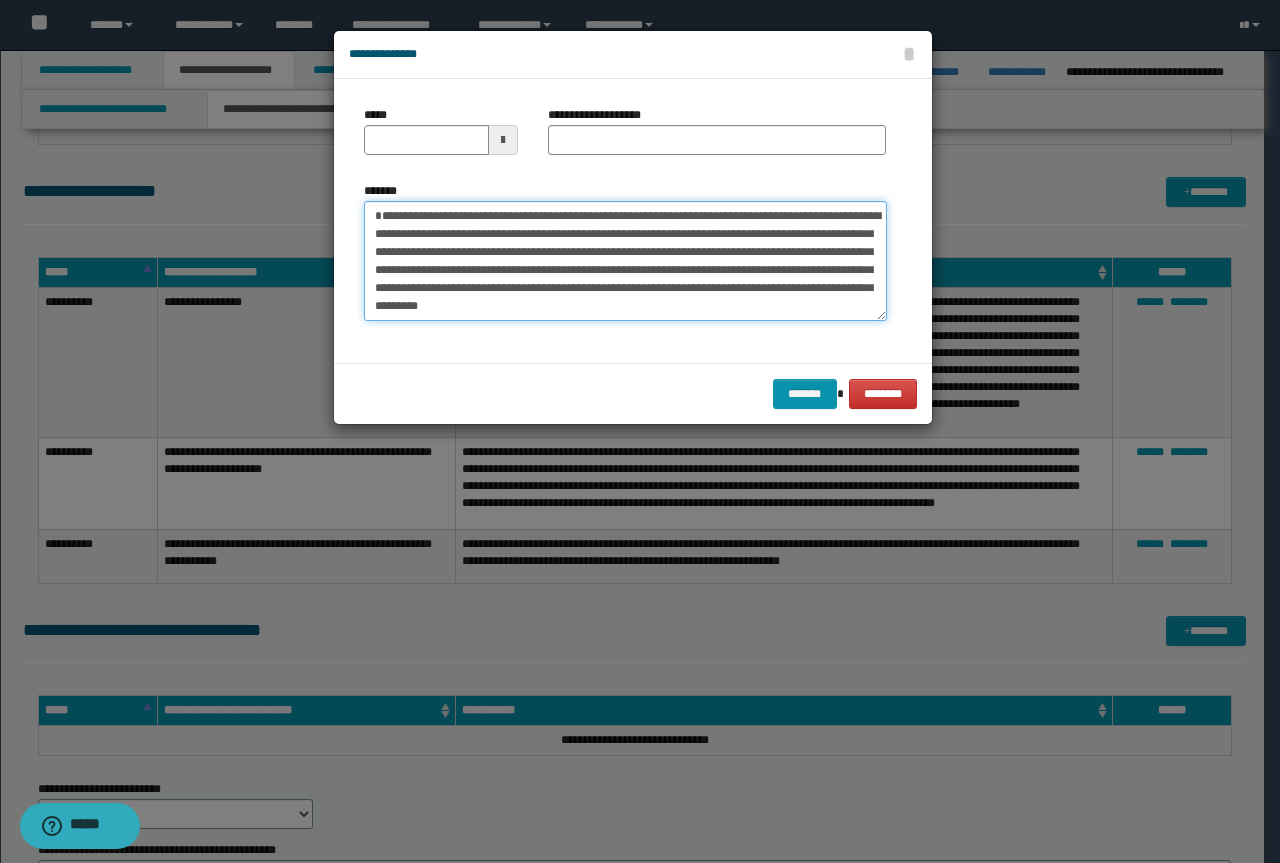 type on "**********" 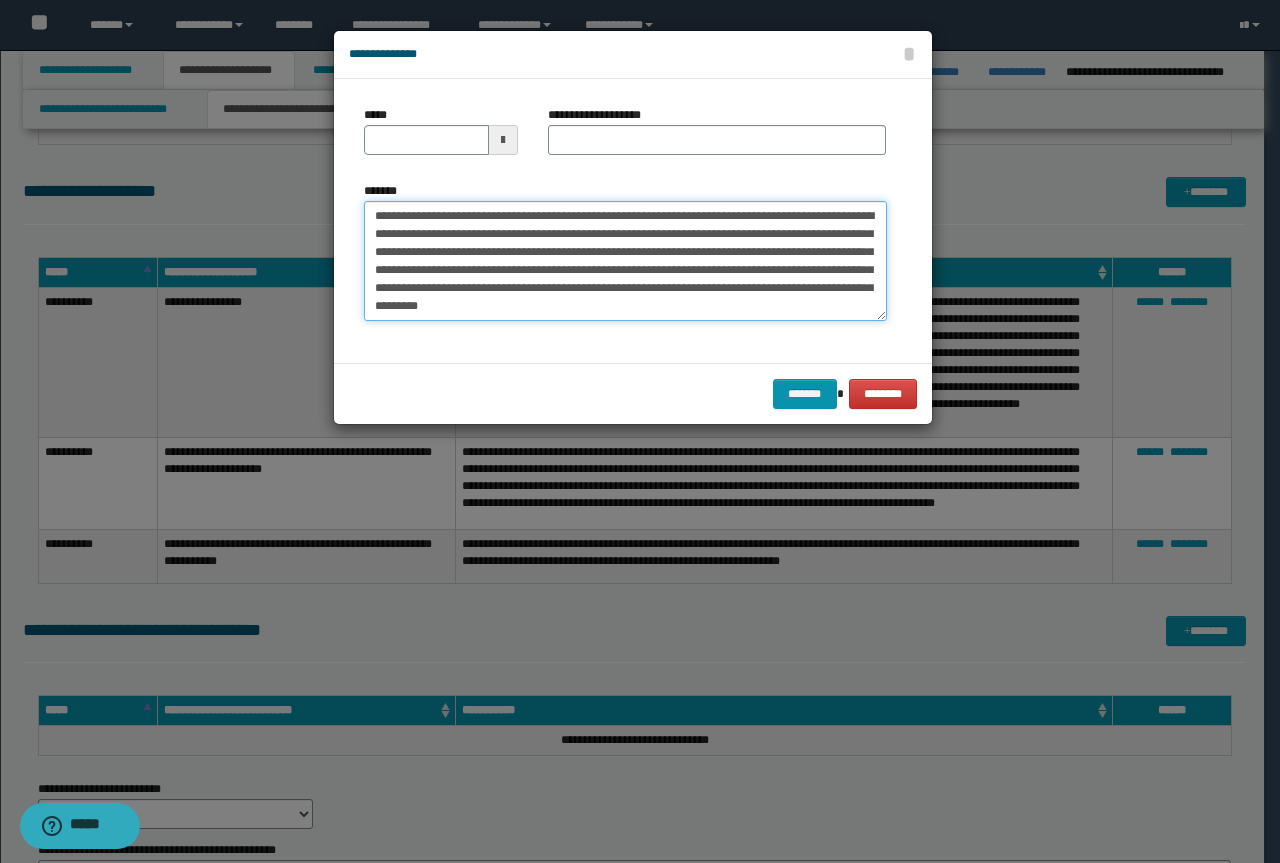 type 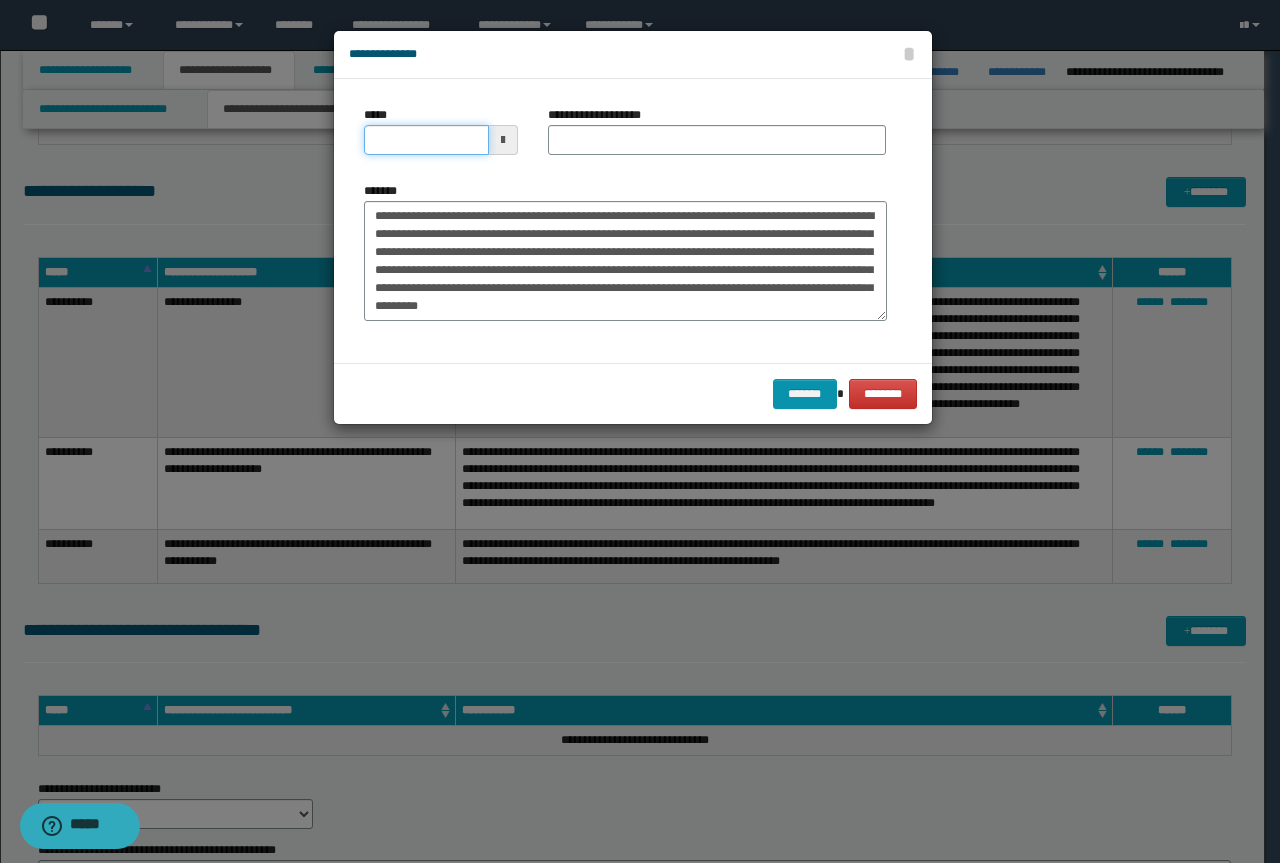 click on "*****" at bounding box center [426, 140] 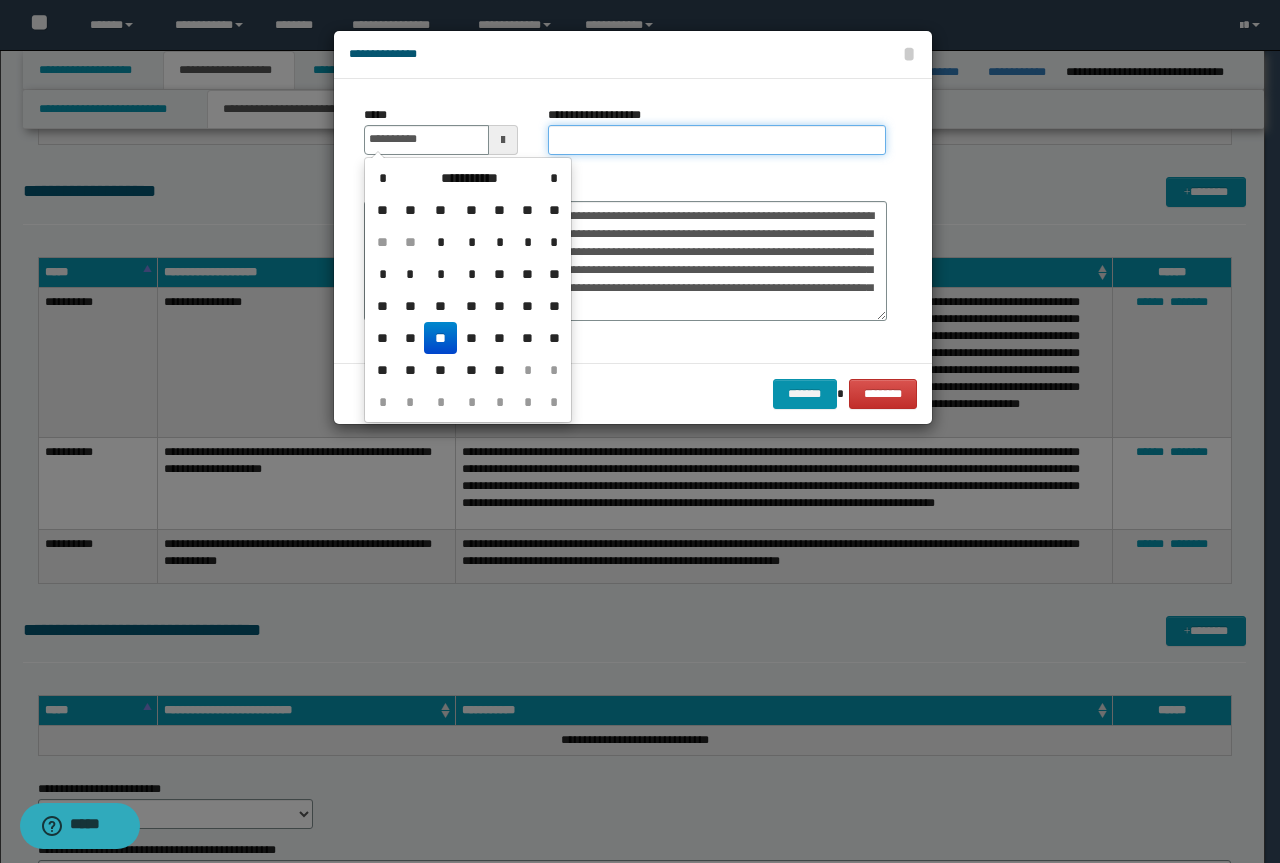 type on "**********" 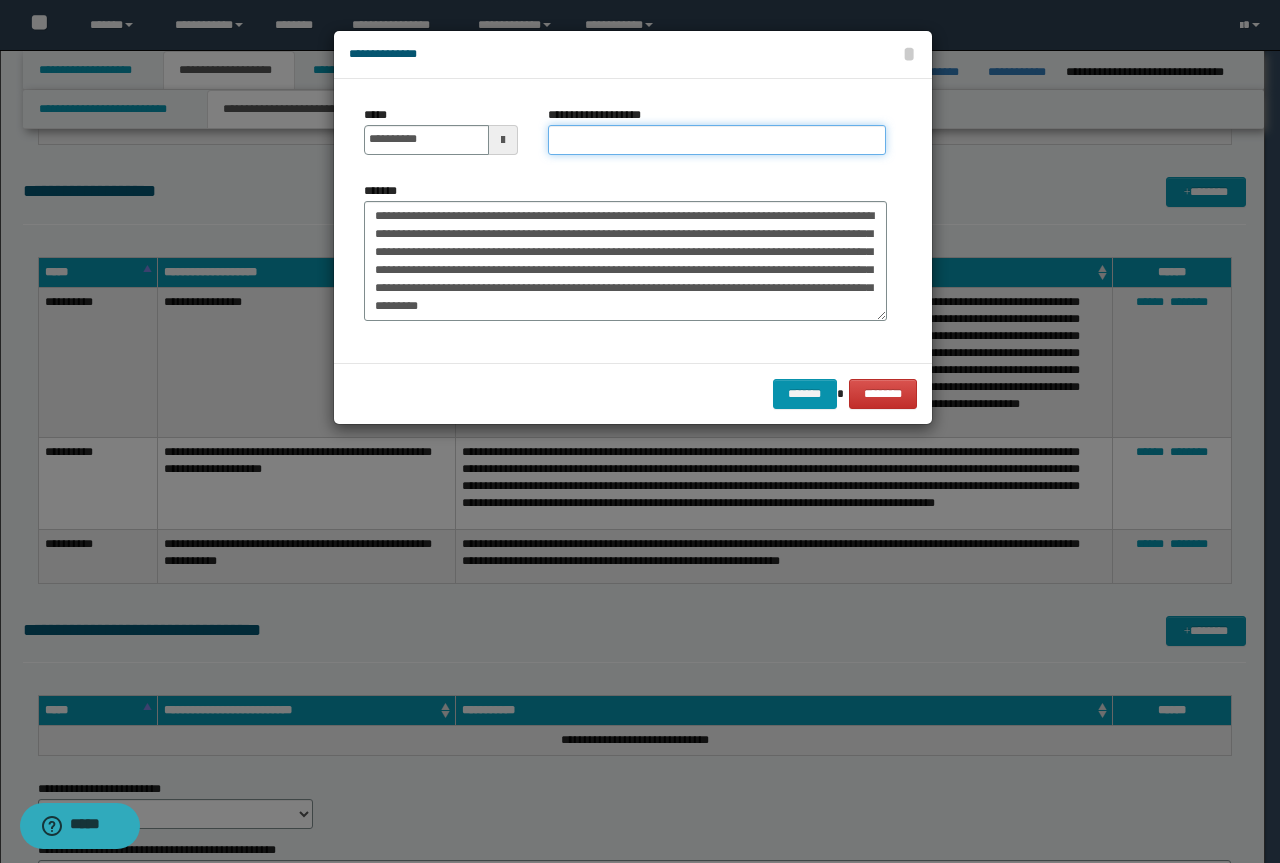 paste on "**********" 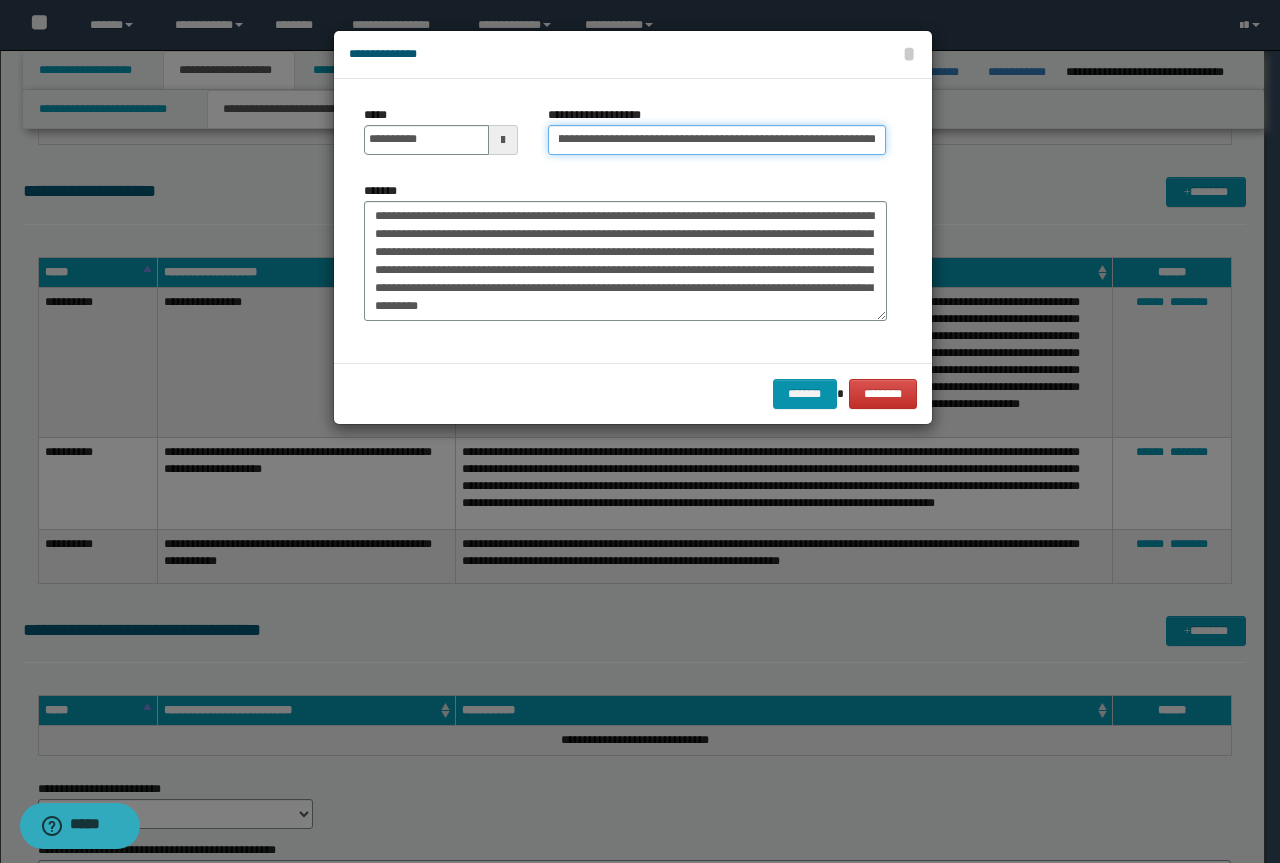 scroll, scrollTop: 0, scrollLeft: 0, axis: both 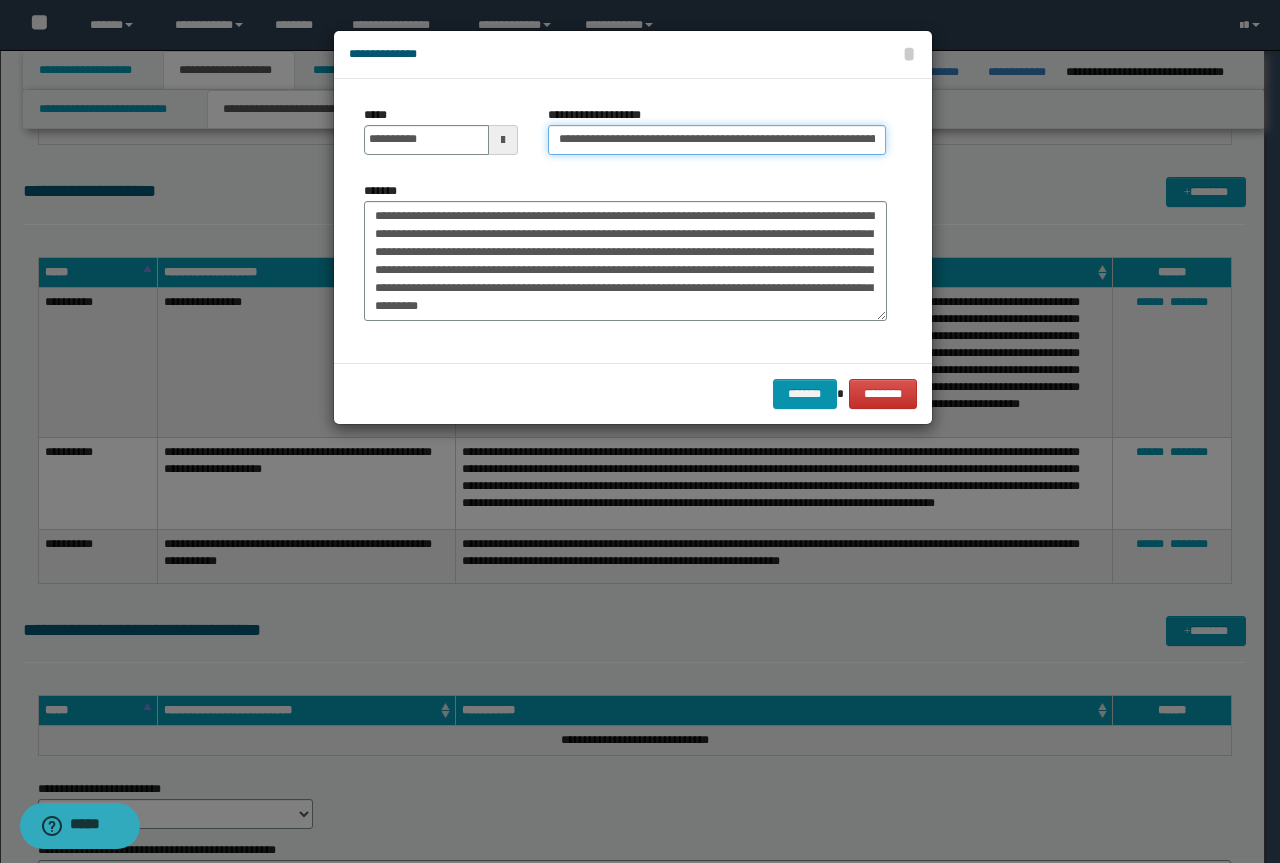 drag, startPoint x: 623, startPoint y: 137, endPoint x: 311, endPoint y: 121, distance: 312.40997 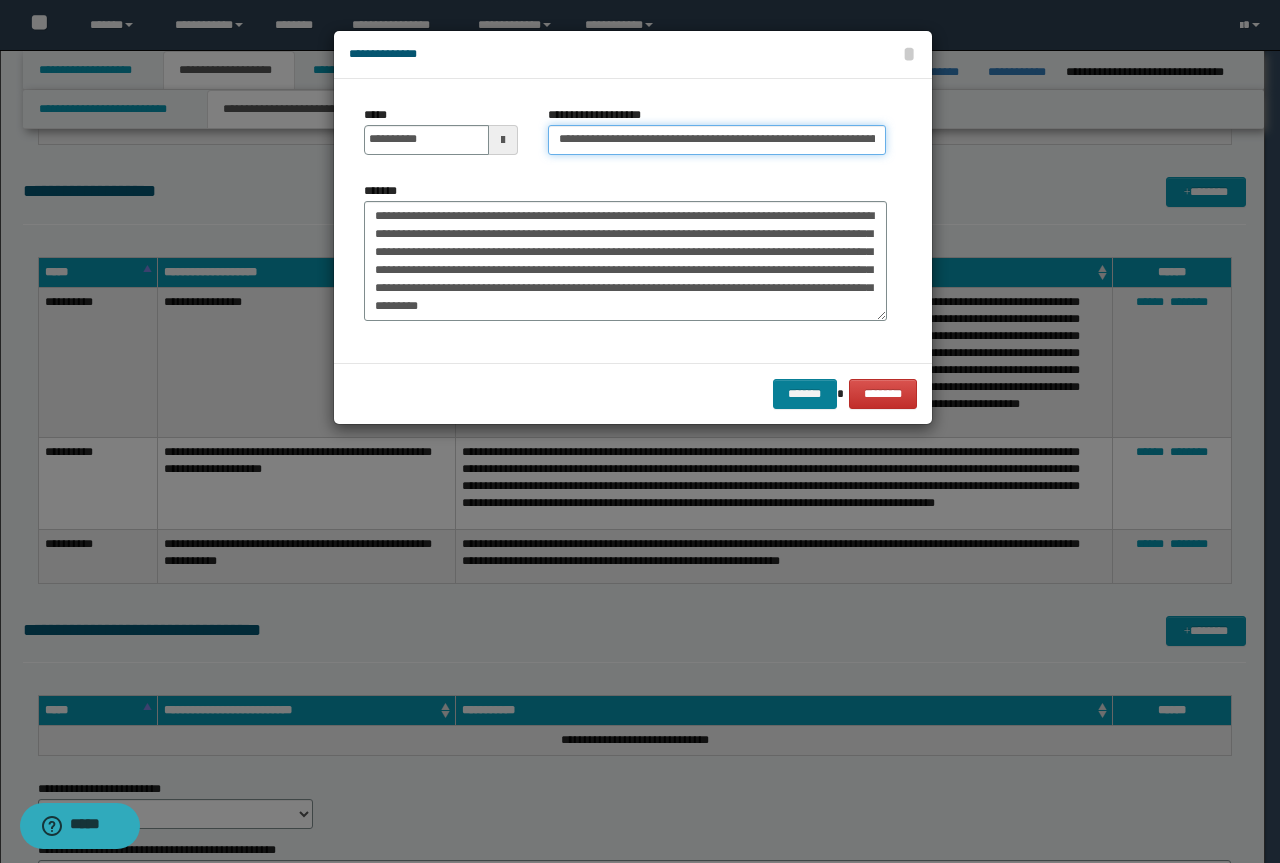 type on "**********" 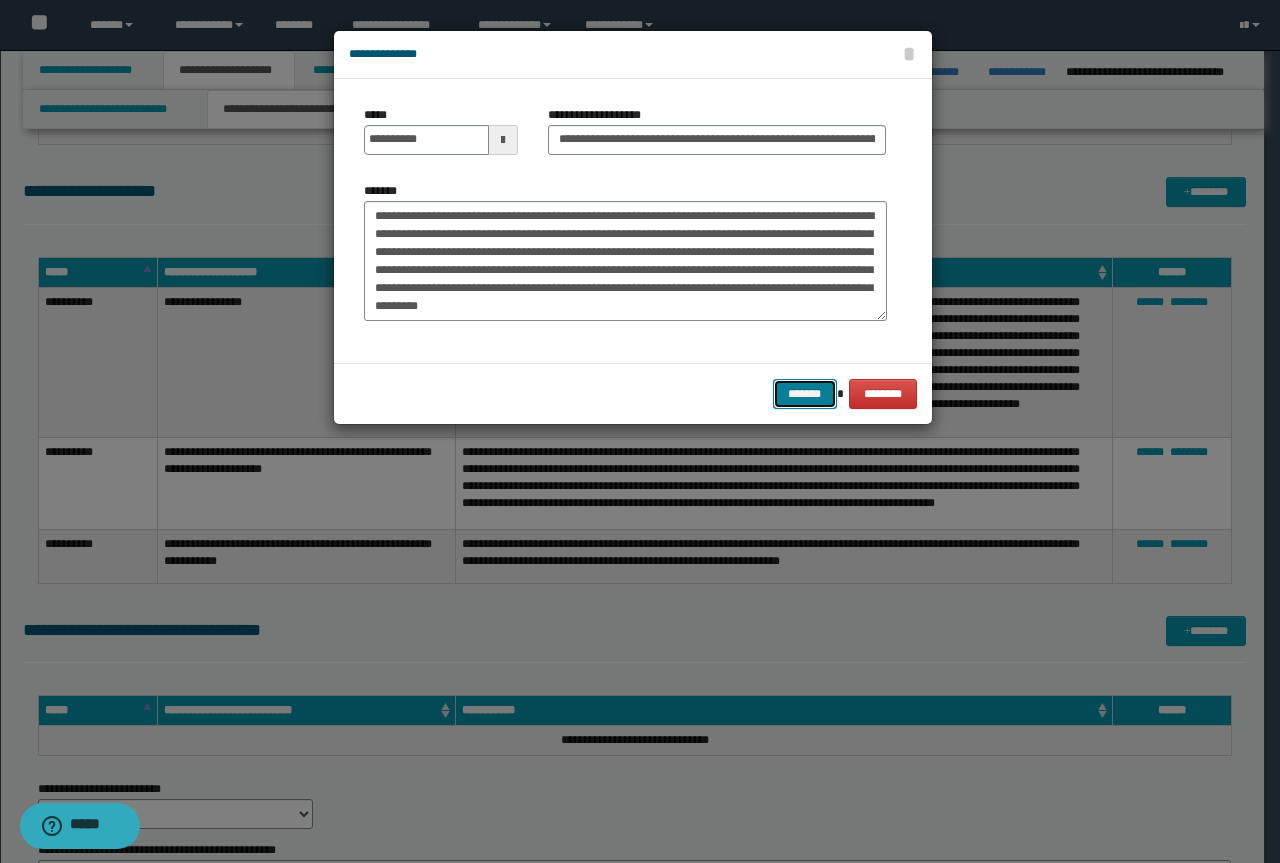 click on "*******" at bounding box center (805, 394) 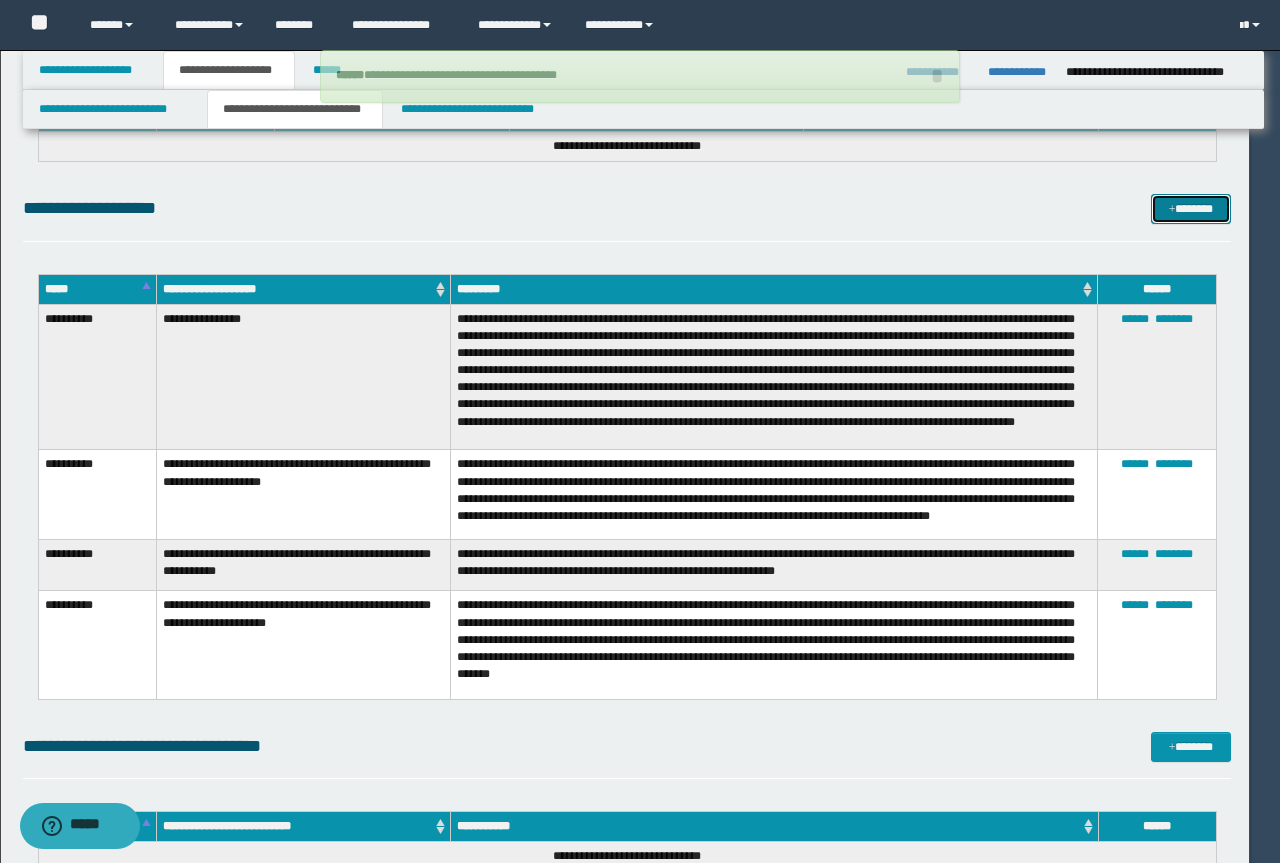 type 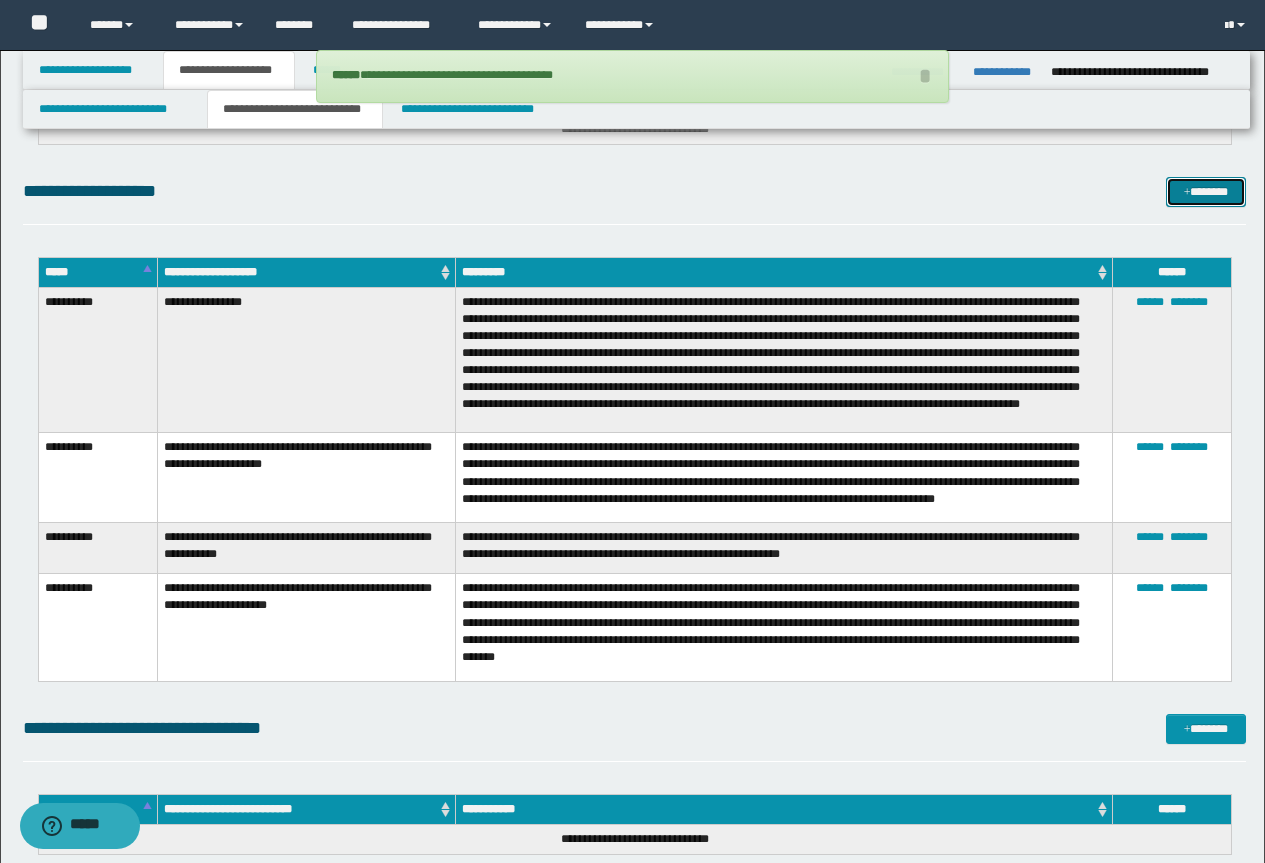 click on "*******" at bounding box center (1206, 192) 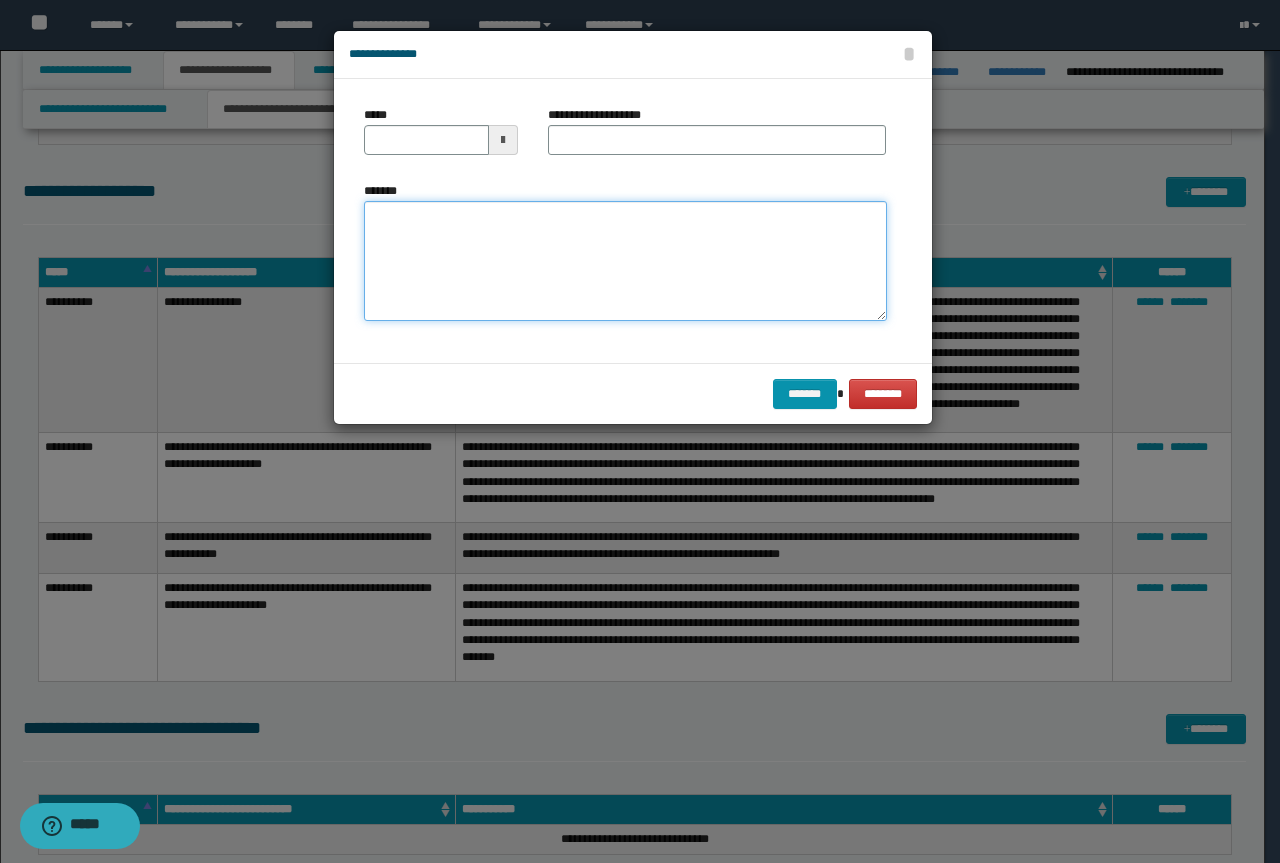 click on "*******" at bounding box center [625, 261] 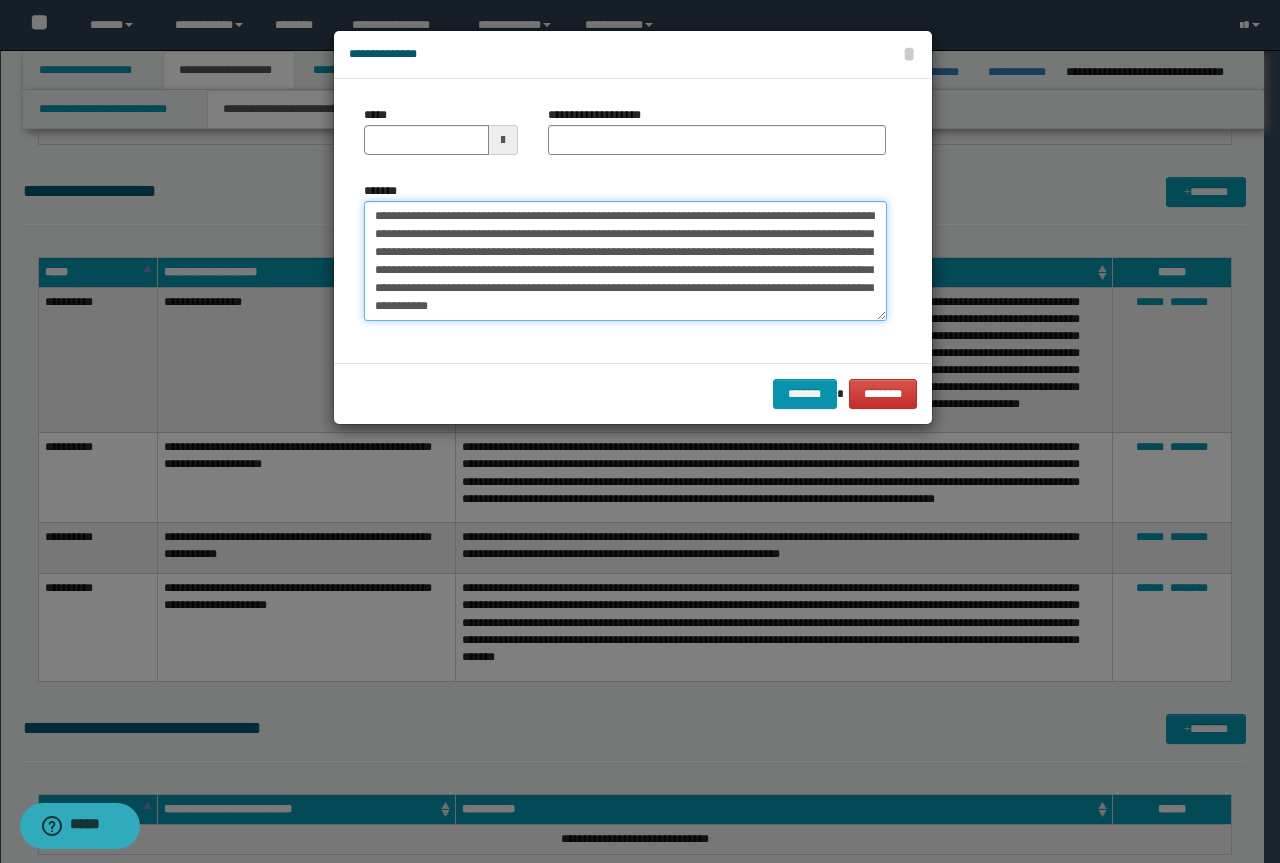 scroll, scrollTop: 0, scrollLeft: 0, axis: both 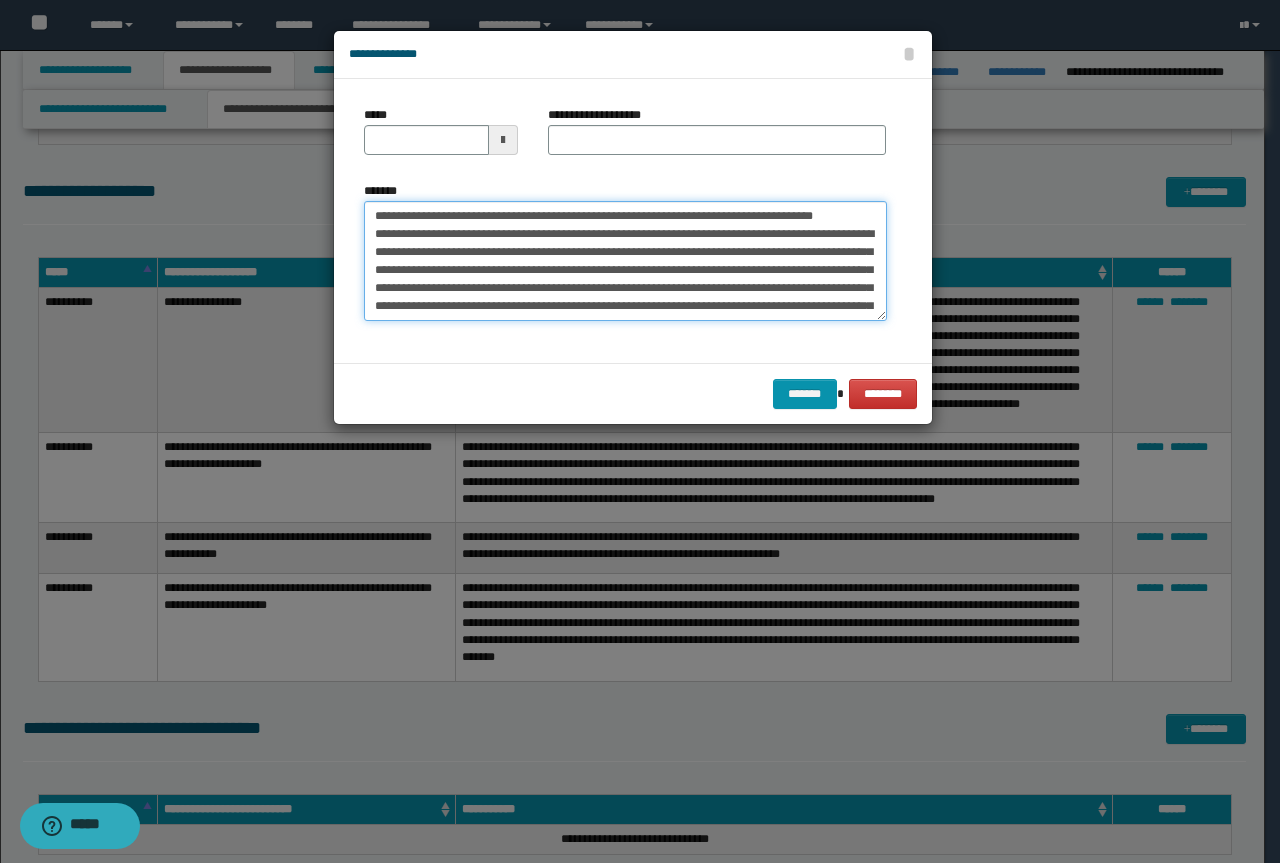 drag, startPoint x: 409, startPoint y: 232, endPoint x: 362, endPoint y: 211, distance: 51.47815 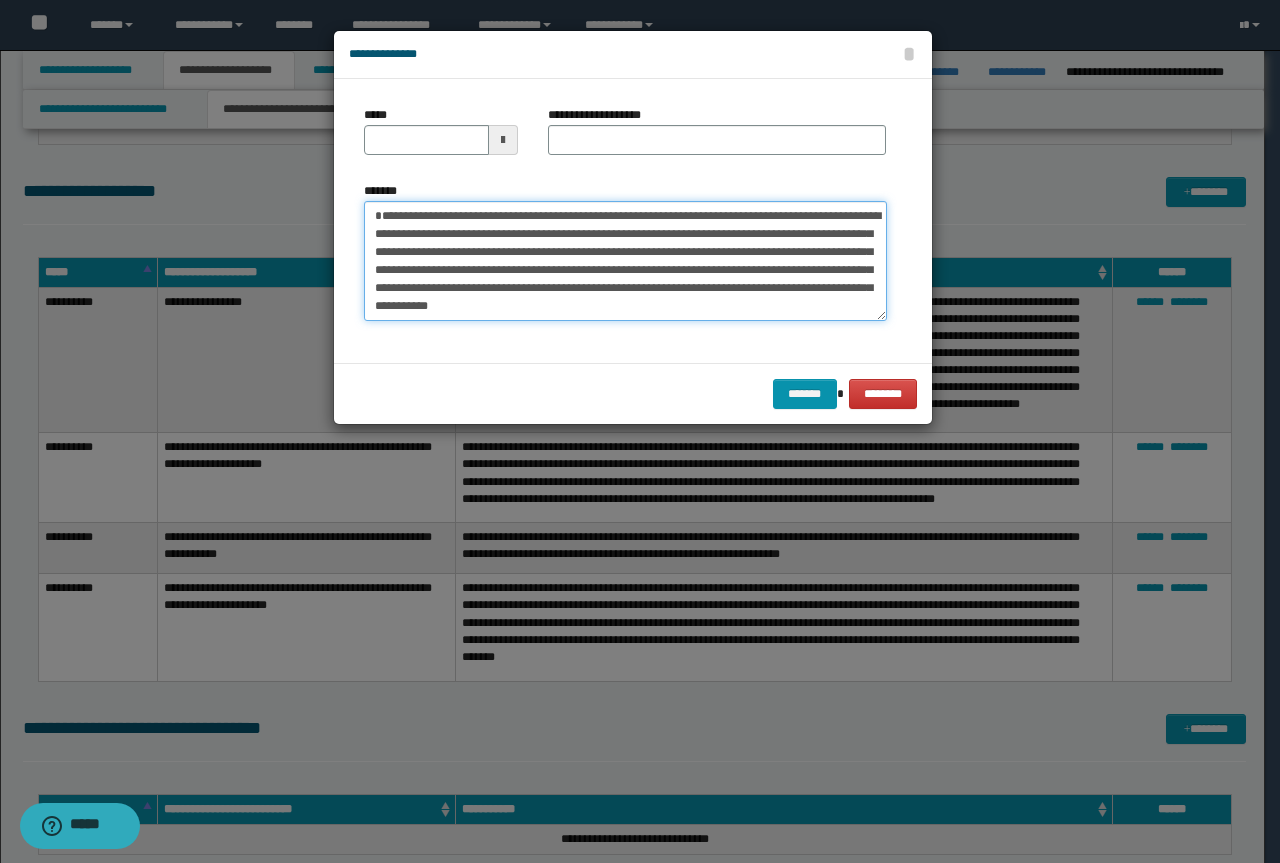 type on "**********" 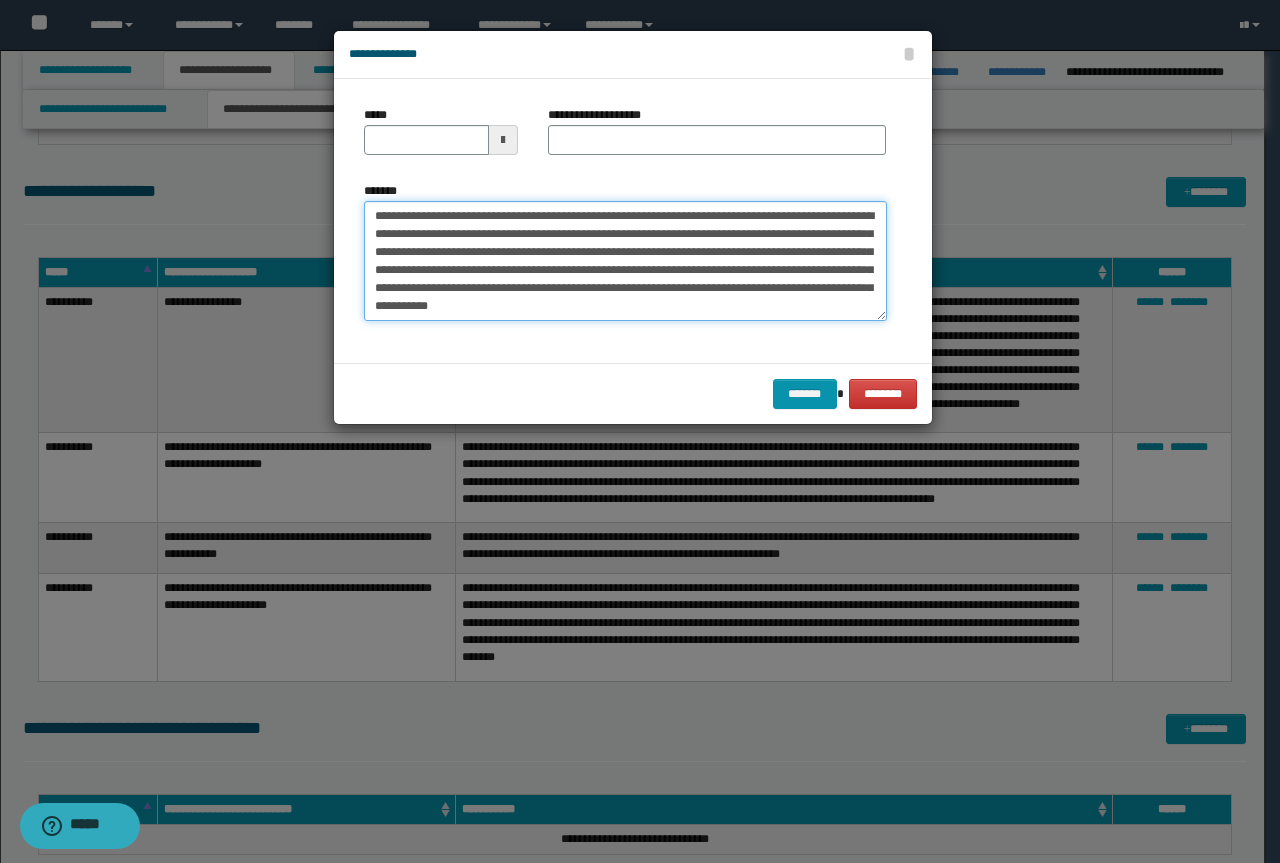 type 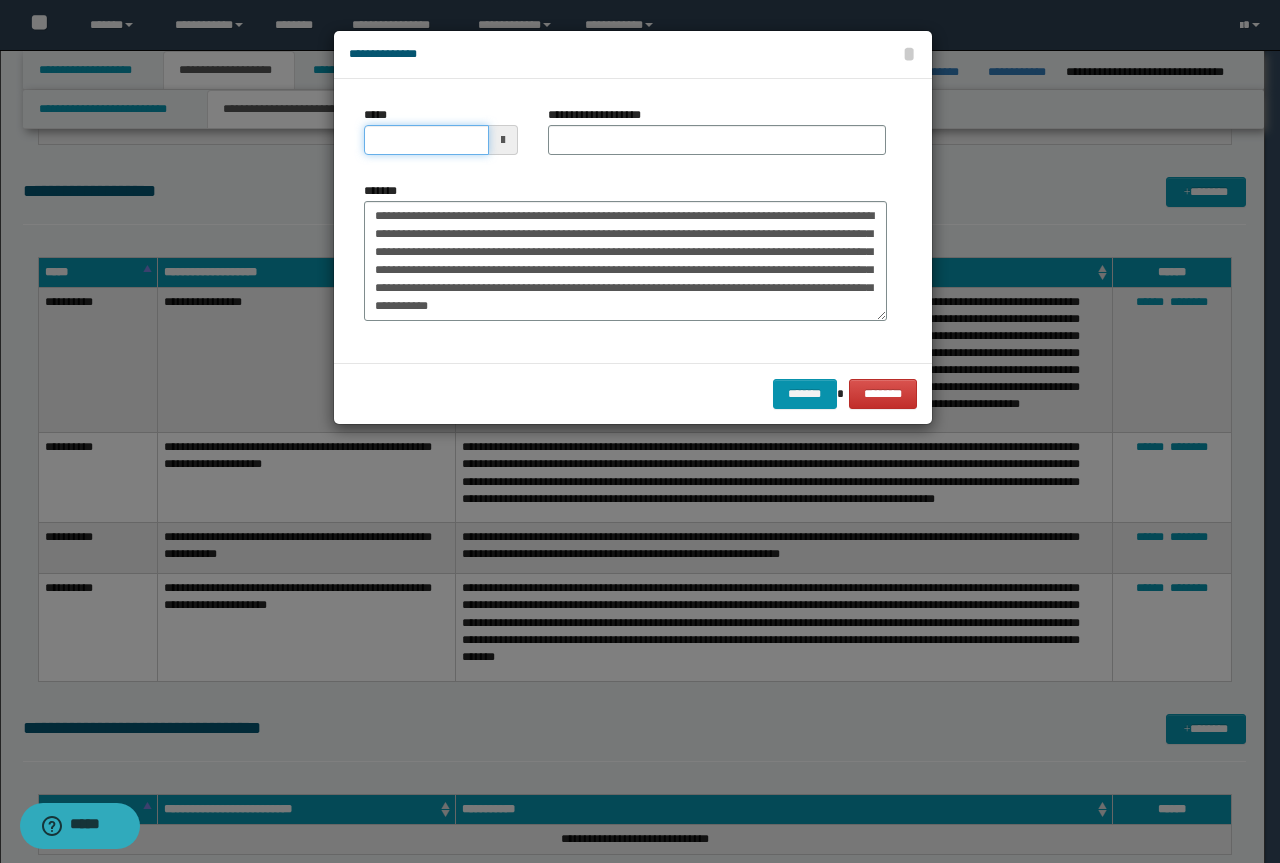 click on "*****" at bounding box center [426, 140] 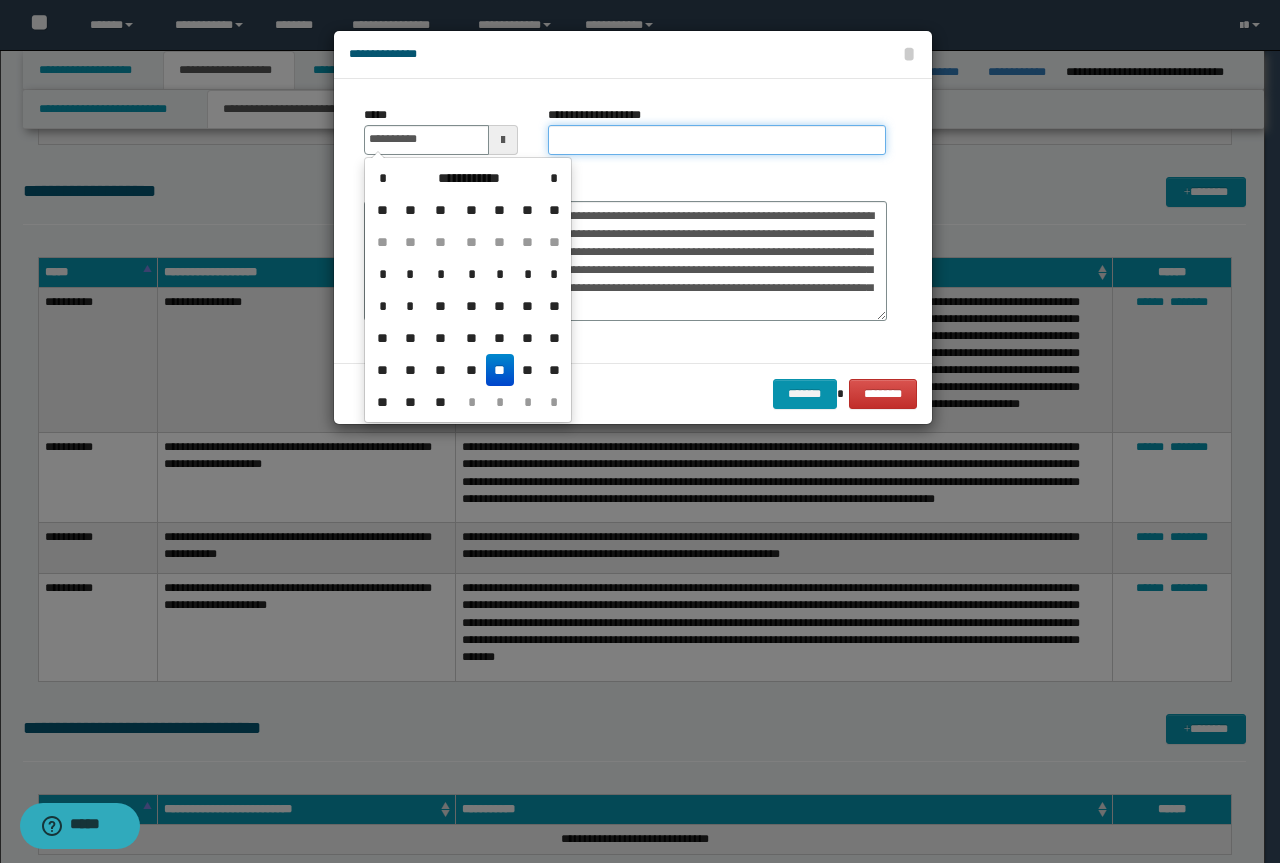 type on "**********" 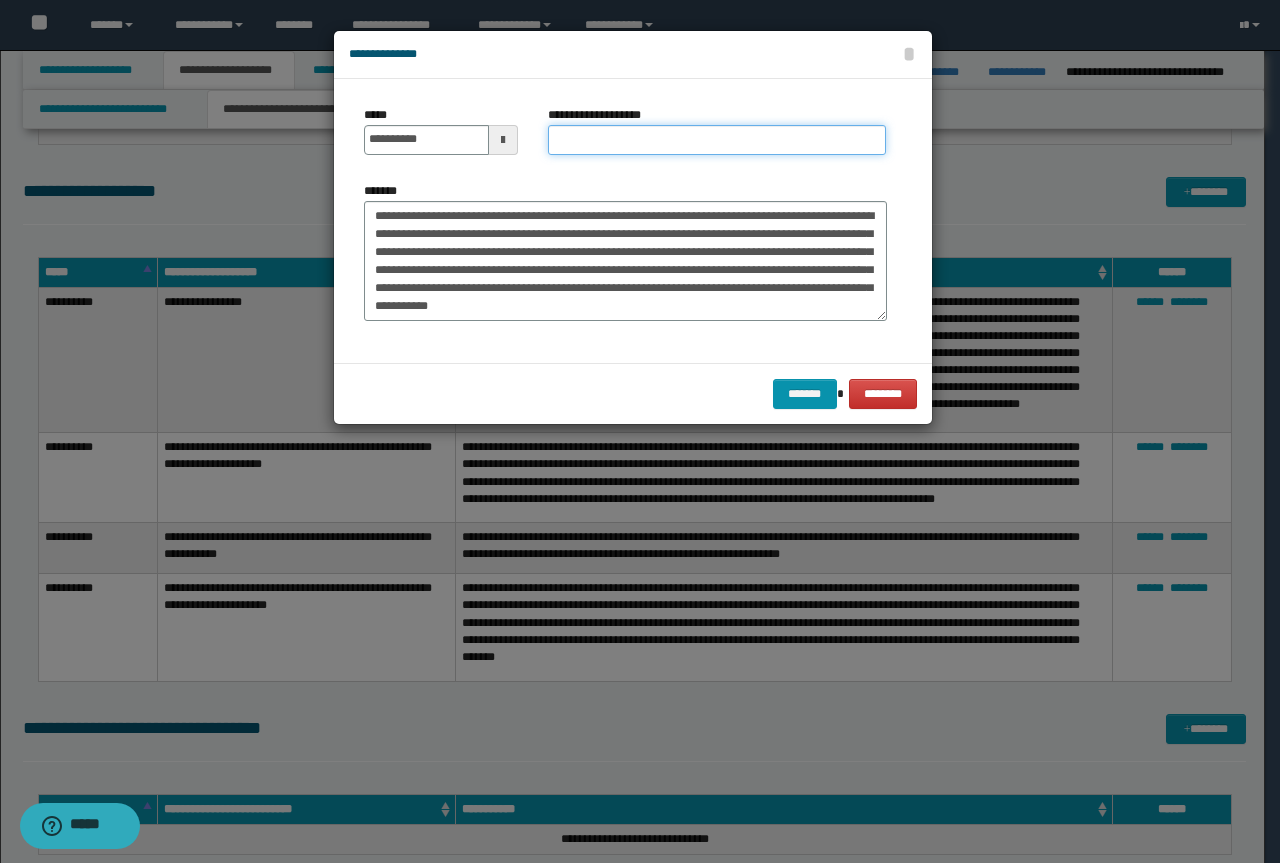 click on "**********" at bounding box center [717, 140] 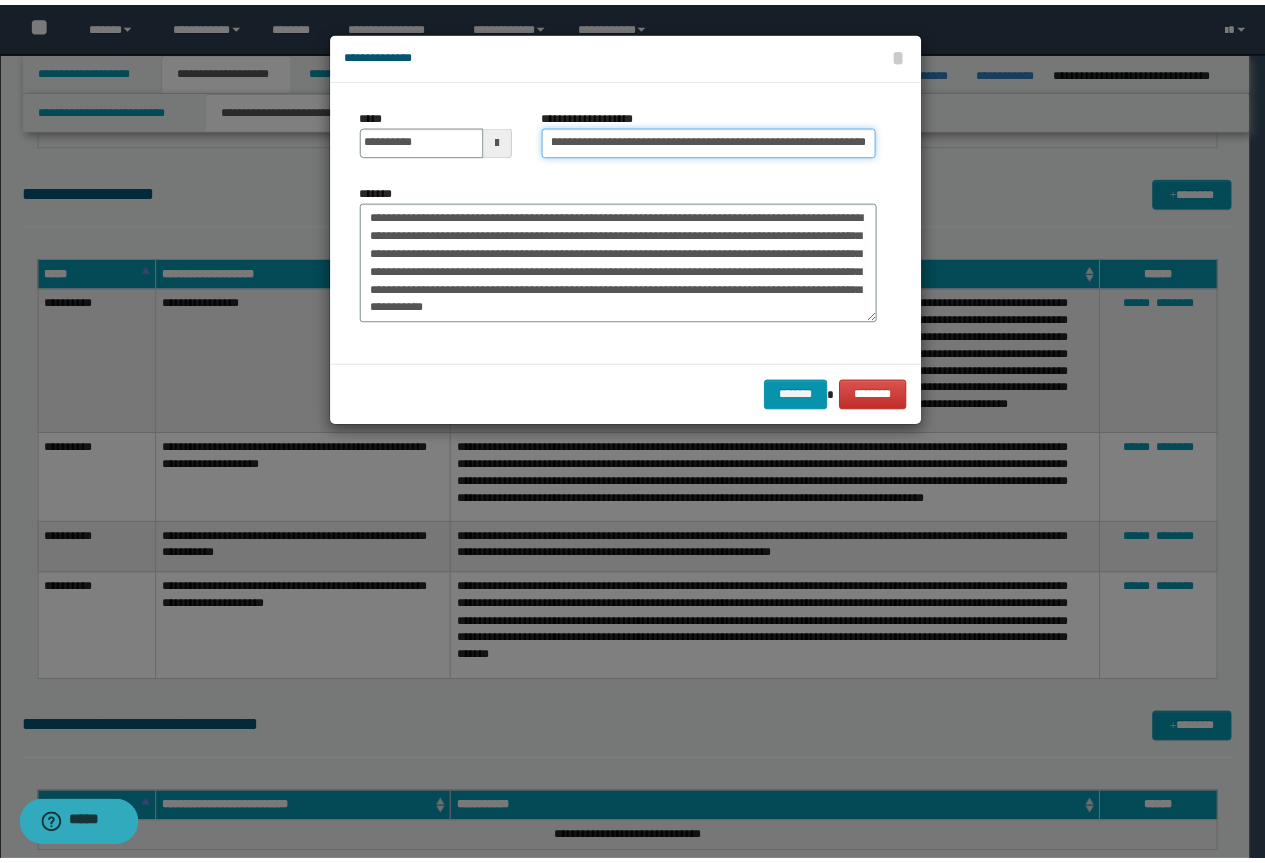 scroll, scrollTop: 0, scrollLeft: 0, axis: both 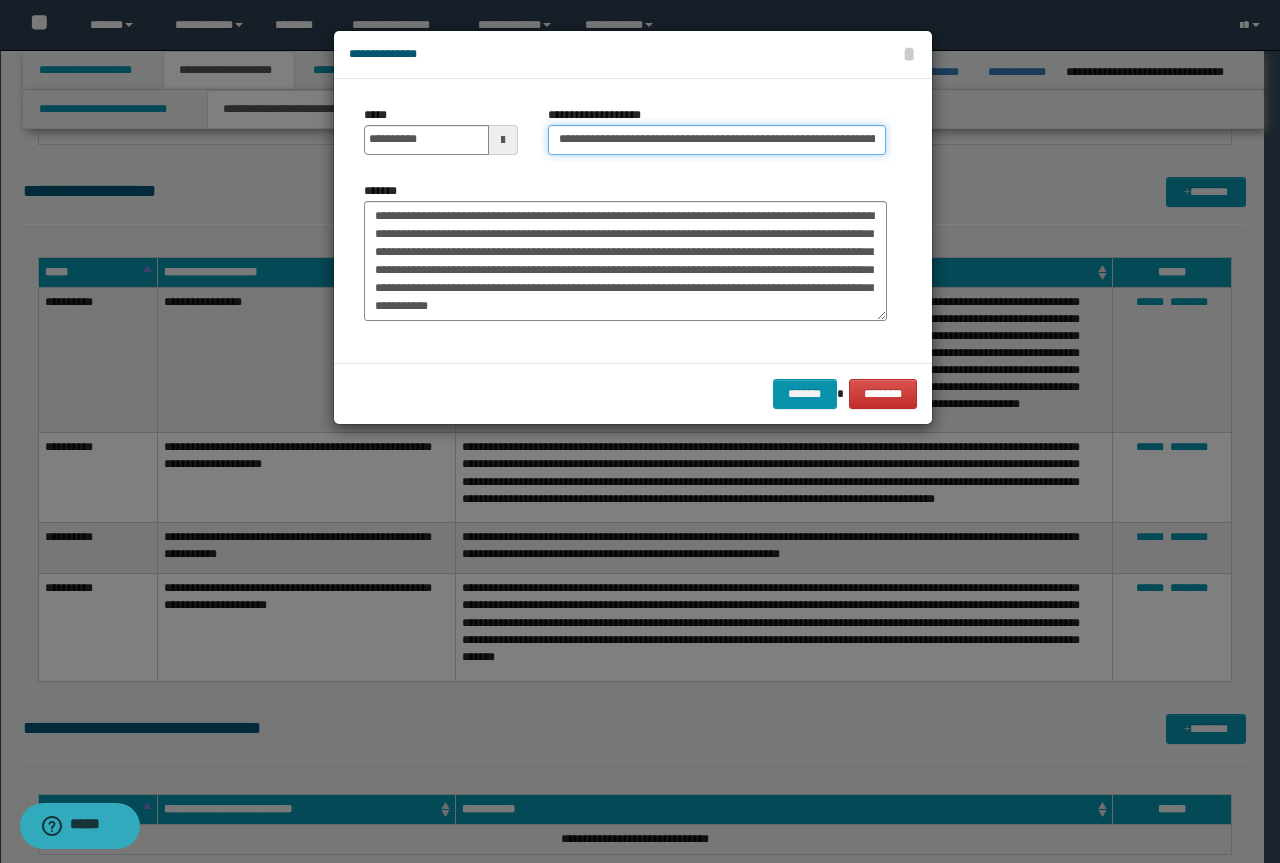 drag, startPoint x: 625, startPoint y: 138, endPoint x: 340, endPoint y: 121, distance: 285.50656 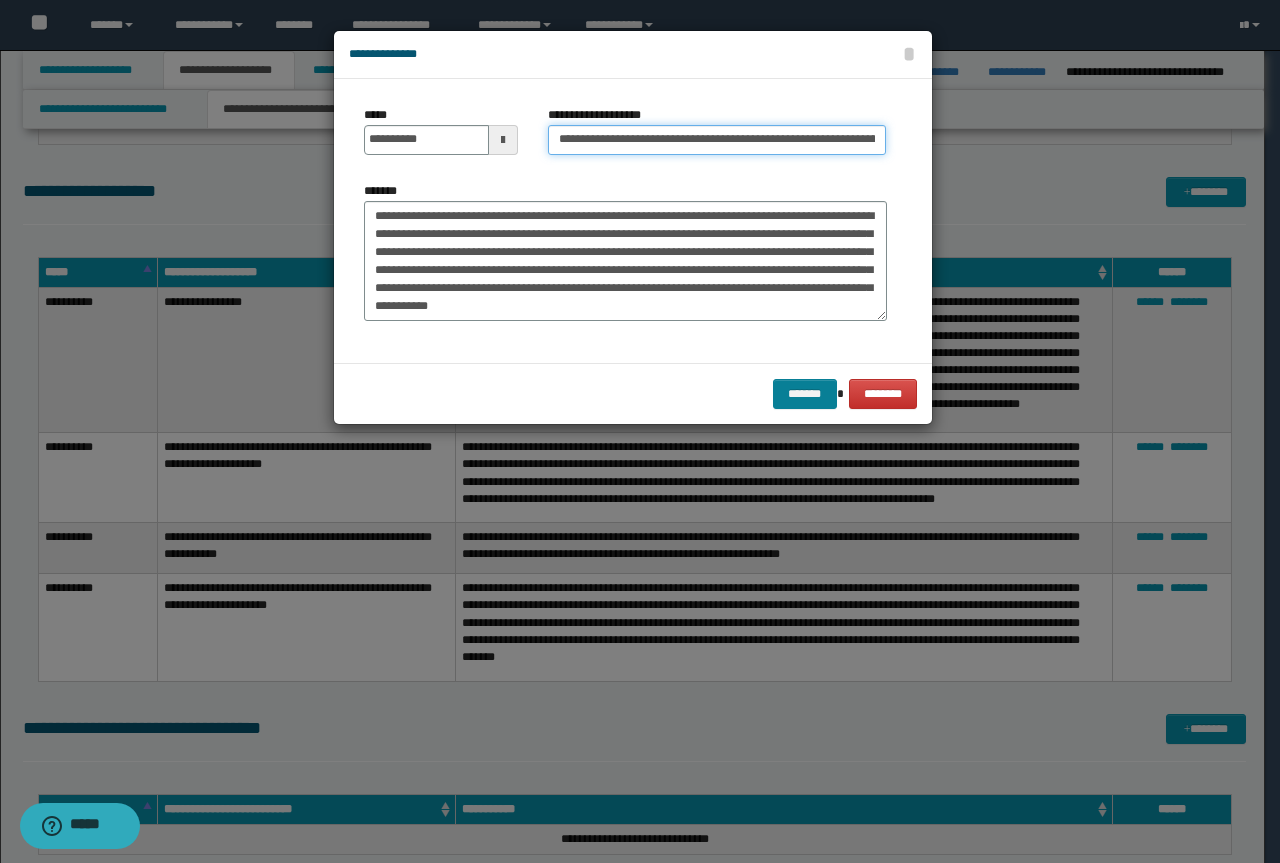 type on "**********" 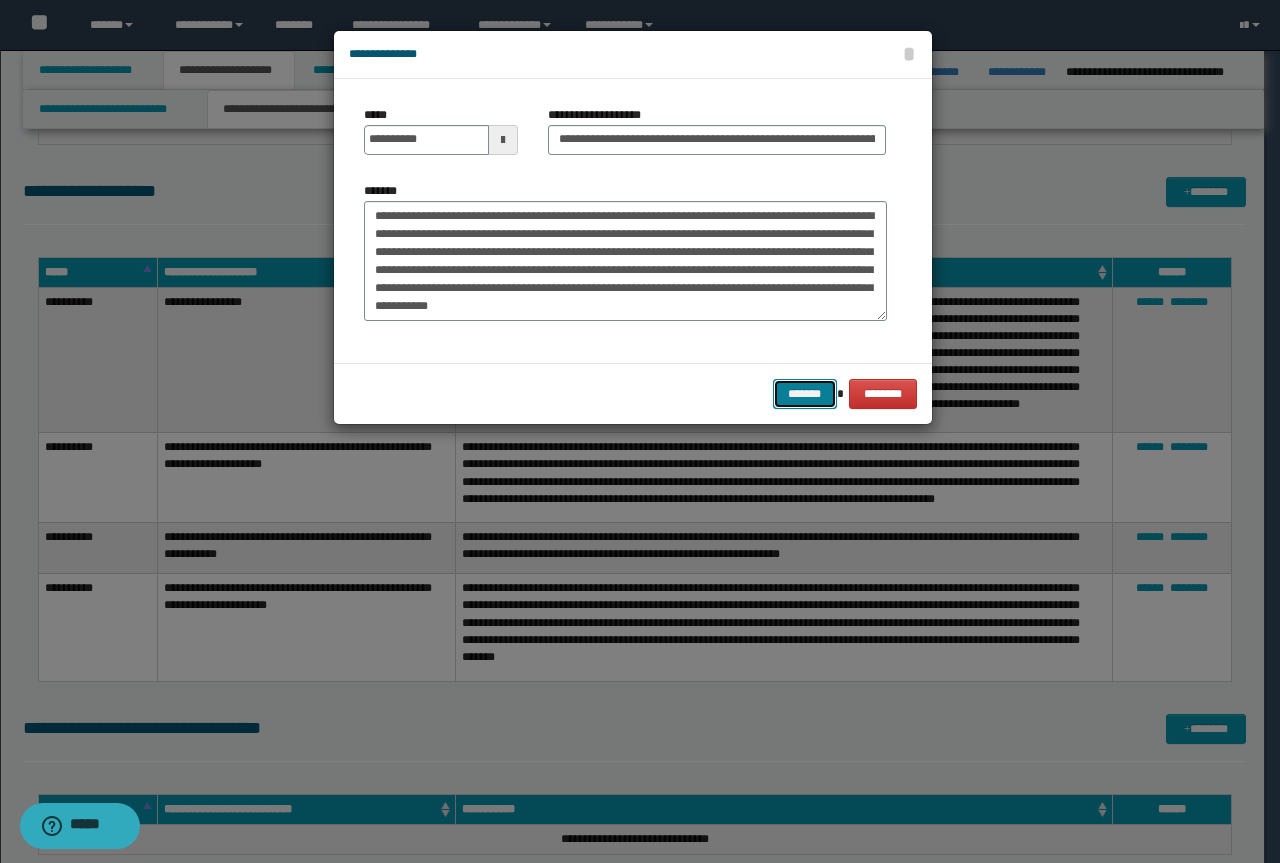 click on "*******" at bounding box center (805, 394) 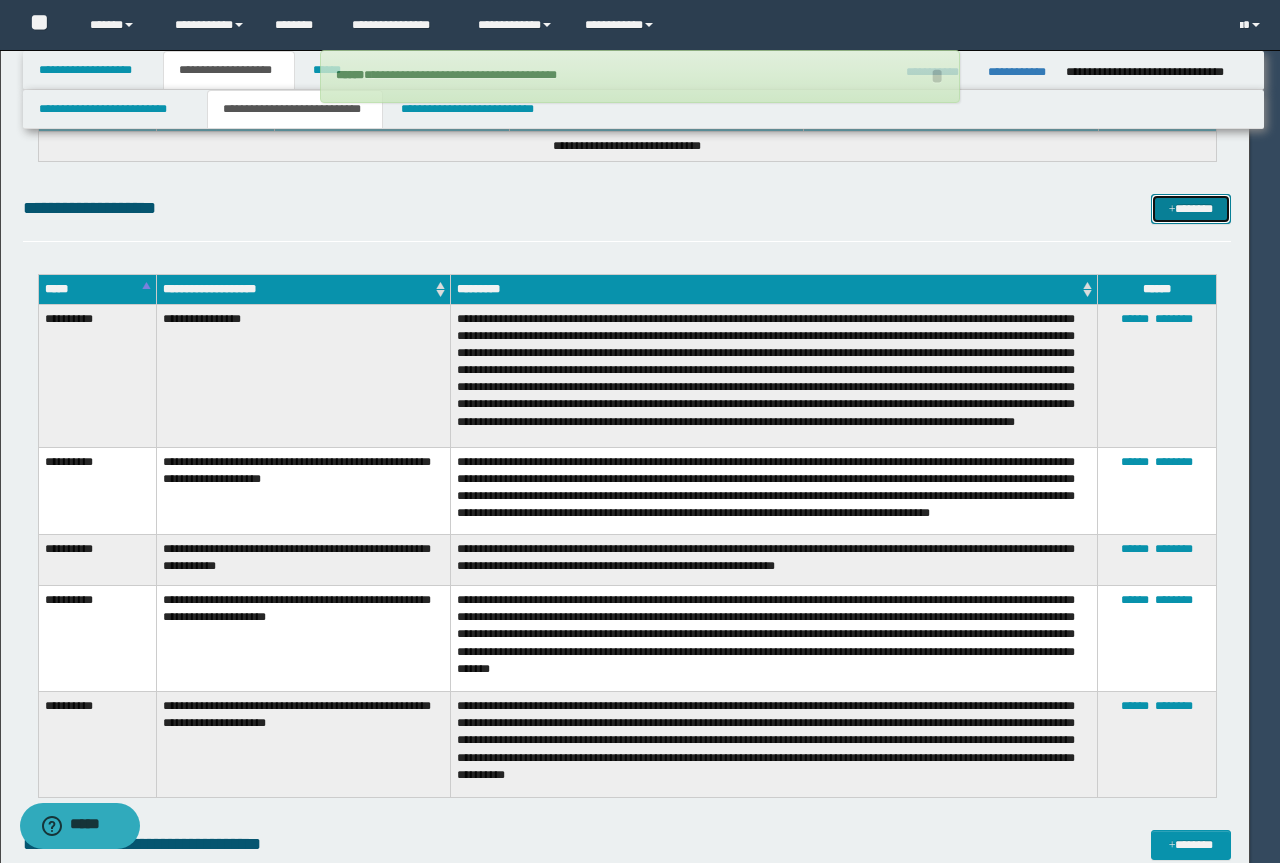 type 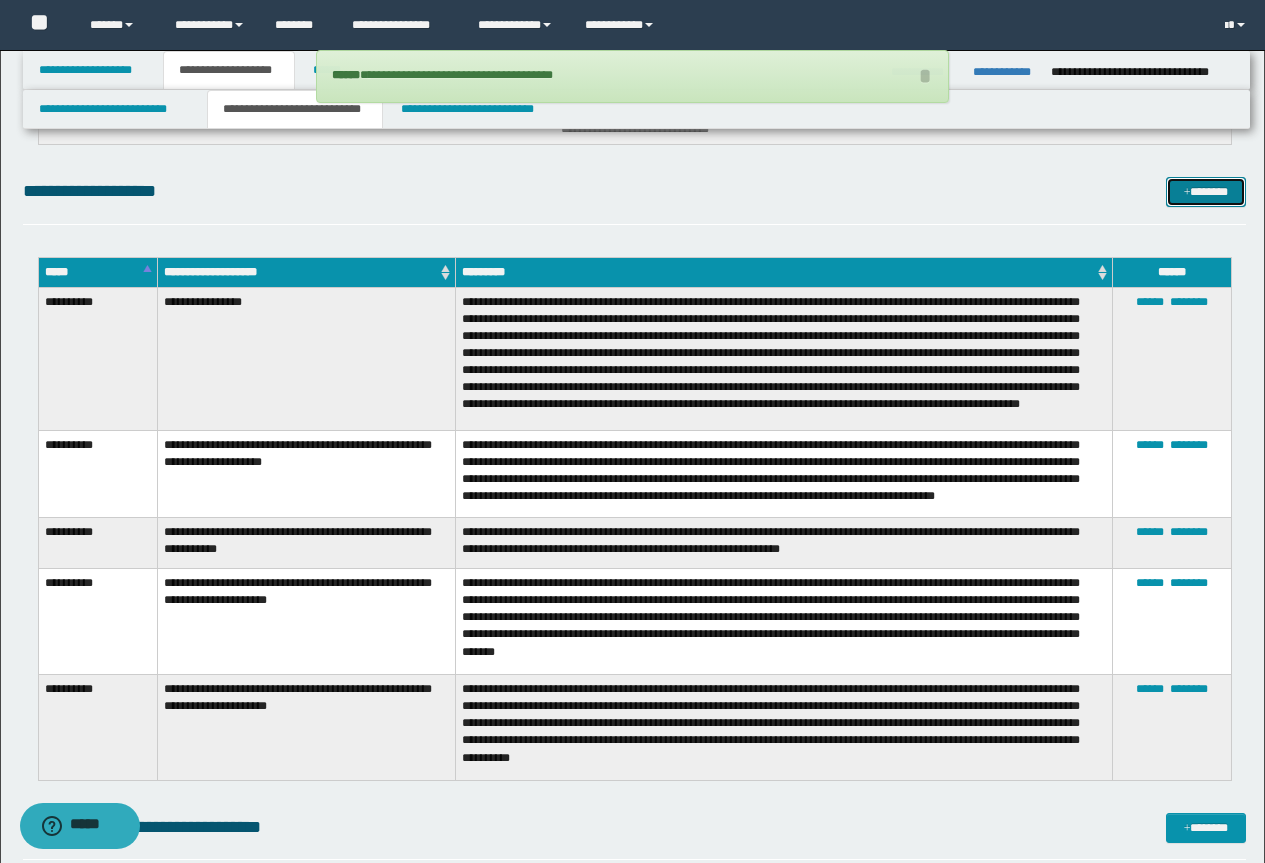 click on "*******" at bounding box center [1206, 192] 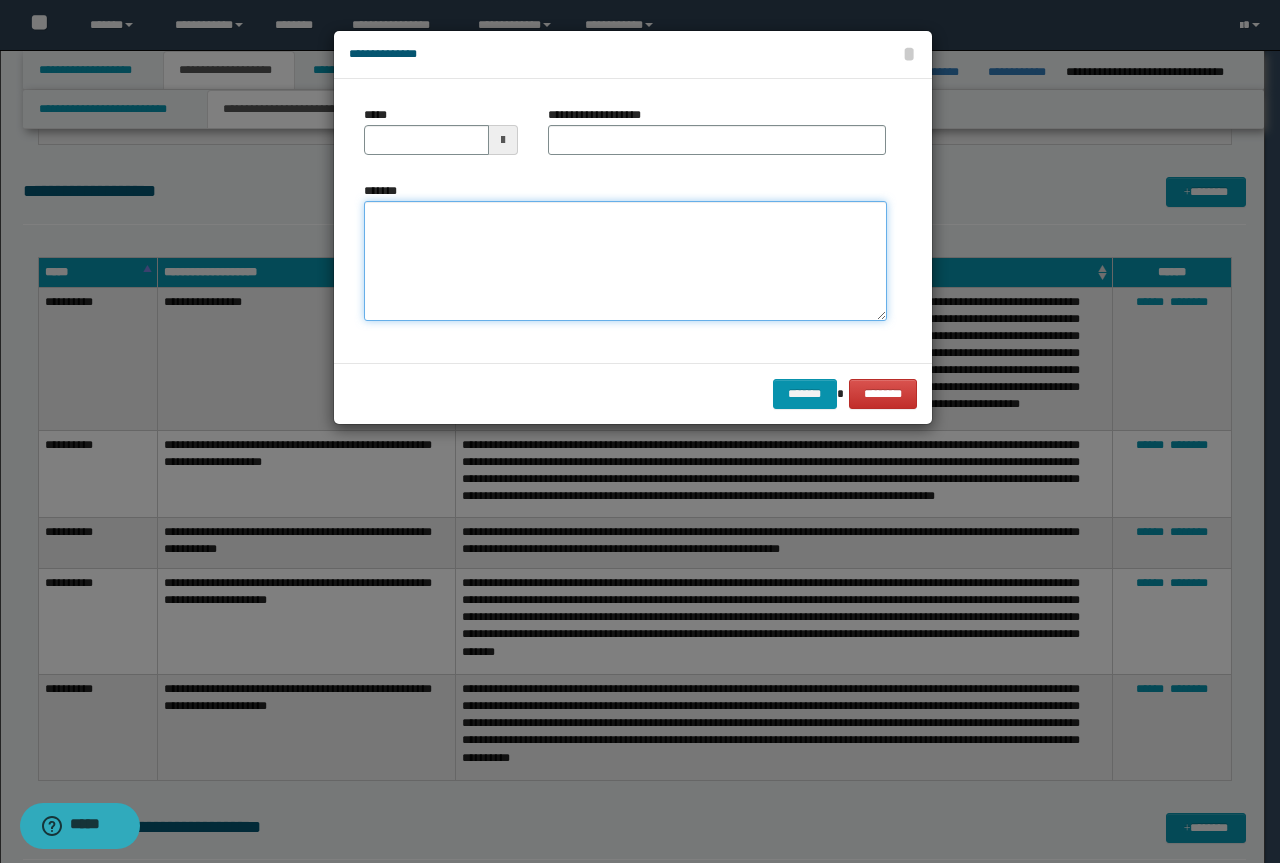 click on "*******" at bounding box center [625, 261] 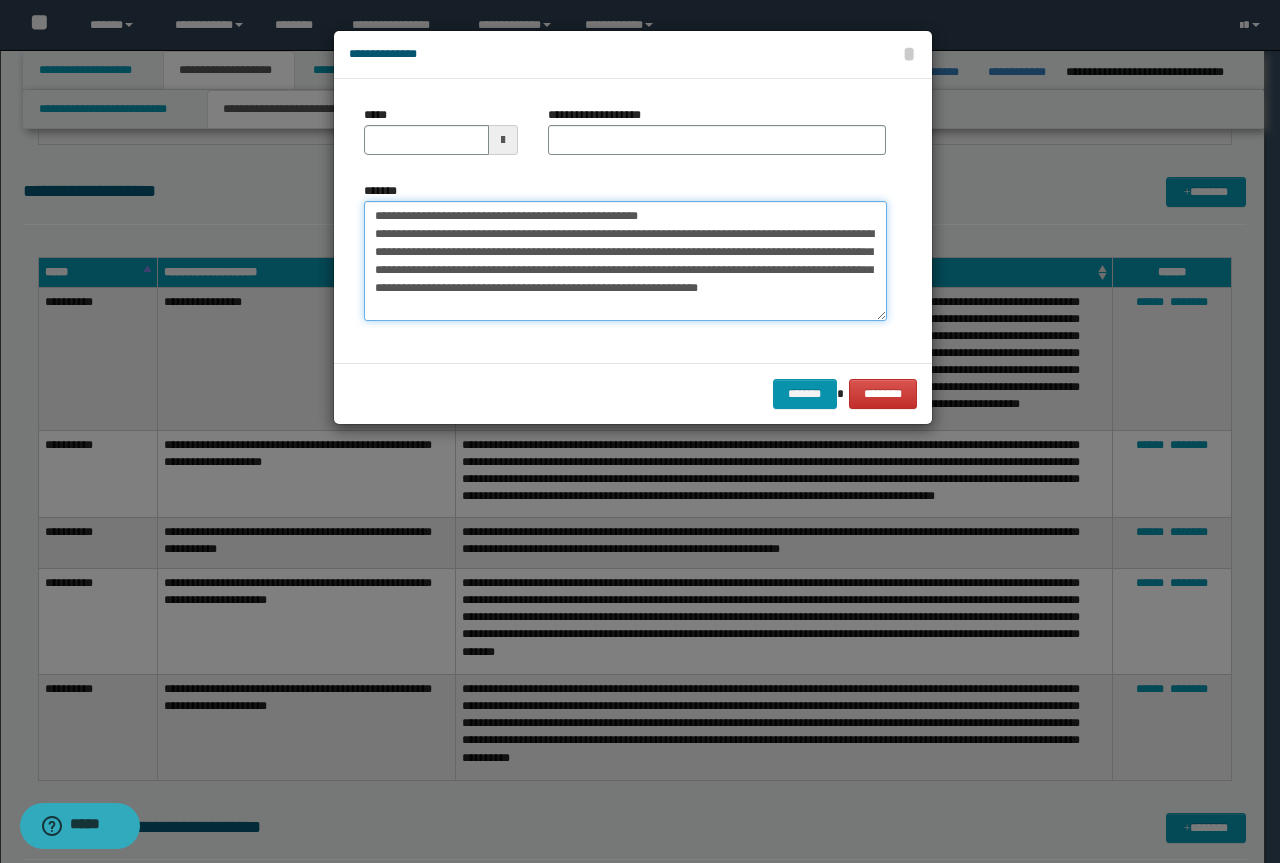 drag, startPoint x: 709, startPoint y: 215, endPoint x: 263, endPoint y: 185, distance: 447.00784 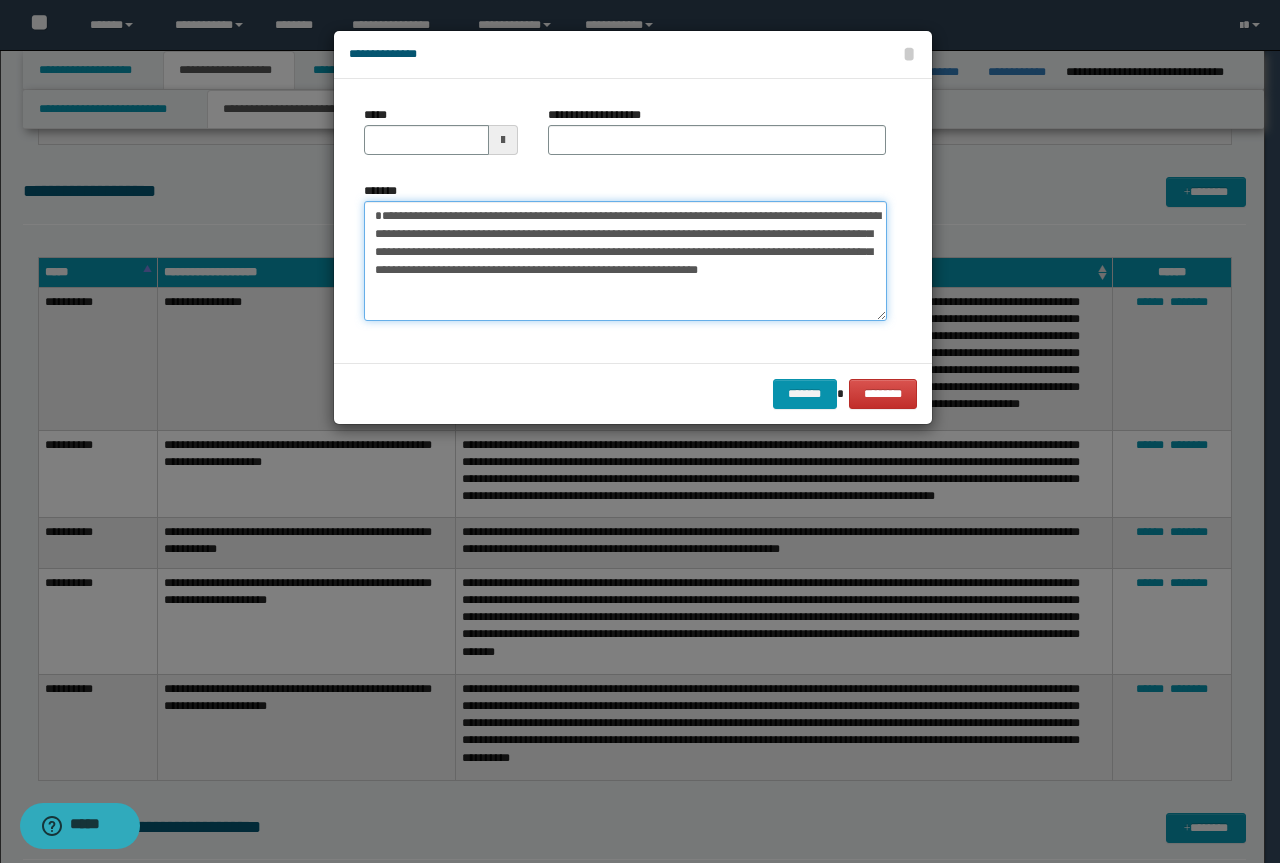 type on "**********" 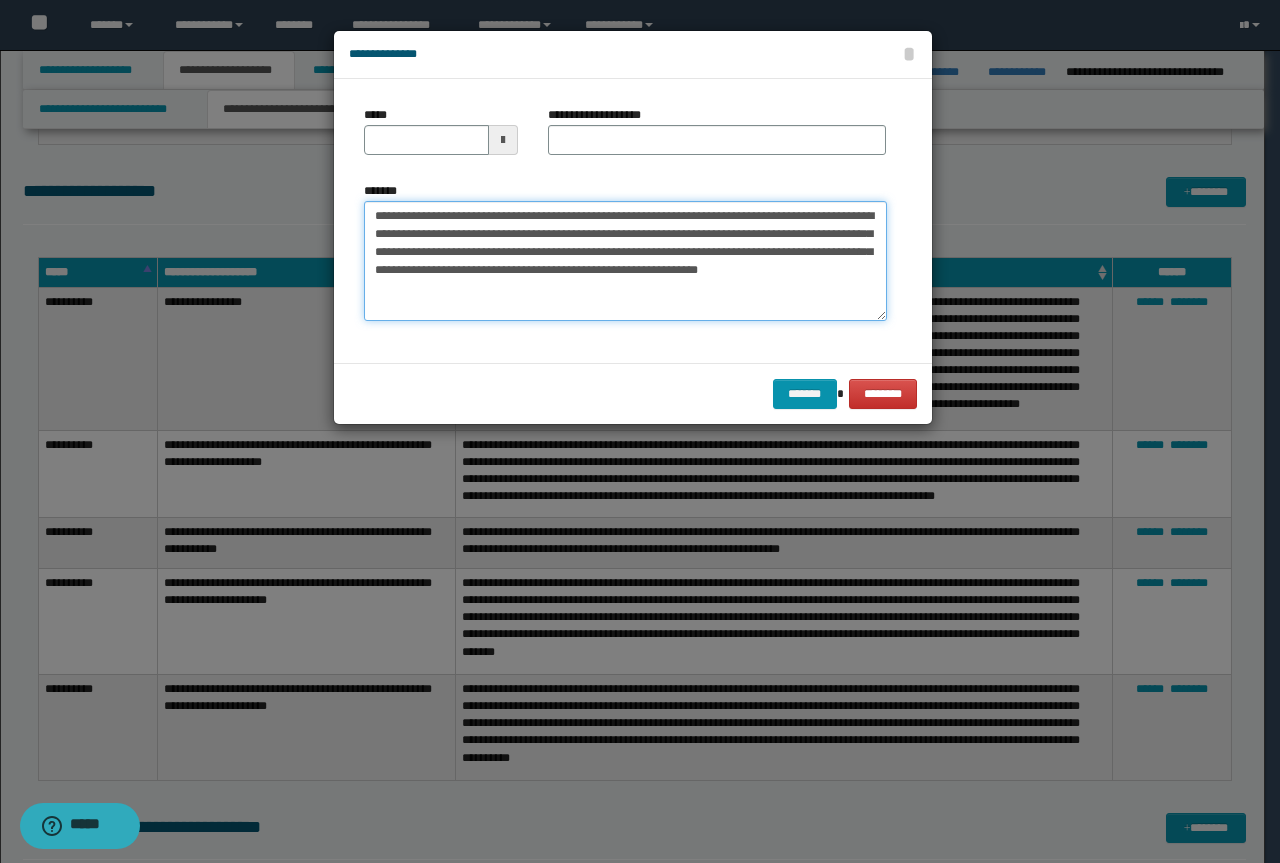 type 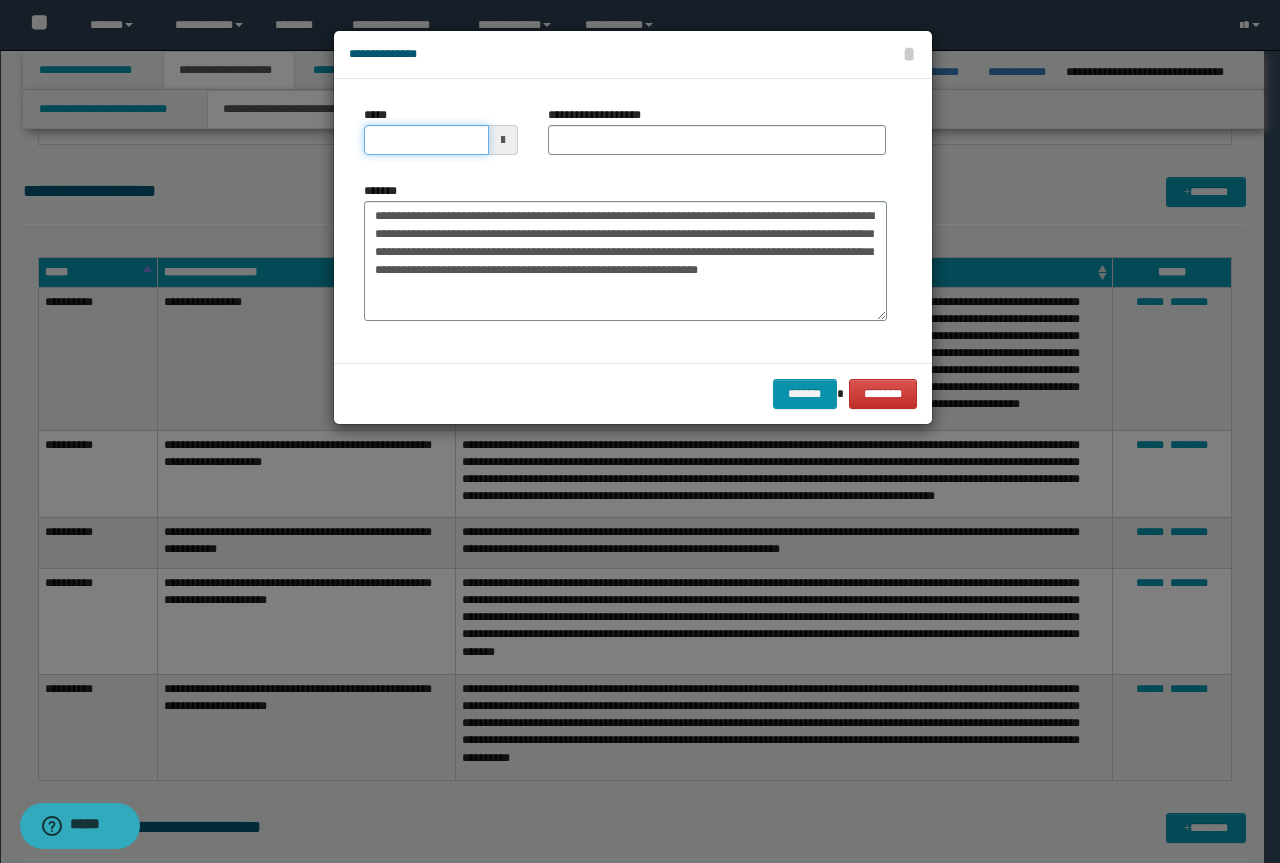 click on "*****" at bounding box center (426, 140) 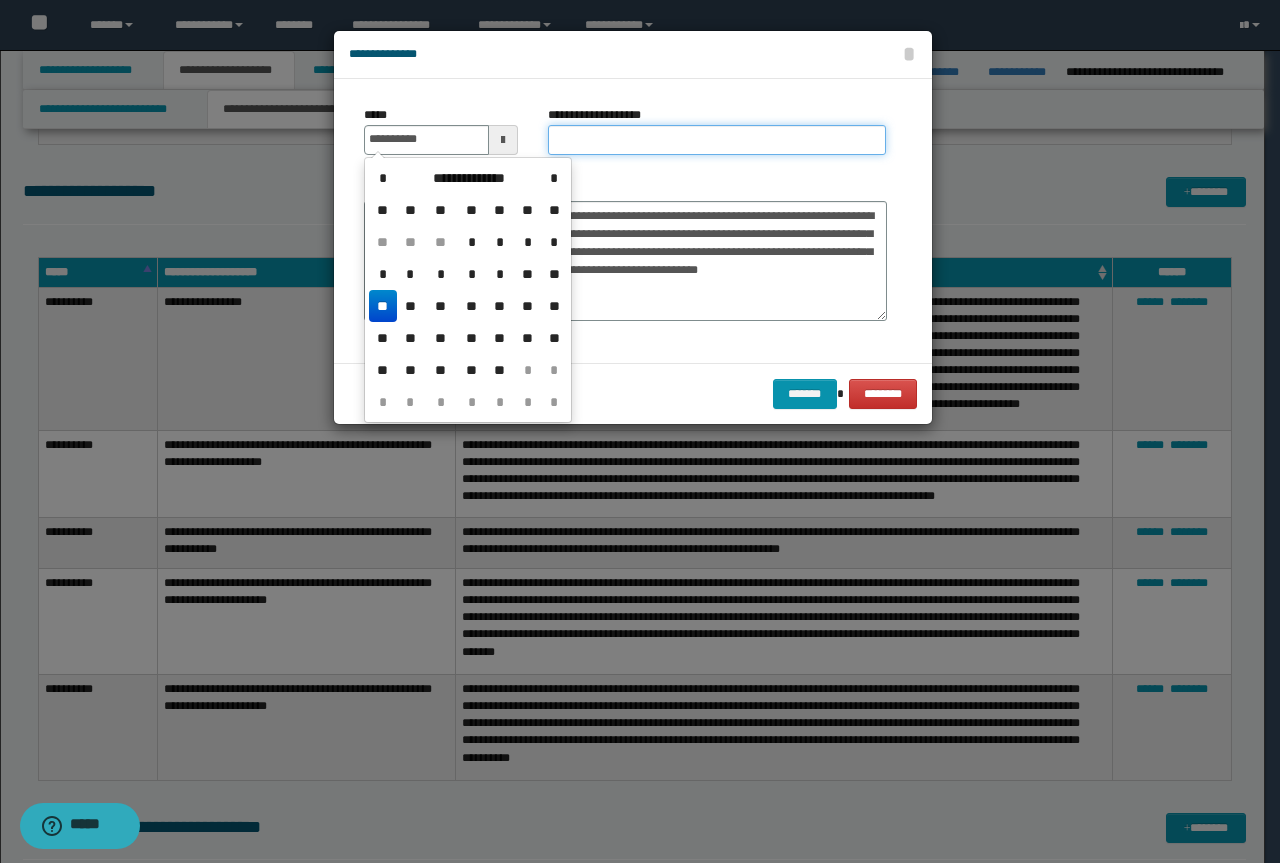 type on "**********" 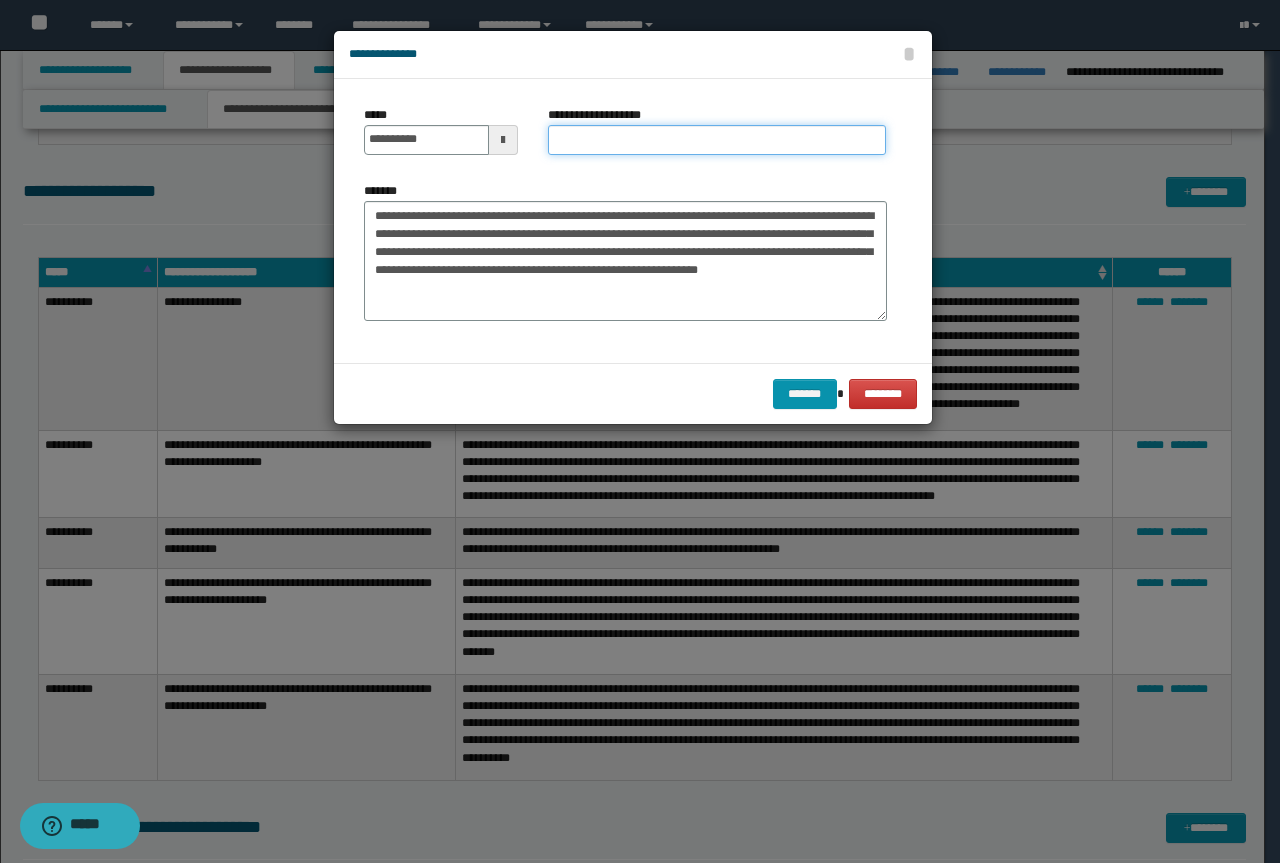 click on "**********" at bounding box center (717, 140) 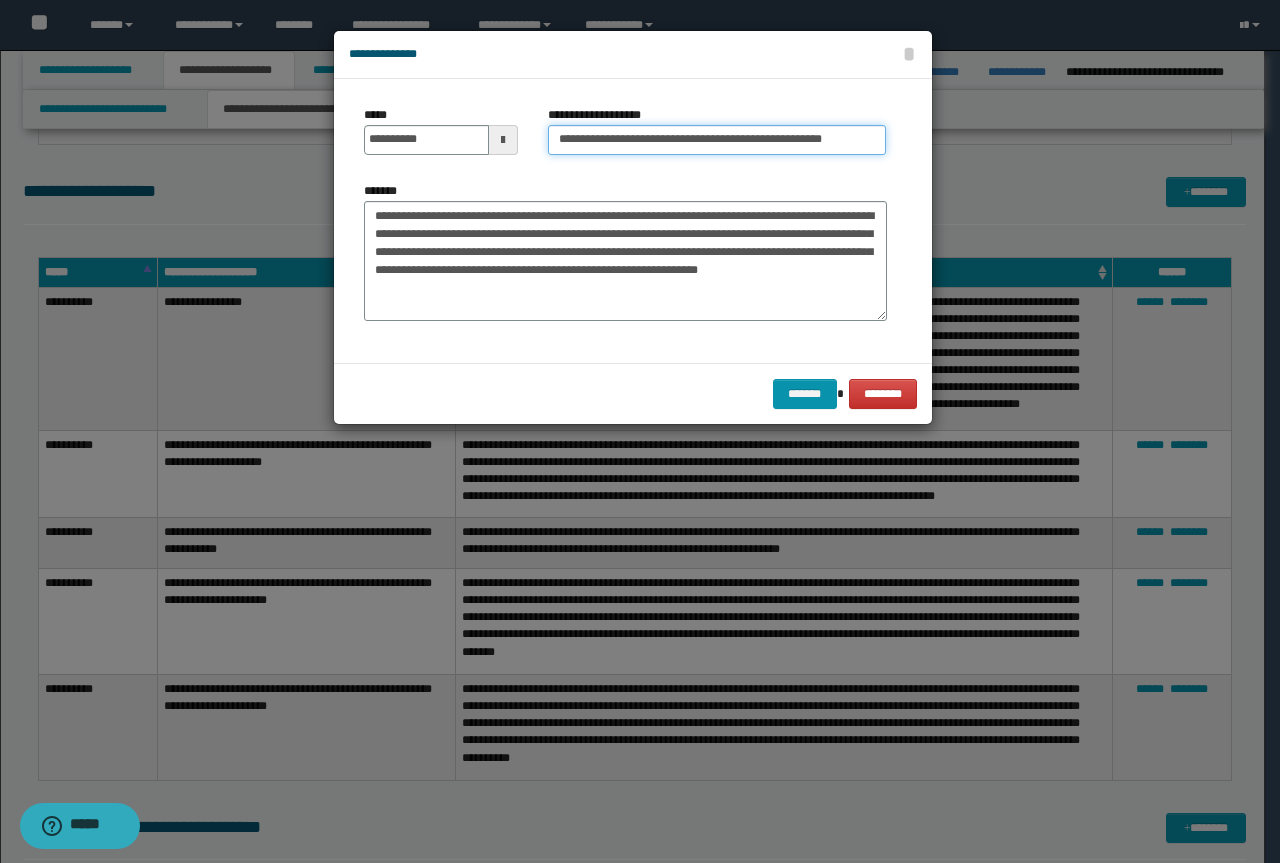 drag, startPoint x: 622, startPoint y: 141, endPoint x: 0, endPoint y: 16, distance: 634.436 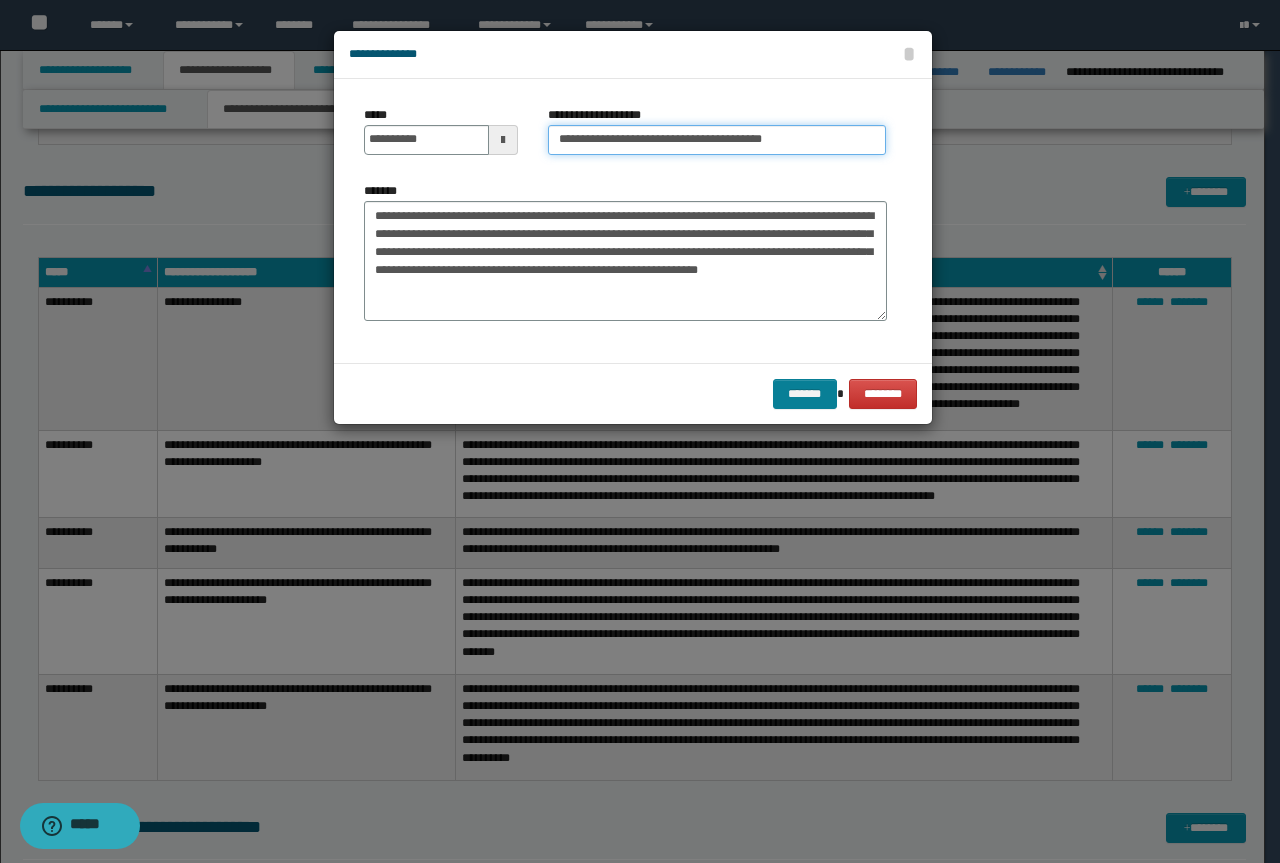 type on "**********" 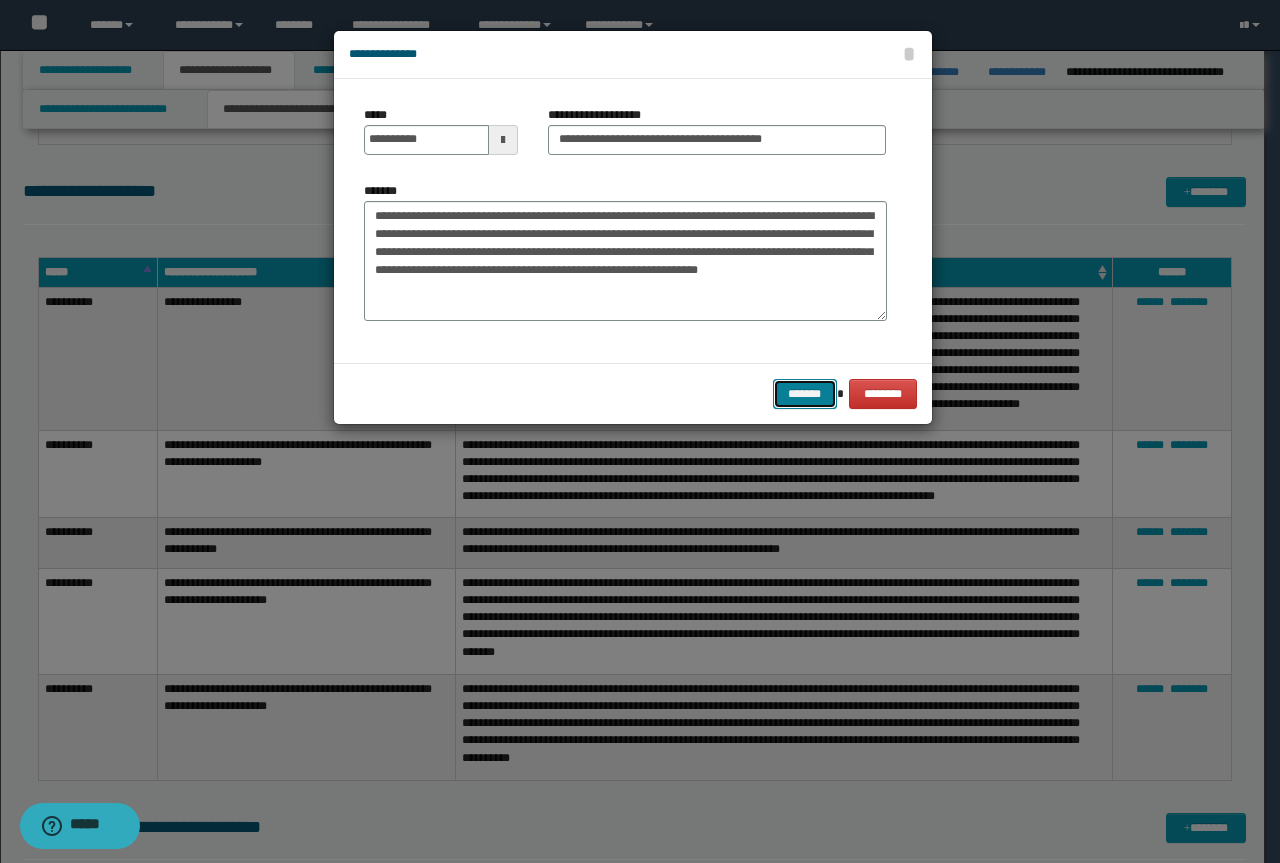 click on "*******" at bounding box center (805, 394) 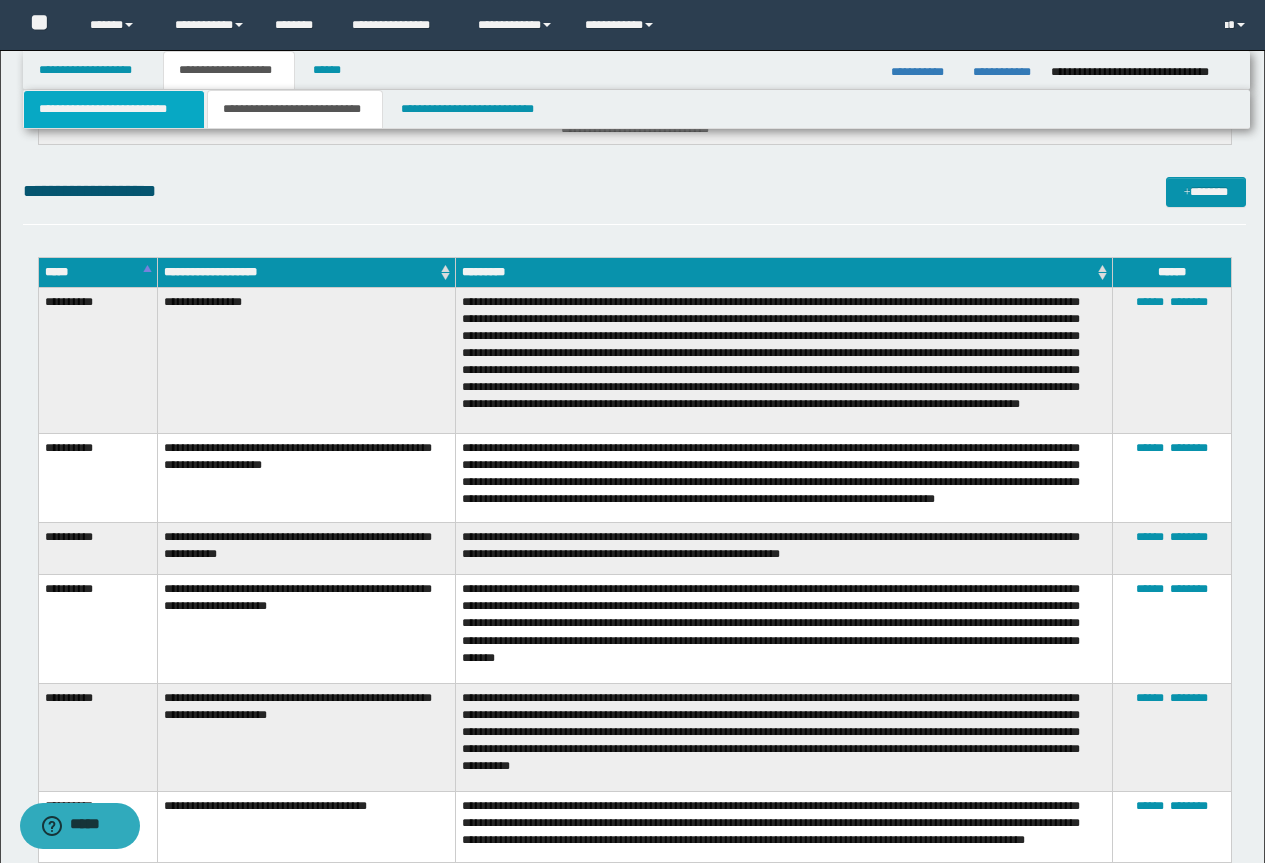 click on "**********" at bounding box center (114, 109) 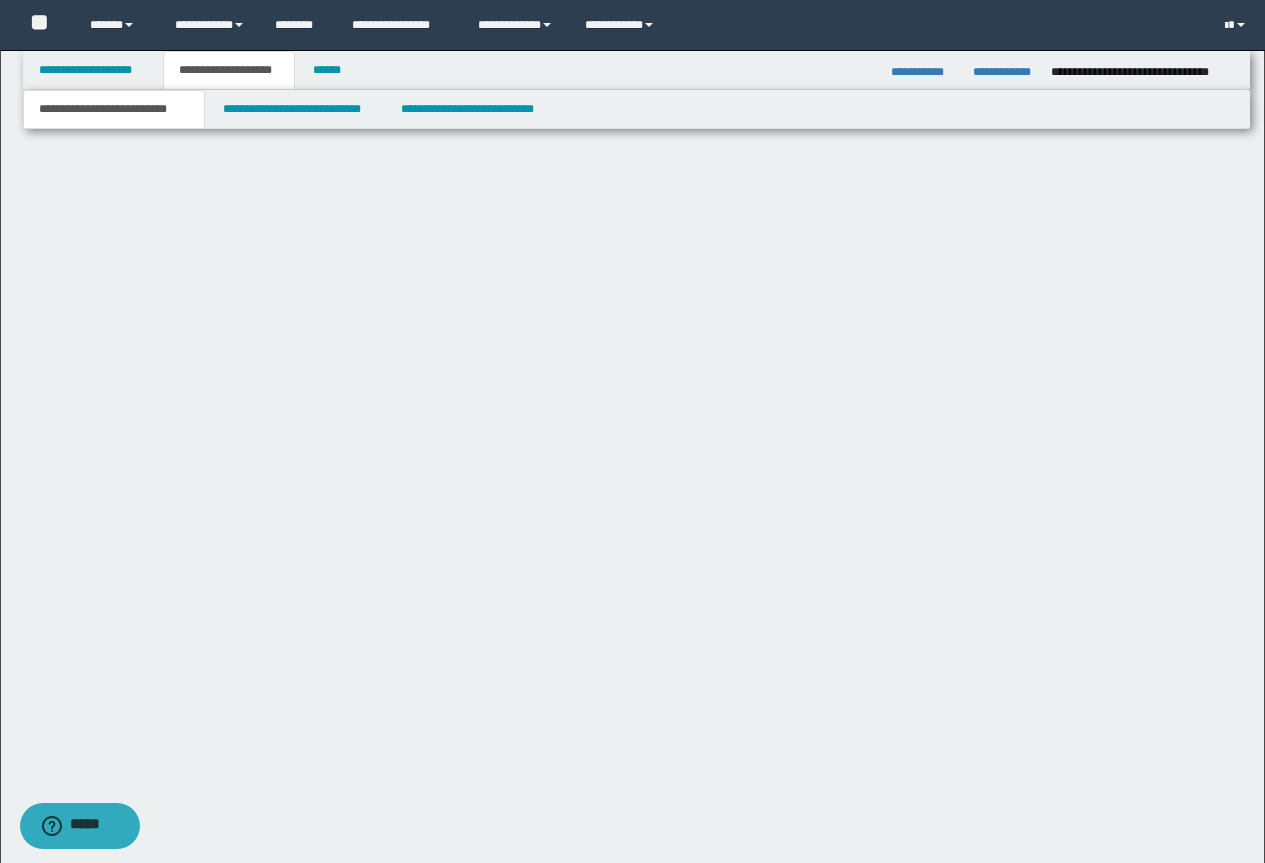 scroll, scrollTop: 973, scrollLeft: 0, axis: vertical 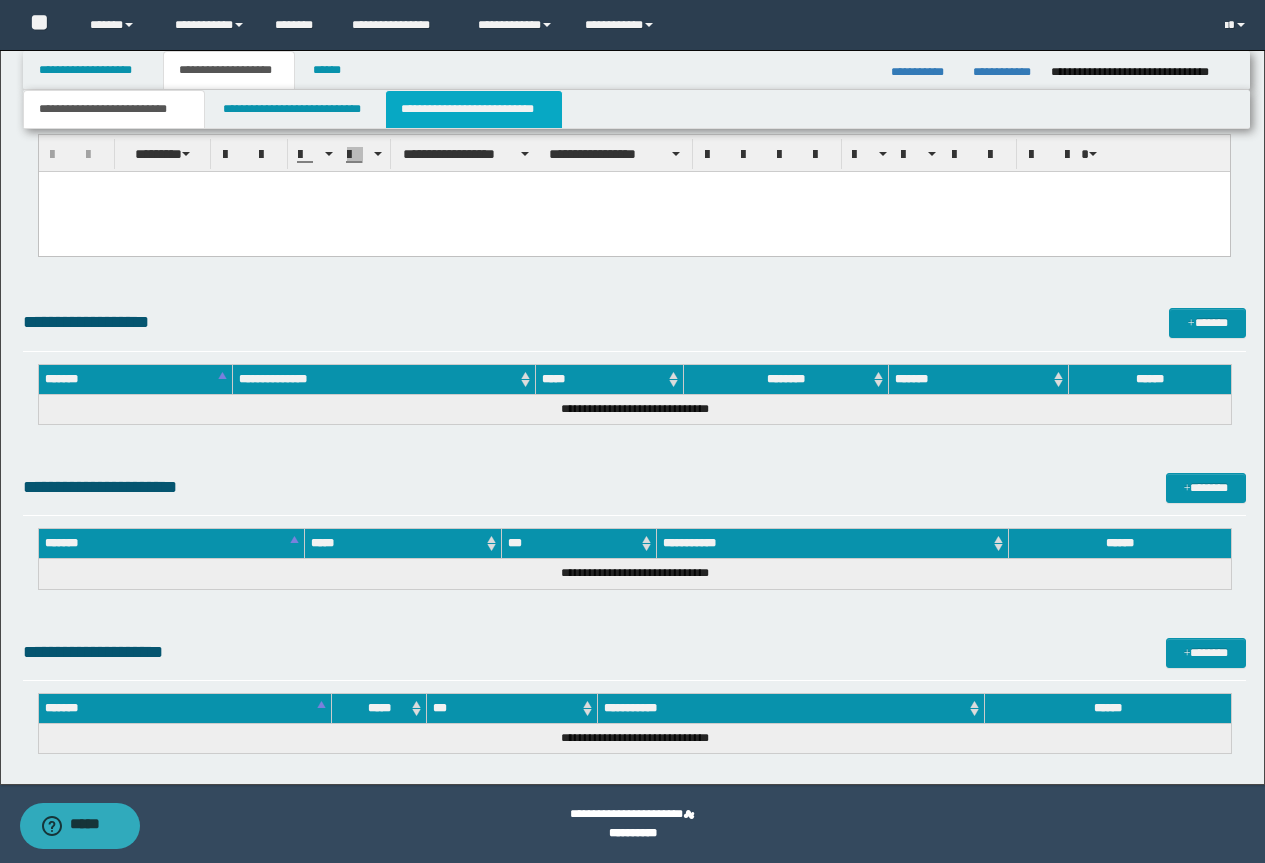 click on "**********" at bounding box center [474, 109] 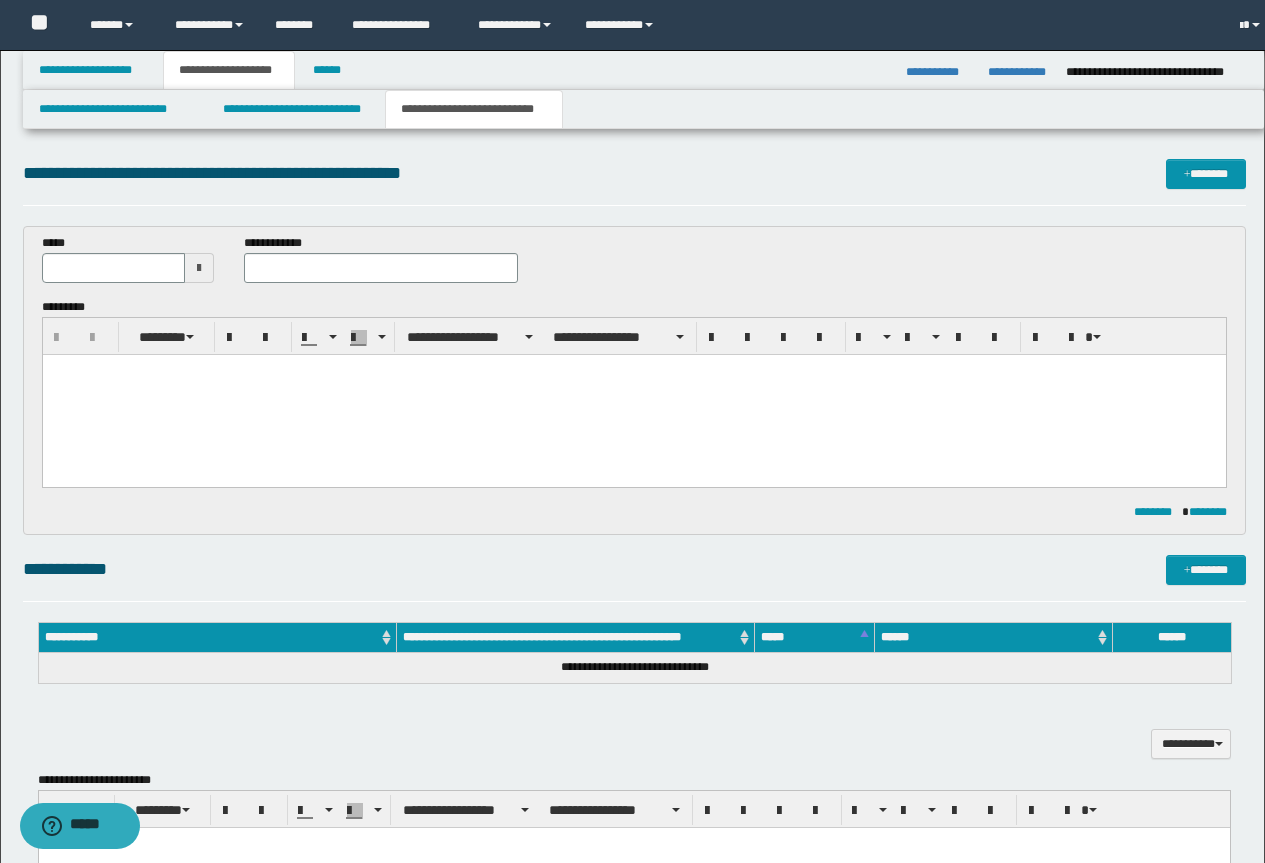 scroll, scrollTop: 0, scrollLeft: 0, axis: both 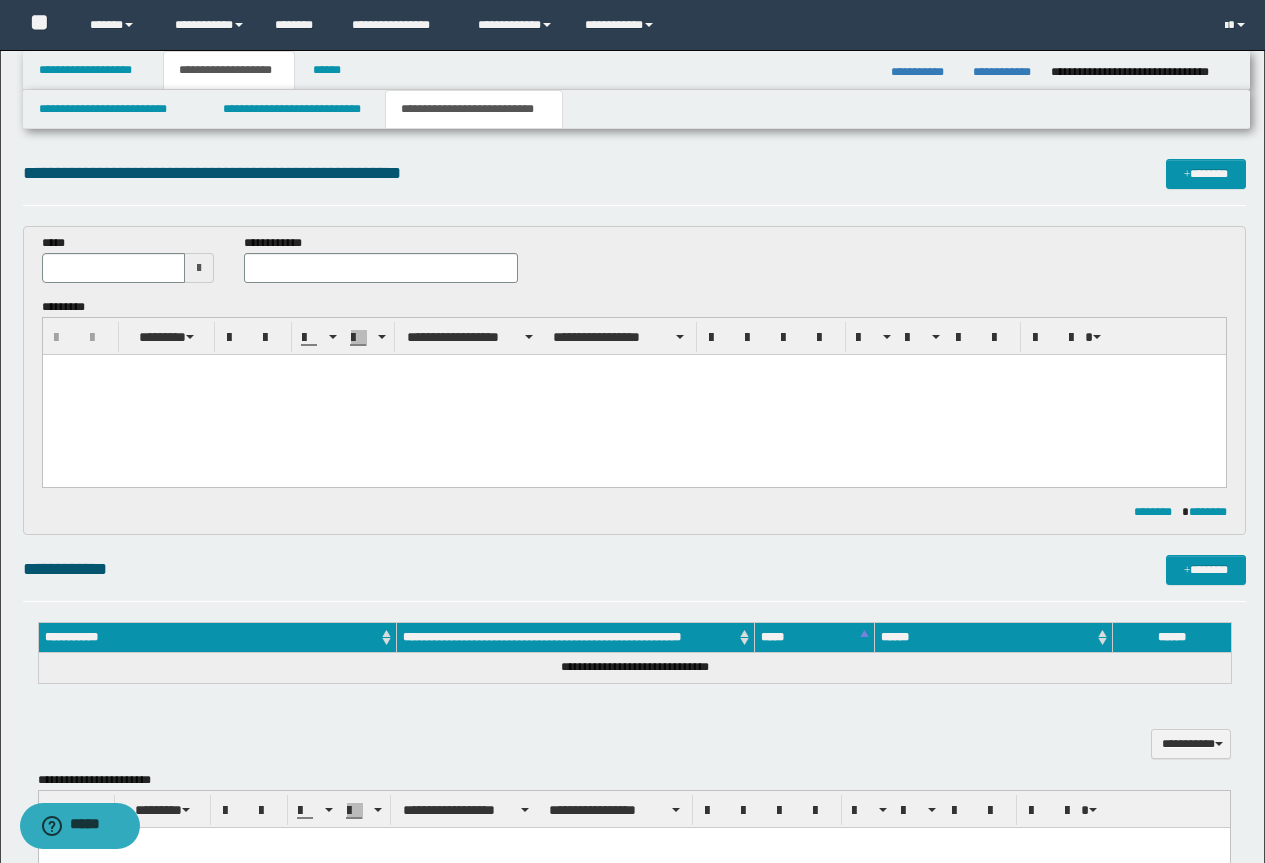 click at bounding box center (633, 395) 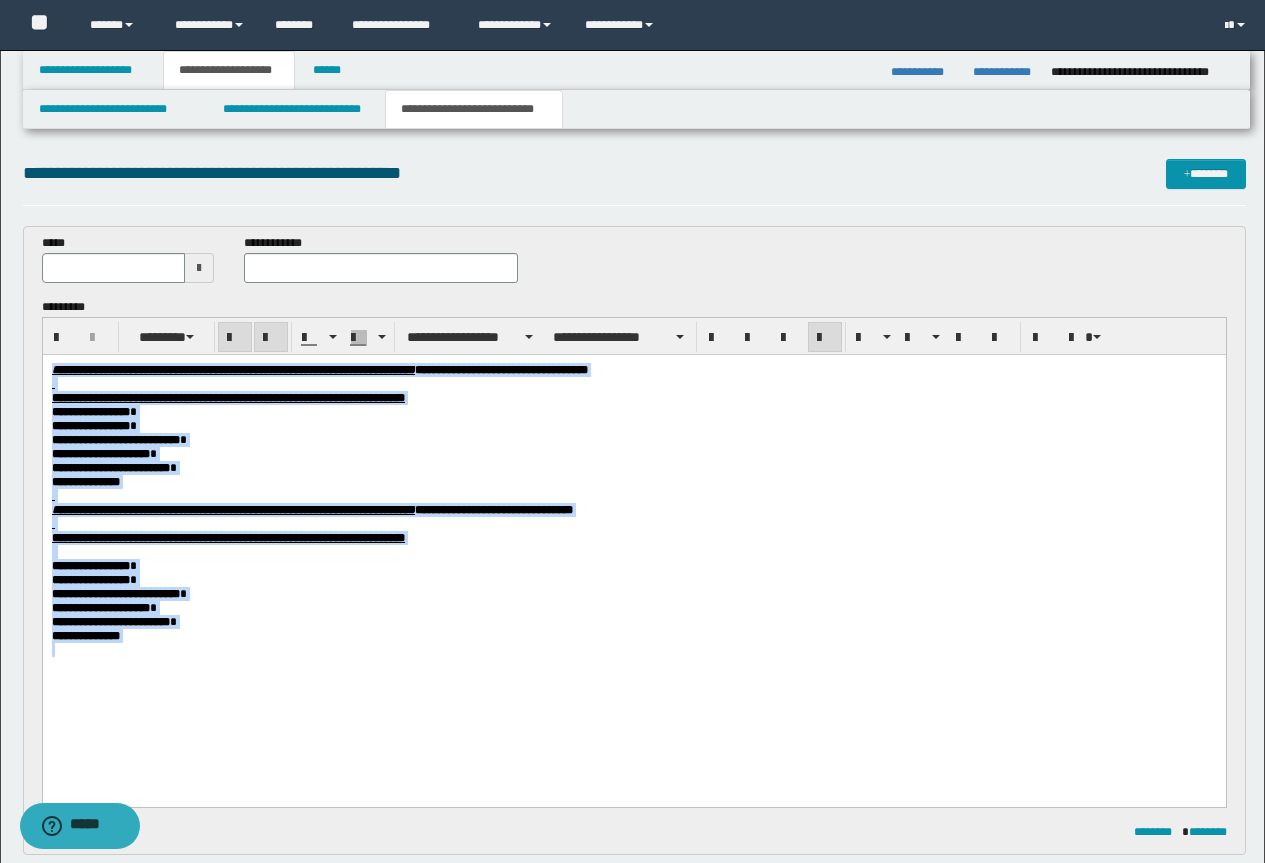 drag, startPoint x: 129, startPoint y: 672, endPoint x: -1, endPoint y: 195, distance: 494.3976 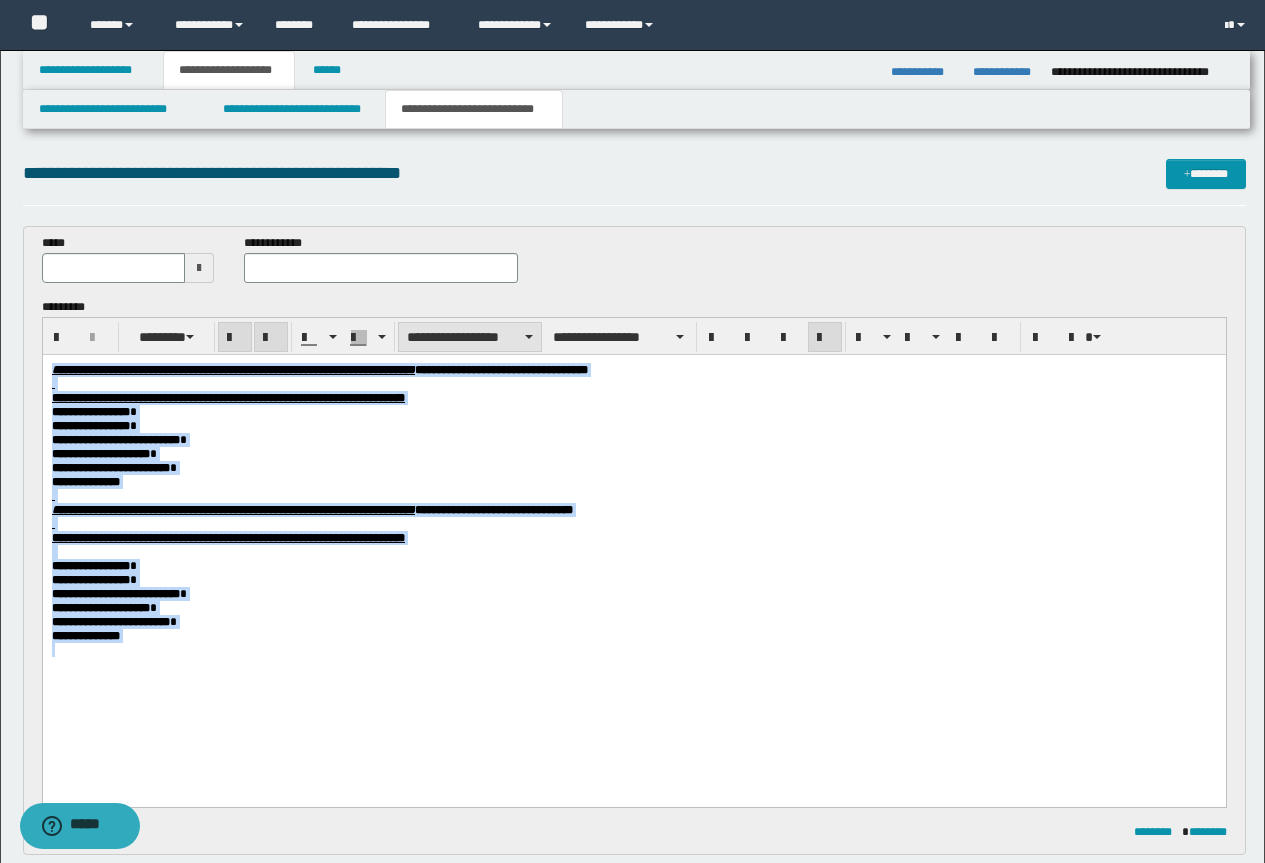 click on "**********" at bounding box center [470, 337] 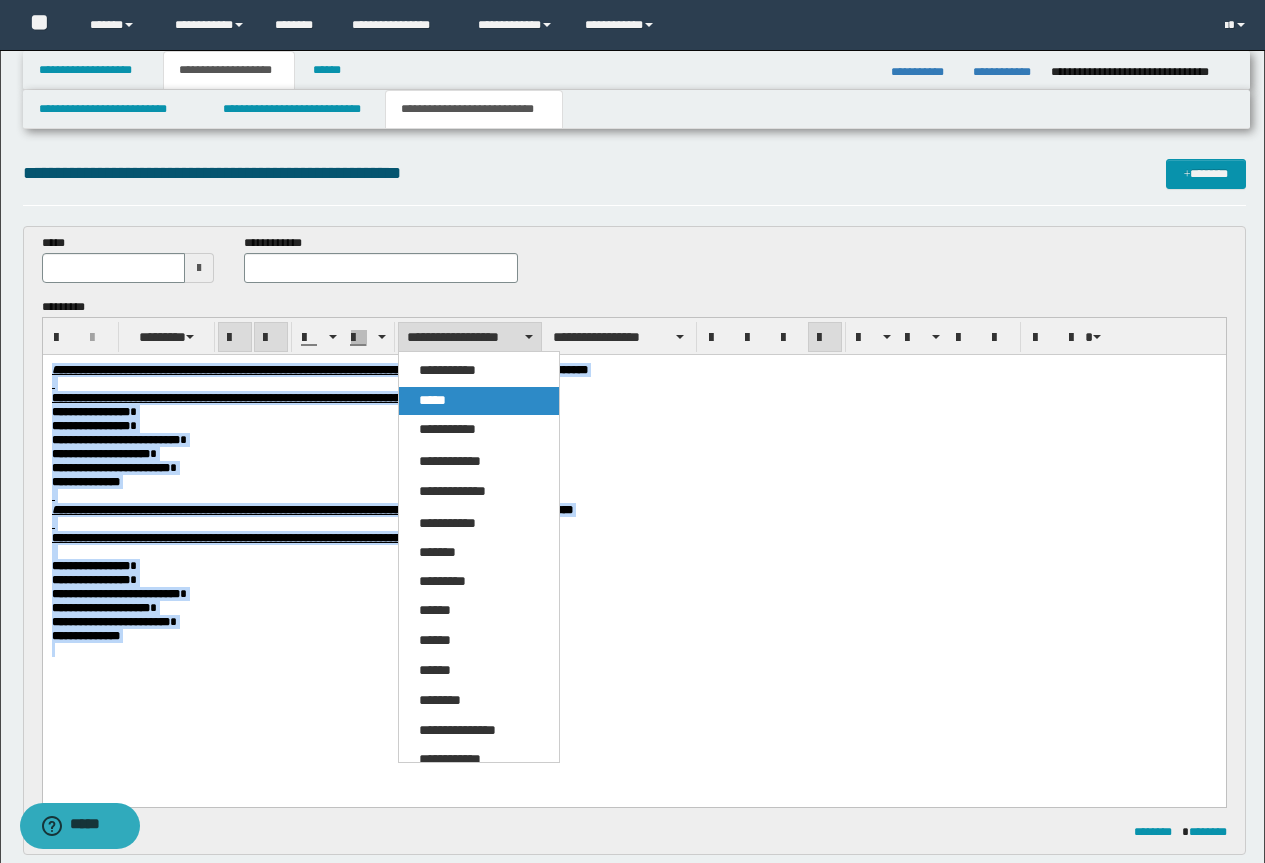 drag, startPoint x: 448, startPoint y: 399, endPoint x: 496, endPoint y: 9, distance: 392.94275 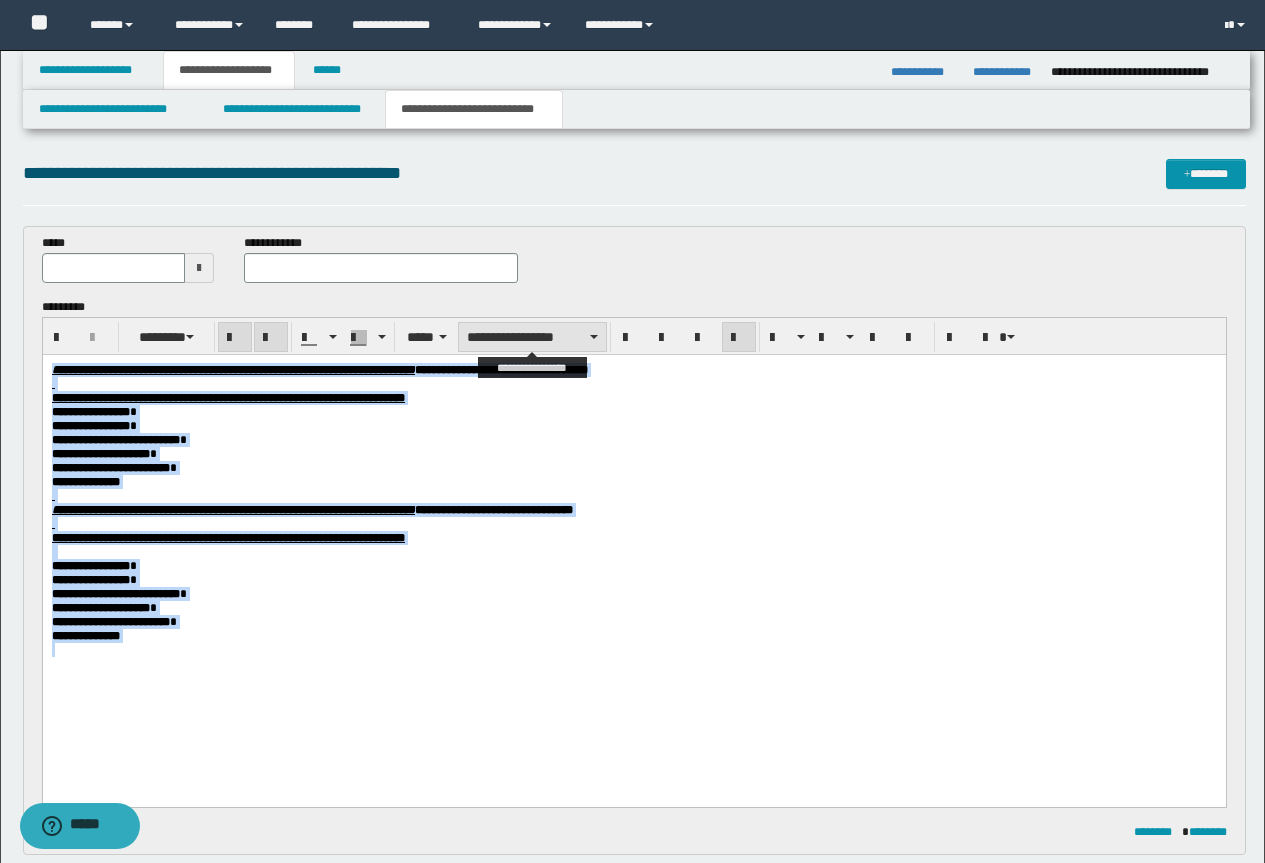click on "**********" at bounding box center [532, 337] 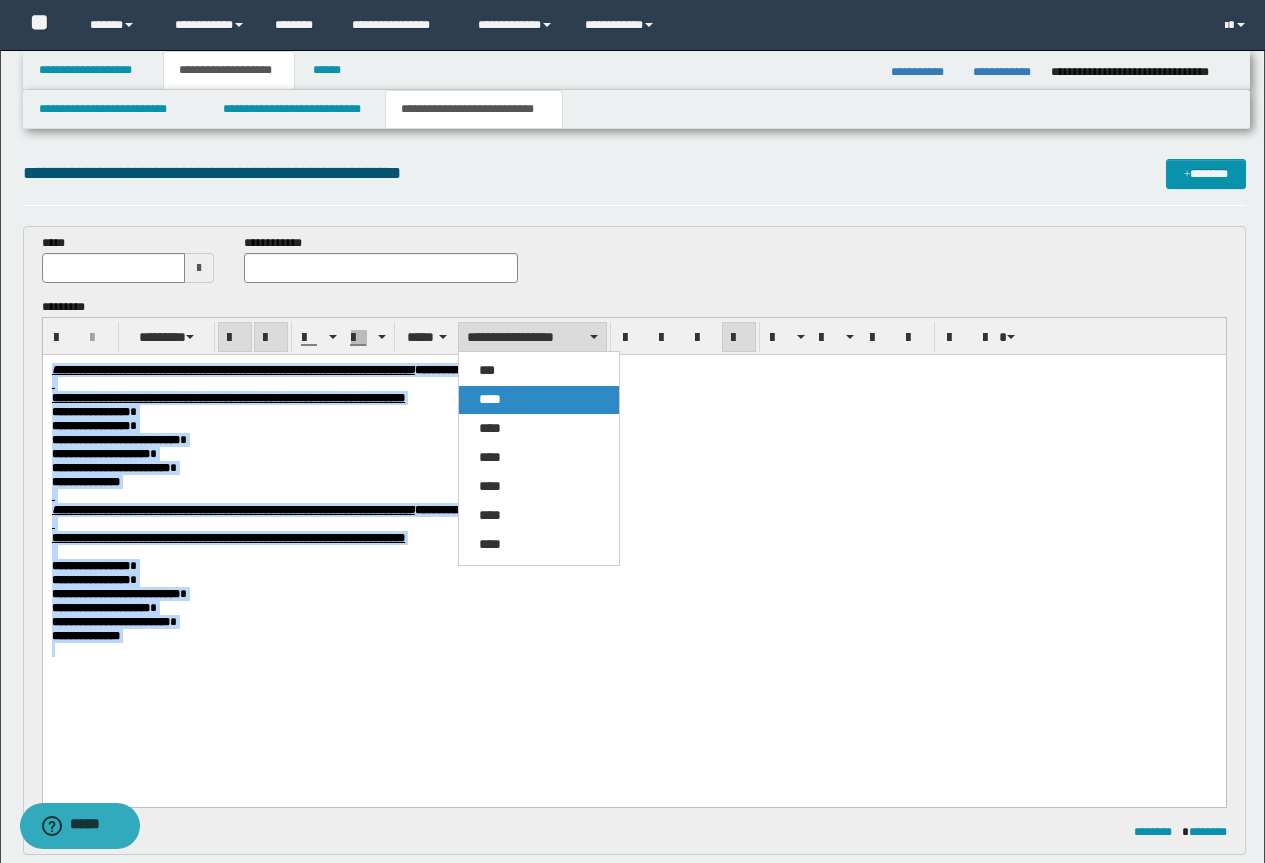 click on "****" at bounding box center [539, 400] 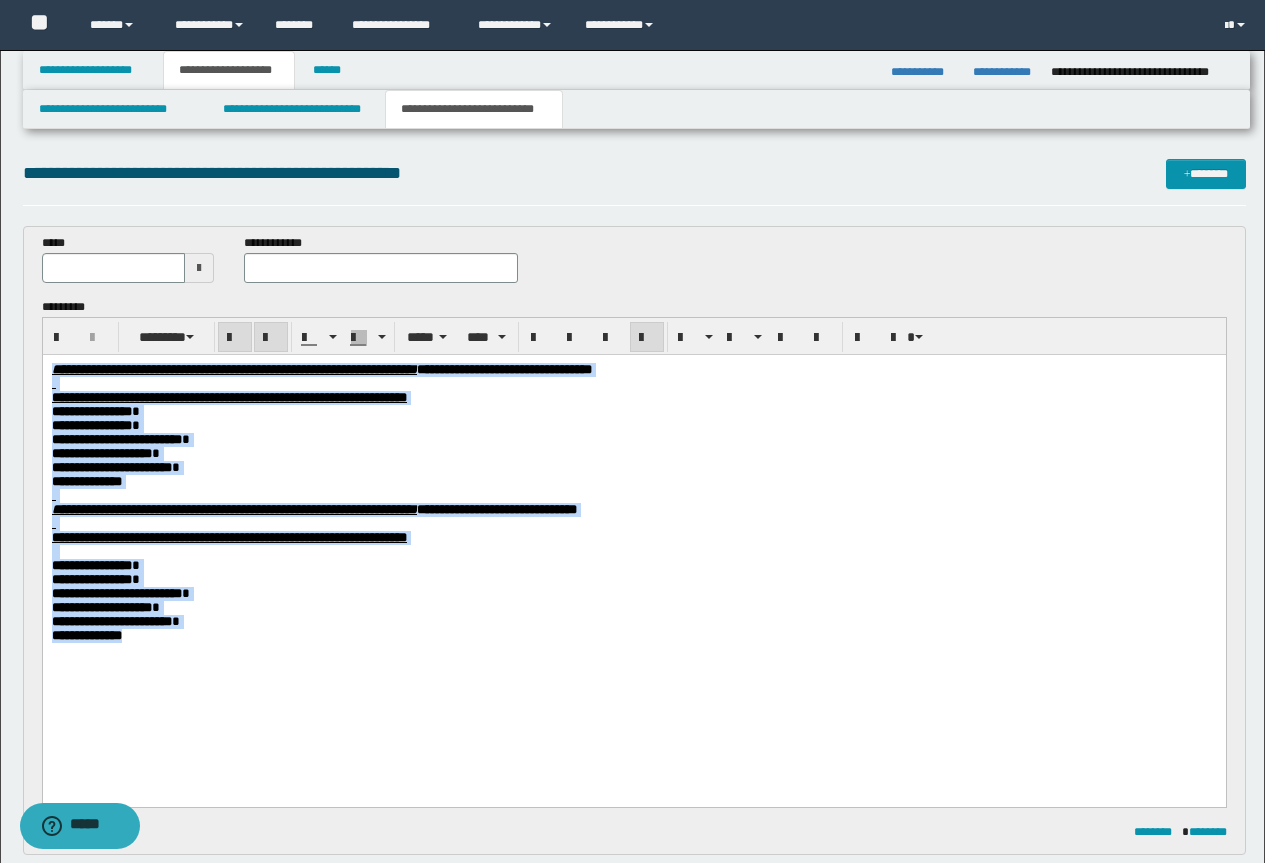 click on "**********" at bounding box center (633, 398) 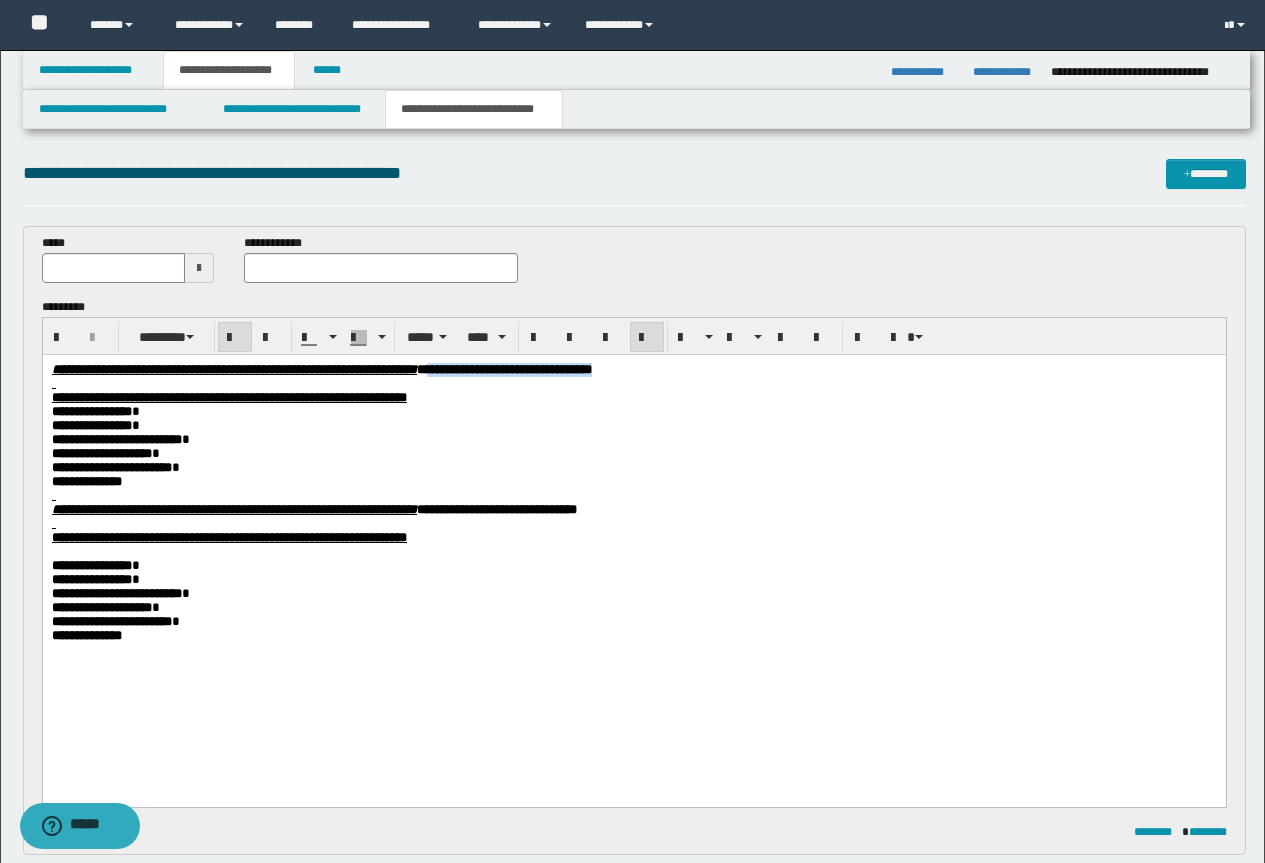 drag, startPoint x: 854, startPoint y: 370, endPoint x: 624, endPoint y: 370, distance: 230 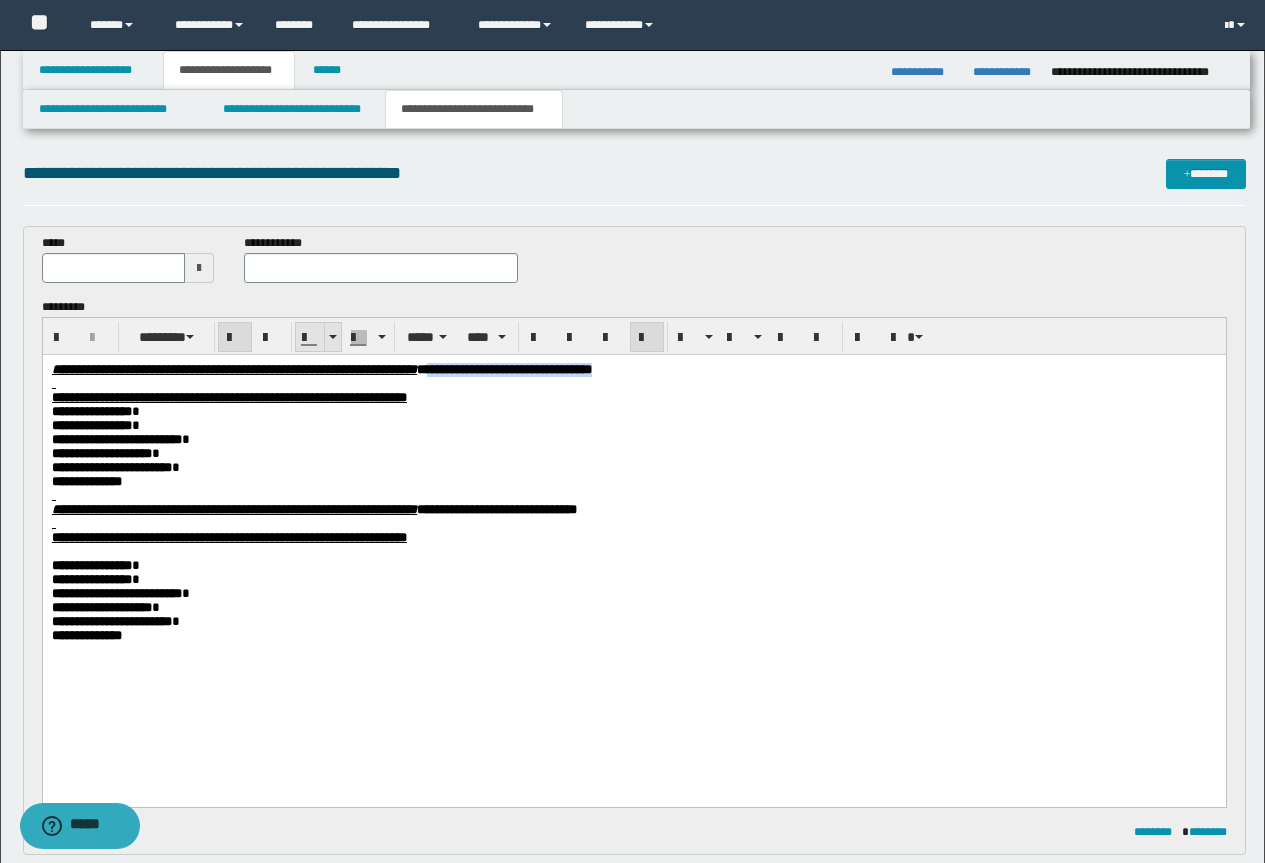 copy on "**********" 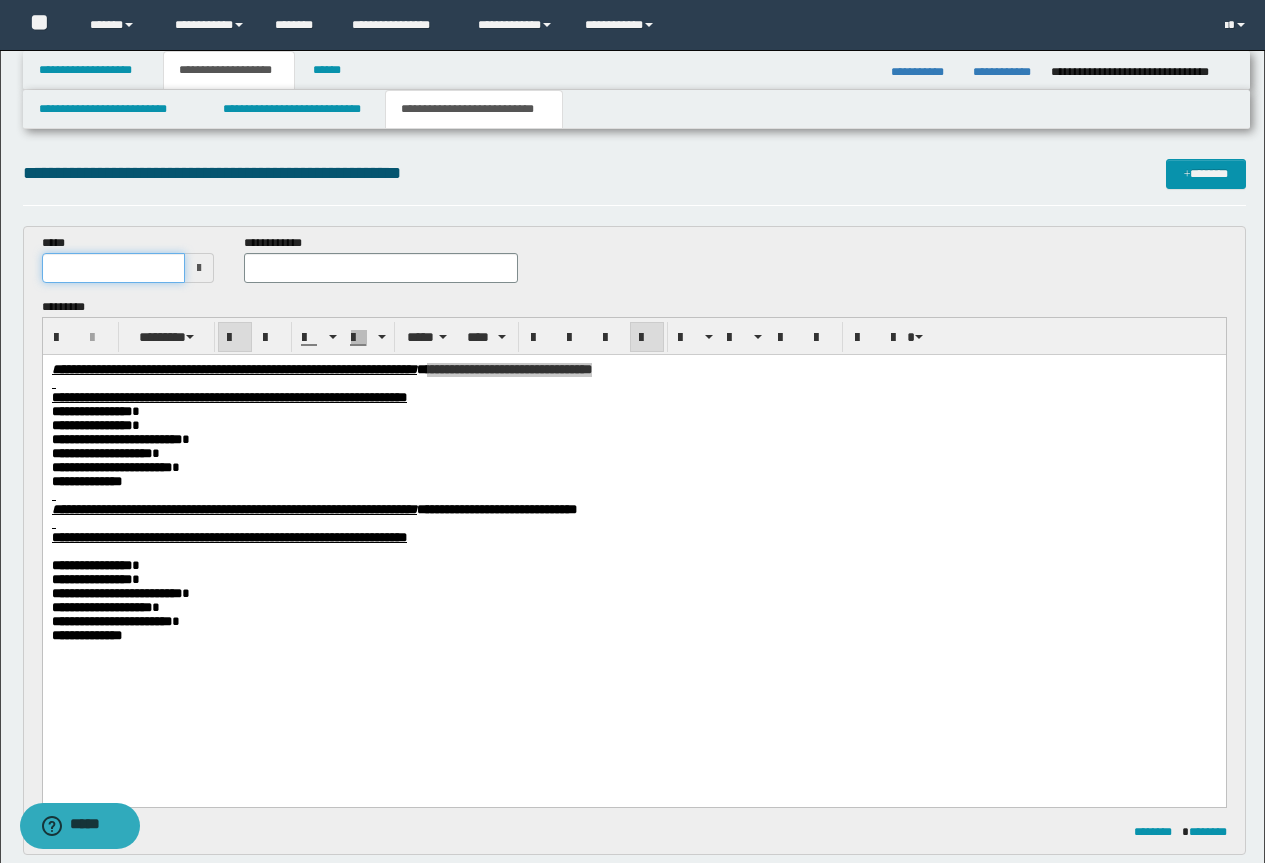 click at bounding box center [114, 268] 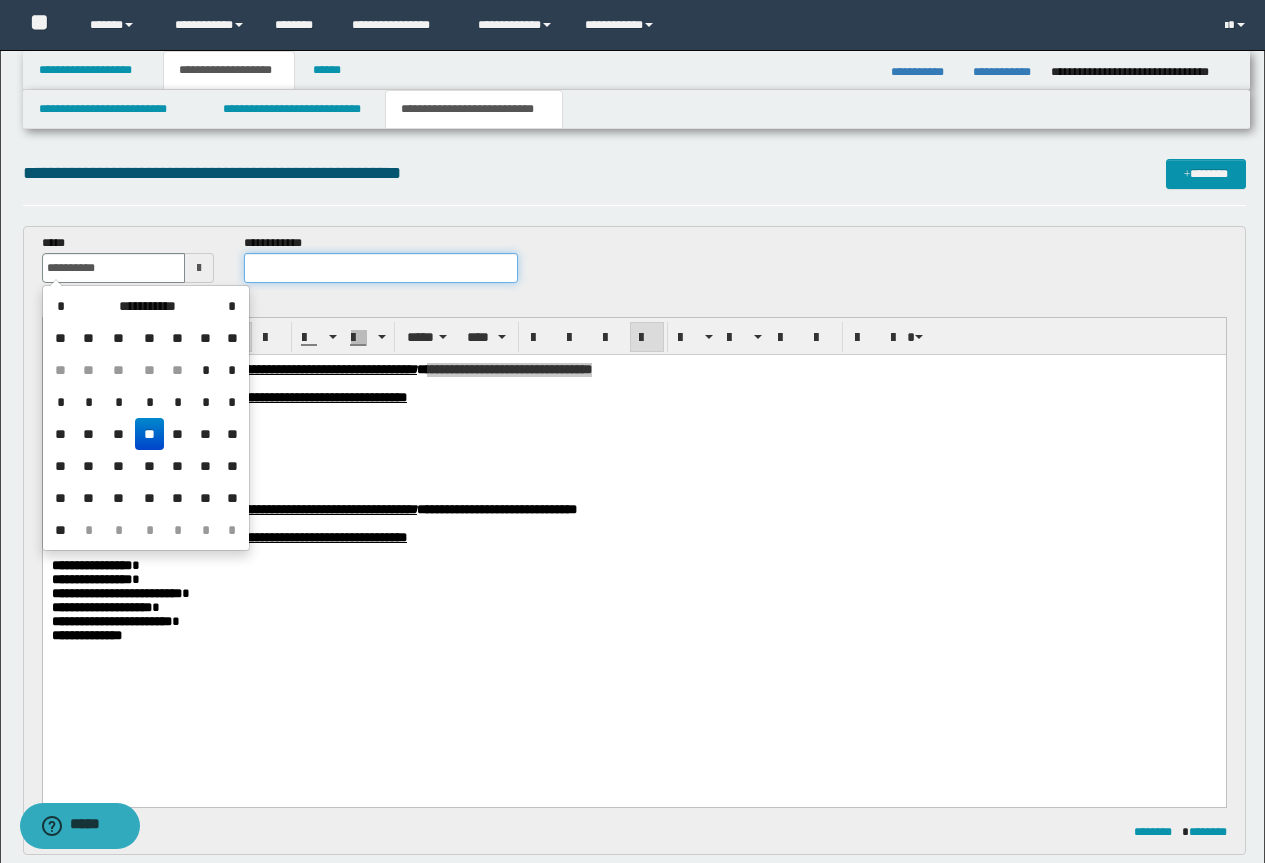 type on "**********" 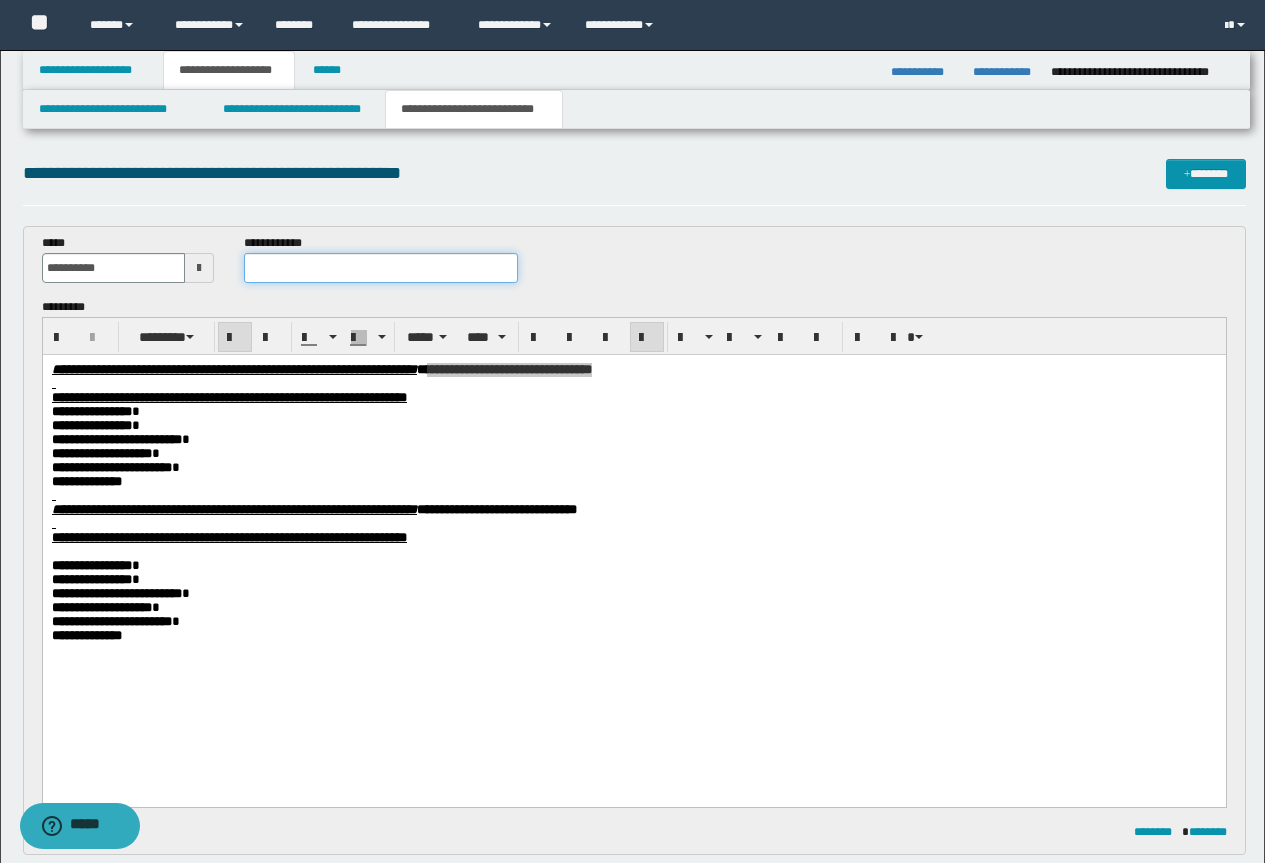 paste on "**********" 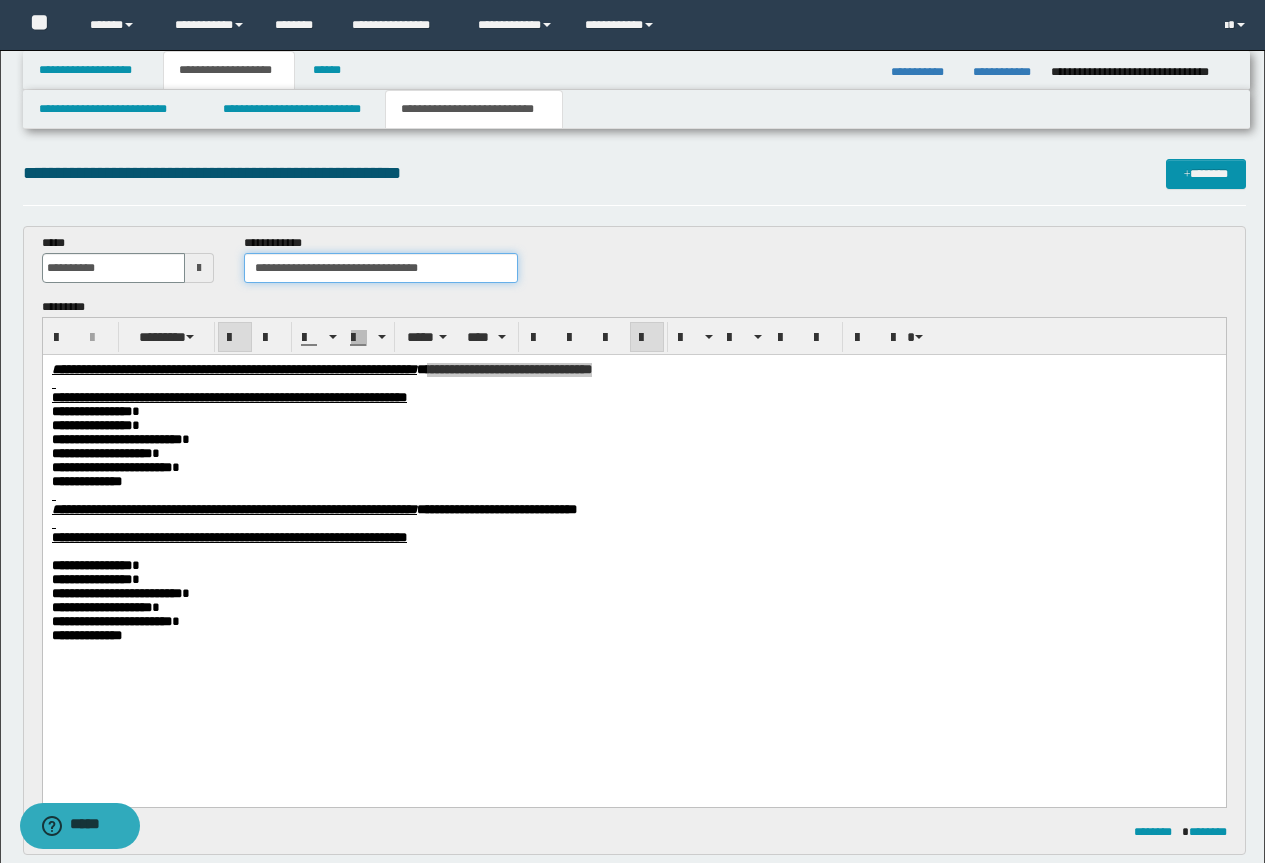 drag, startPoint x: 459, startPoint y: 269, endPoint x: 366, endPoint y: 267, distance: 93.0215 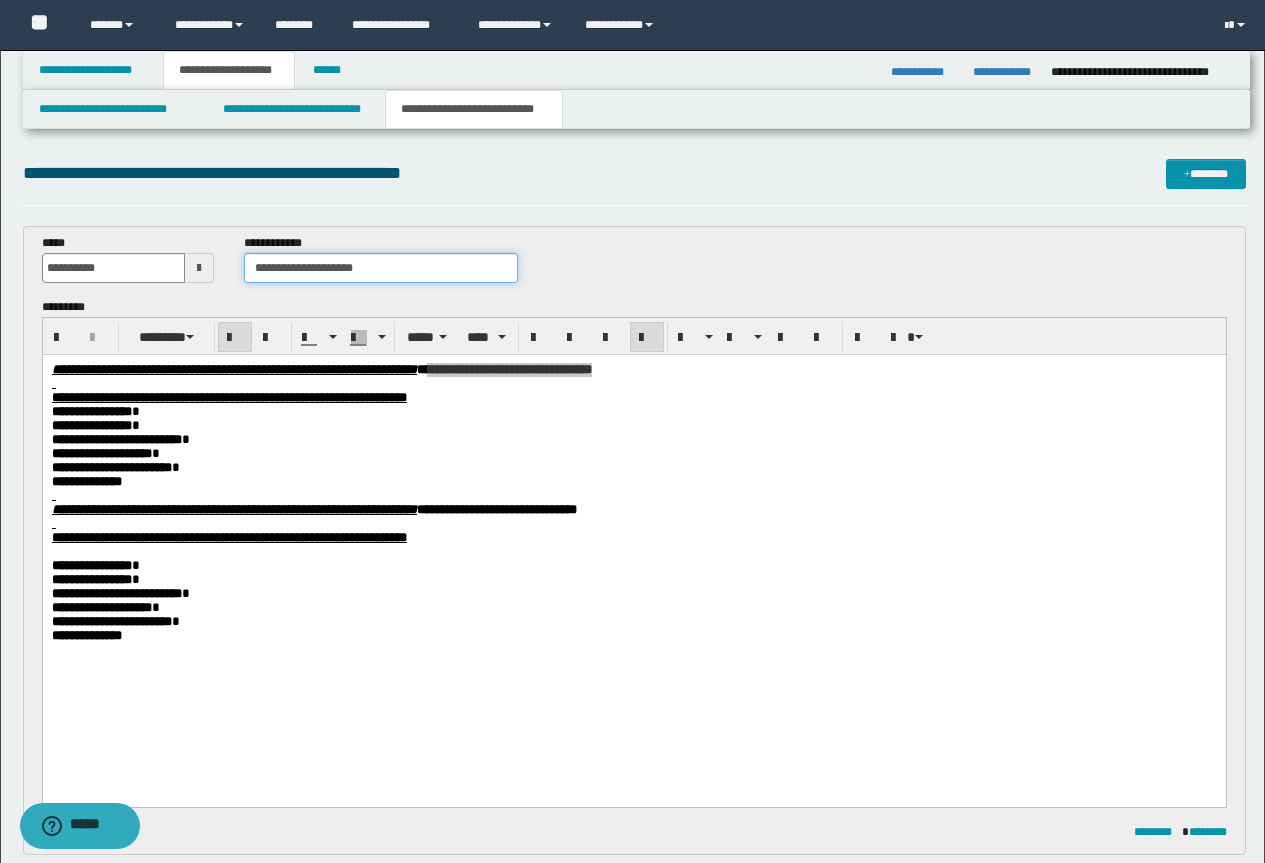 type on "**********" 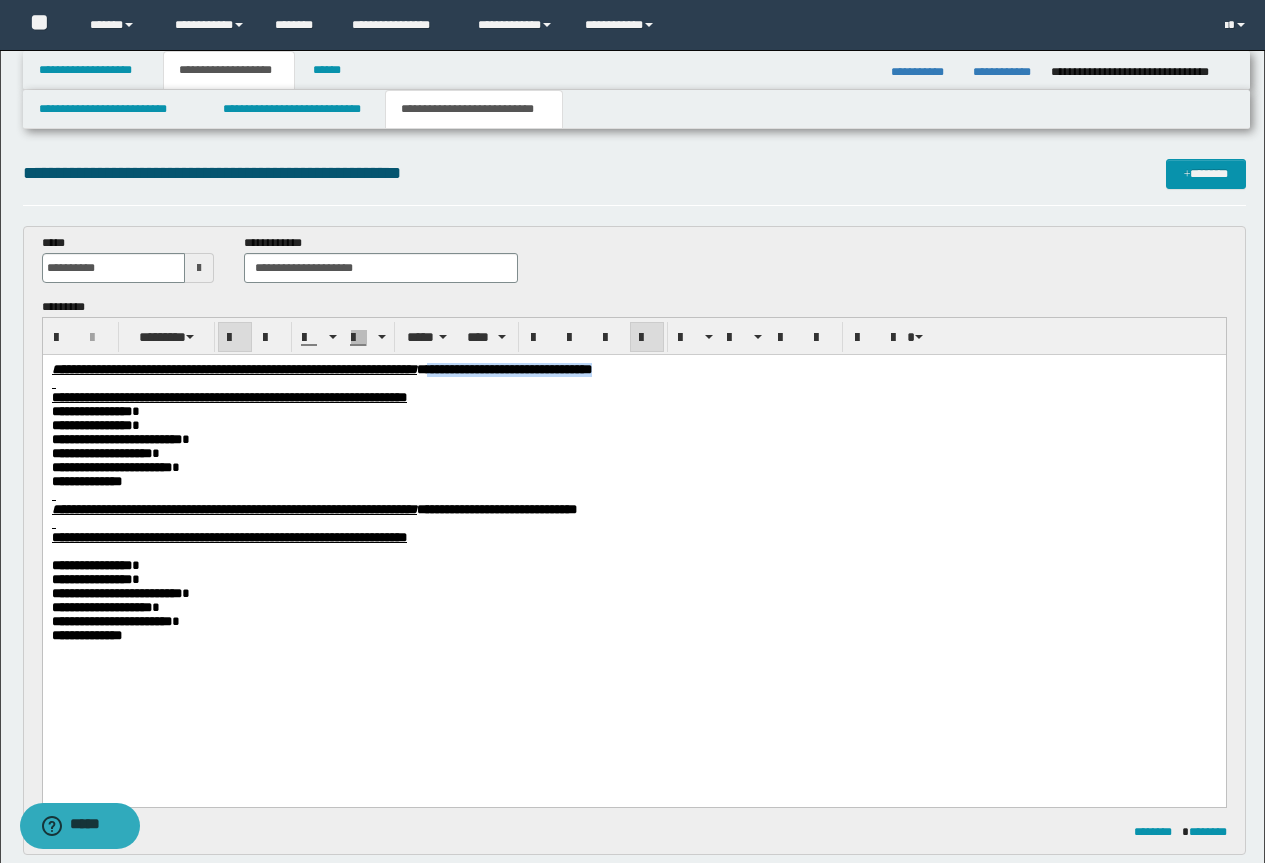 click on "**********" at bounding box center [633, 535] 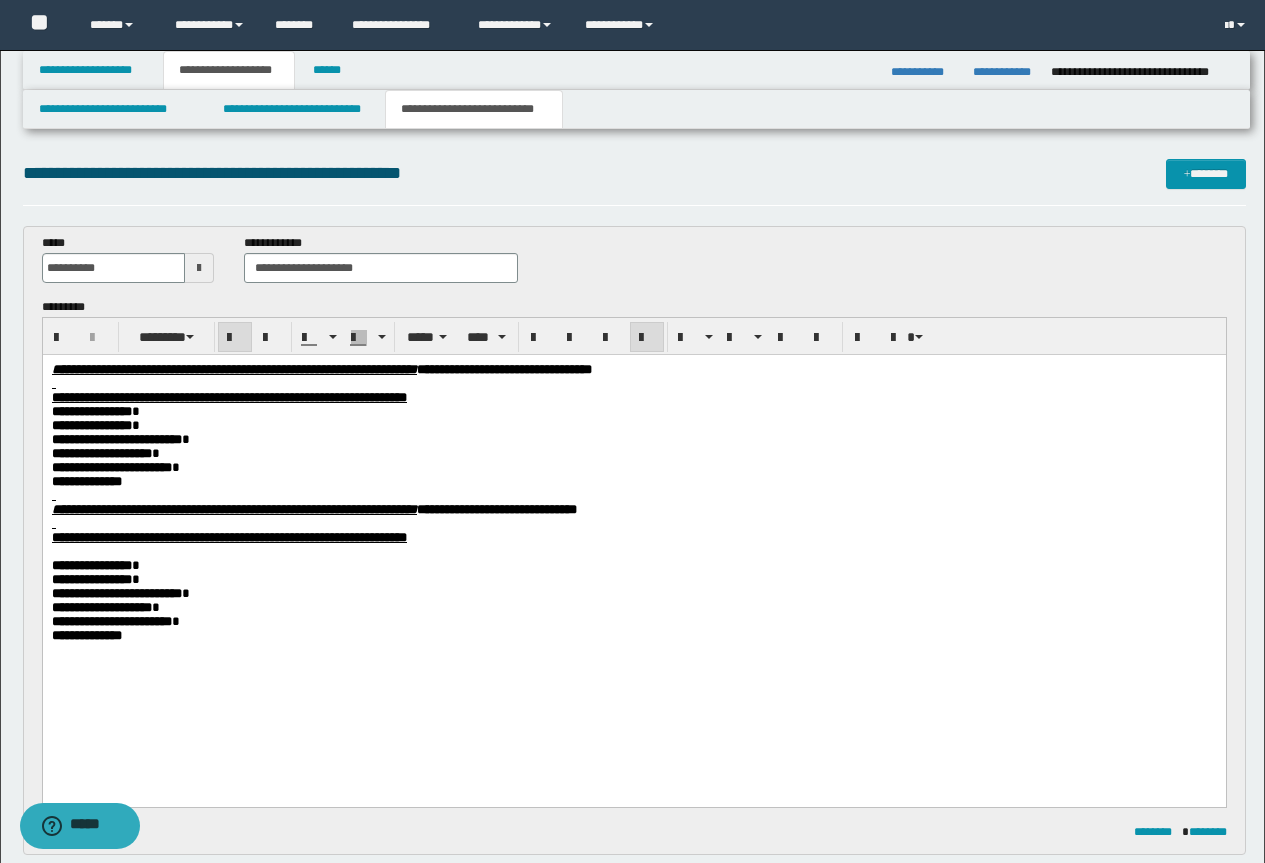 click on "**********" at bounding box center [633, 636] 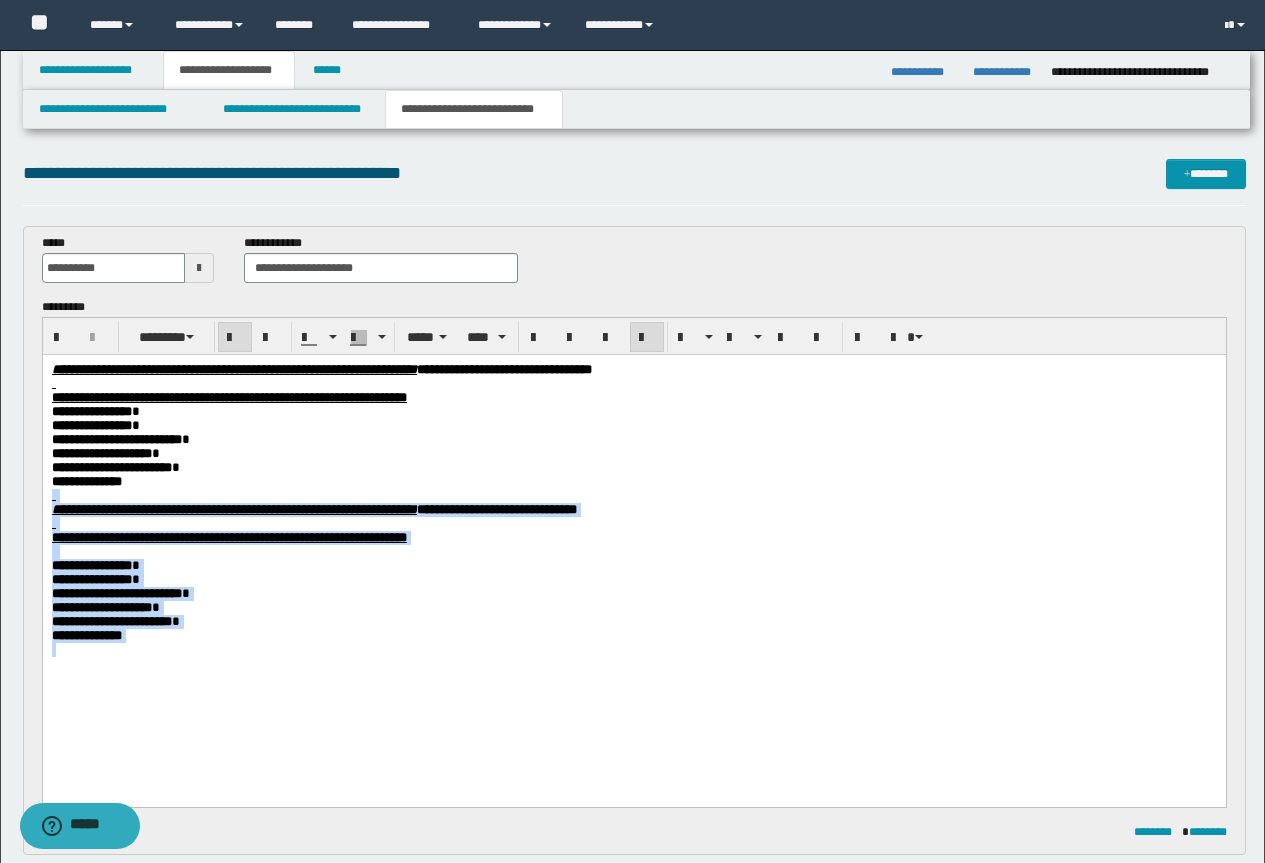 drag, startPoint x: 152, startPoint y: 682, endPoint x: 74, endPoint y: 872, distance: 205.38744 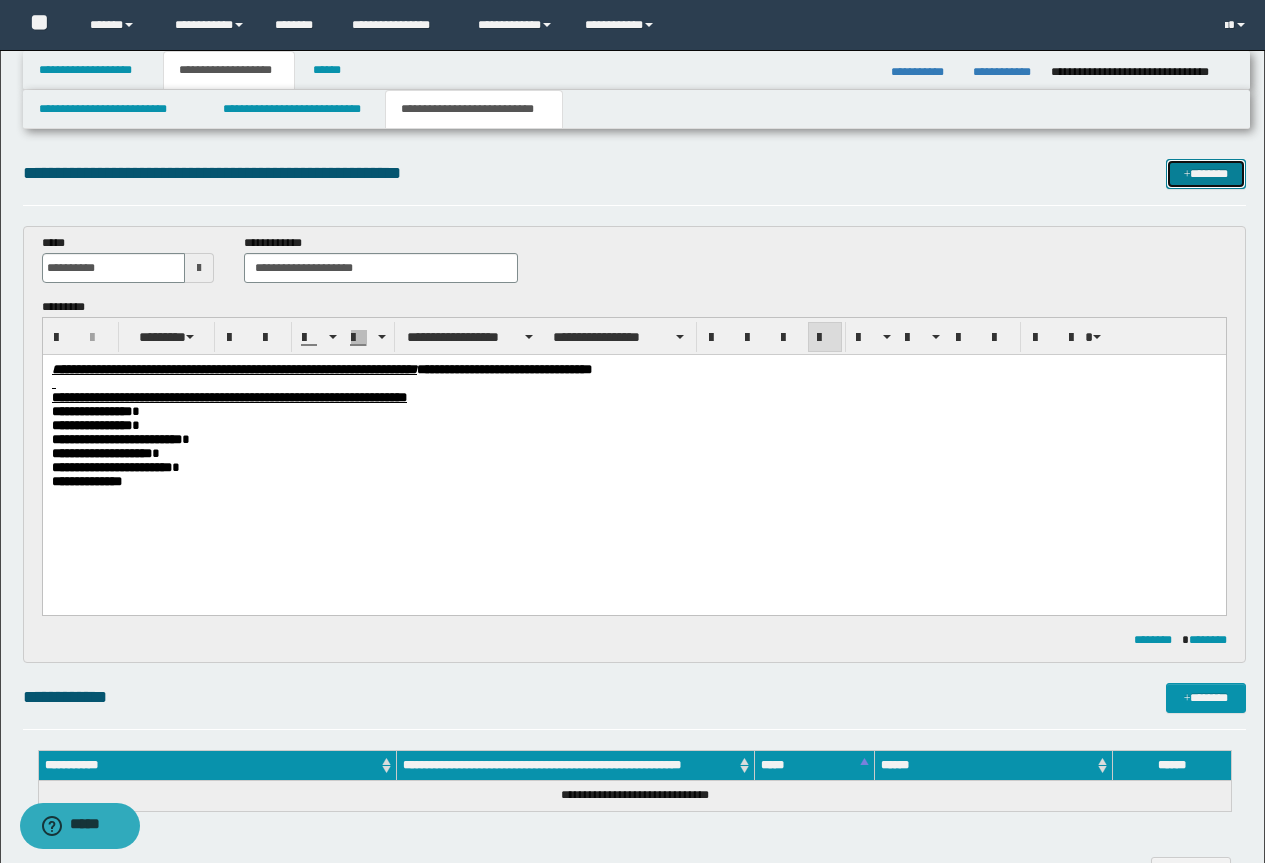 click on "*******" at bounding box center [1206, 174] 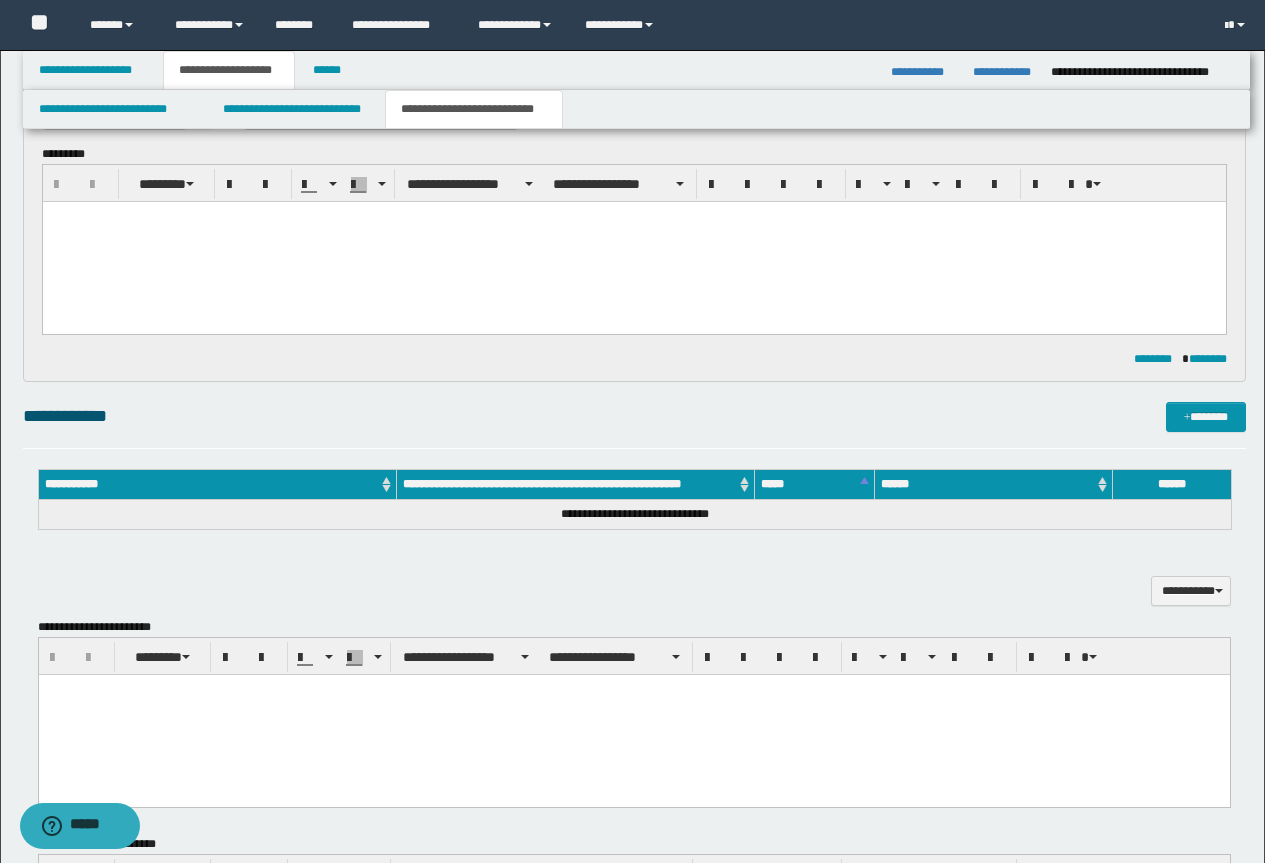 scroll, scrollTop: 0, scrollLeft: 0, axis: both 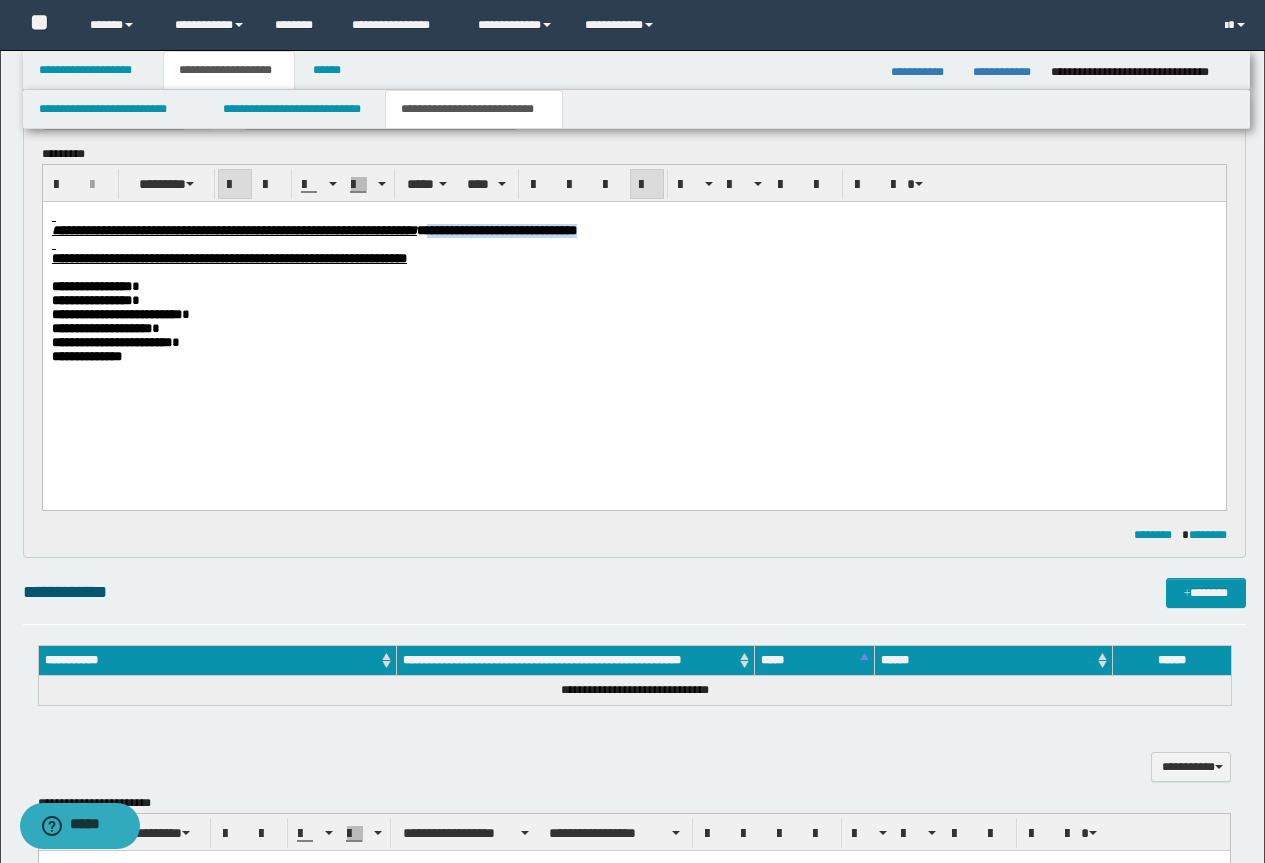 drag, startPoint x: 831, startPoint y: 236, endPoint x: 624, endPoint y: 230, distance: 207.08694 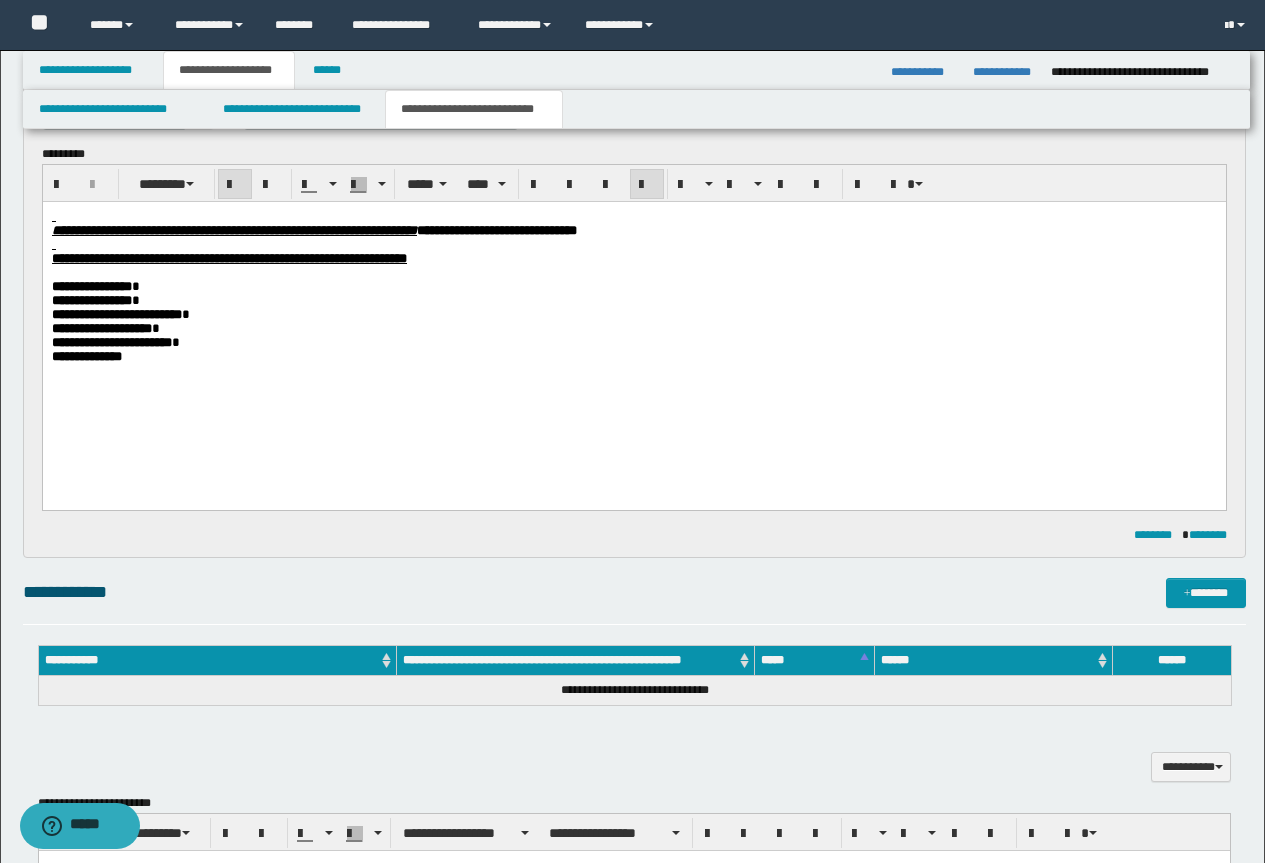 click at bounding box center [633, 216] 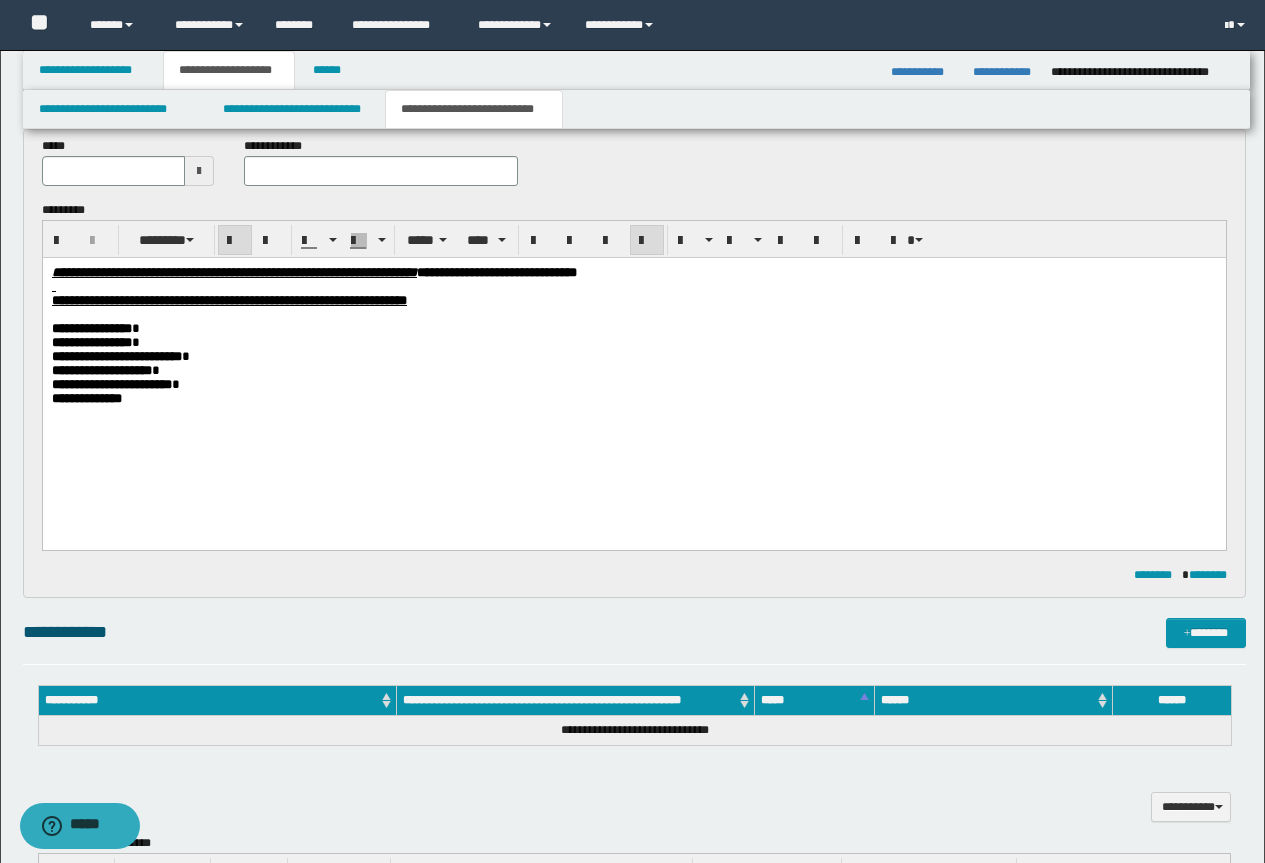 scroll, scrollTop: 410, scrollLeft: 0, axis: vertical 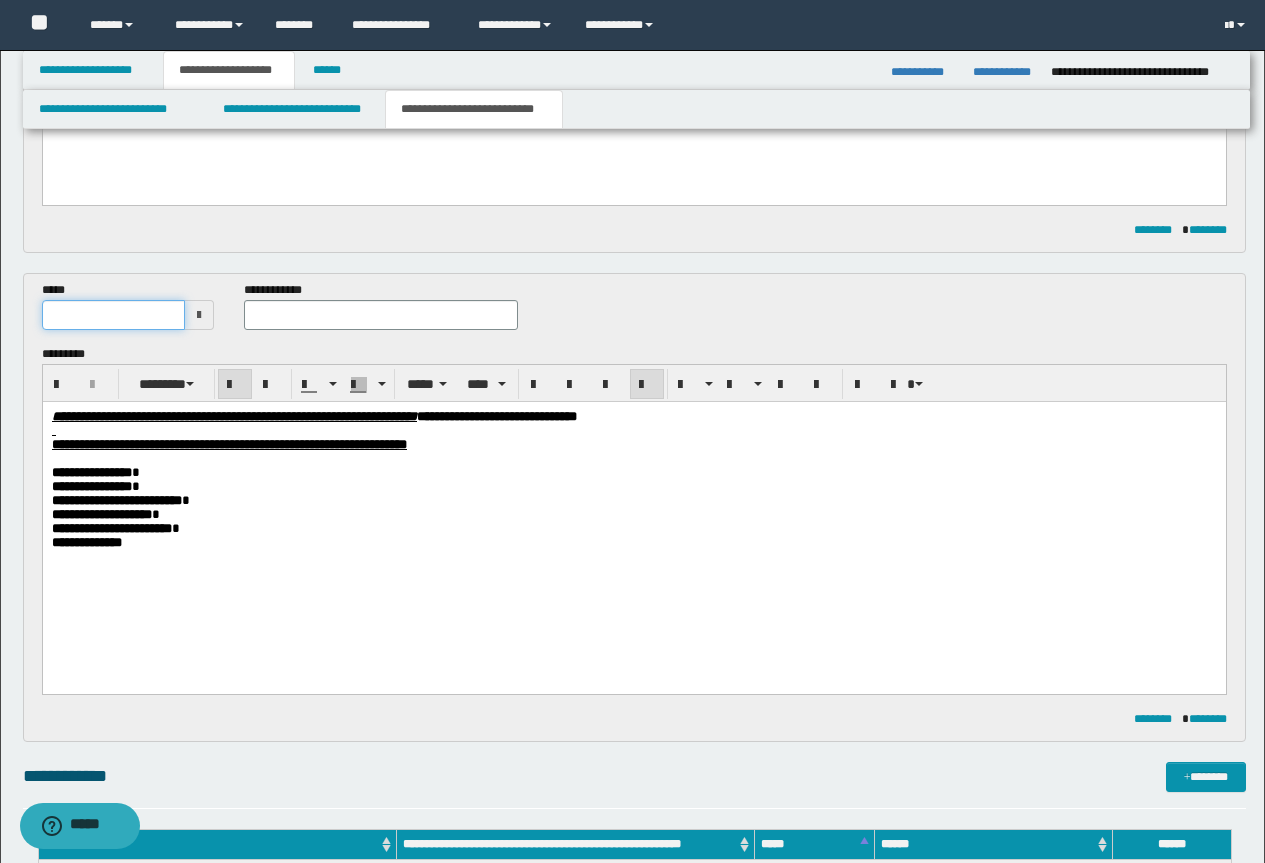 click at bounding box center [114, 315] 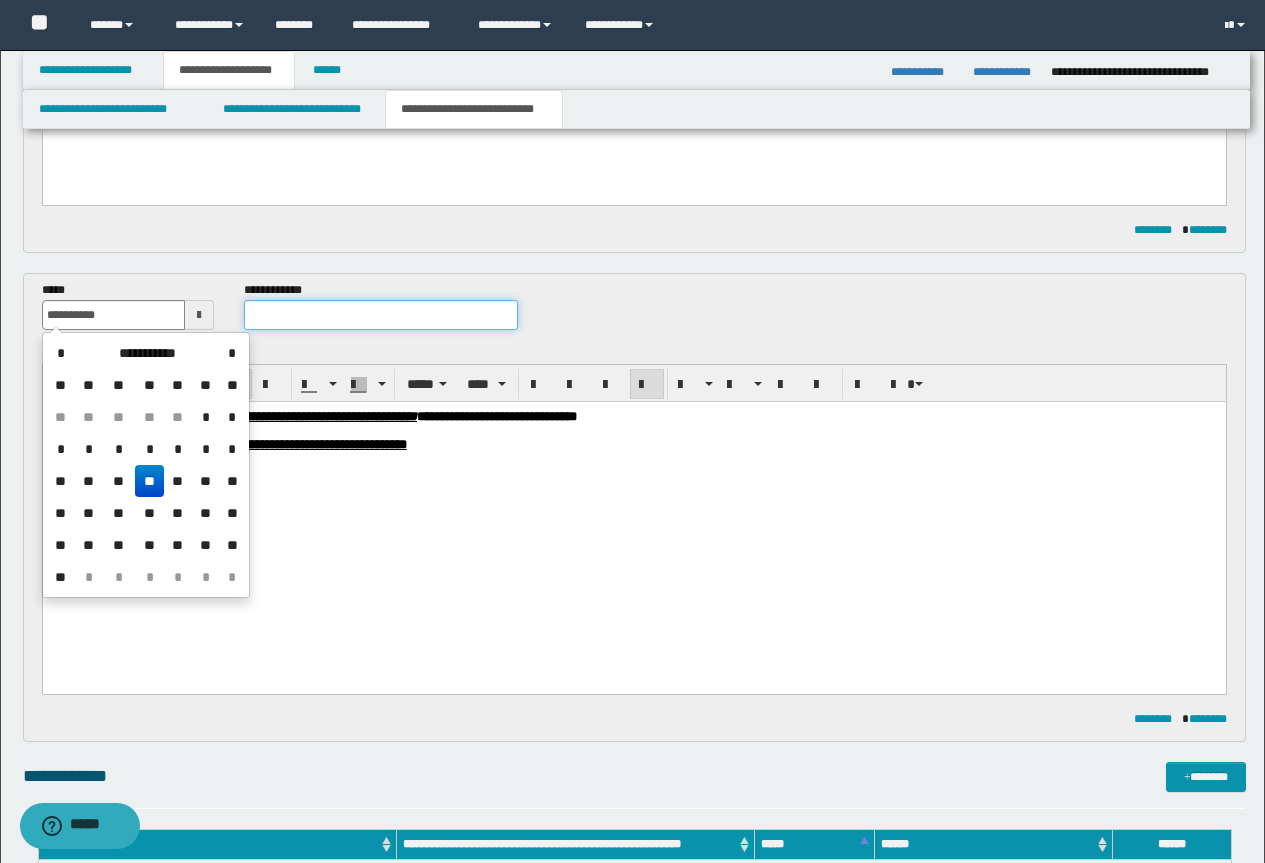 type on "**********" 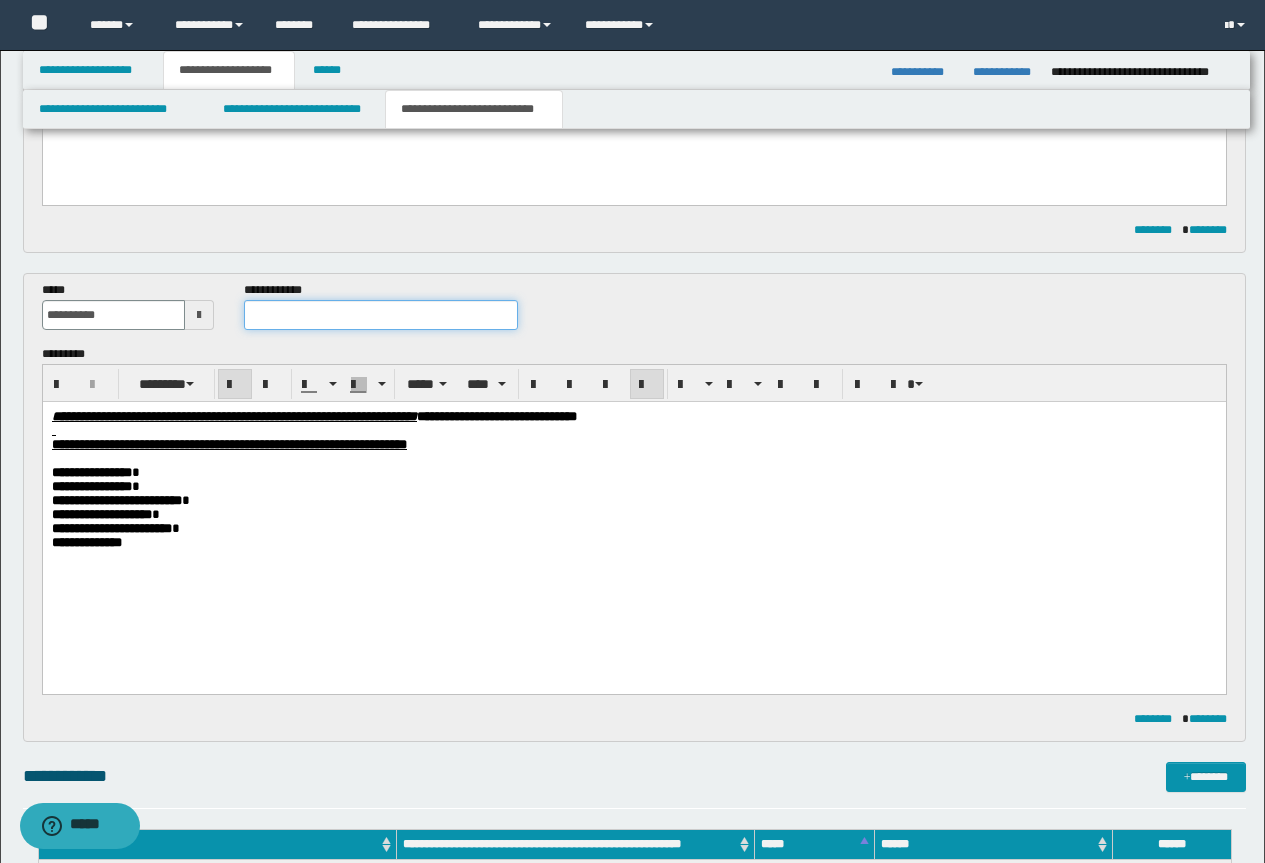 paste on "**********" 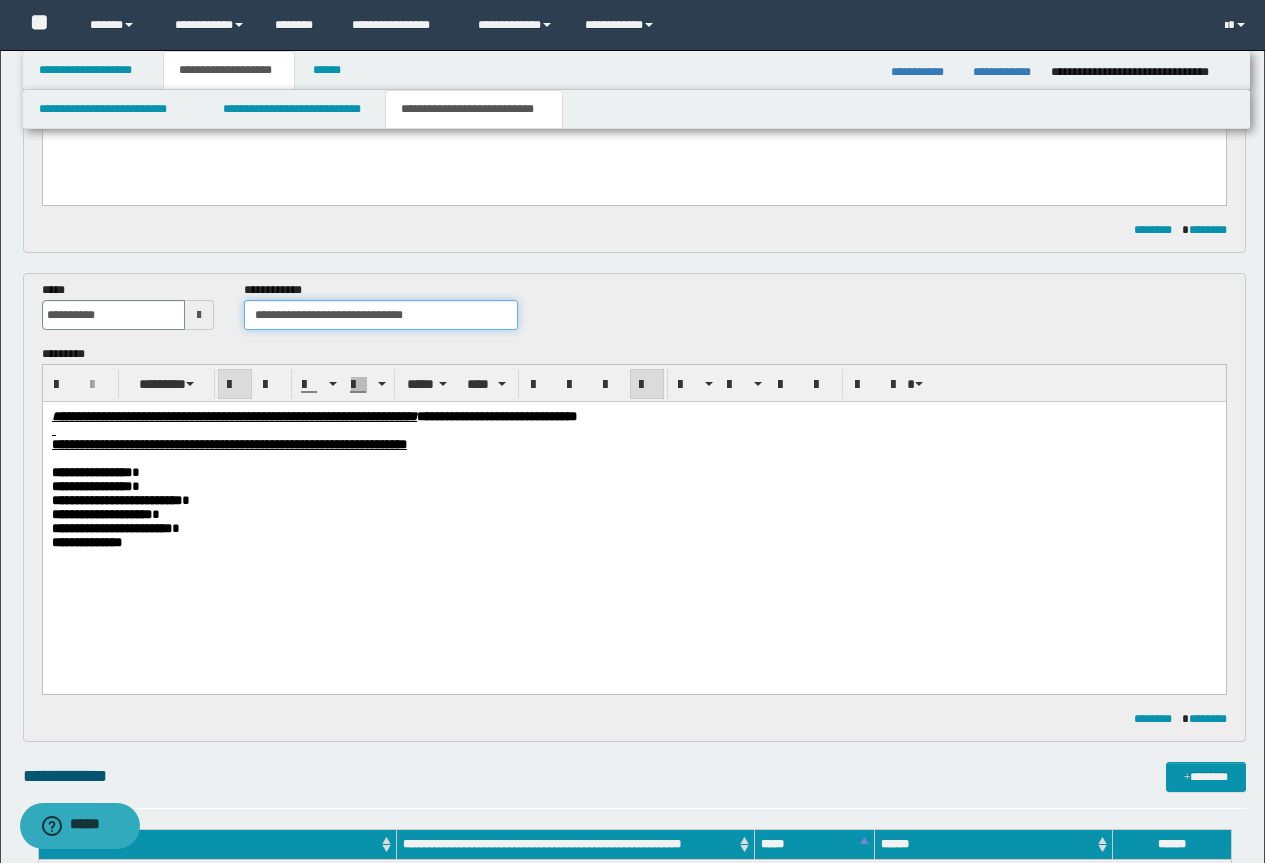 drag, startPoint x: 448, startPoint y: 318, endPoint x: 348, endPoint y: 317, distance: 100.005 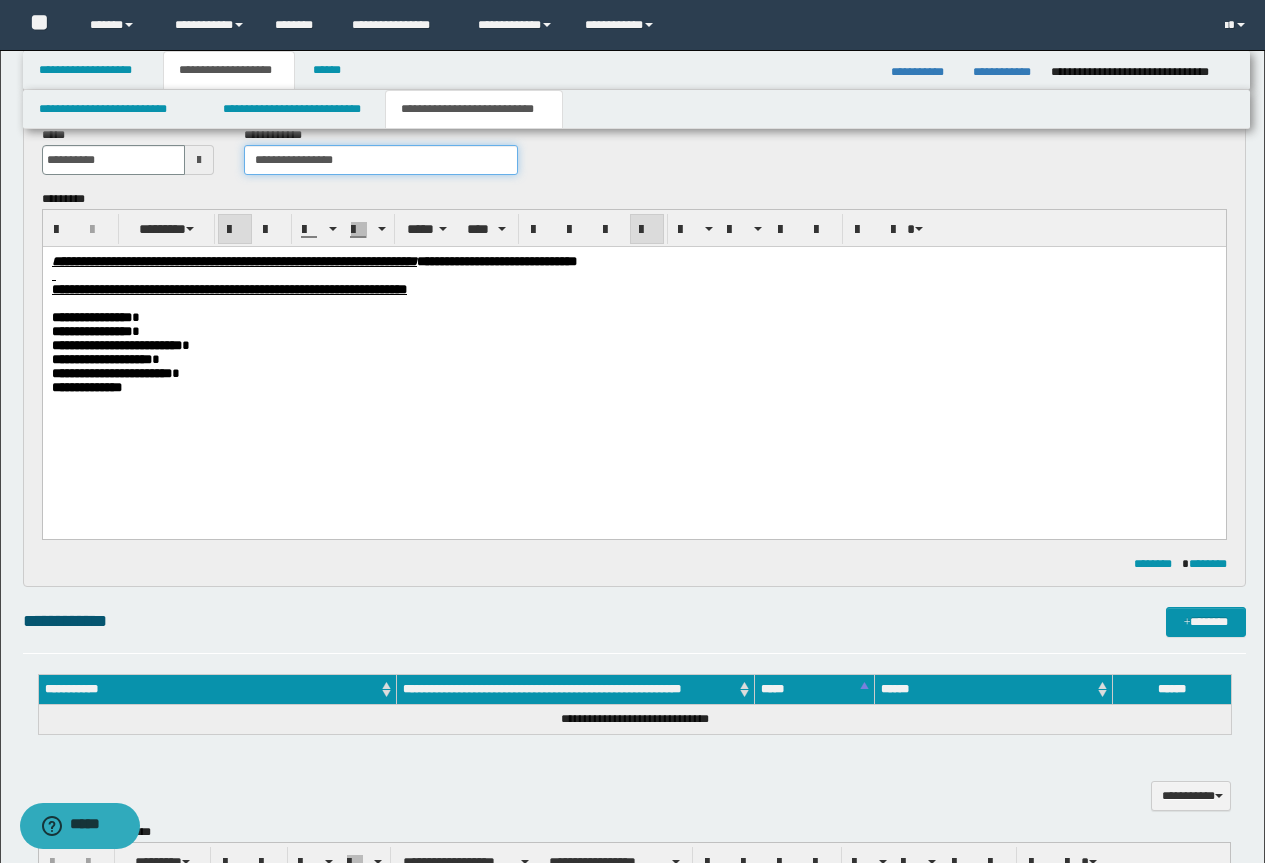 scroll, scrollTop: 610, scrollLeft: 0, axis: vertical 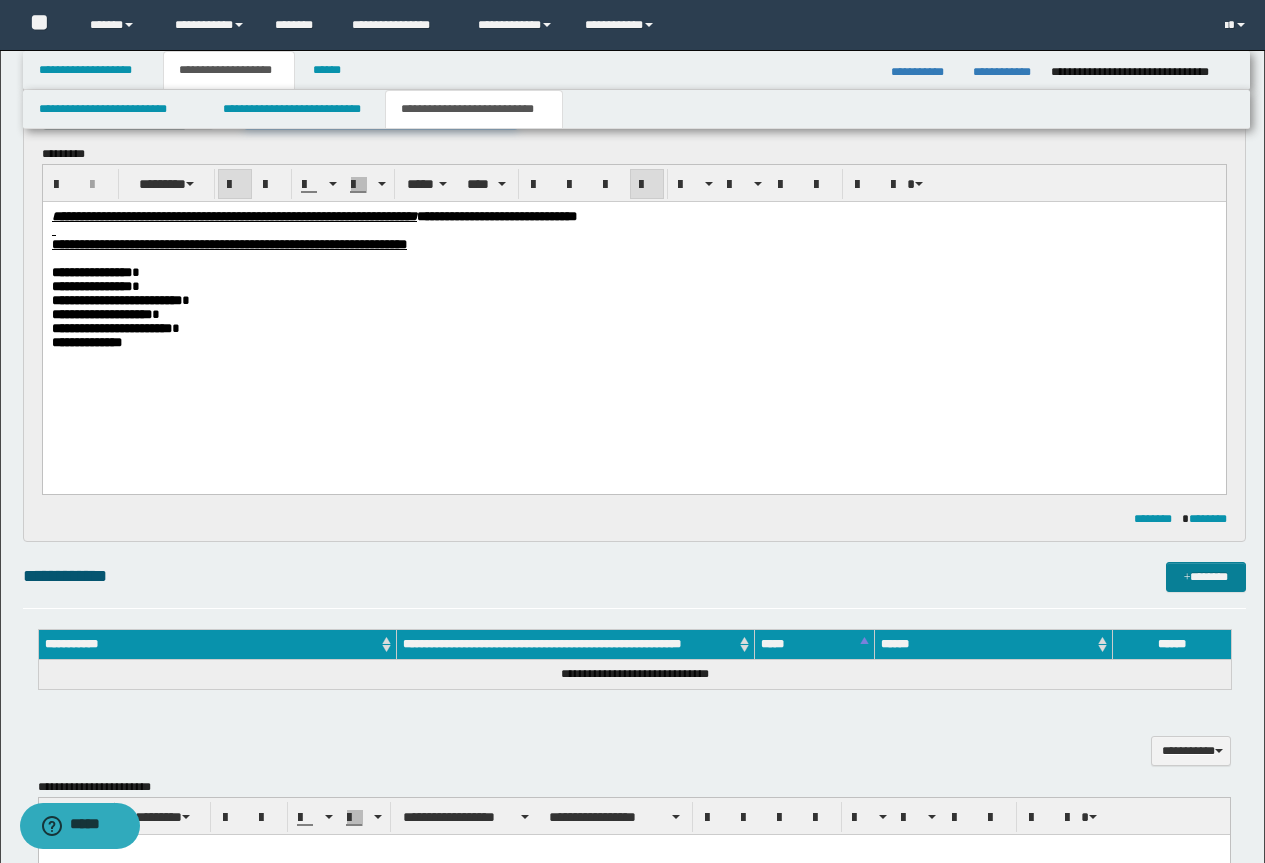 type on "**********" 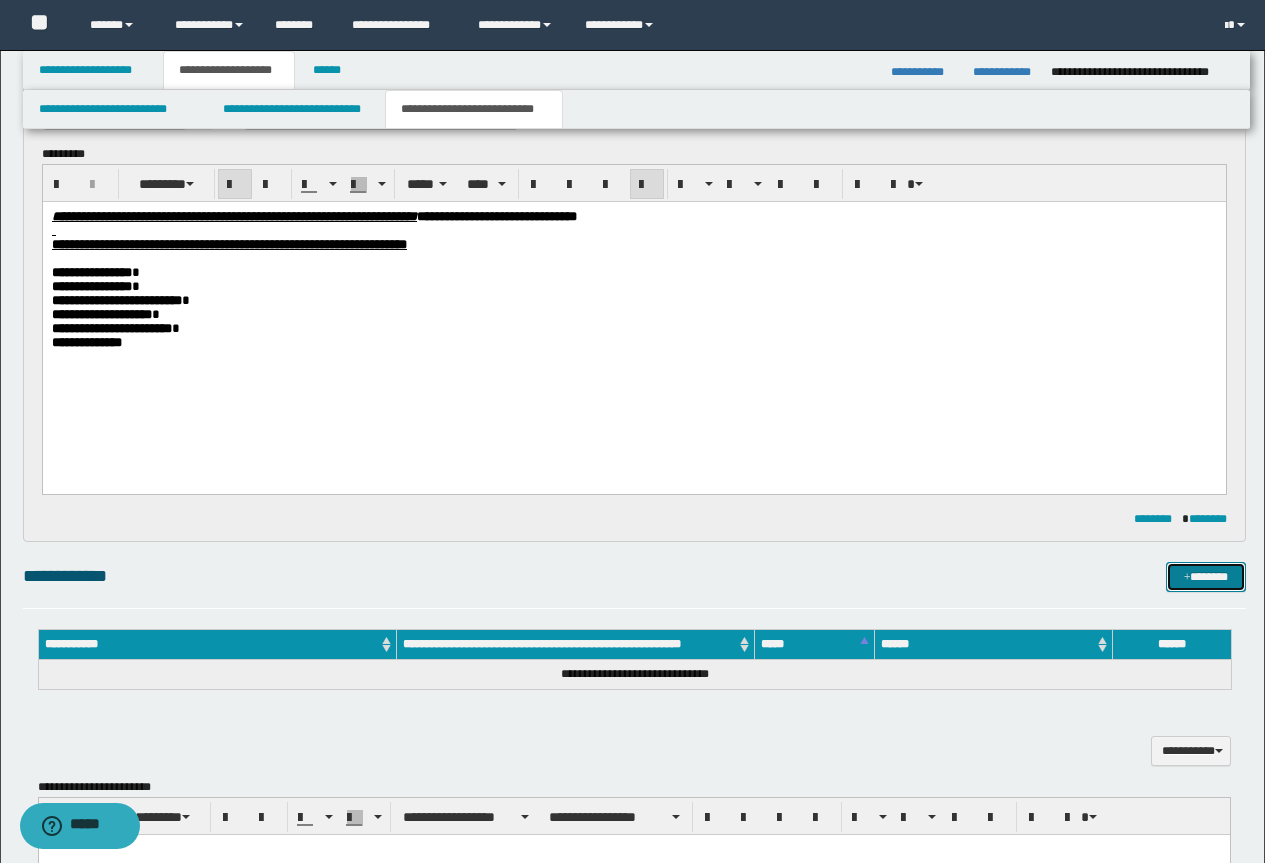 click on "*******" at bounding box center [1206, 577] 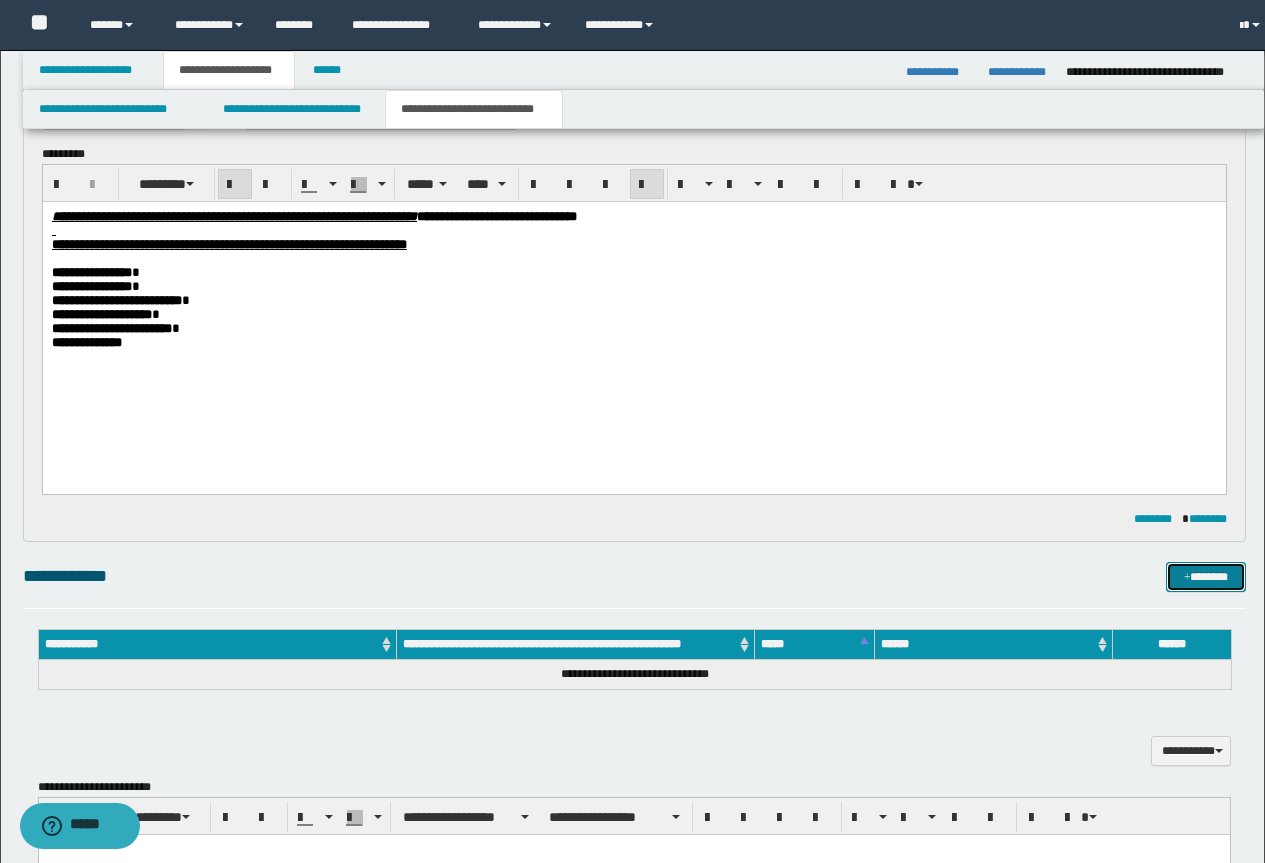 type 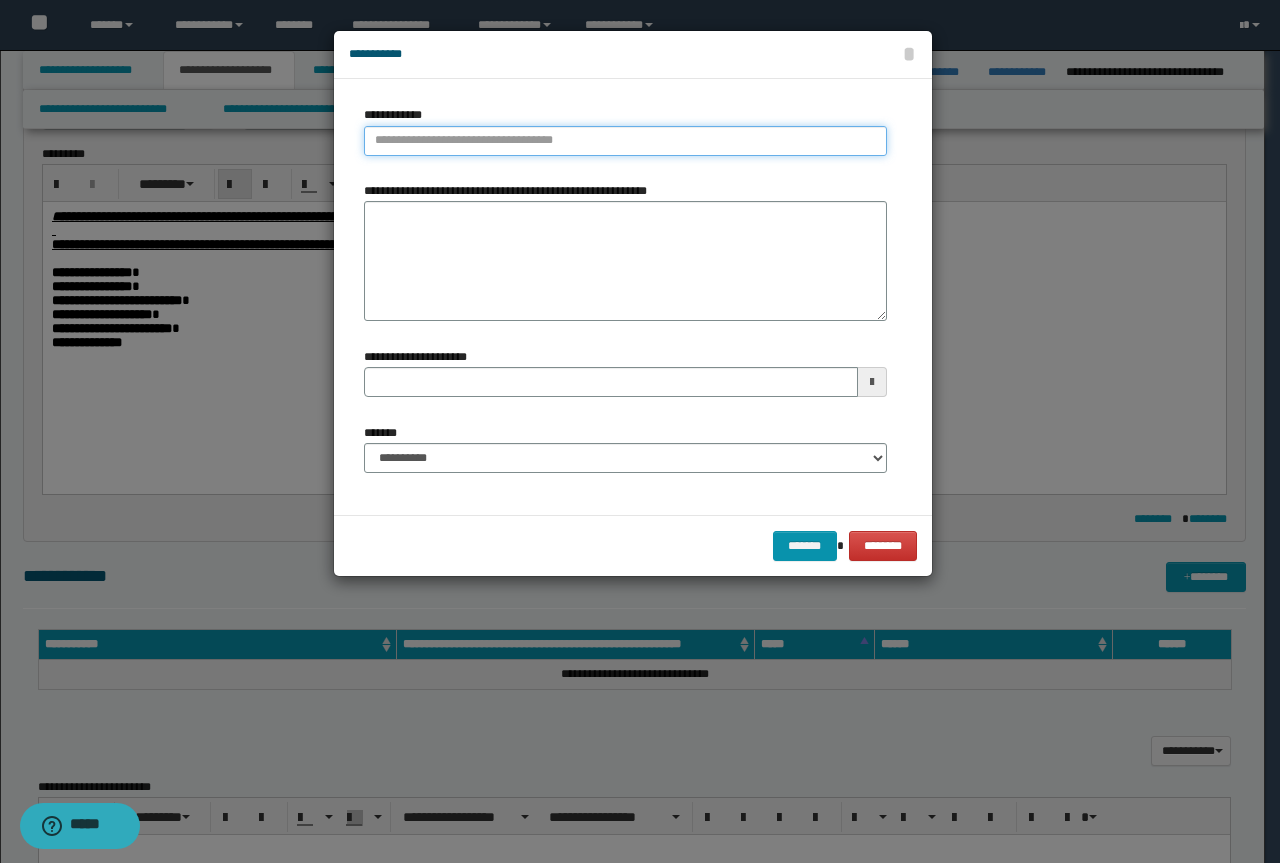 click on "**********" at bounding box center [625, 141] 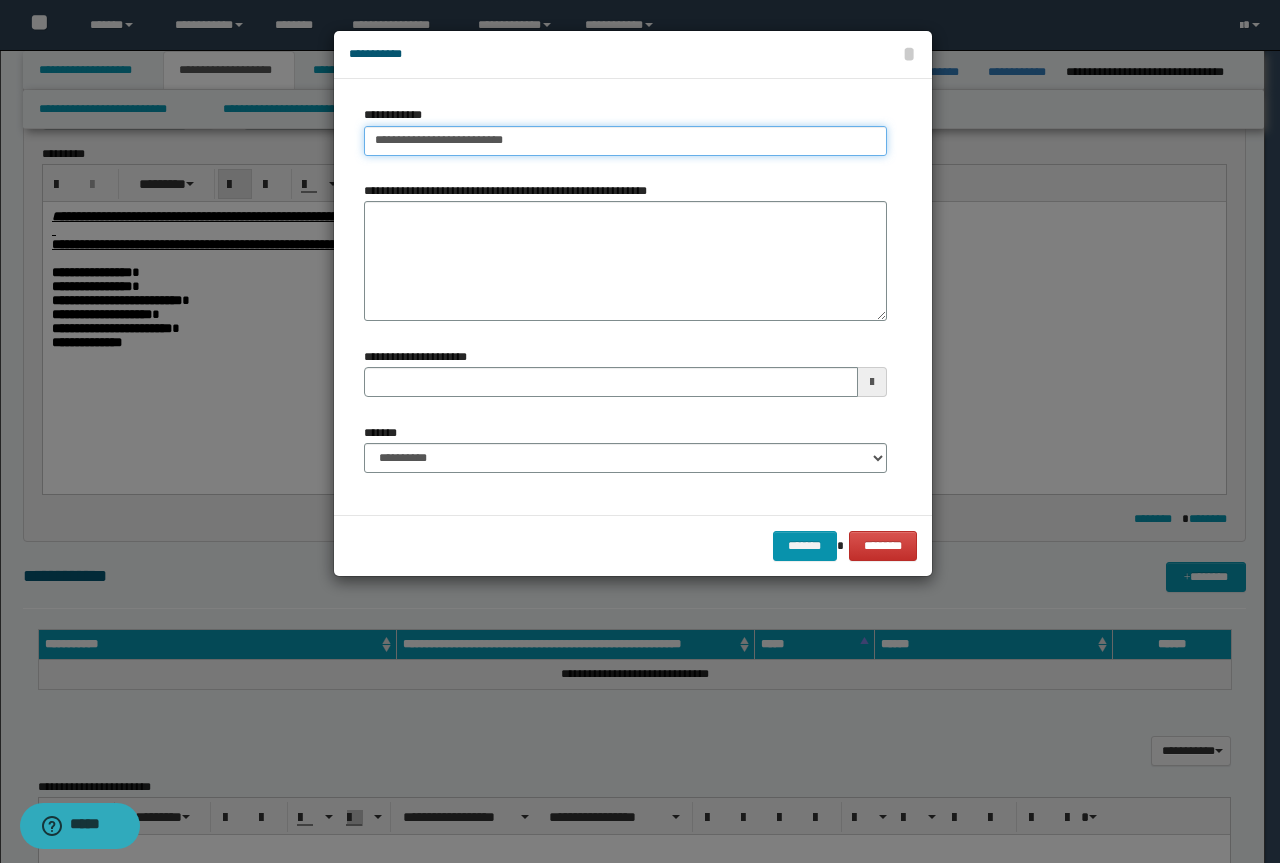 type on "**********" 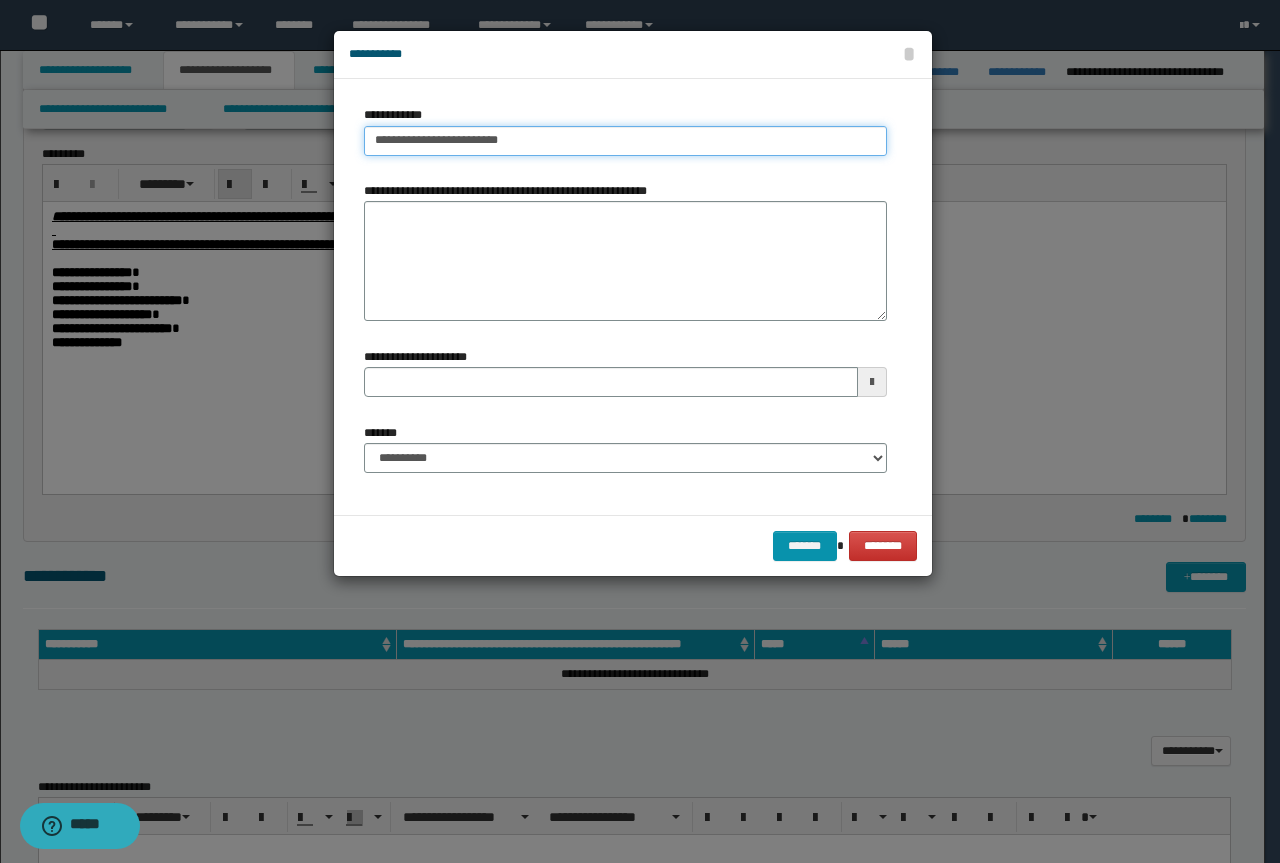 type on "**********" 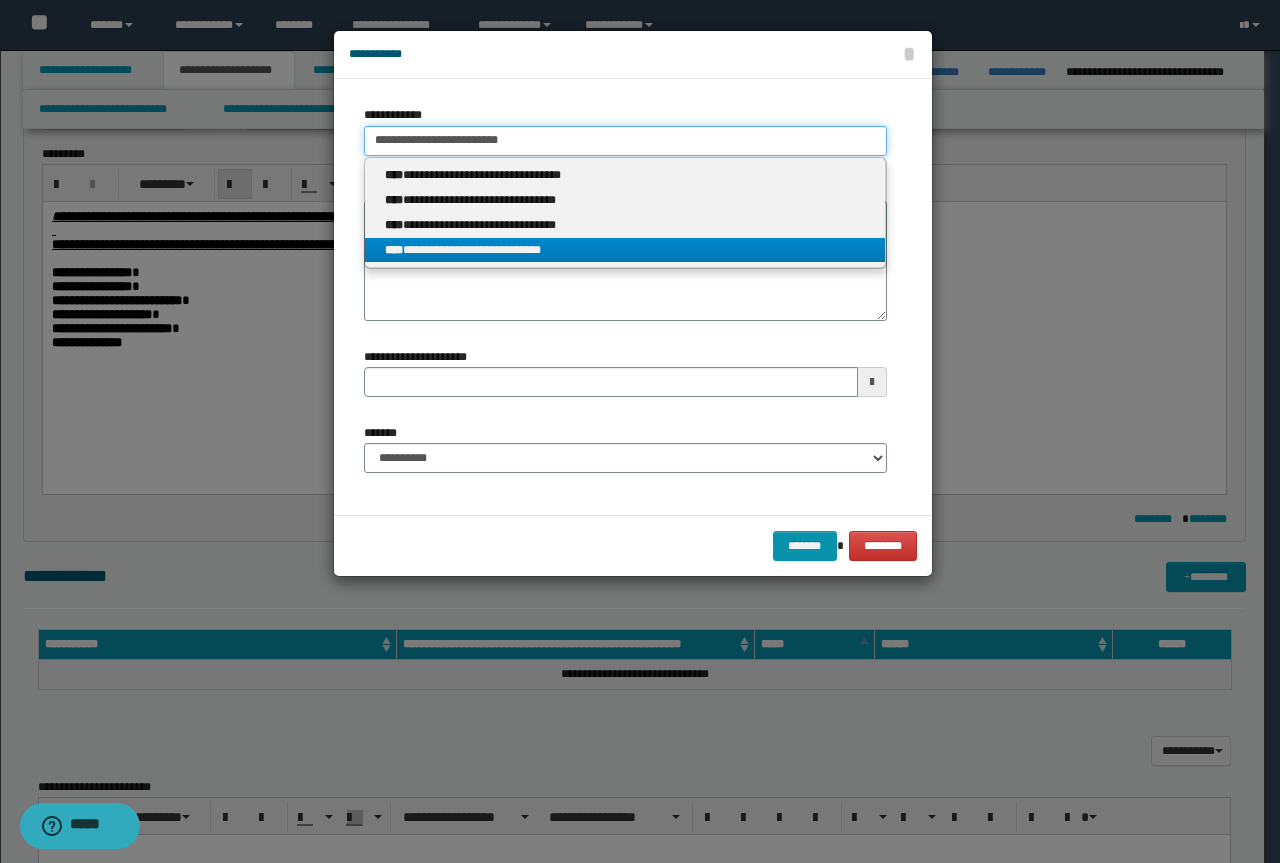 type on "**********" 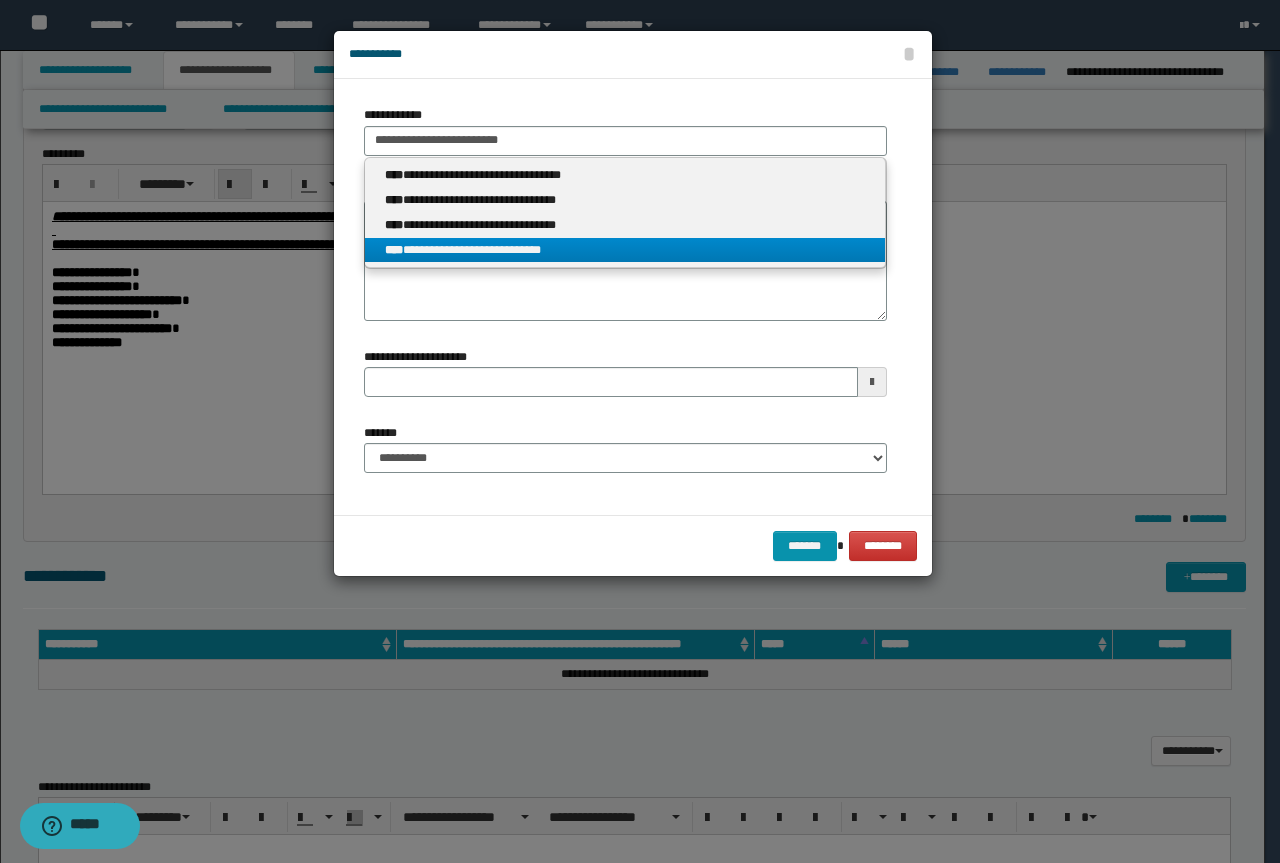 click on "**********" at bounding box center (625, 250) 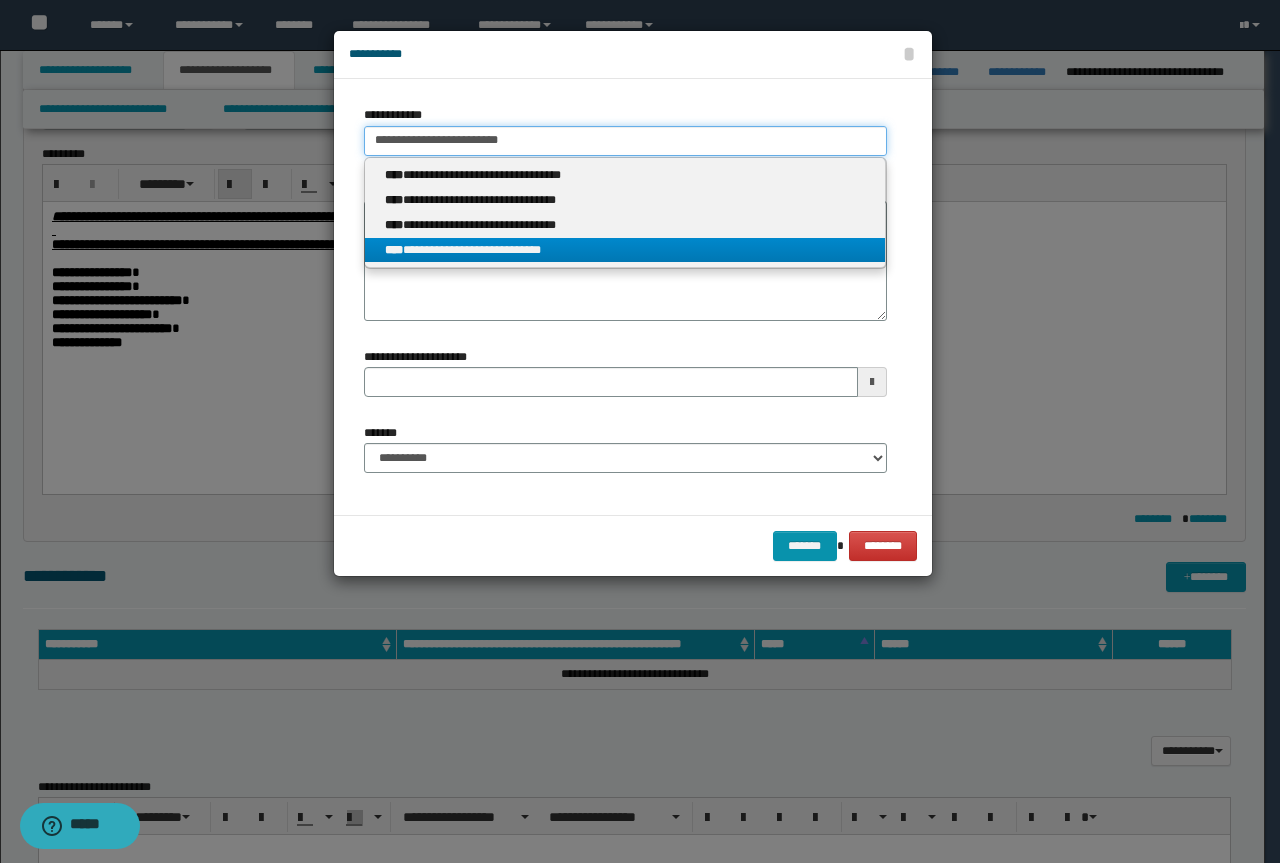 type 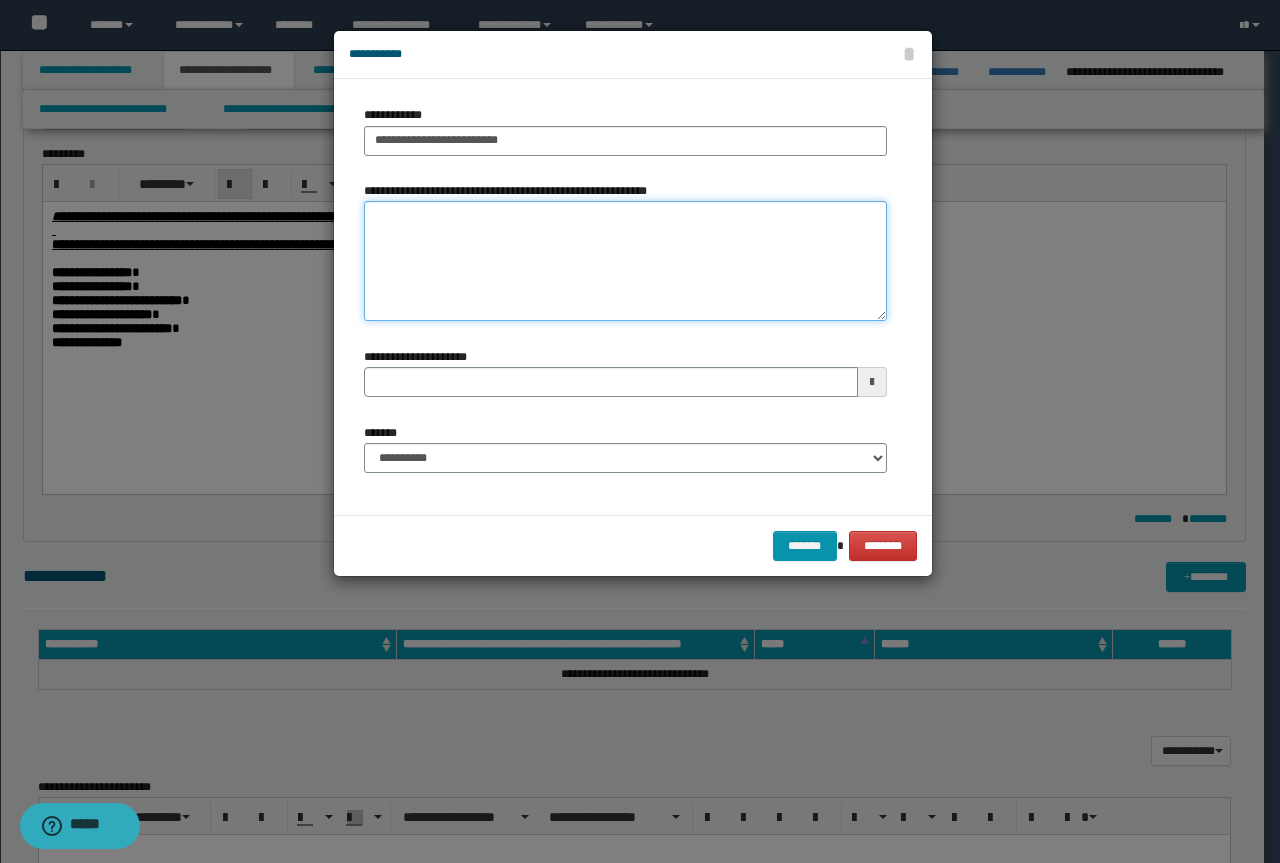 click on "**********" at bounding box center (625, 261) 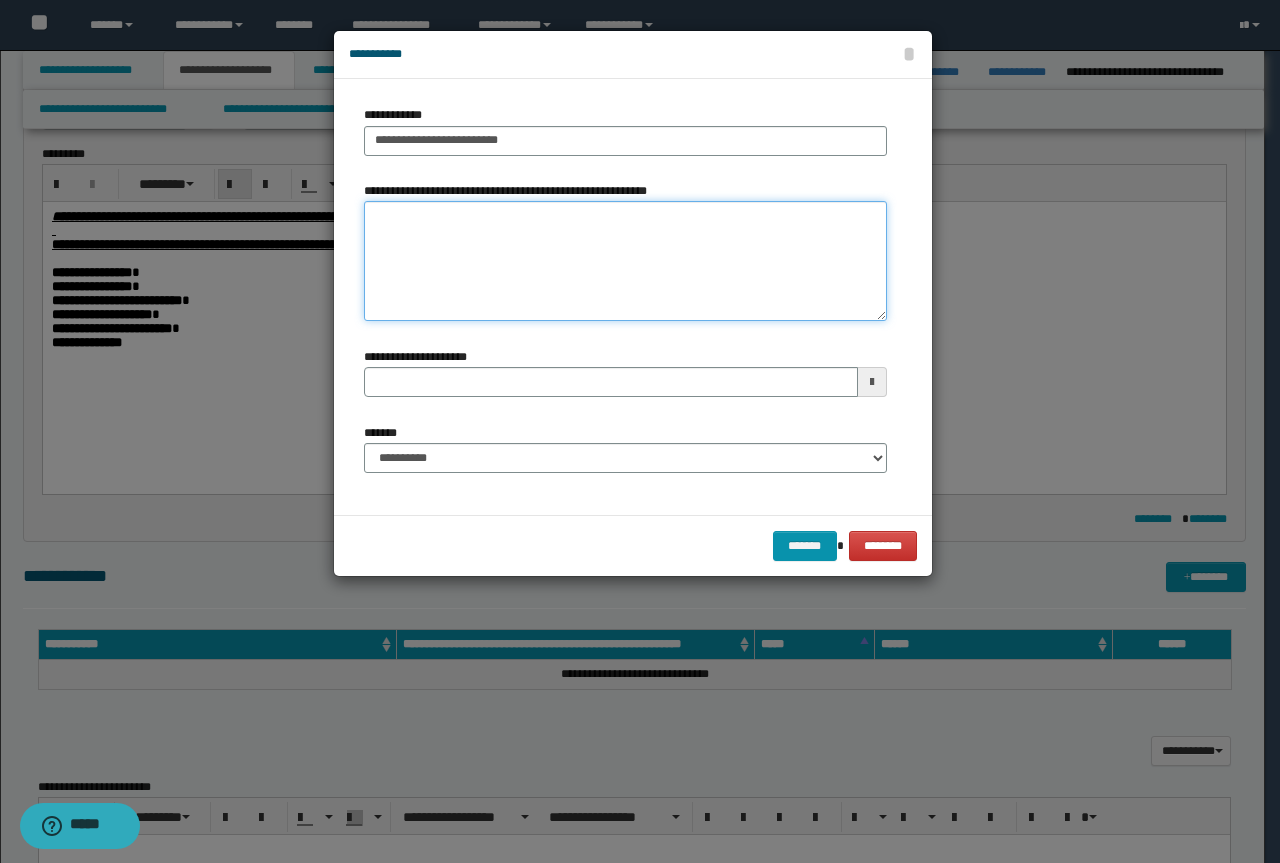 type 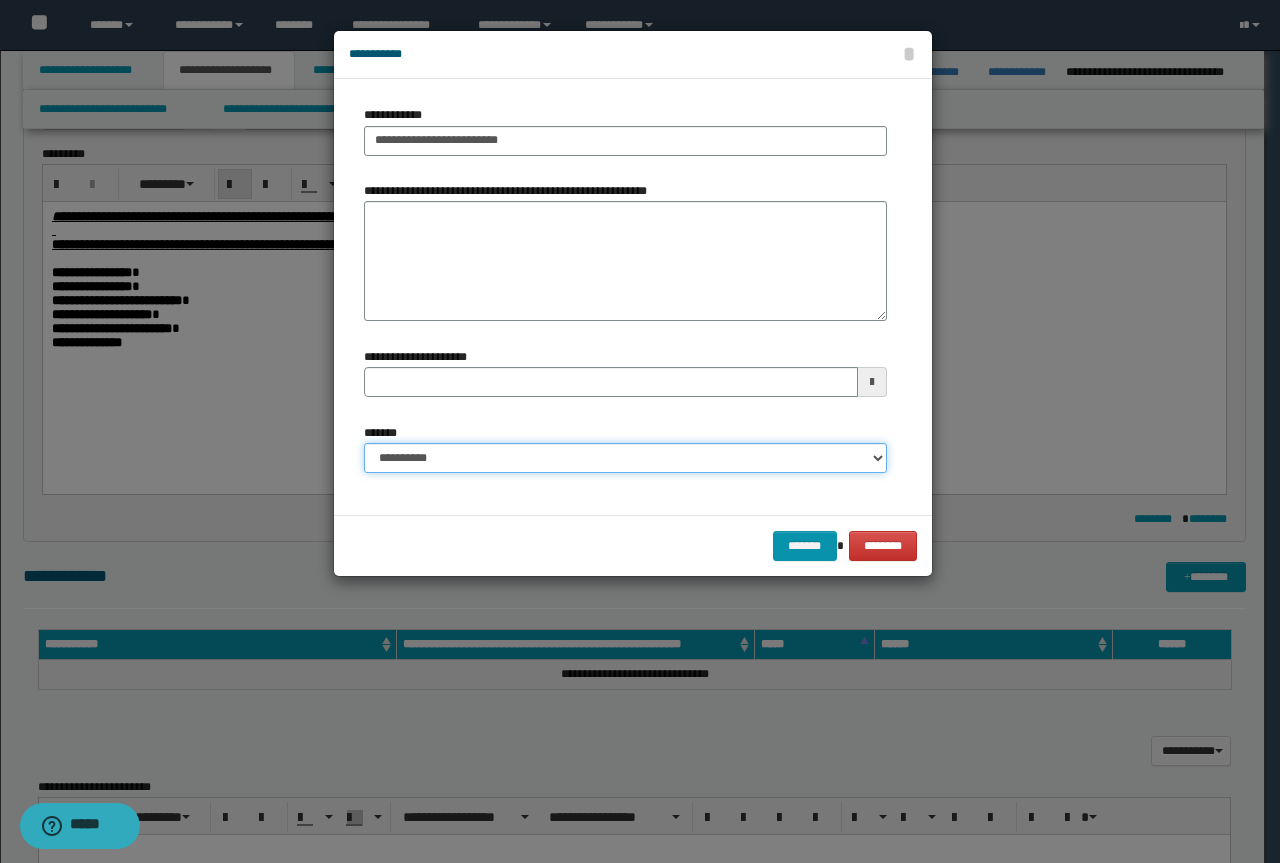 click on "**********" at bounding box center [625, 458] 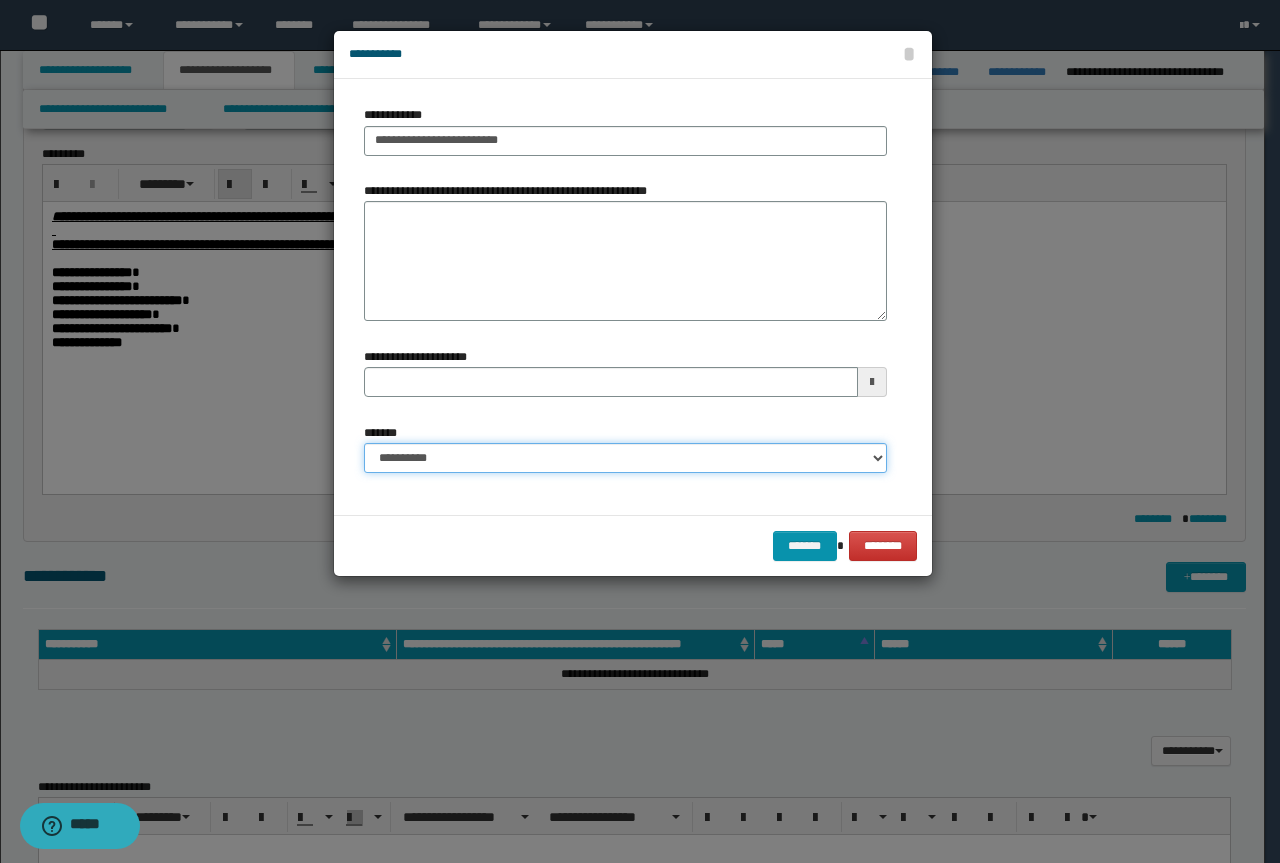 select on "*" 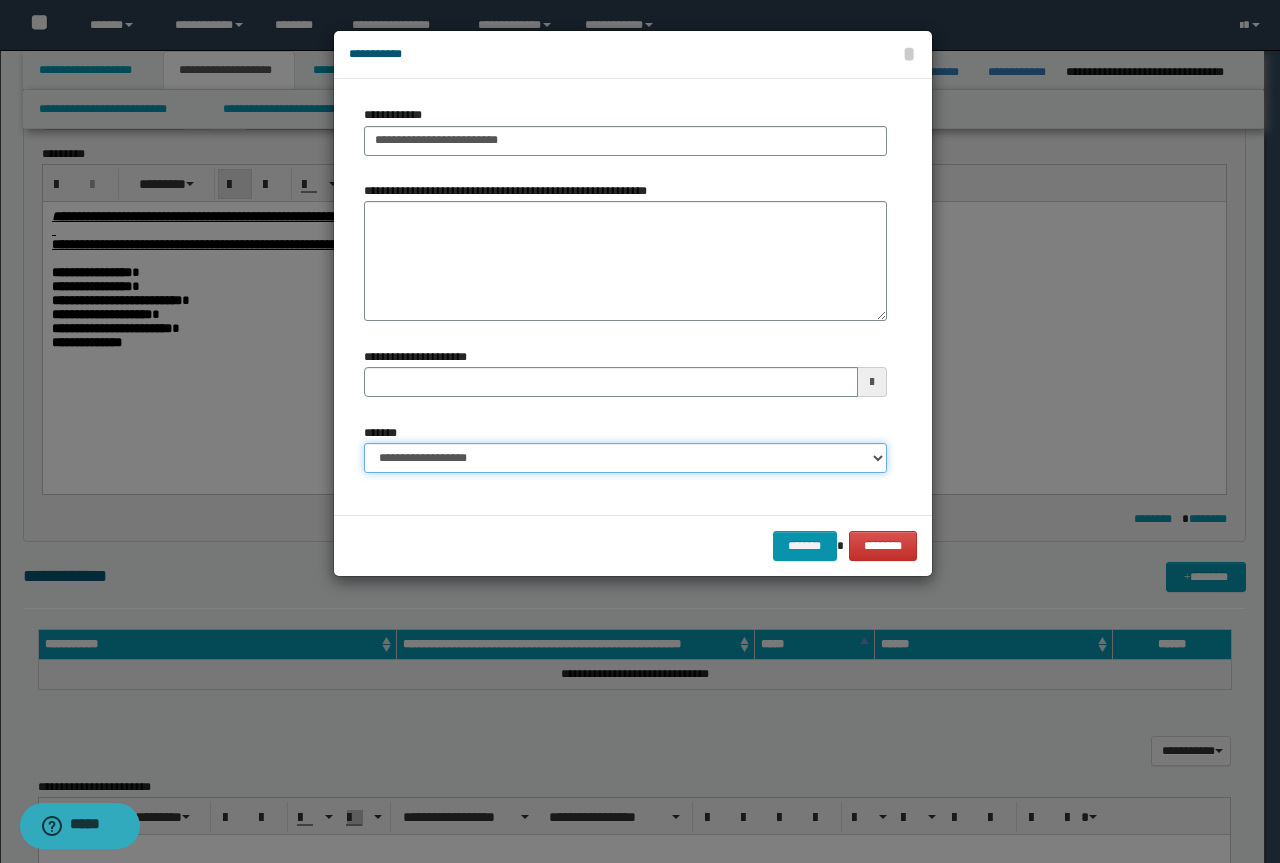 click on "**********" at bounding box center [625, 458] 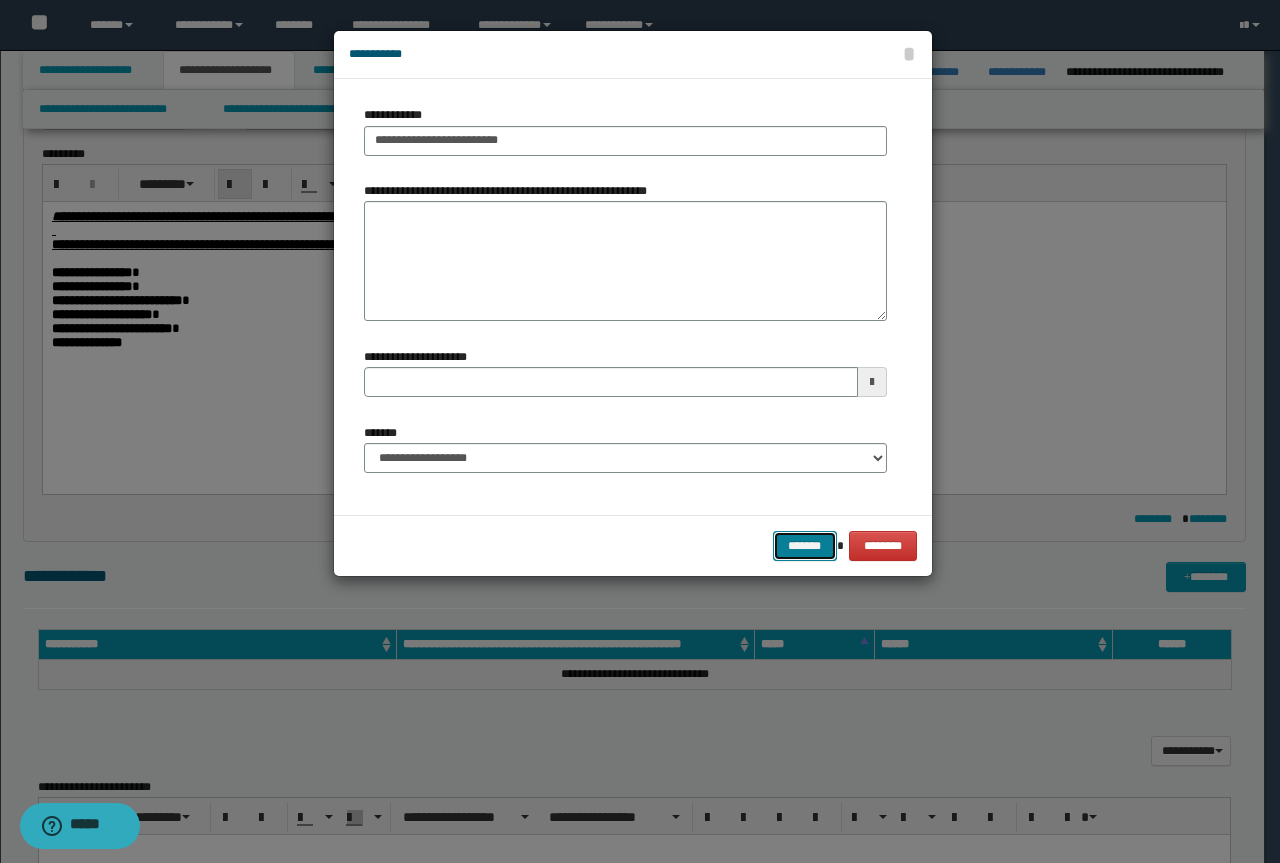 click on "*******" at bounding box center (805, 546) 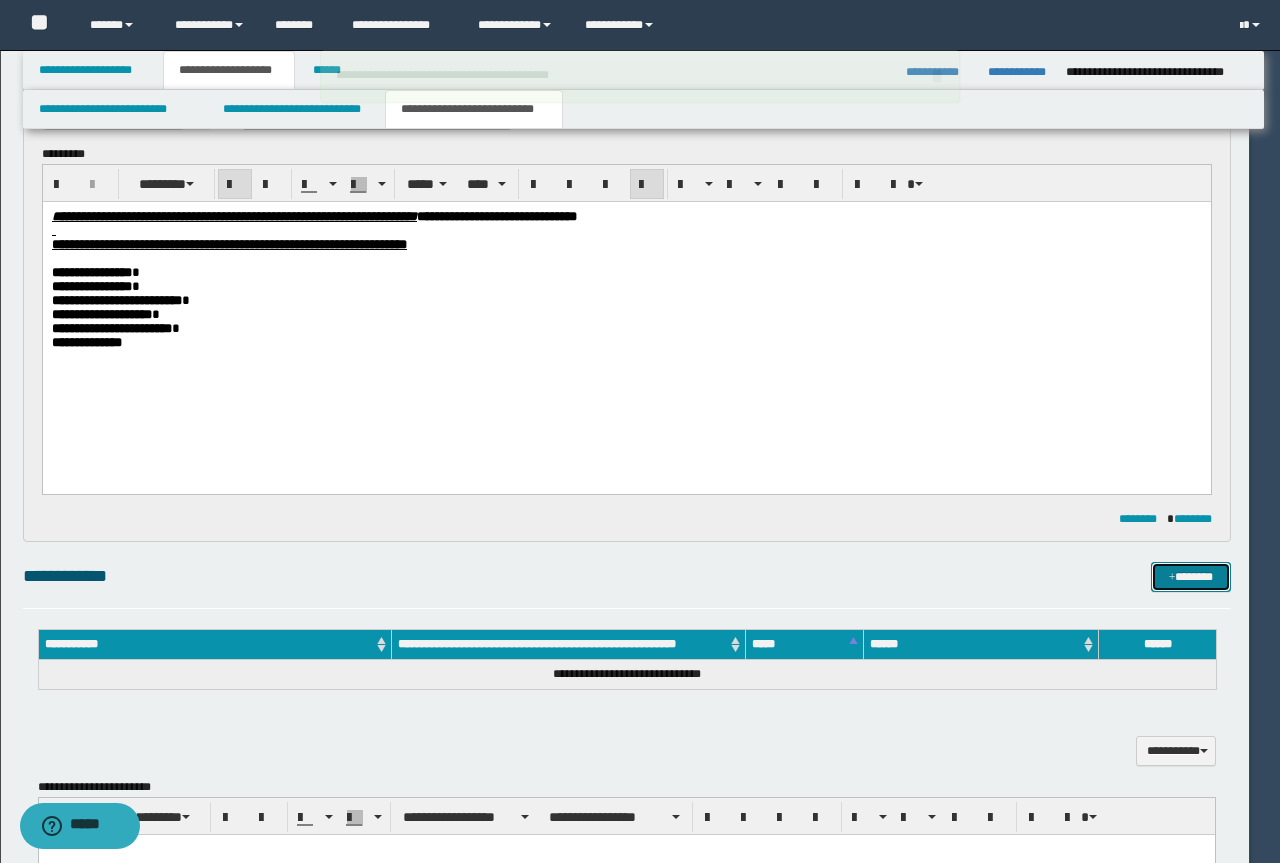 type 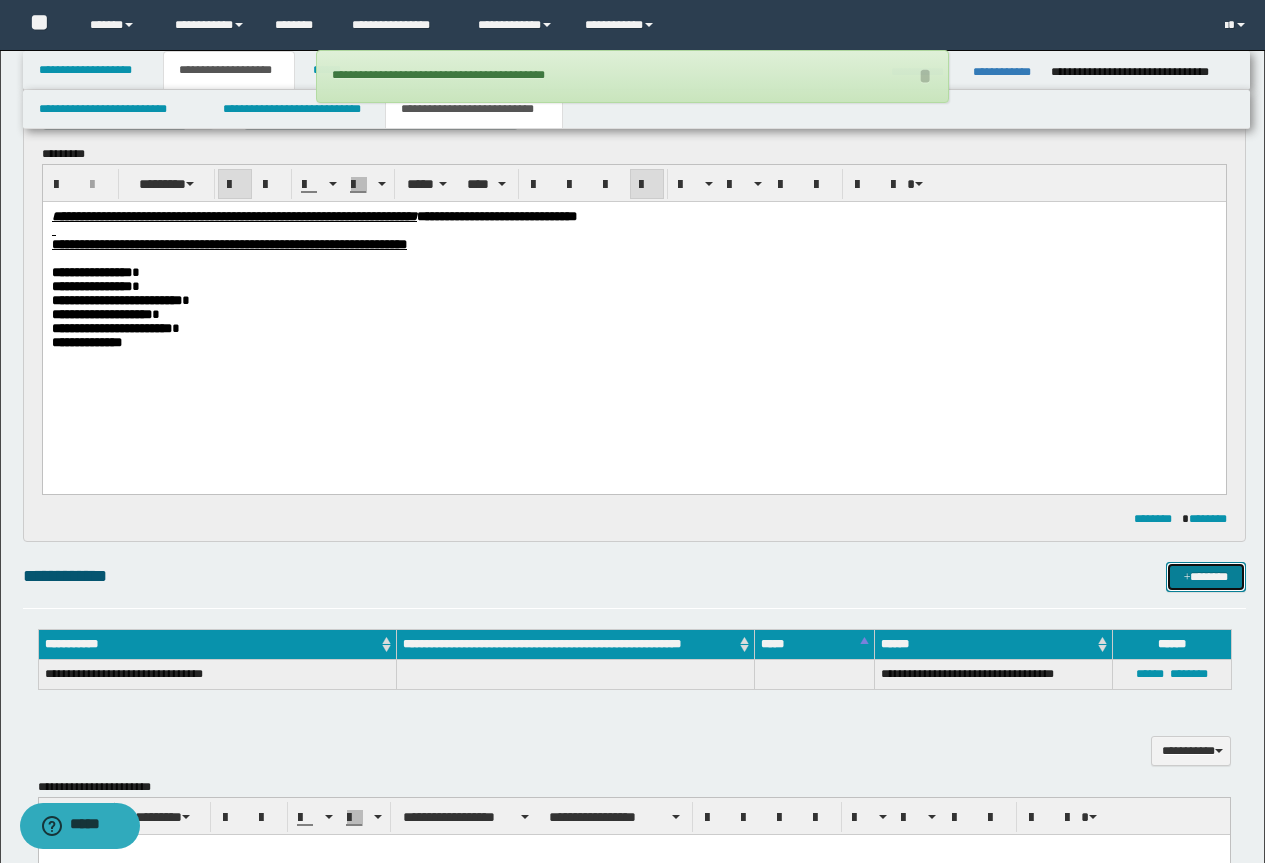 click on "*******" at bounding box center (1206, 577) 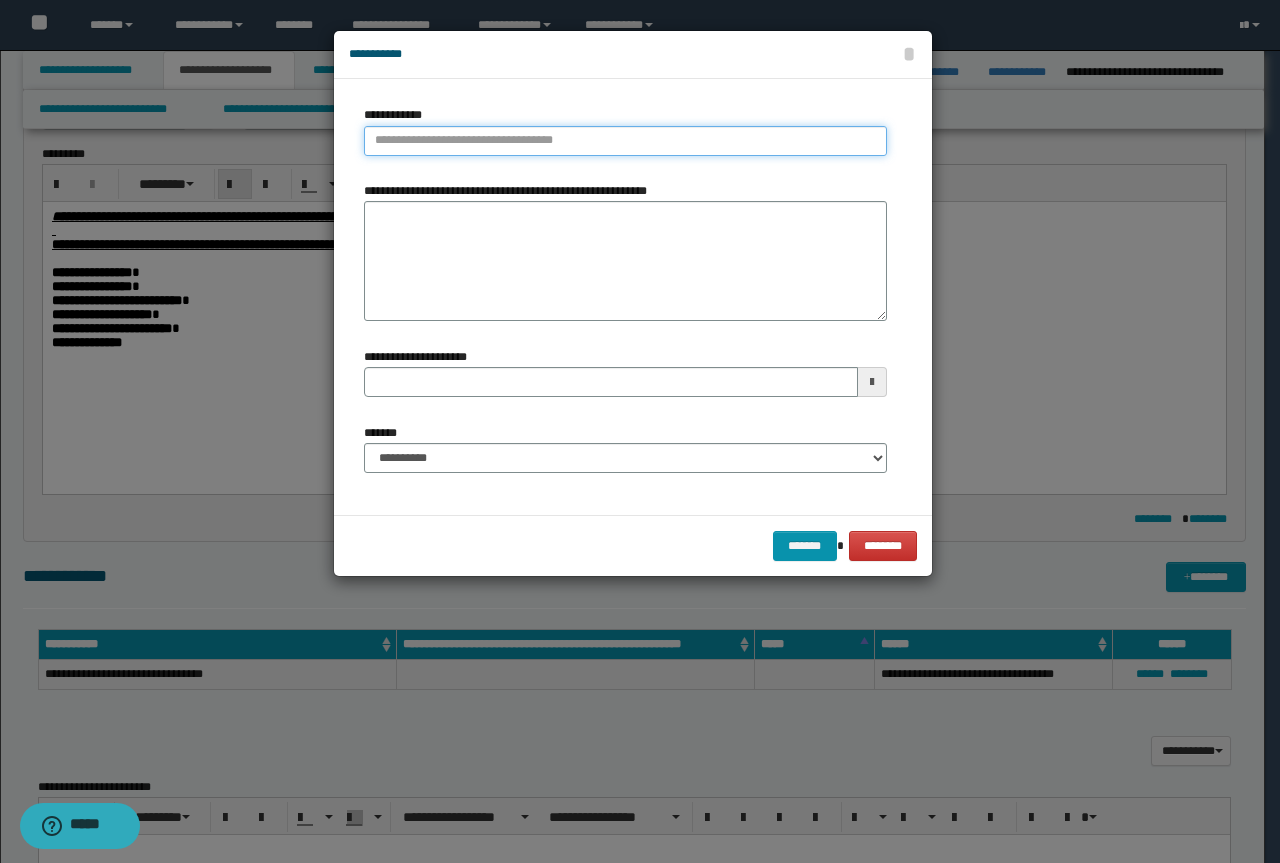 type on "**********" 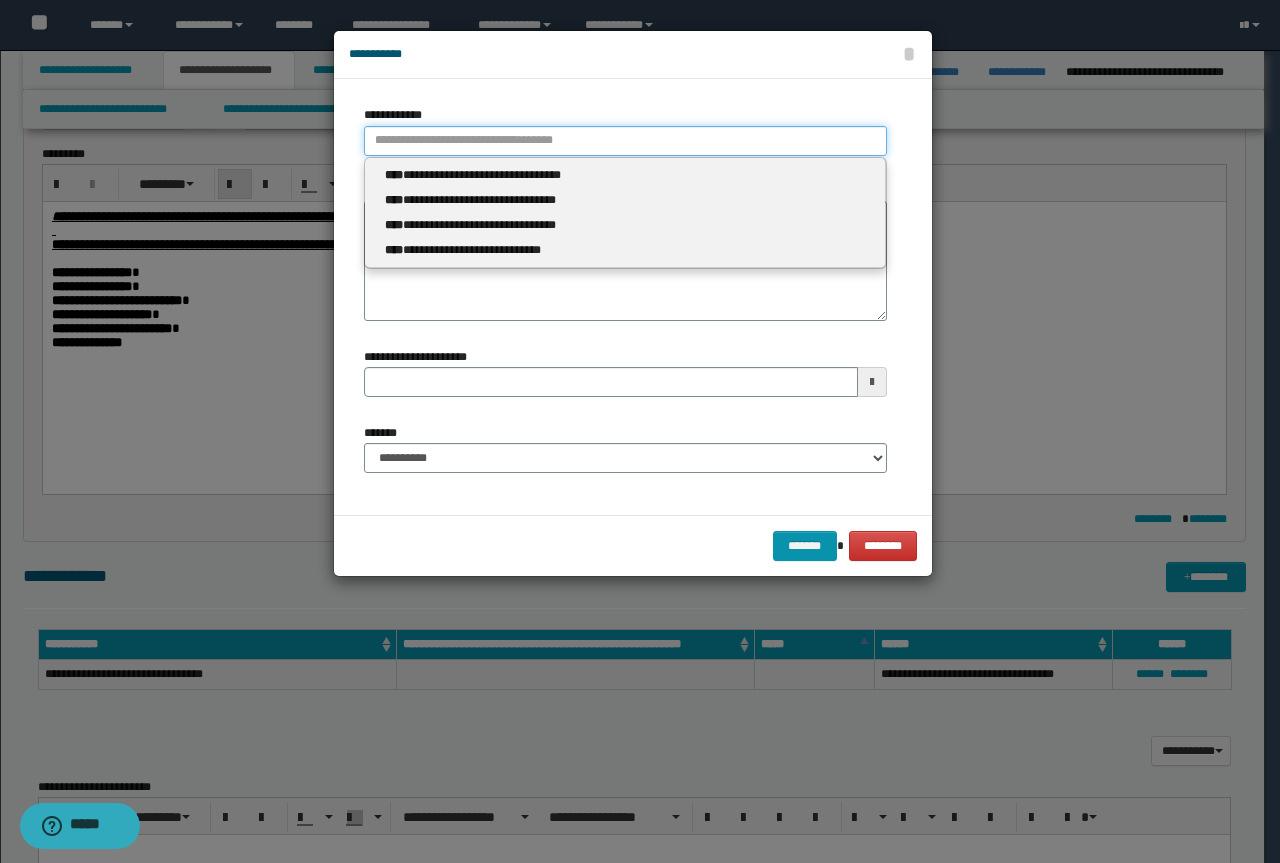 click on "**********" at bounding box center [625, 141] 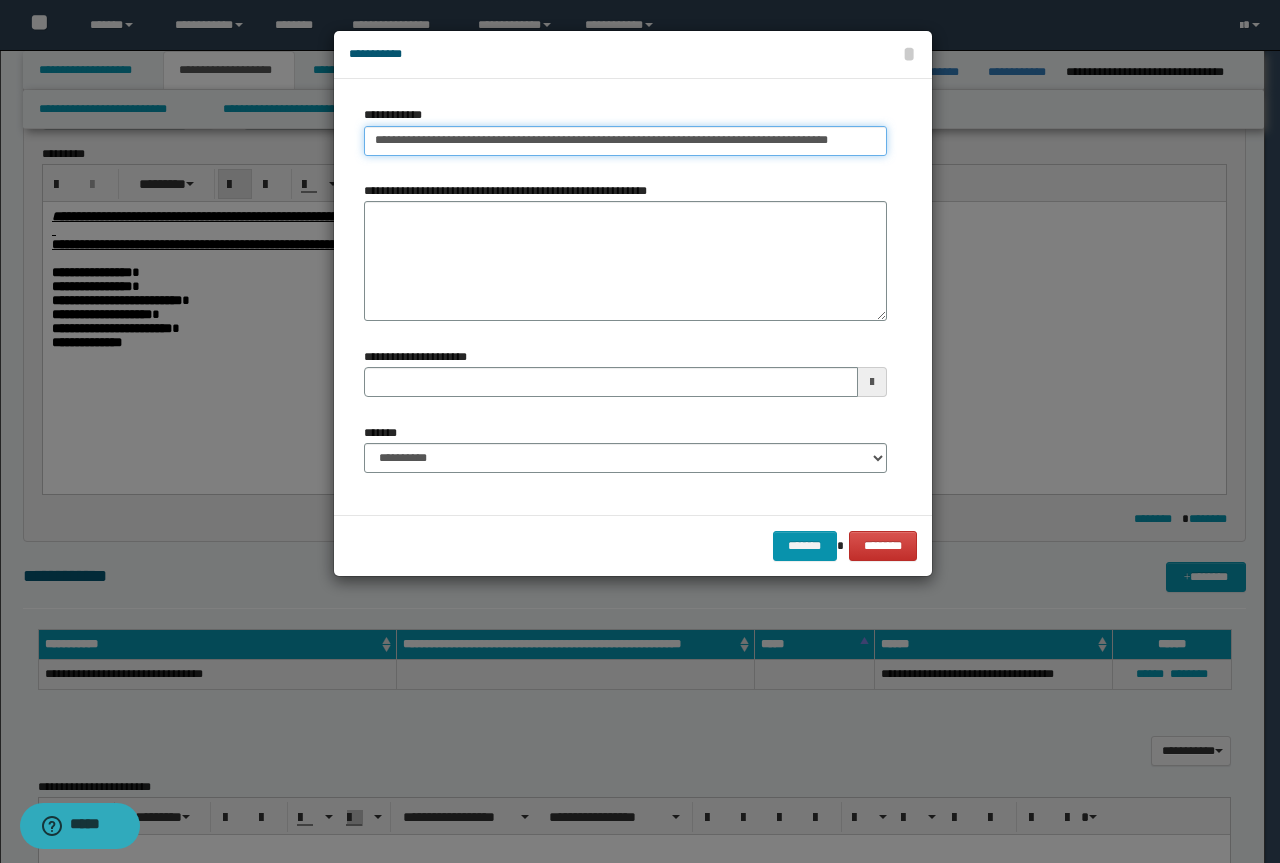 type on "**********" 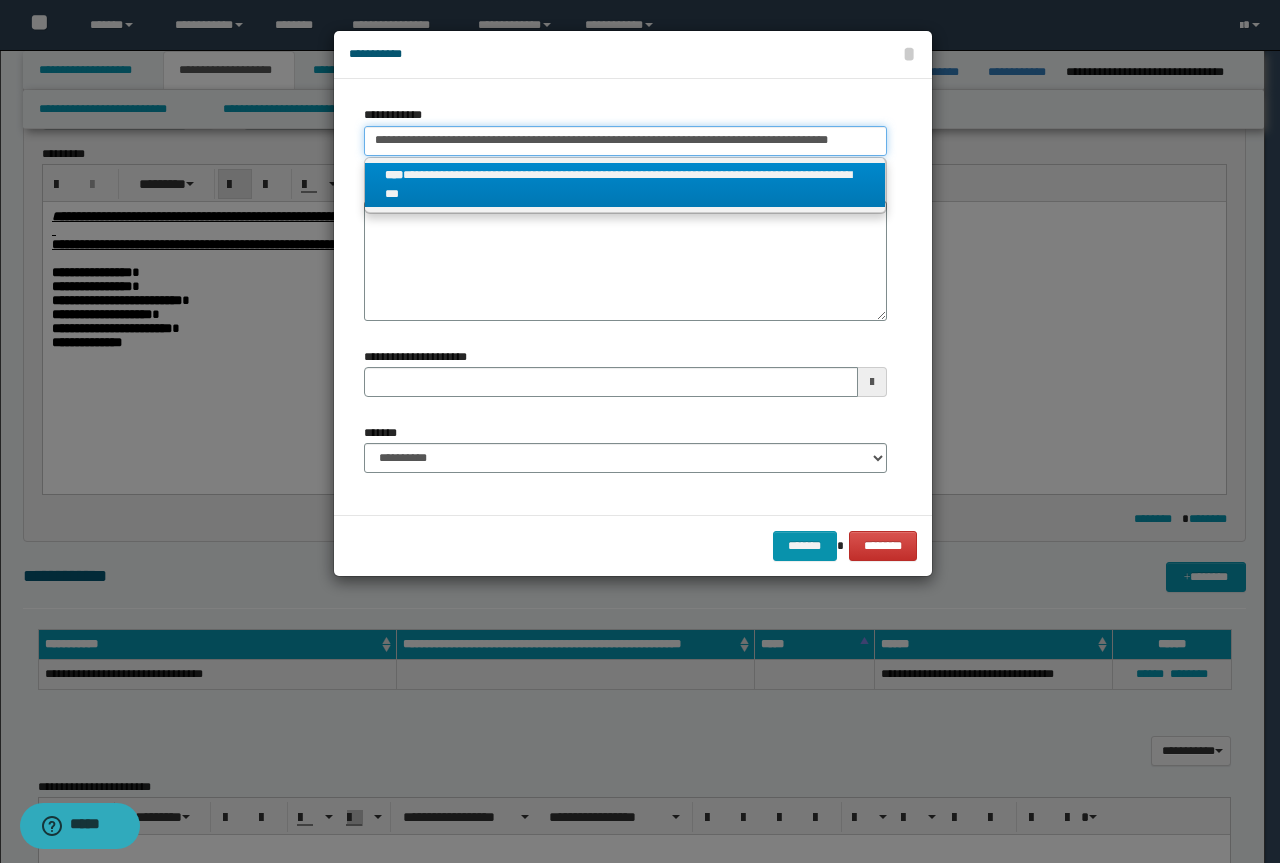 type on "**********" 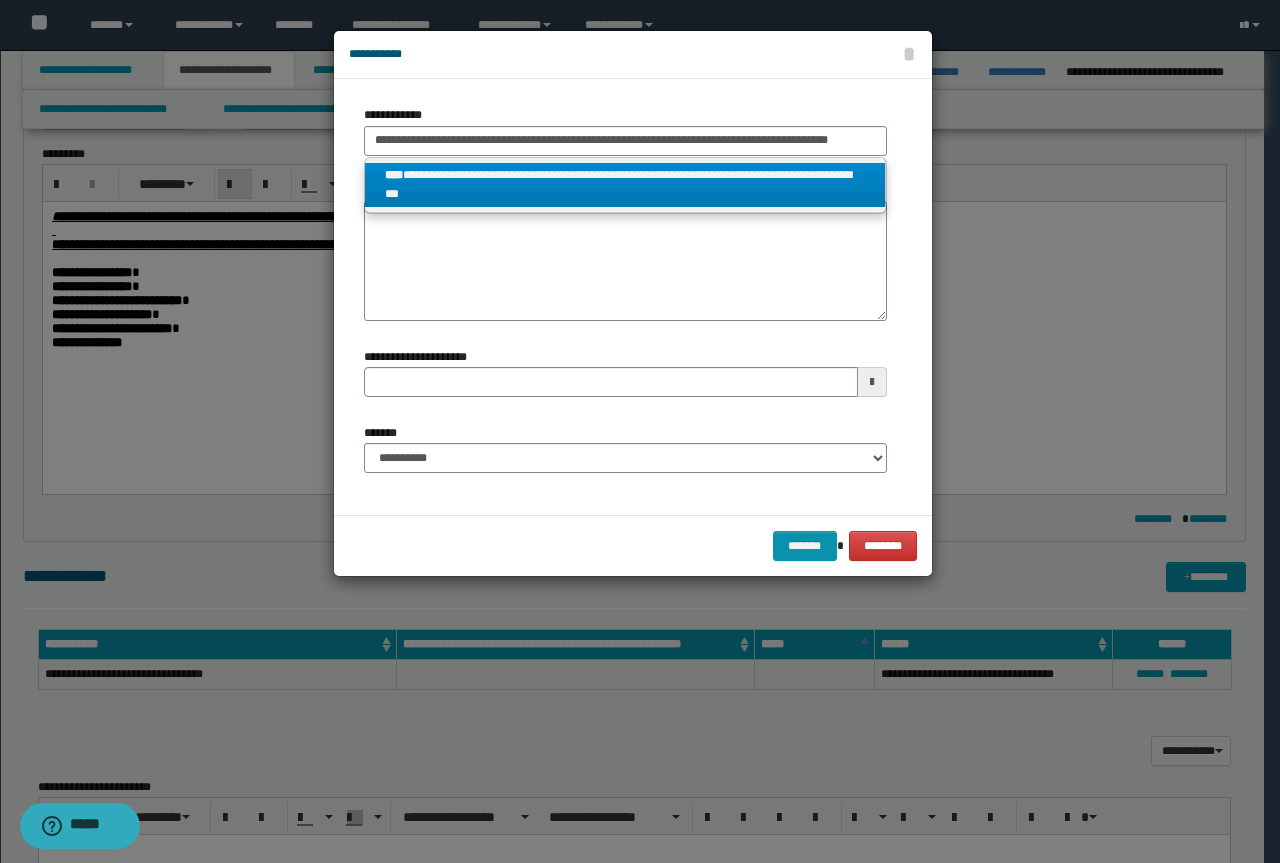 click on "**********" at bounding box center (625, 185) 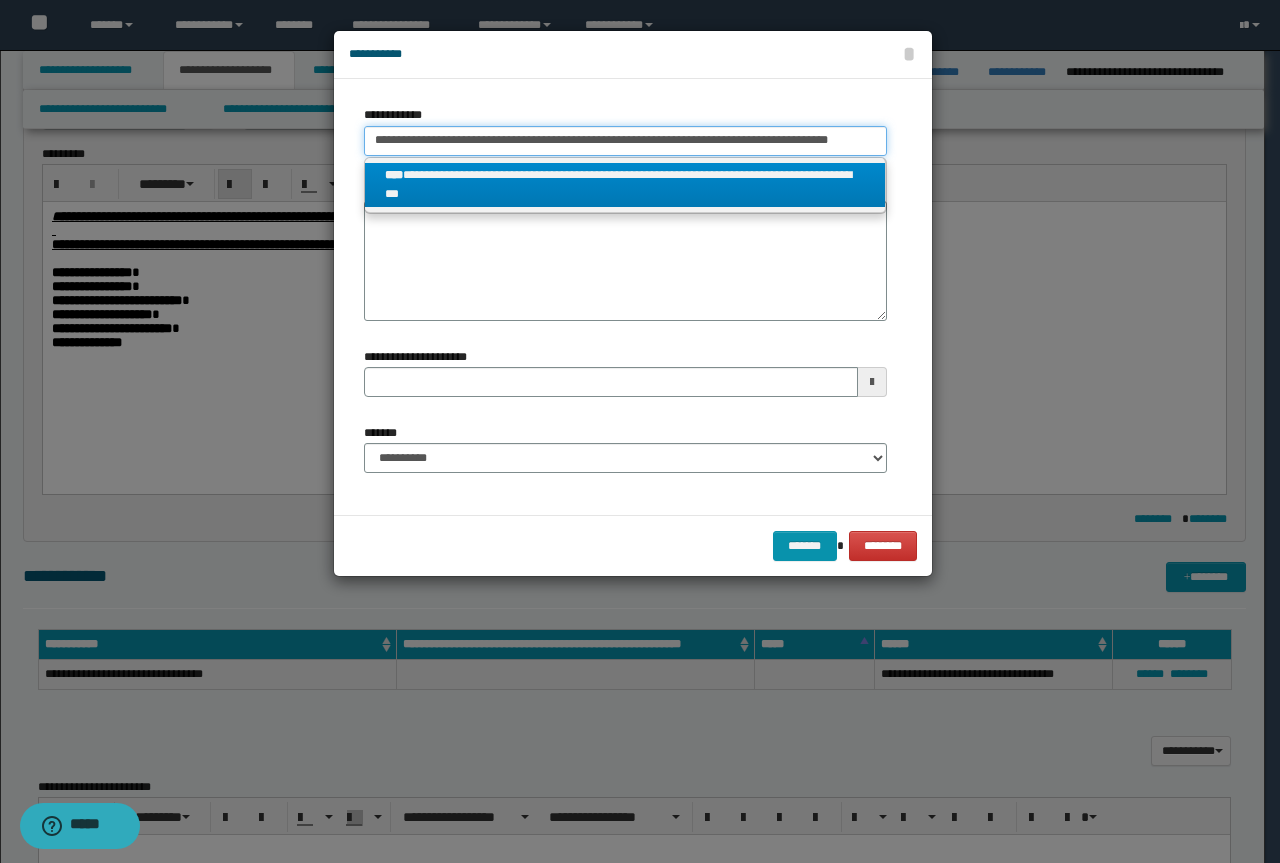 type 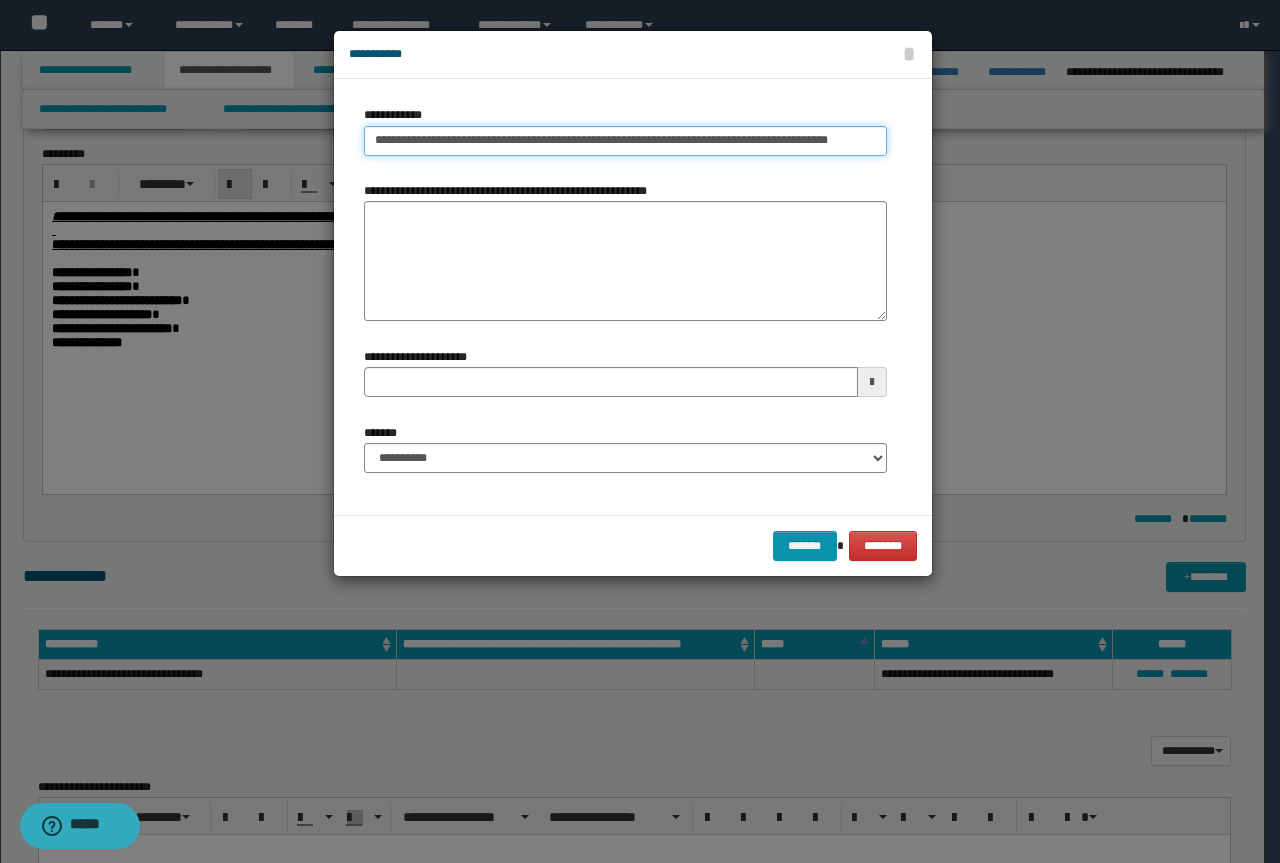 type 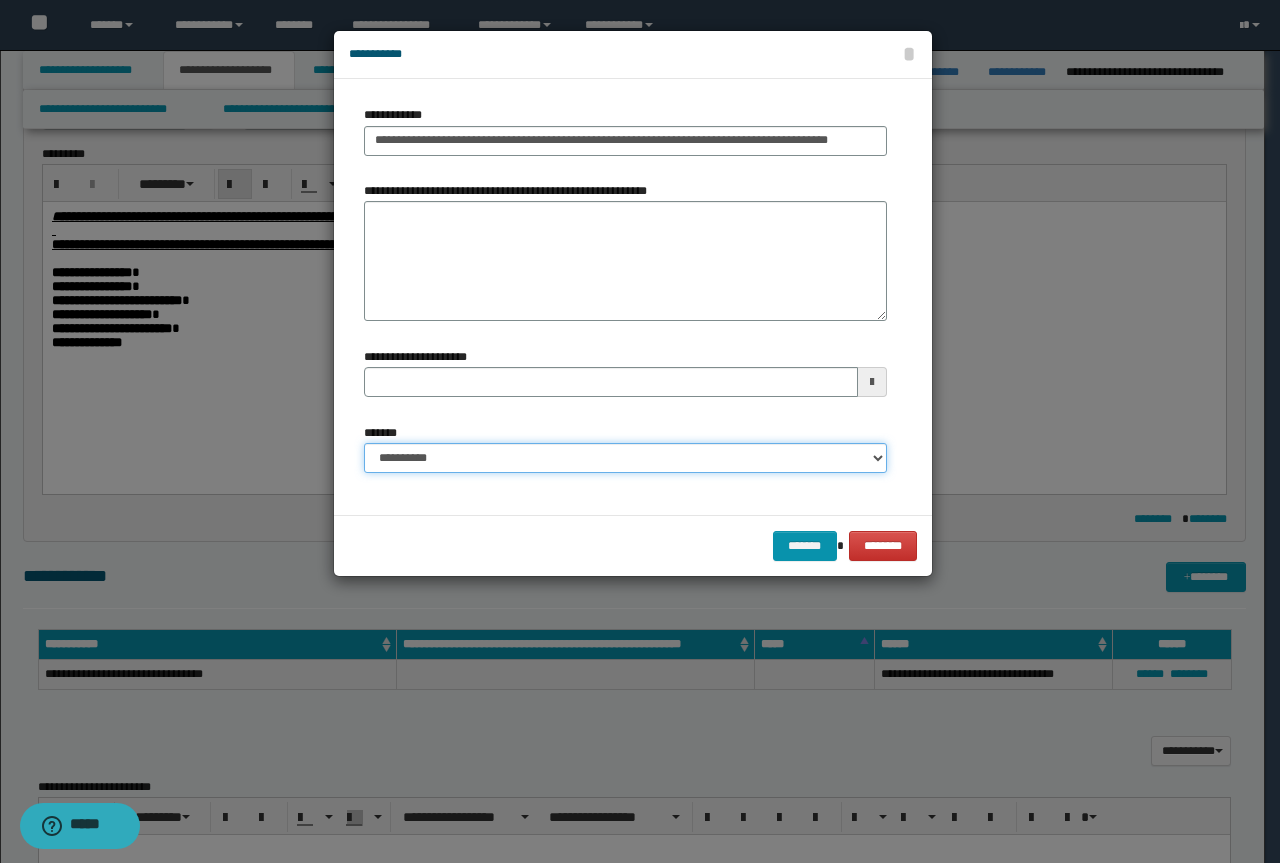 click on "**********" at bounding box center [625, 458] 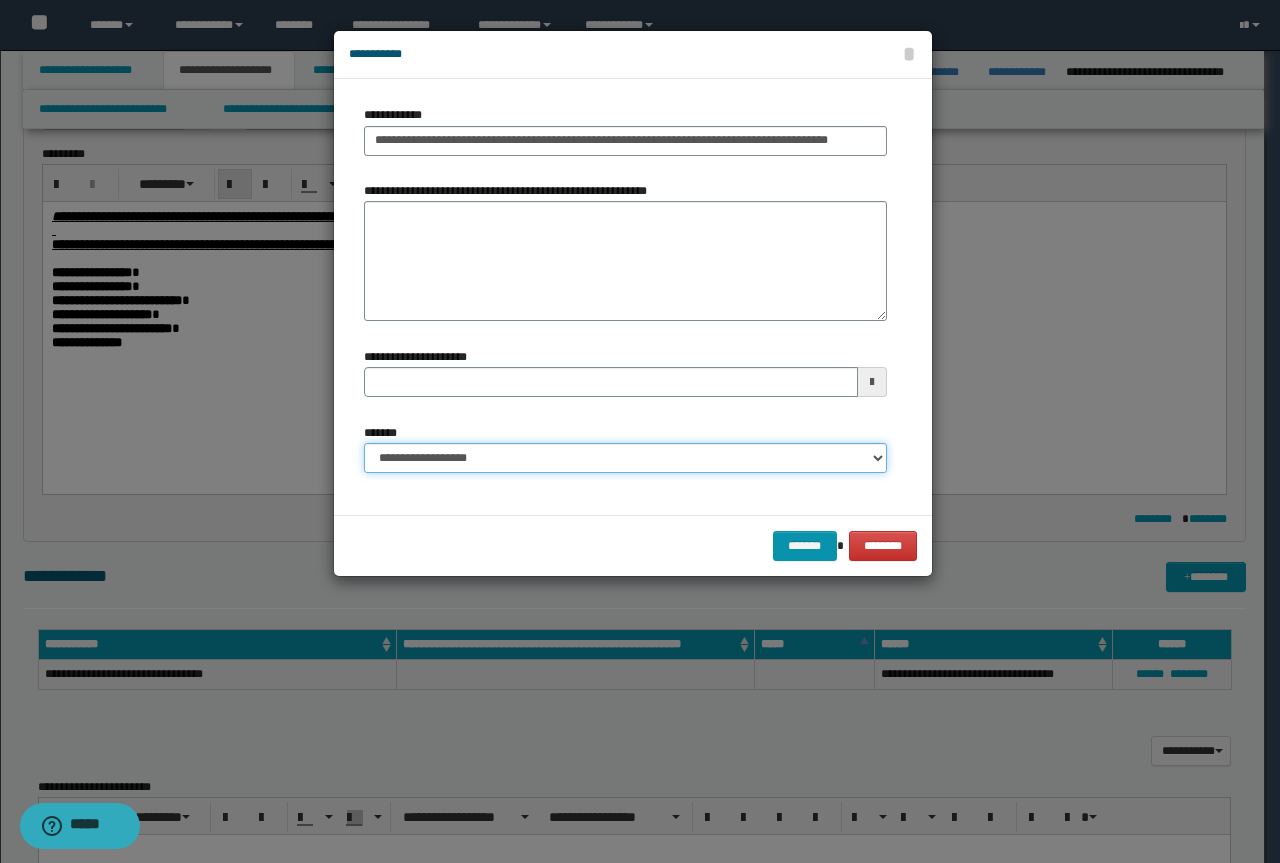 click on "**********" at bounding box center [625, 458] 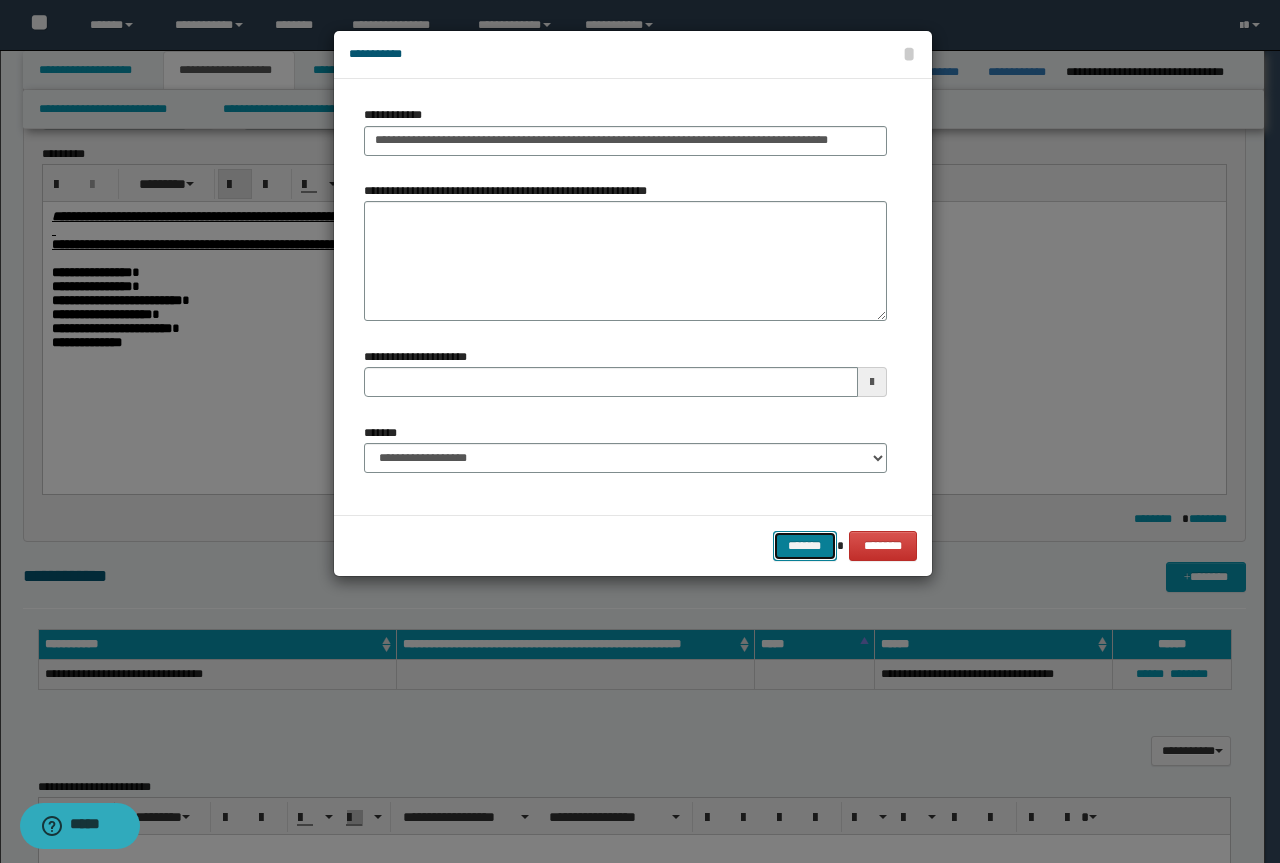 click on "*******" at bounding box center (805, 546) 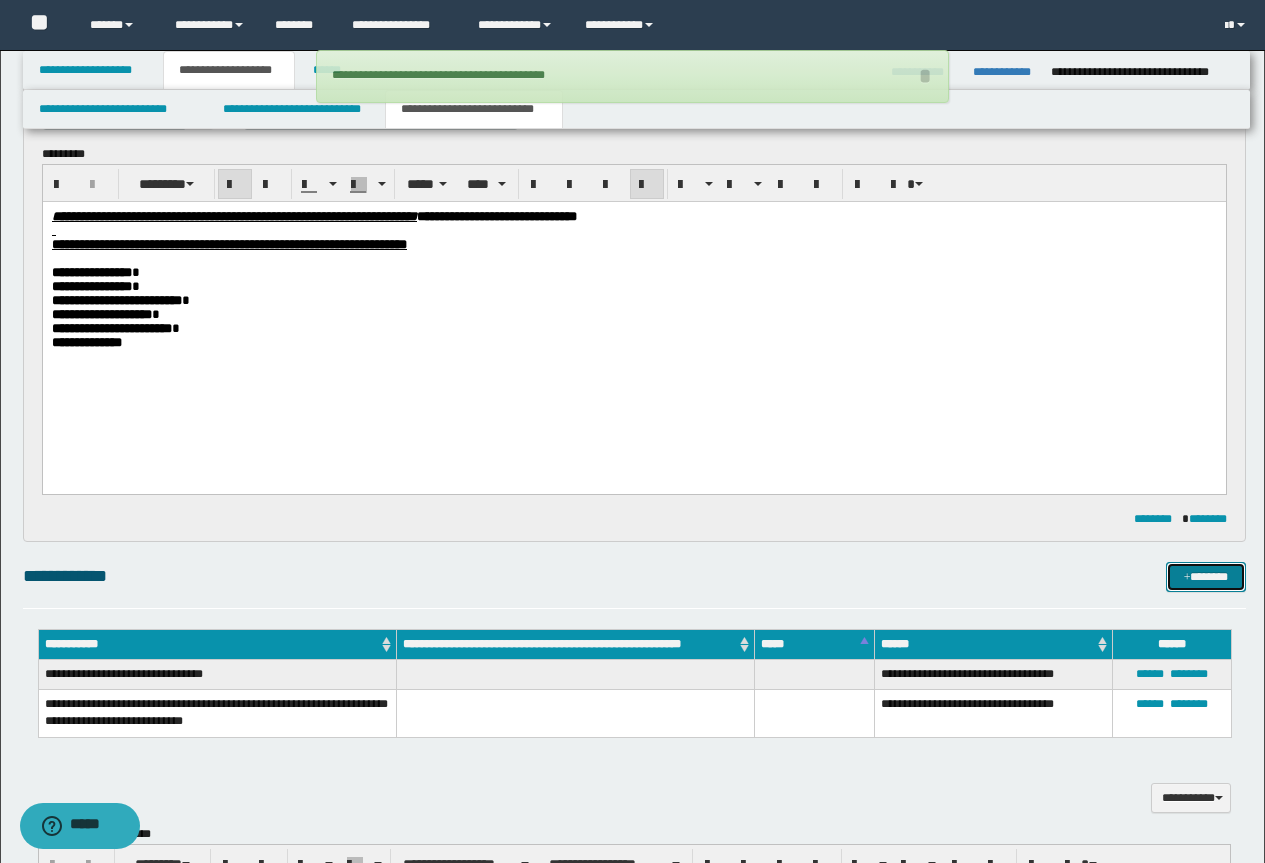 type 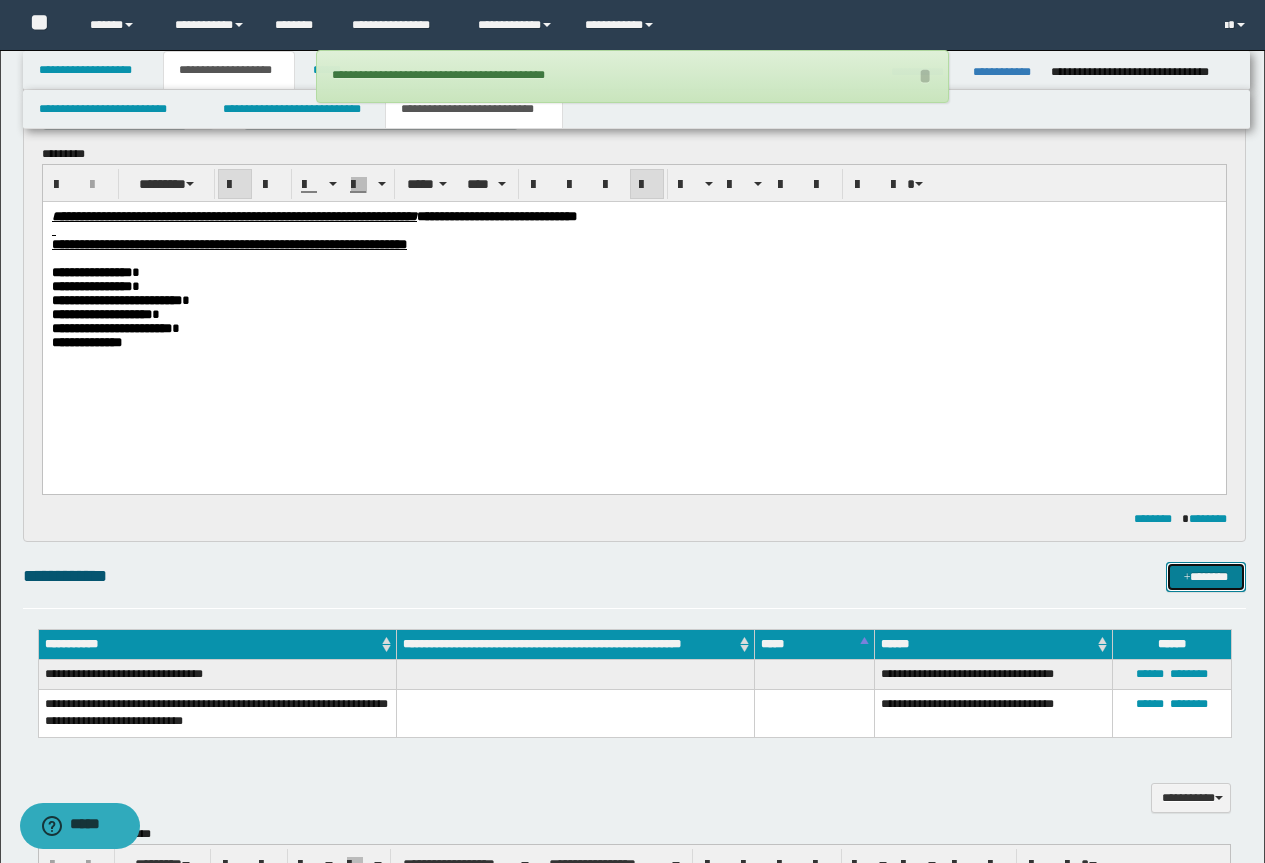 click on "*******" at bounding box center [1206, 577] 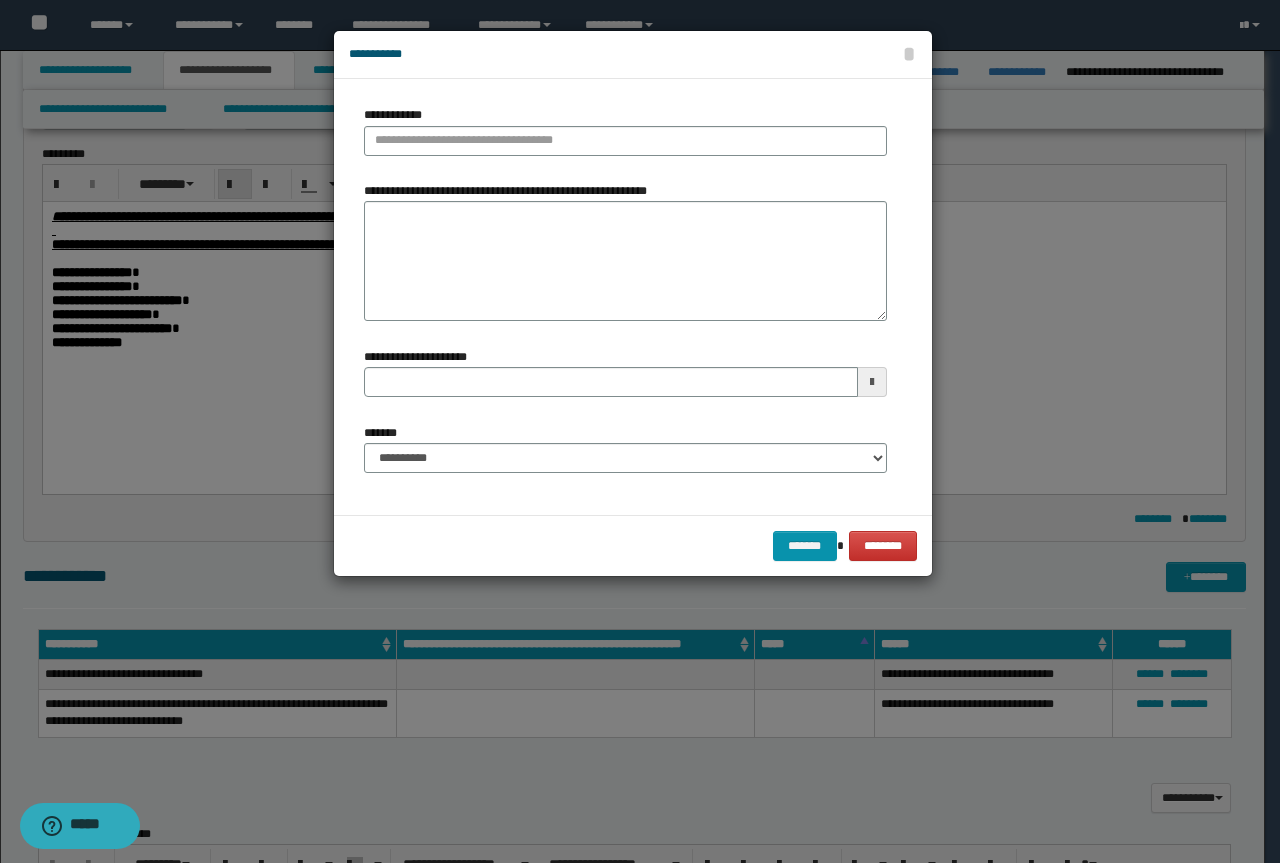type 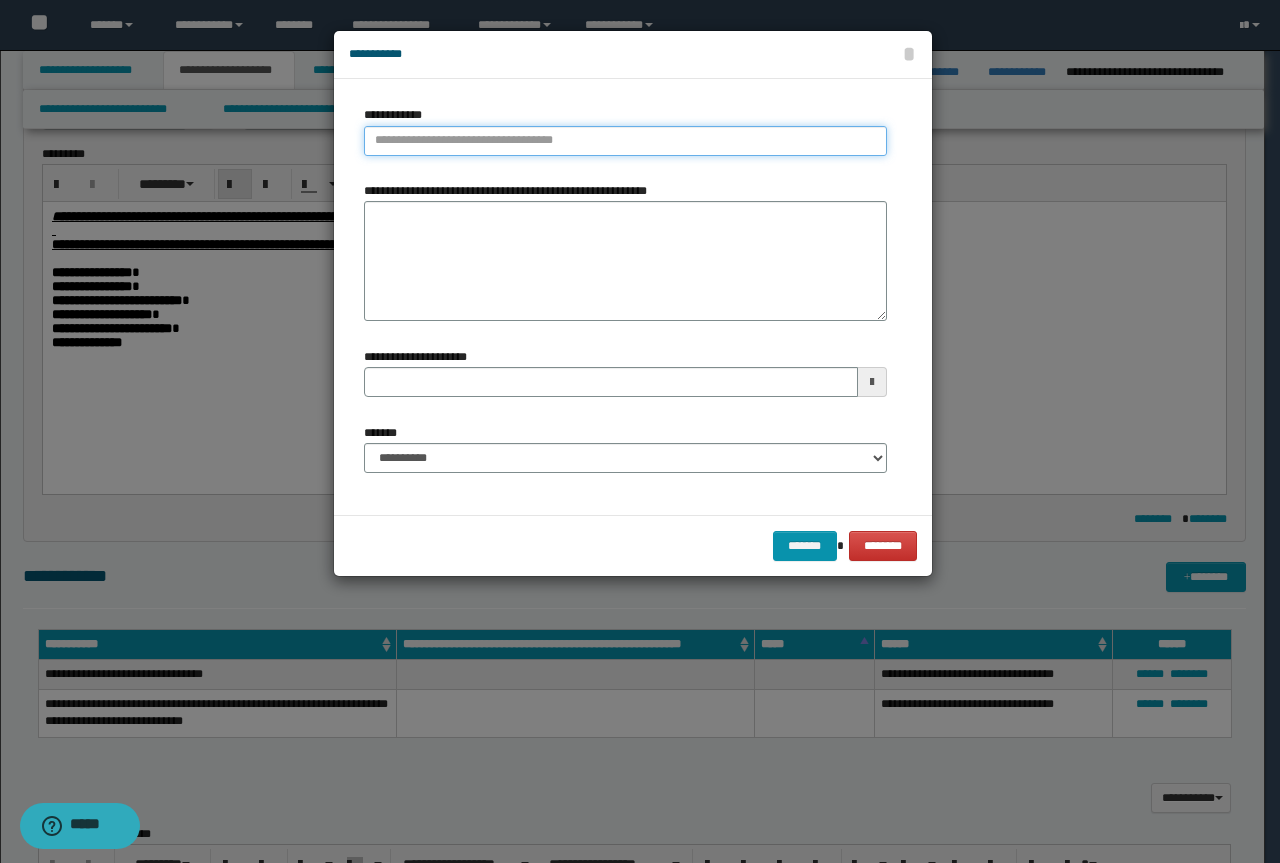 type on "**********" 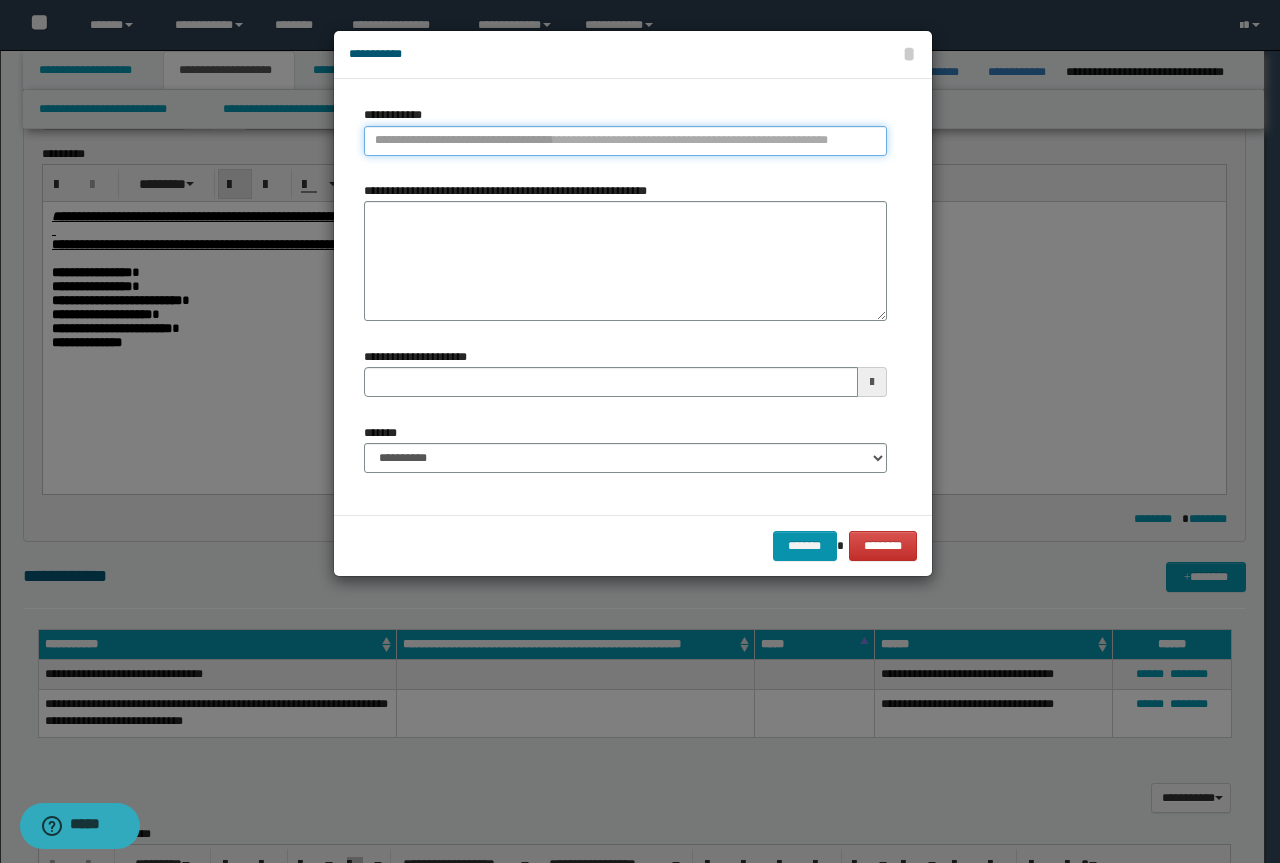click on "**********" at bounding box center [625, 141] 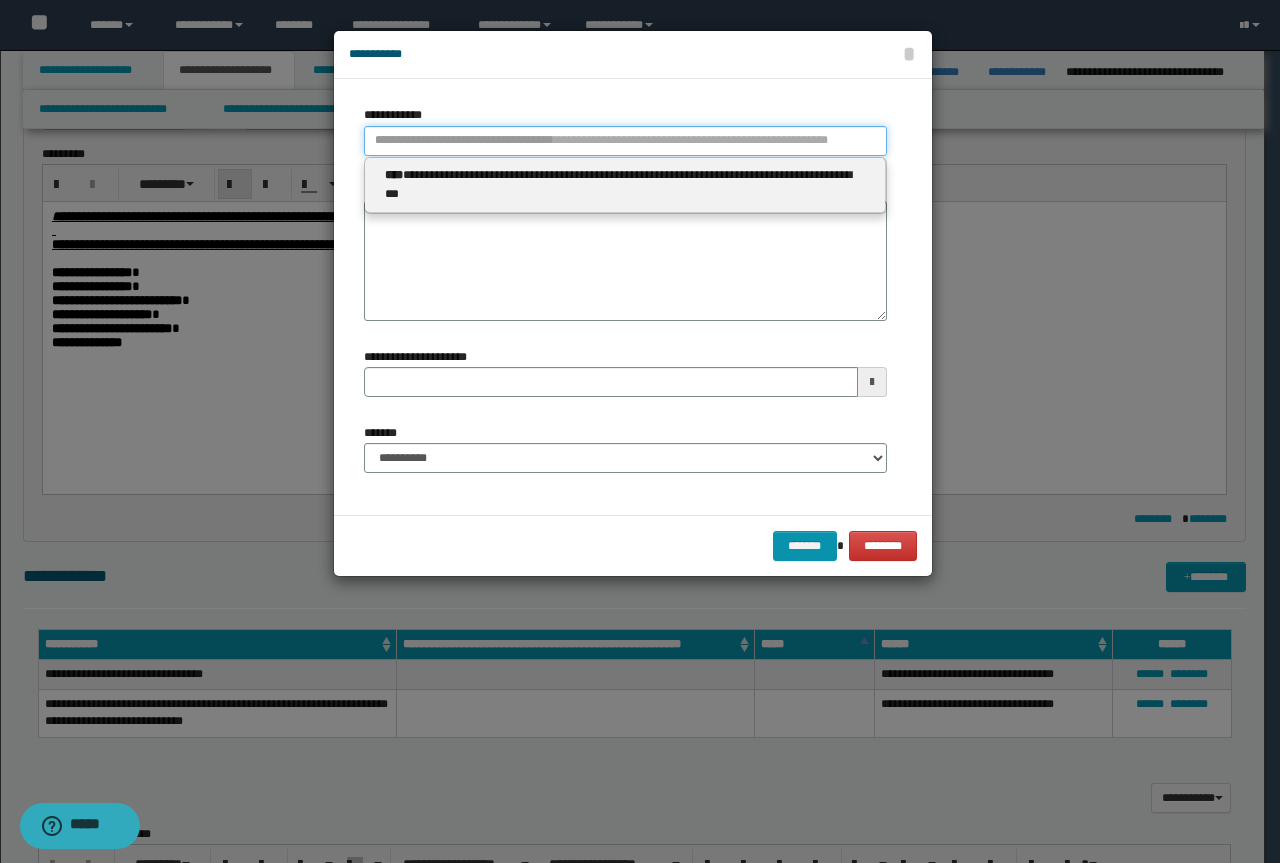 paste on "**********" 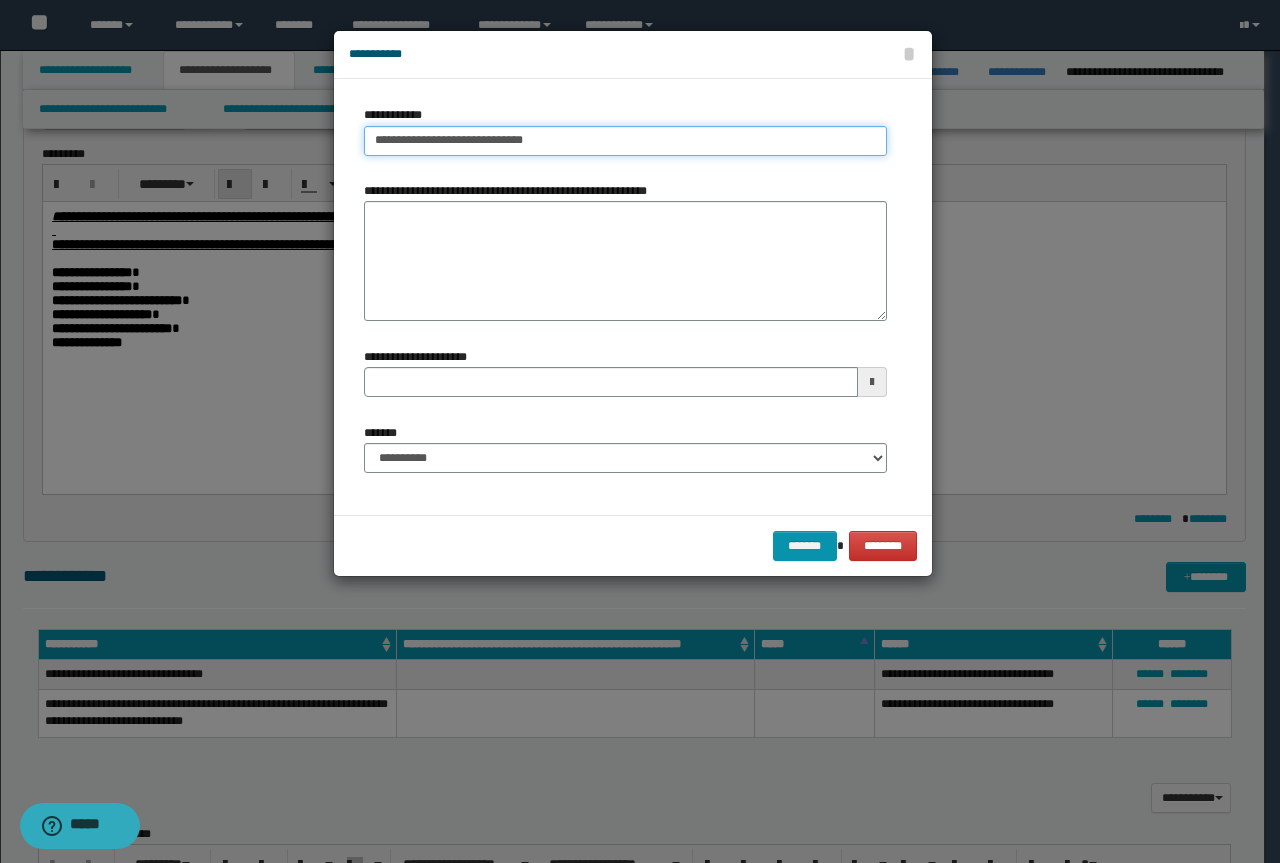 type on "**********" 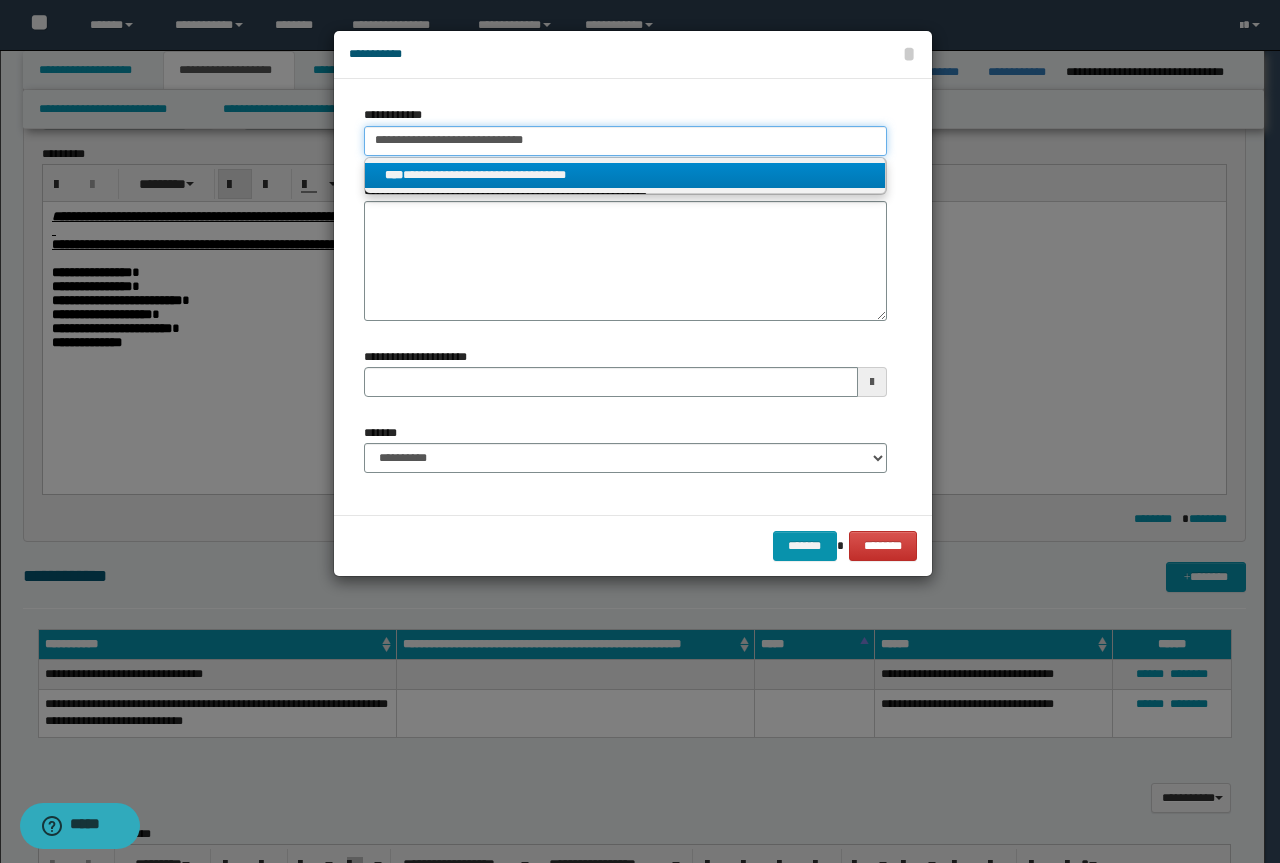 type on "**********" 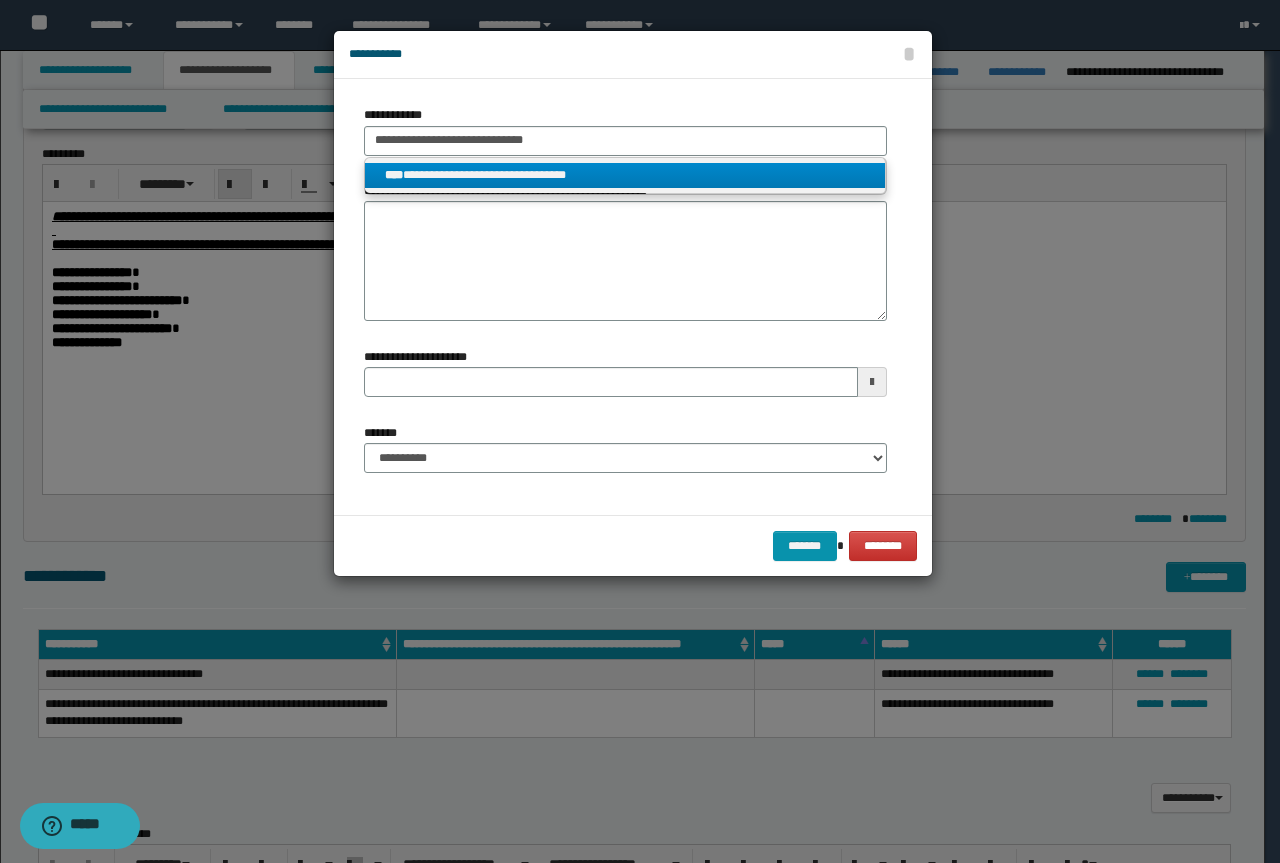 click on "**********" at bounding box center [625, 175] 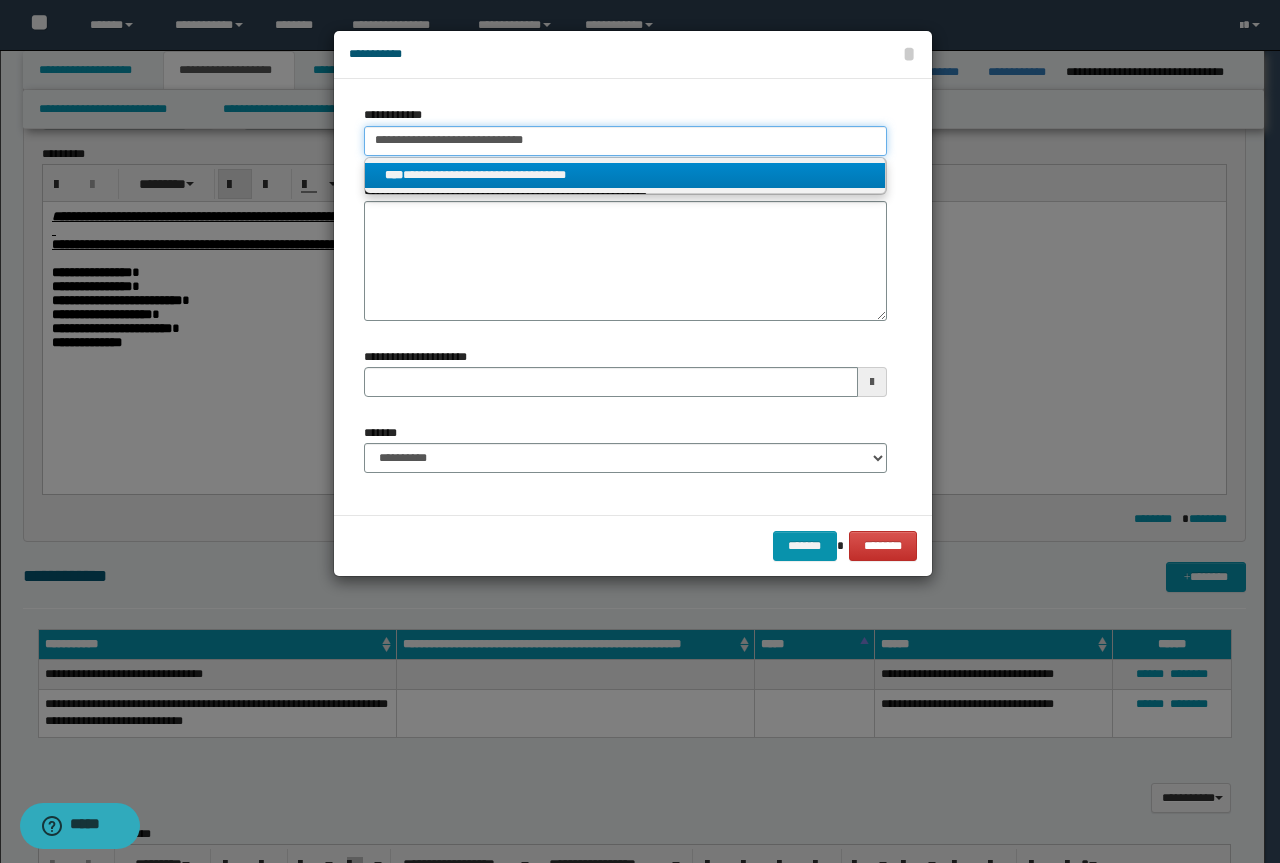 type 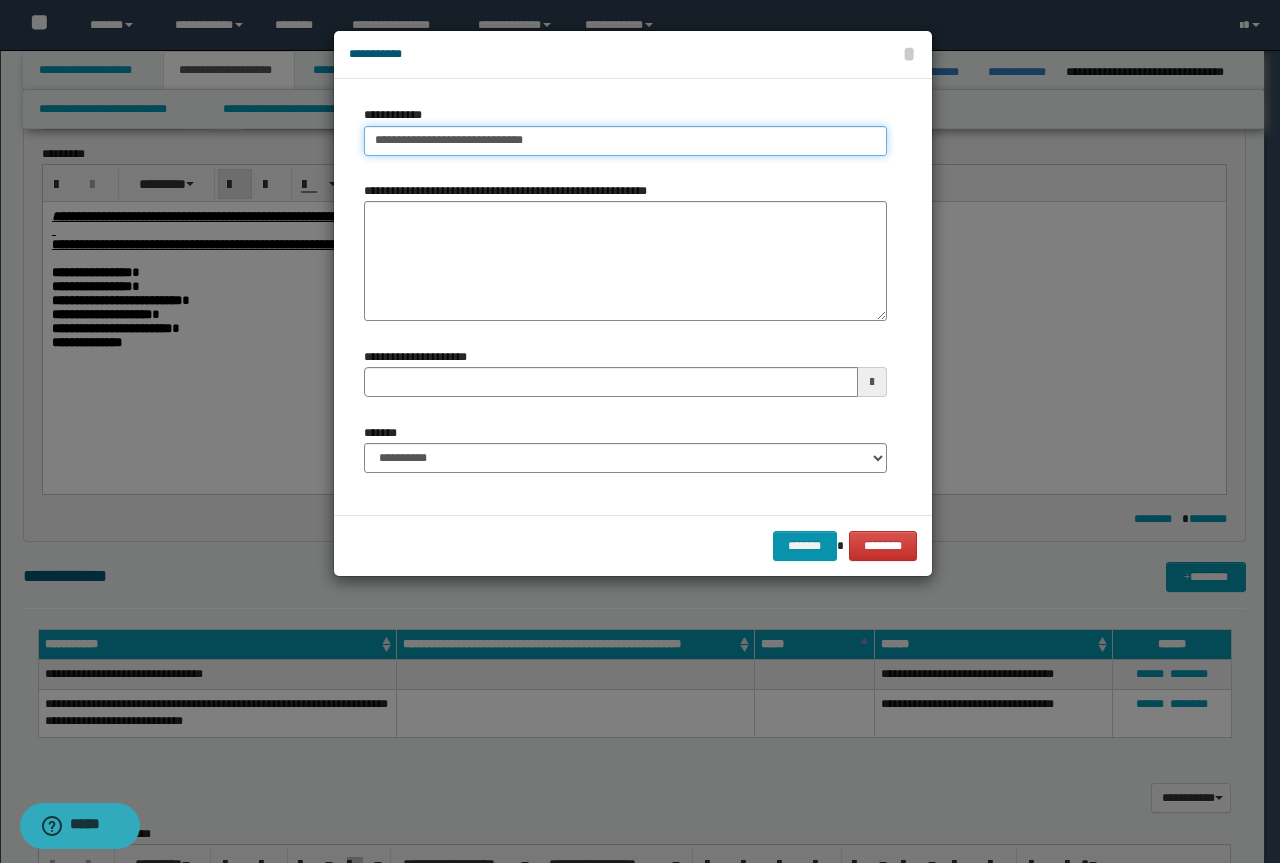 type 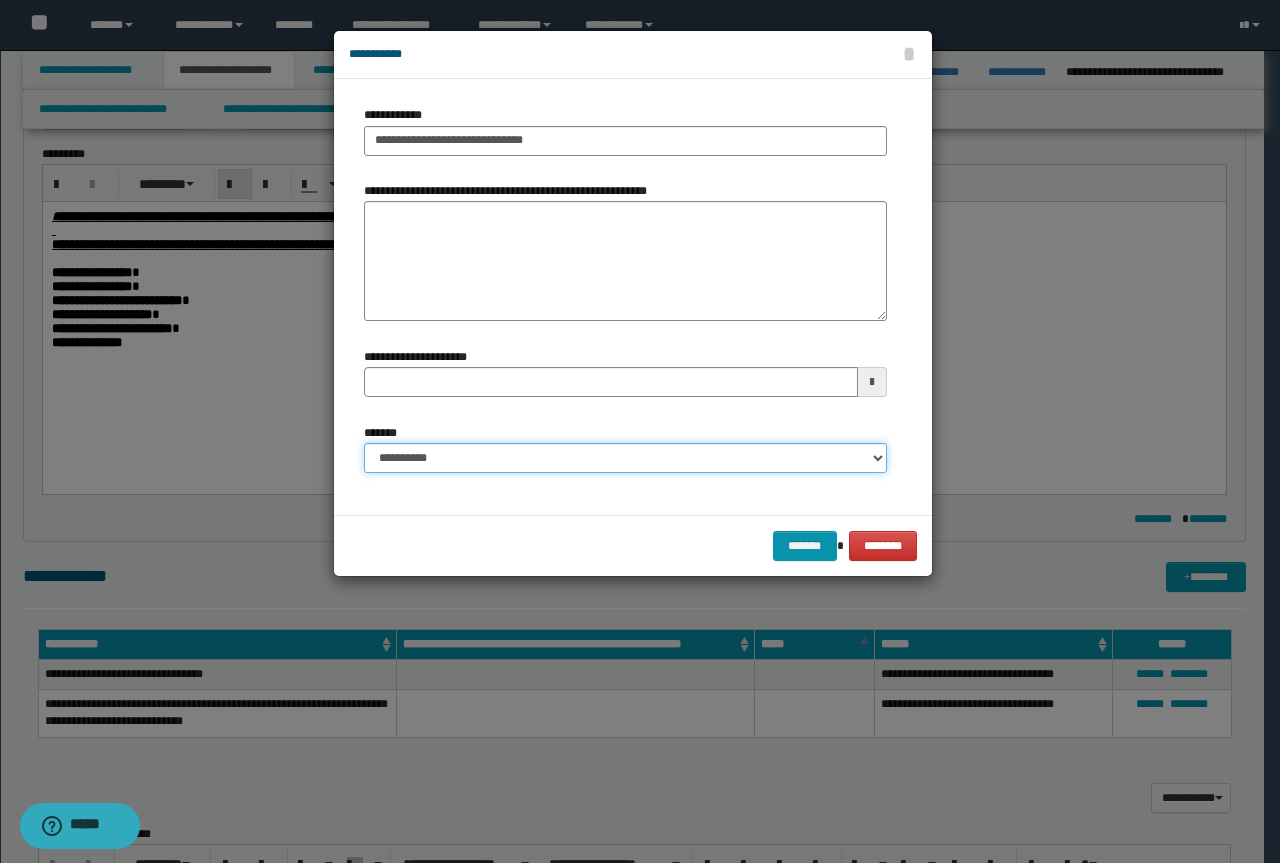 click on "**********" at bounding box center [625, 458] 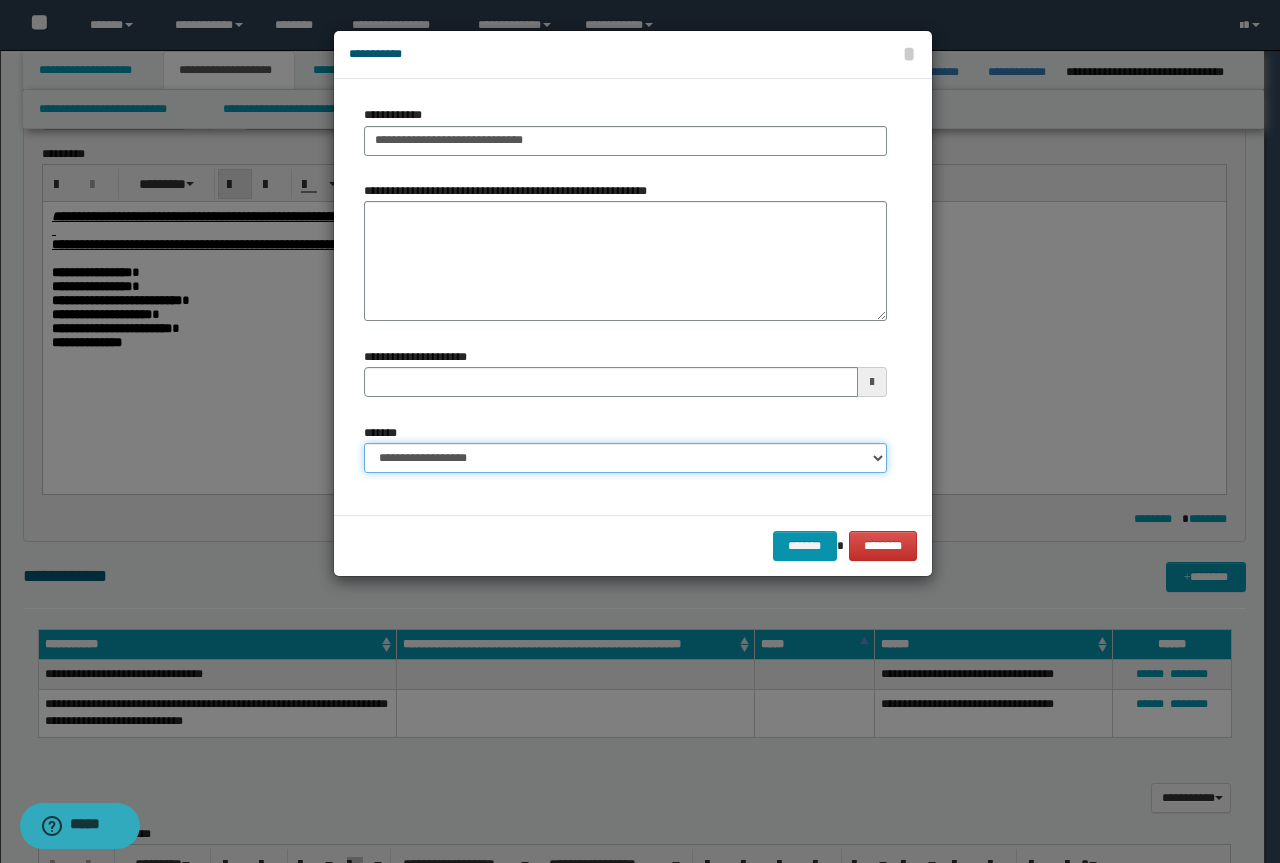 click on "**********" at bounding box center (625, 458) 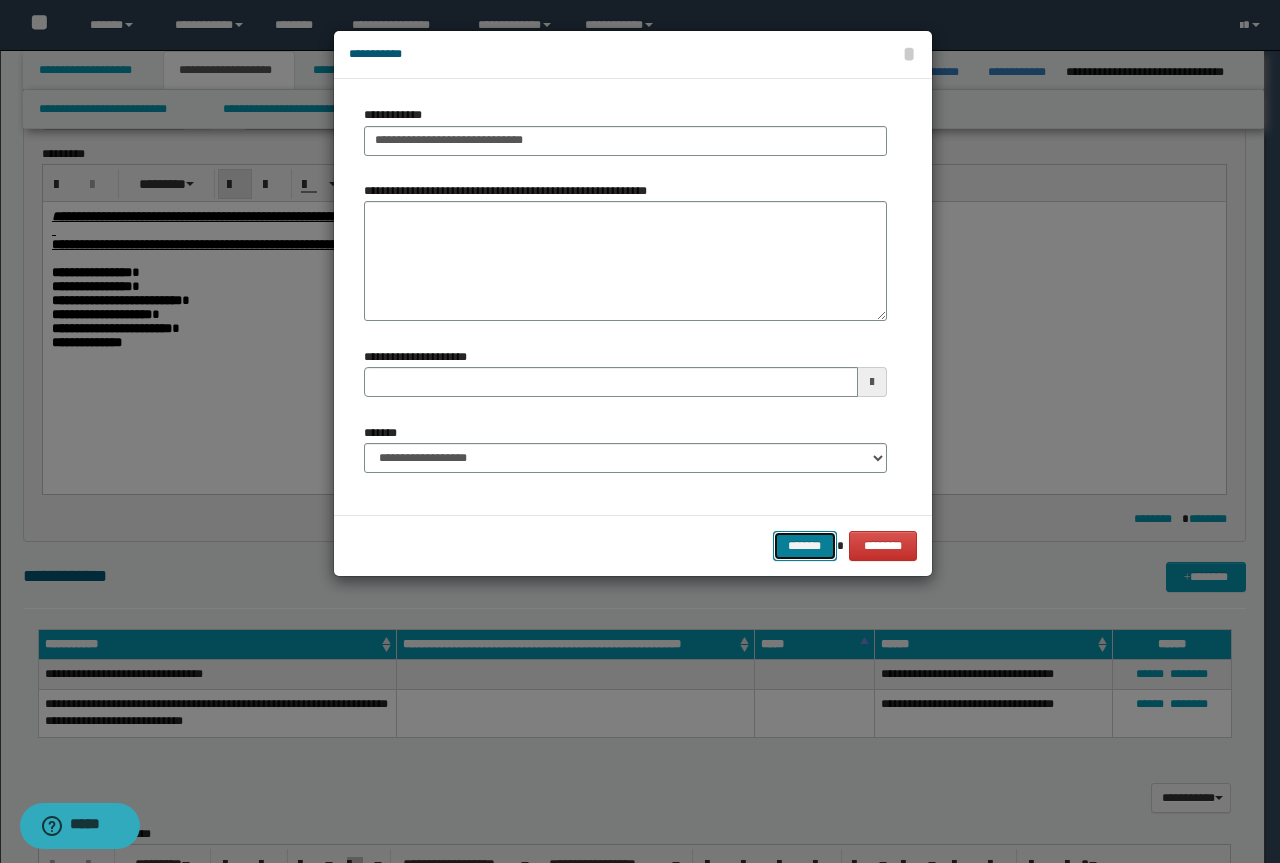 click on "*******" at bounding box center [805, 546] 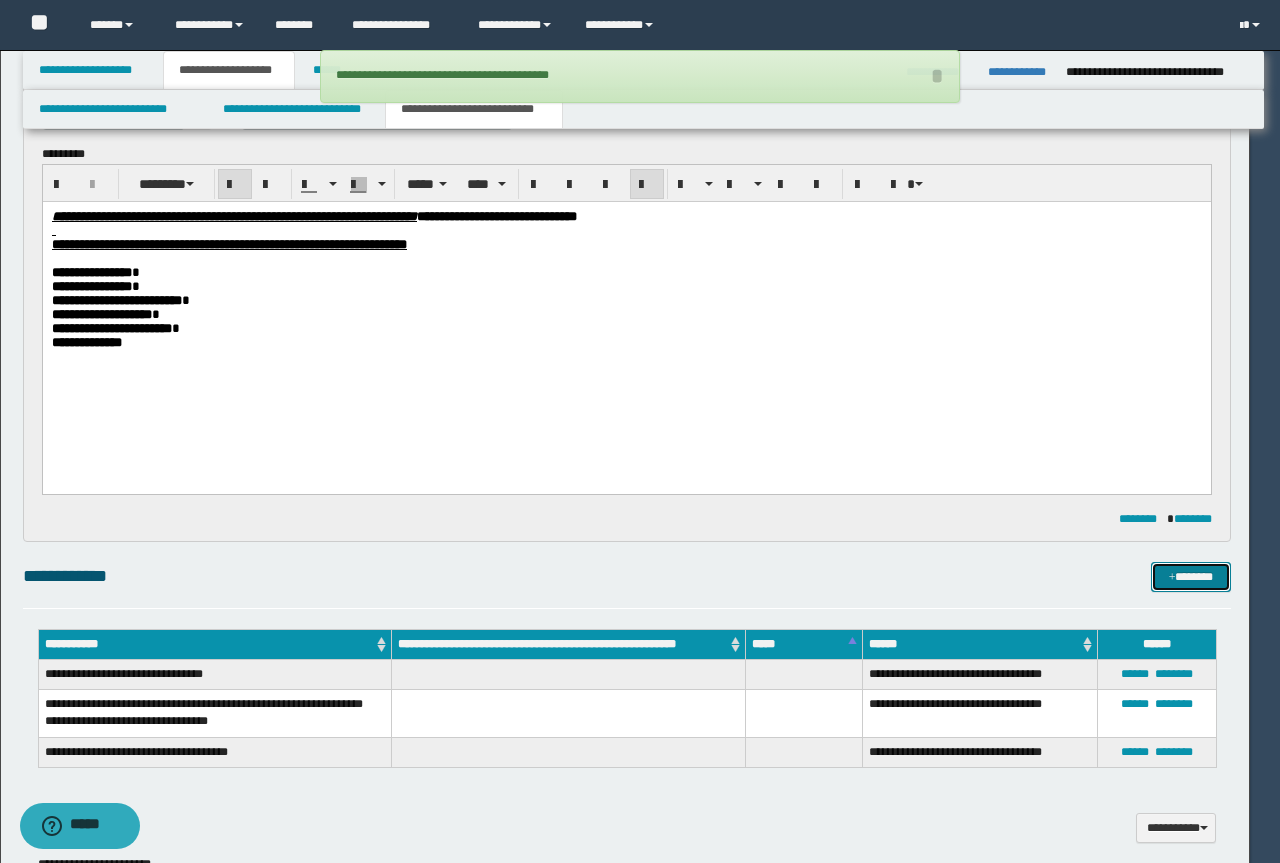 type 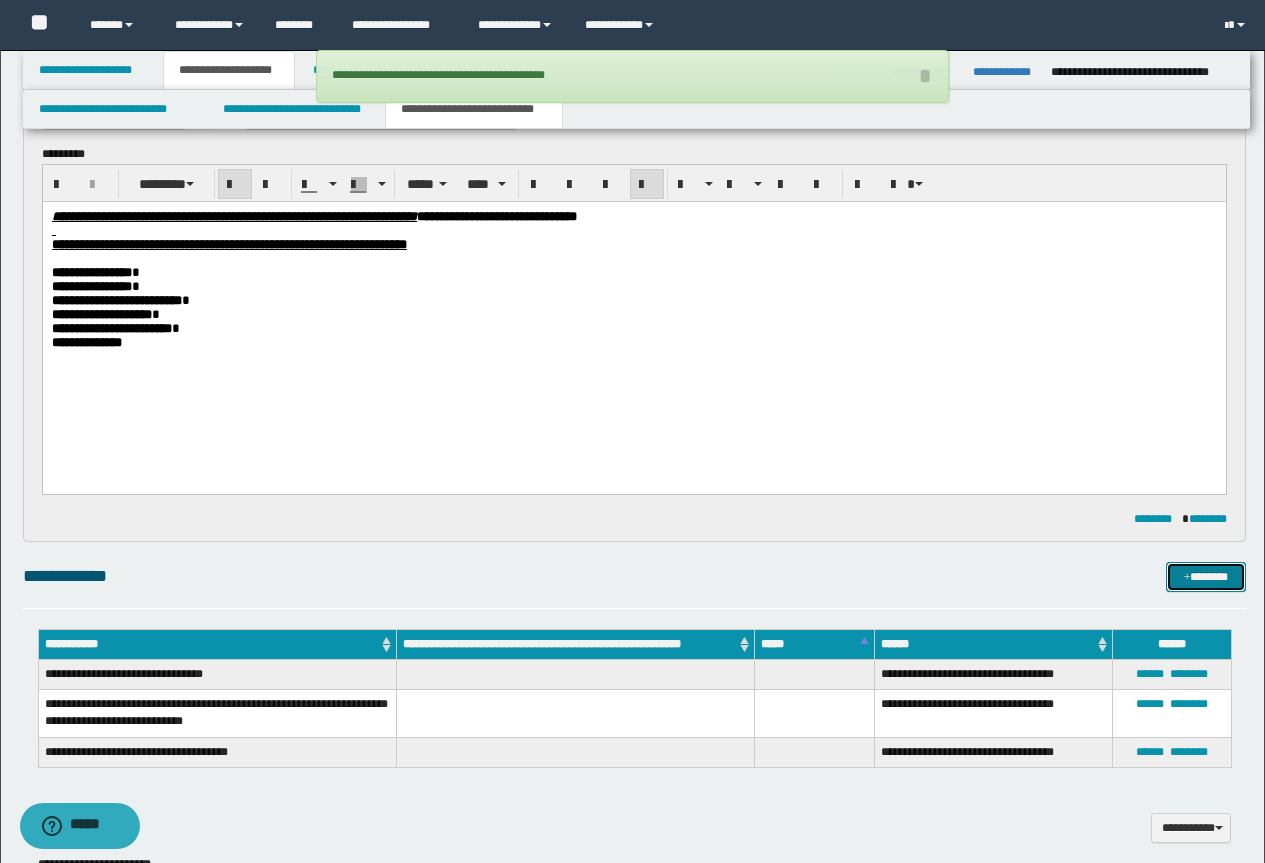 click at bounding box center [1187, 578] 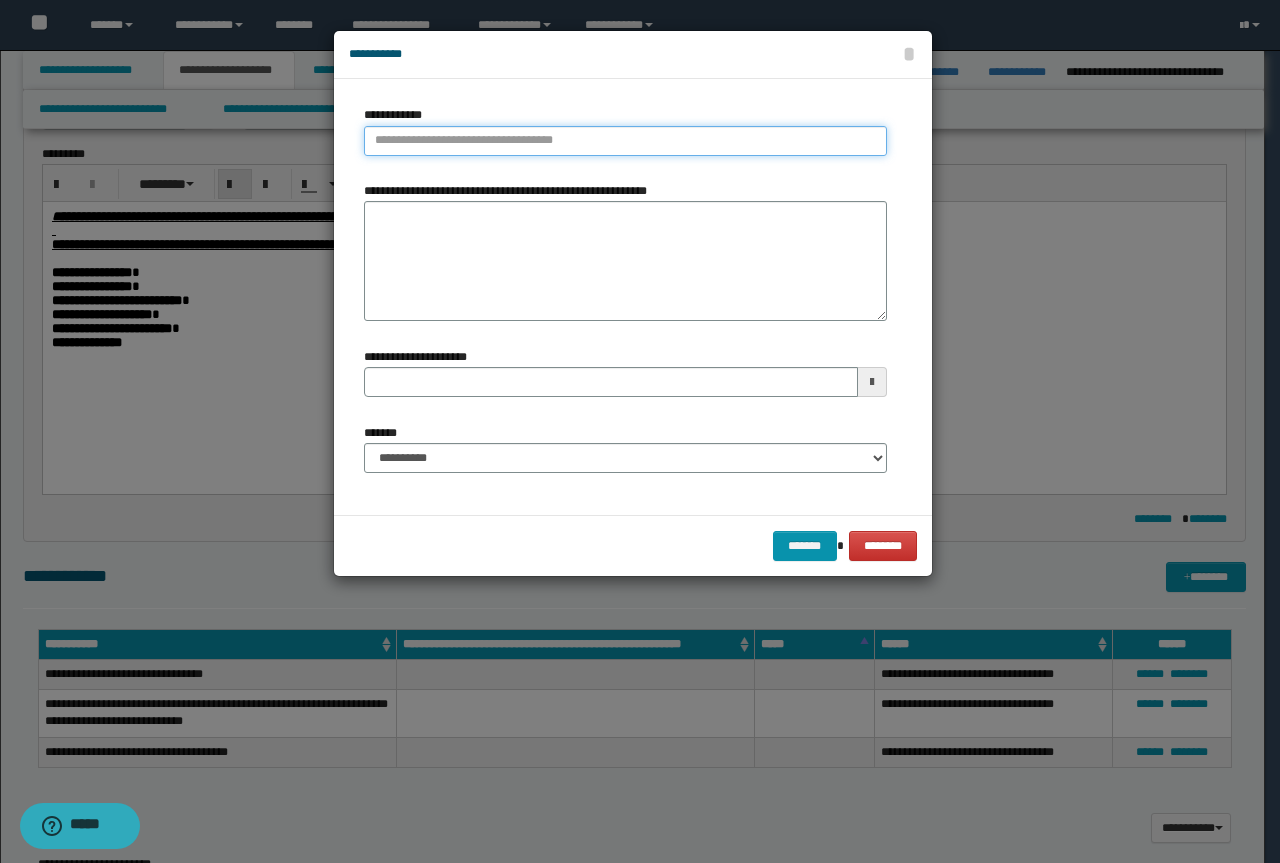 type on "**********" 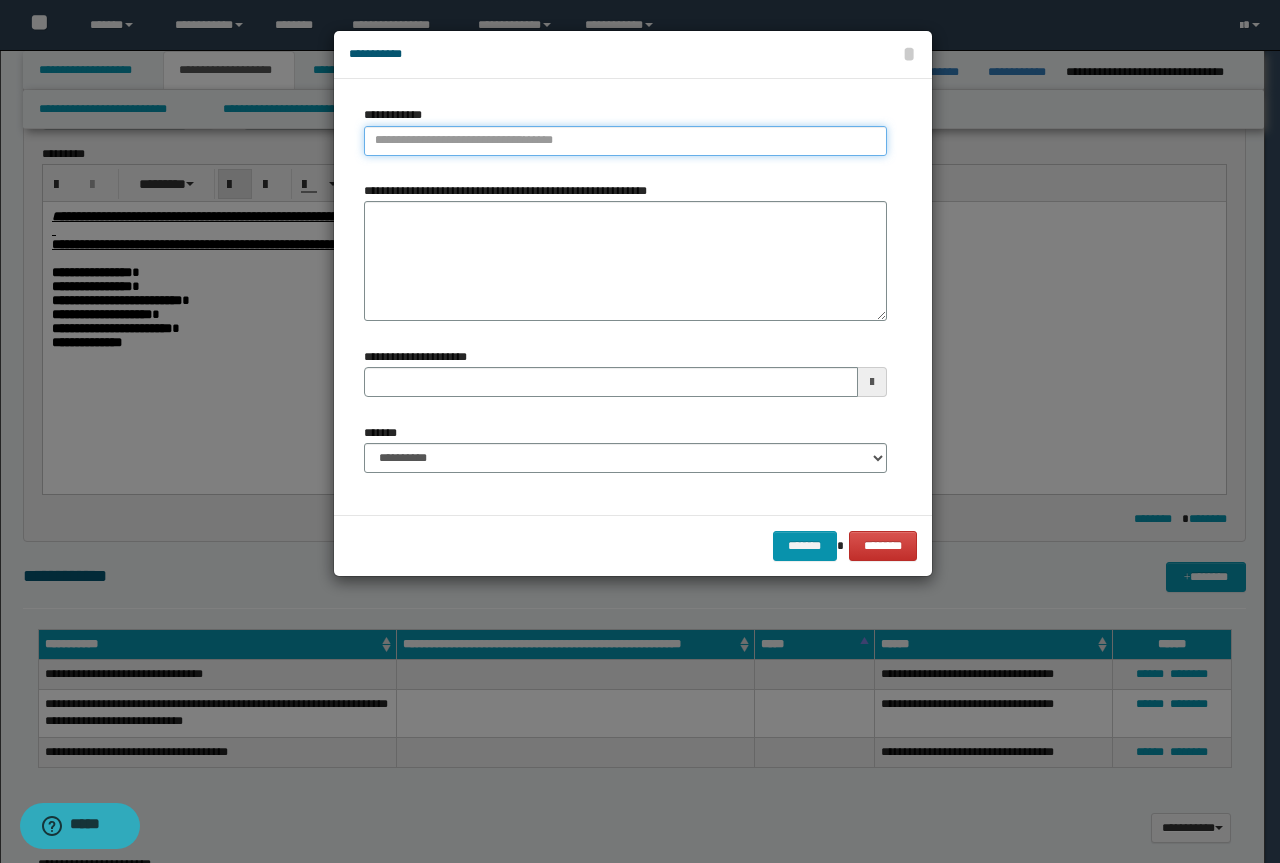 click on "**********" at bounding box center [625, 141] 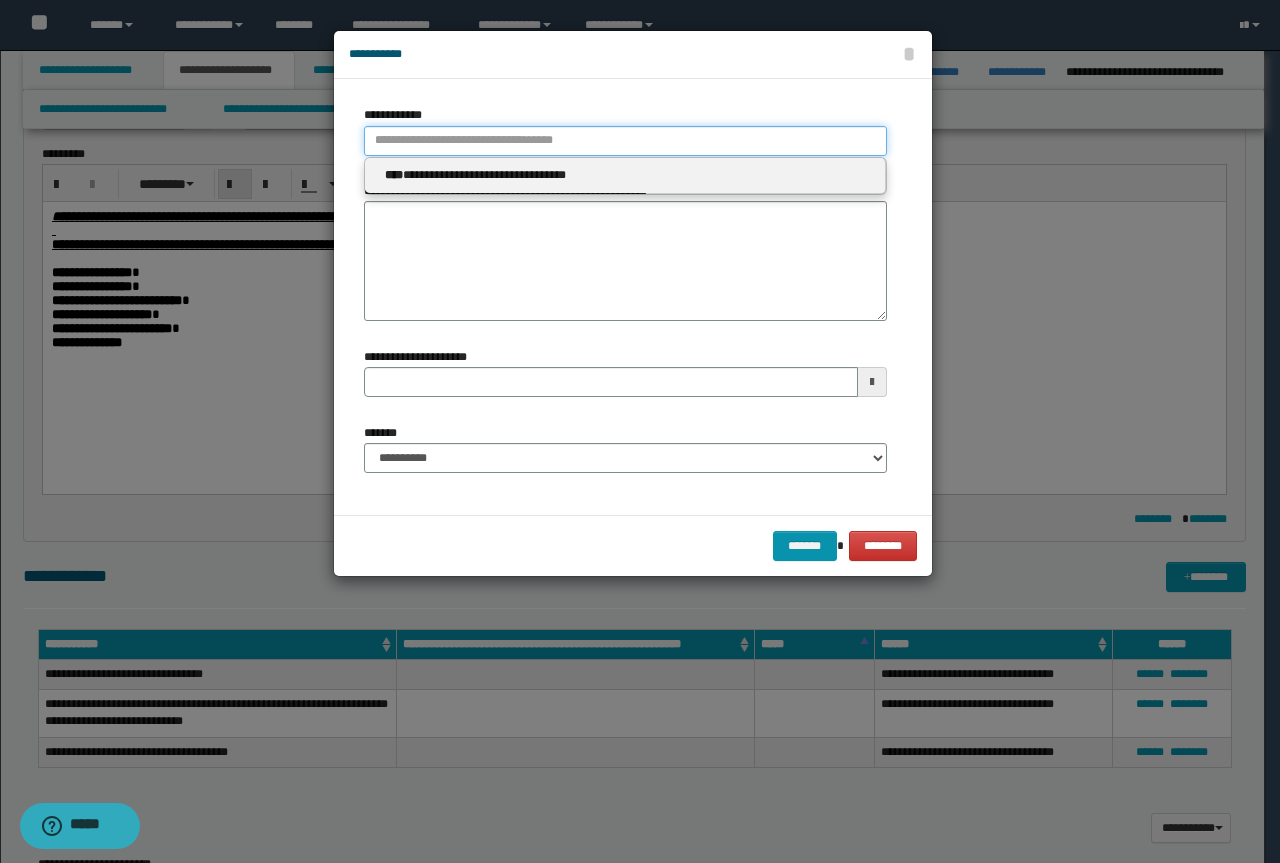 paste on "**********" 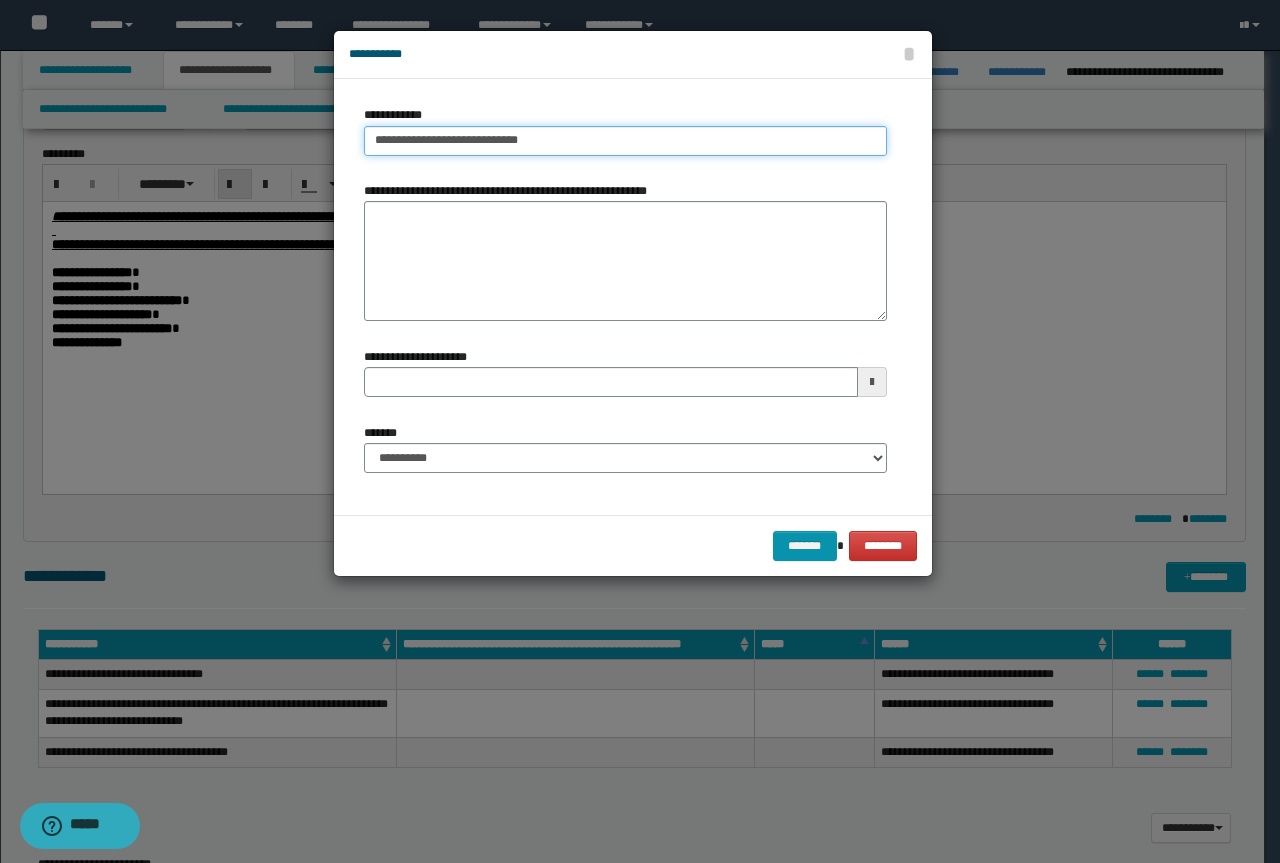 type on "**********" 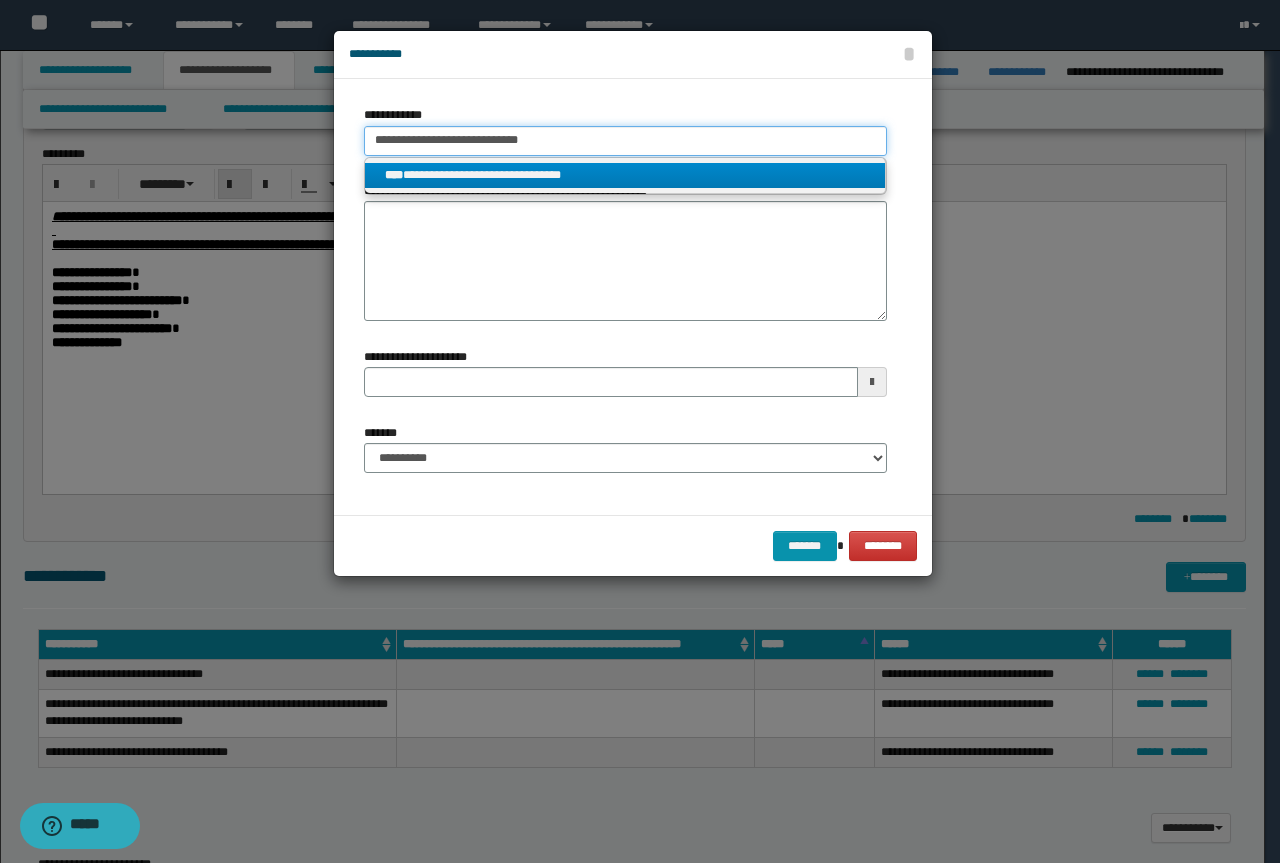 type on "**********" 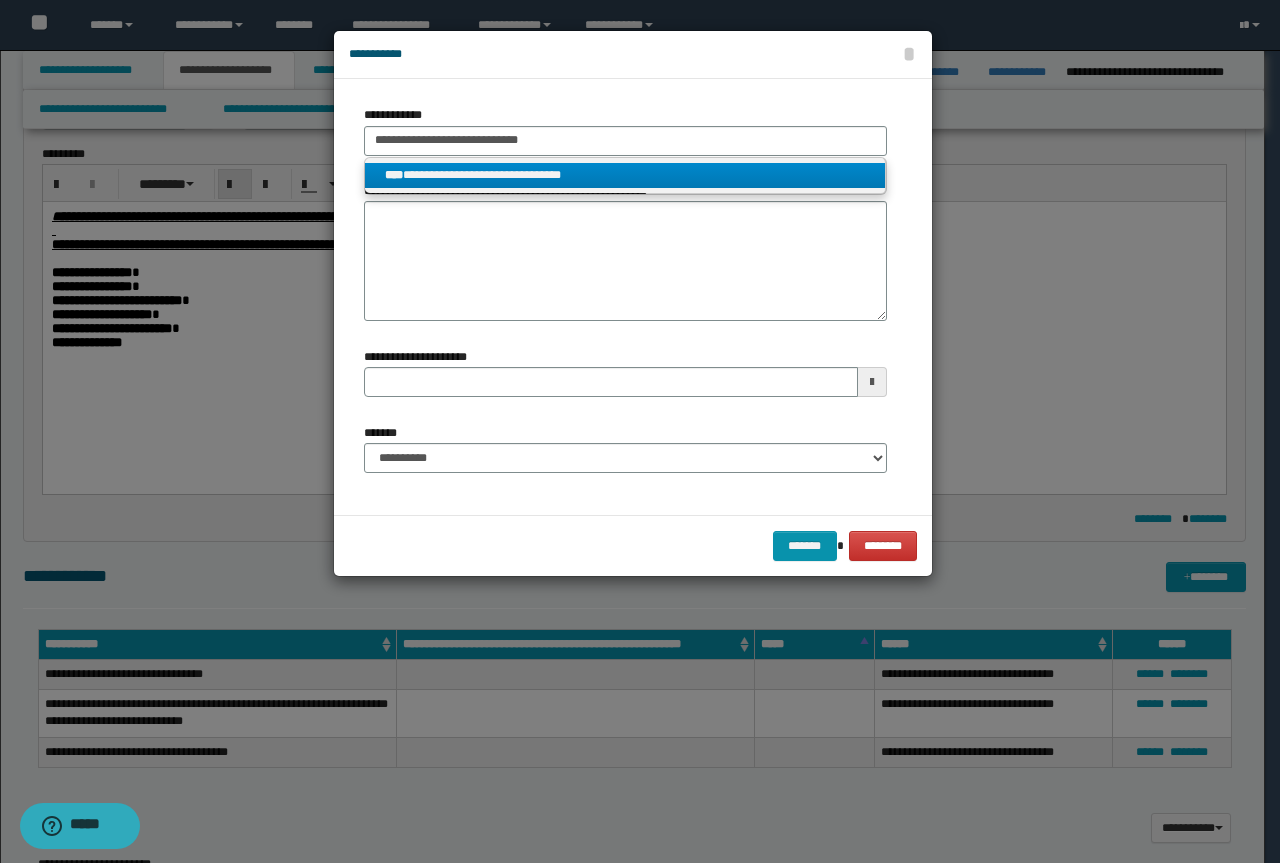 click on "**********" at bounding box center (625, 175) 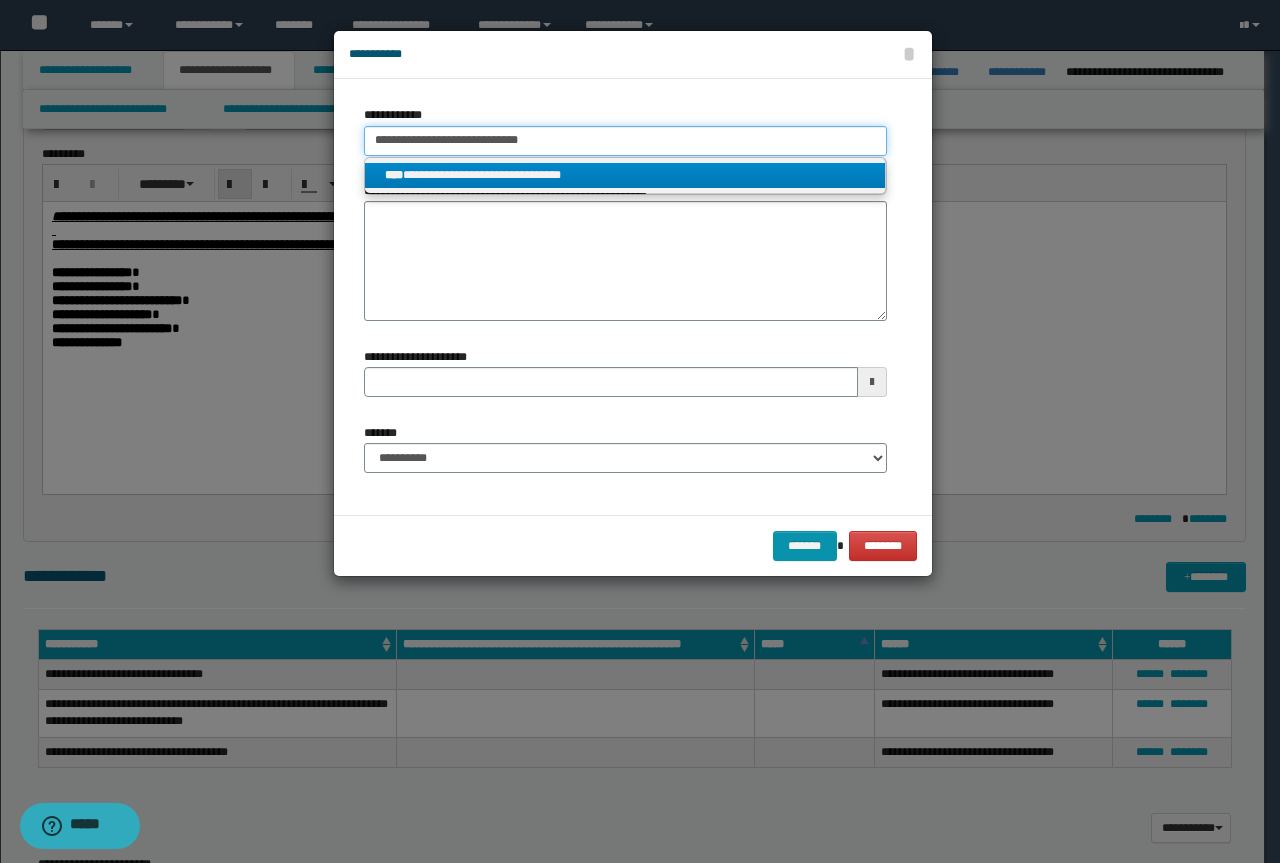 type 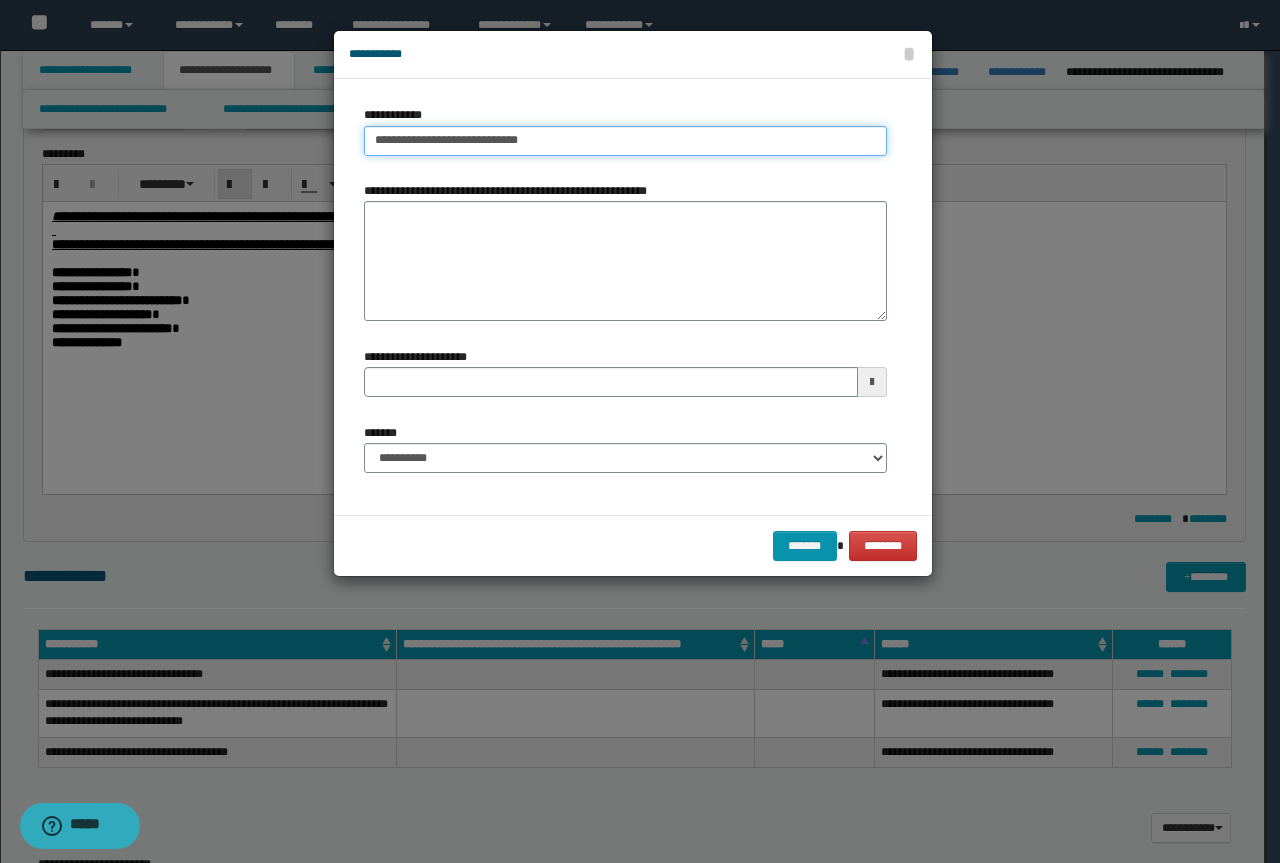 type 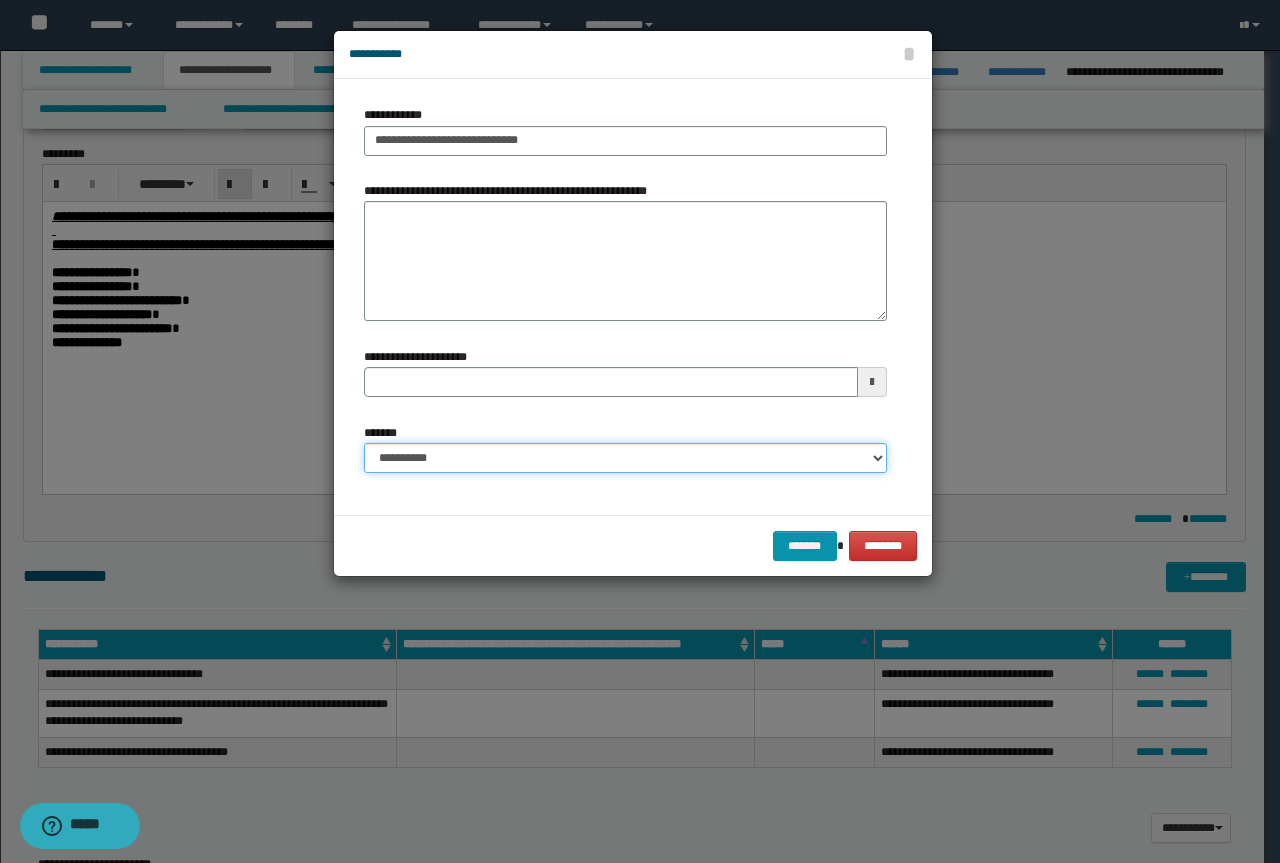 click on "**********" at bounding box center (625, 458) 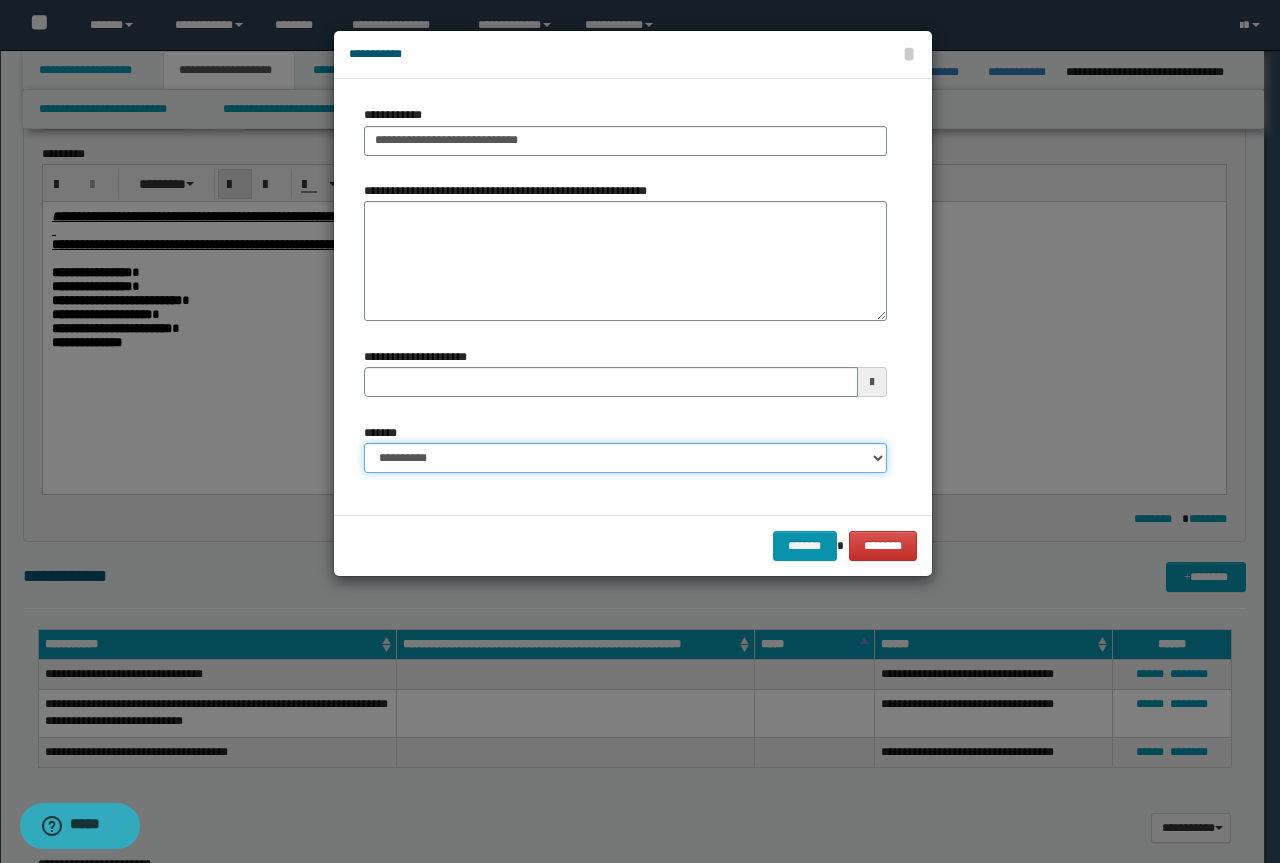 select on "*" 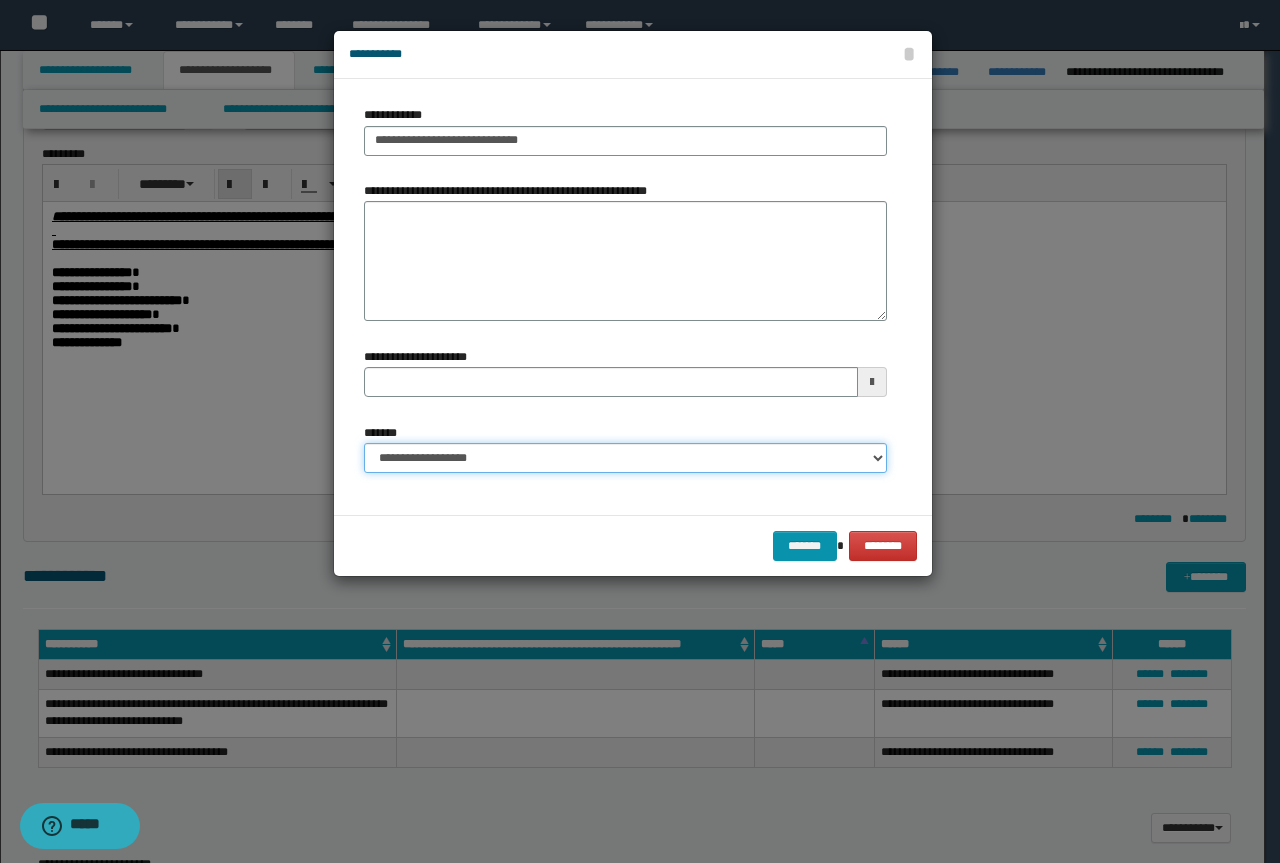 click on "**********" at bounding box center [625, 458] 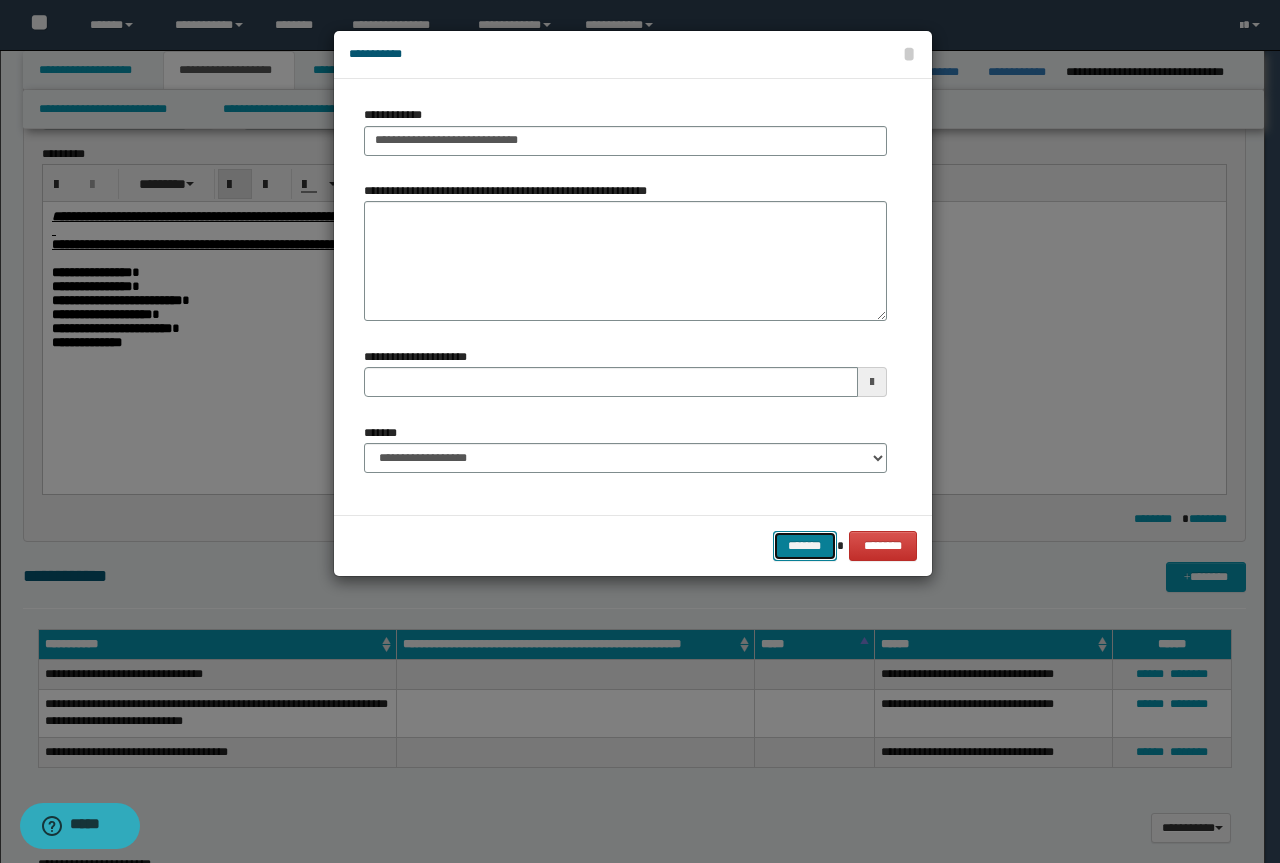 click on "*******" at bounding box center (805, 546) 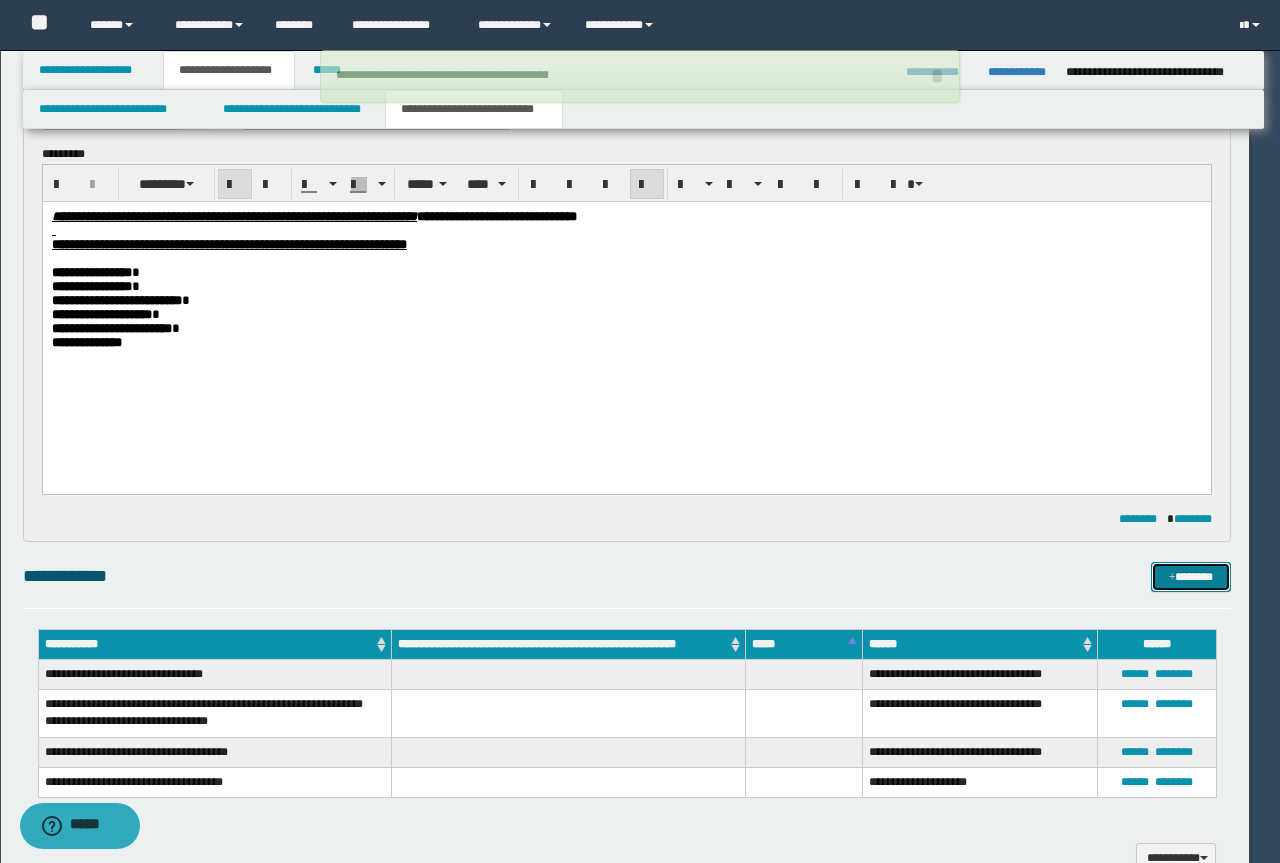 type 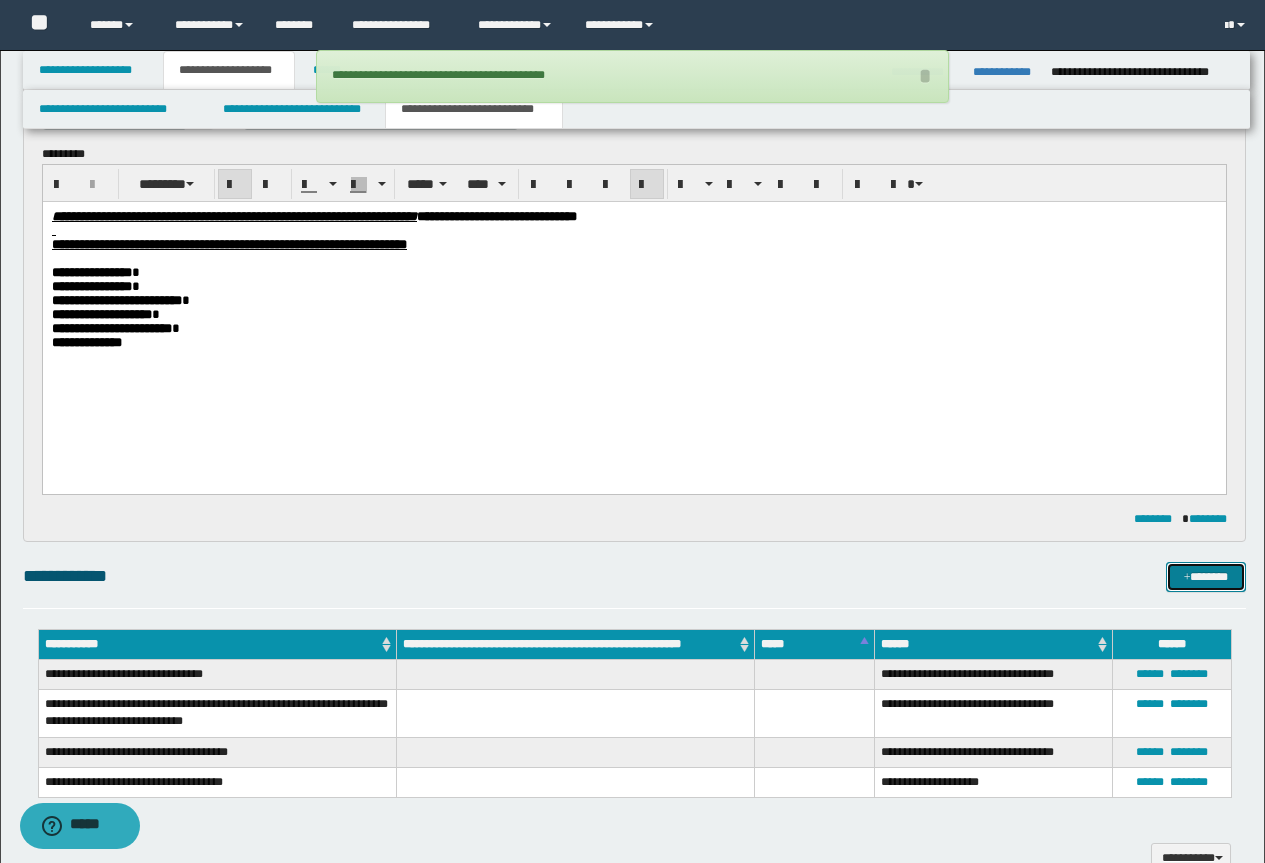 click on "*******" at bounding box center (1206, 577) 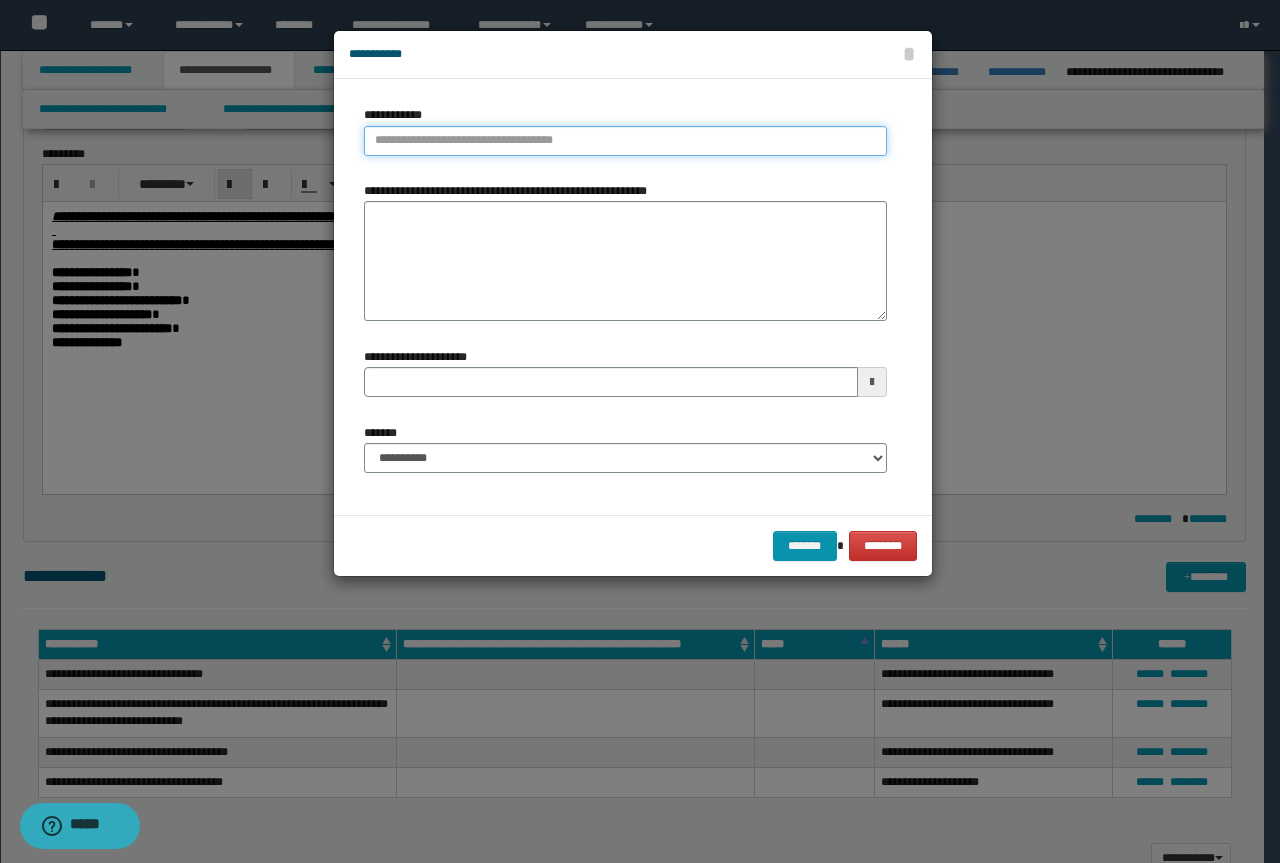 type on "**********" 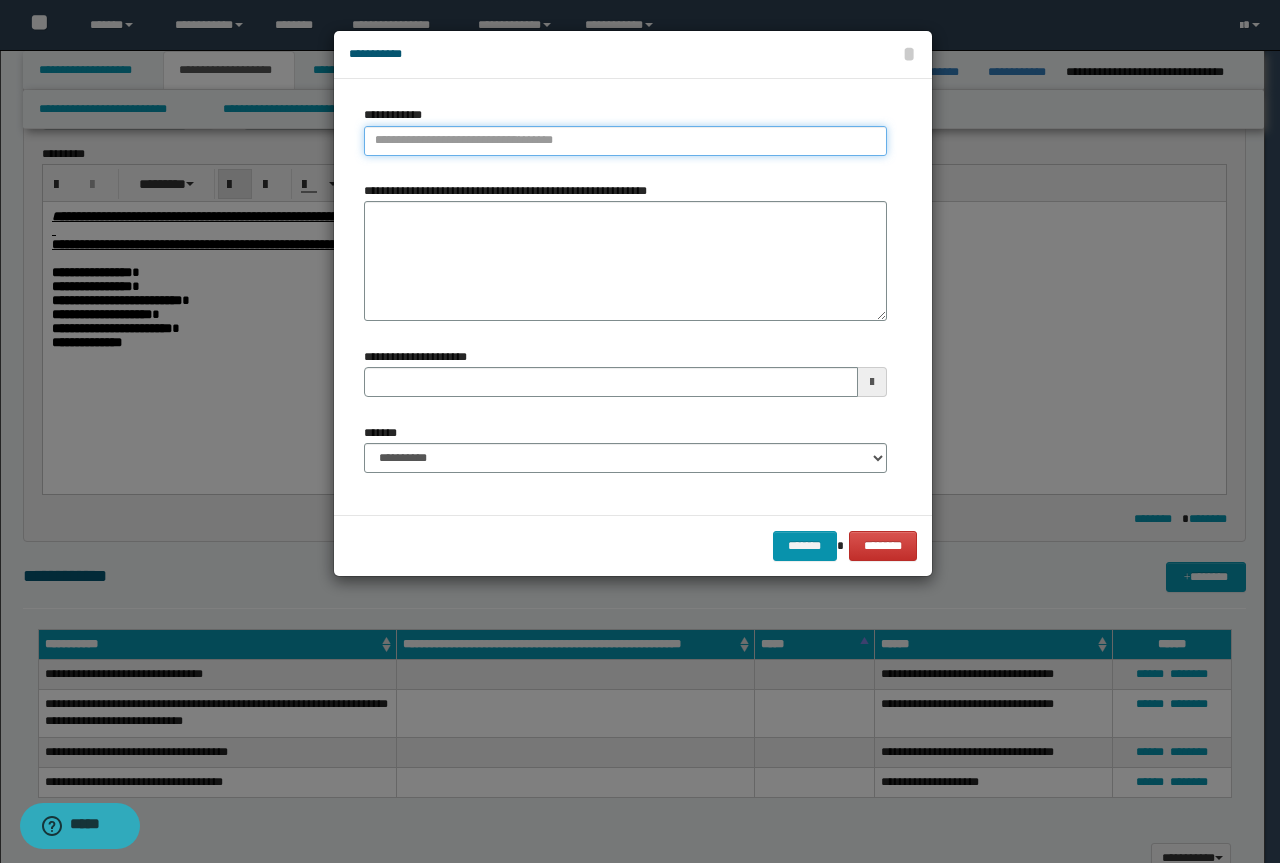 click on "**********" at bounding box center [625, 141] 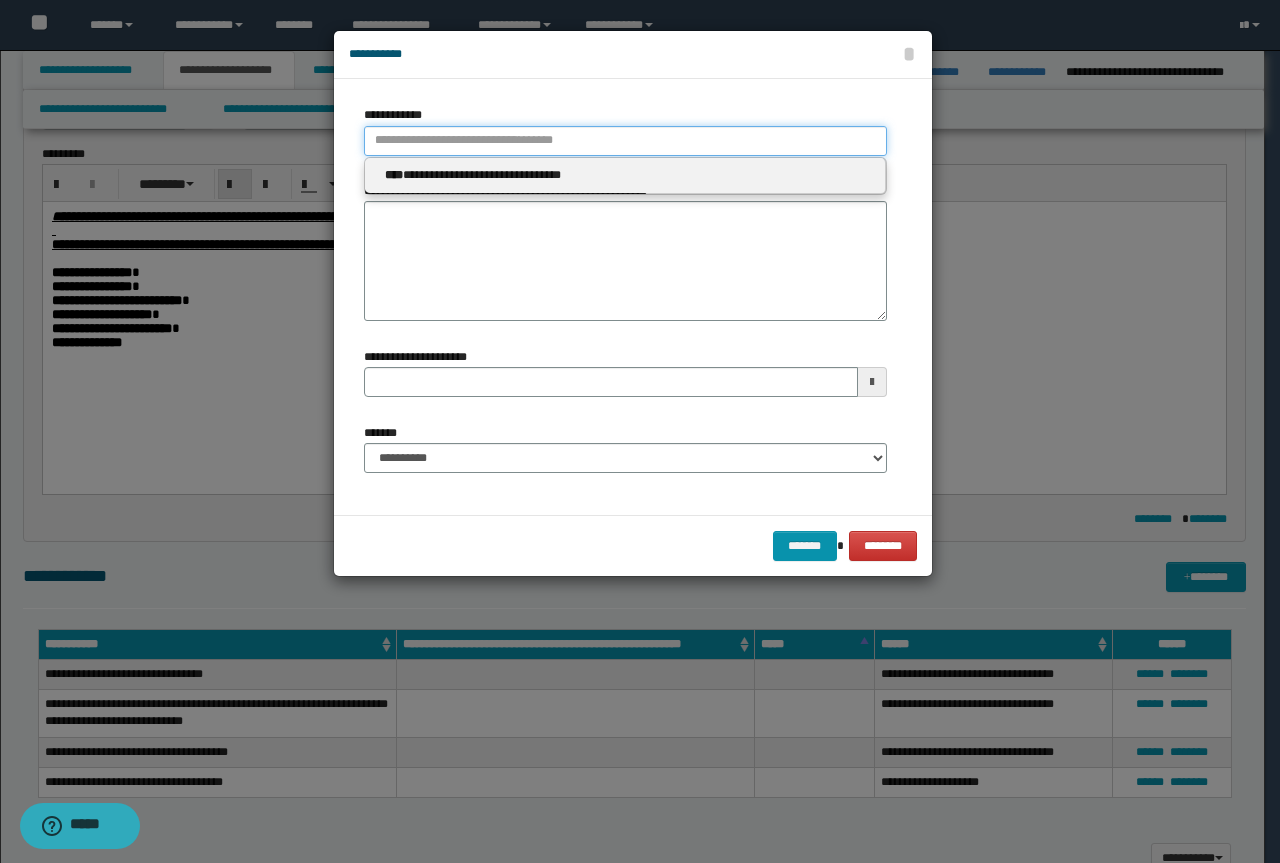 paste on "**********" 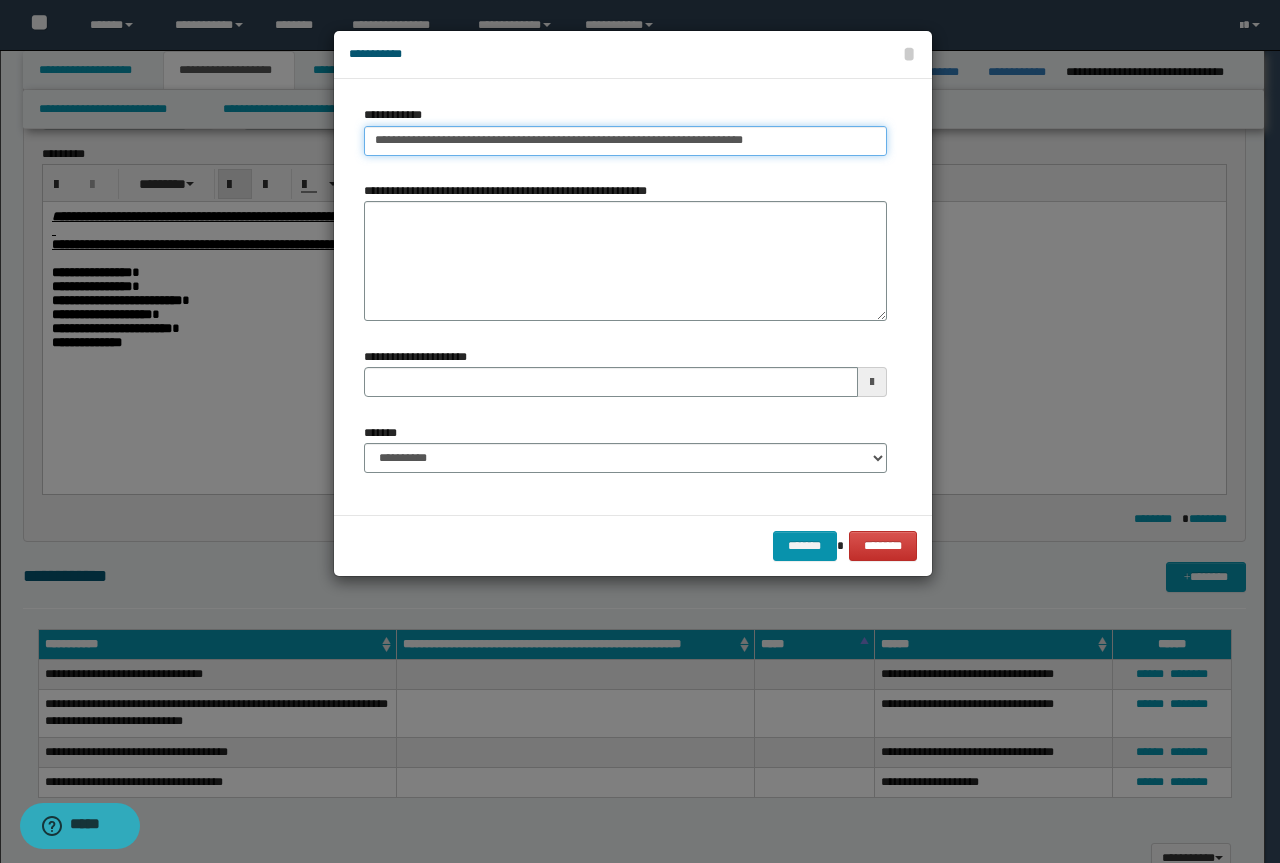 type on "**********" 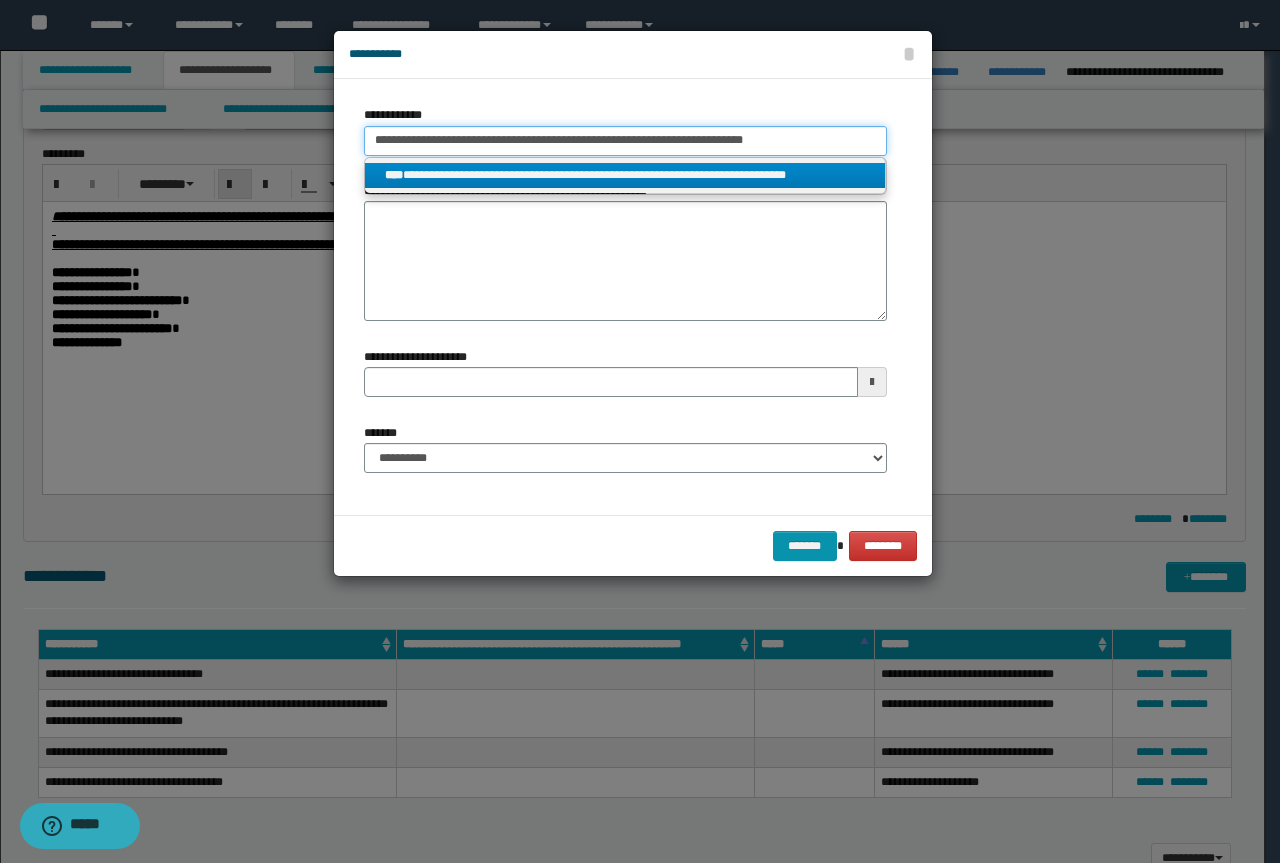 type on "**********" 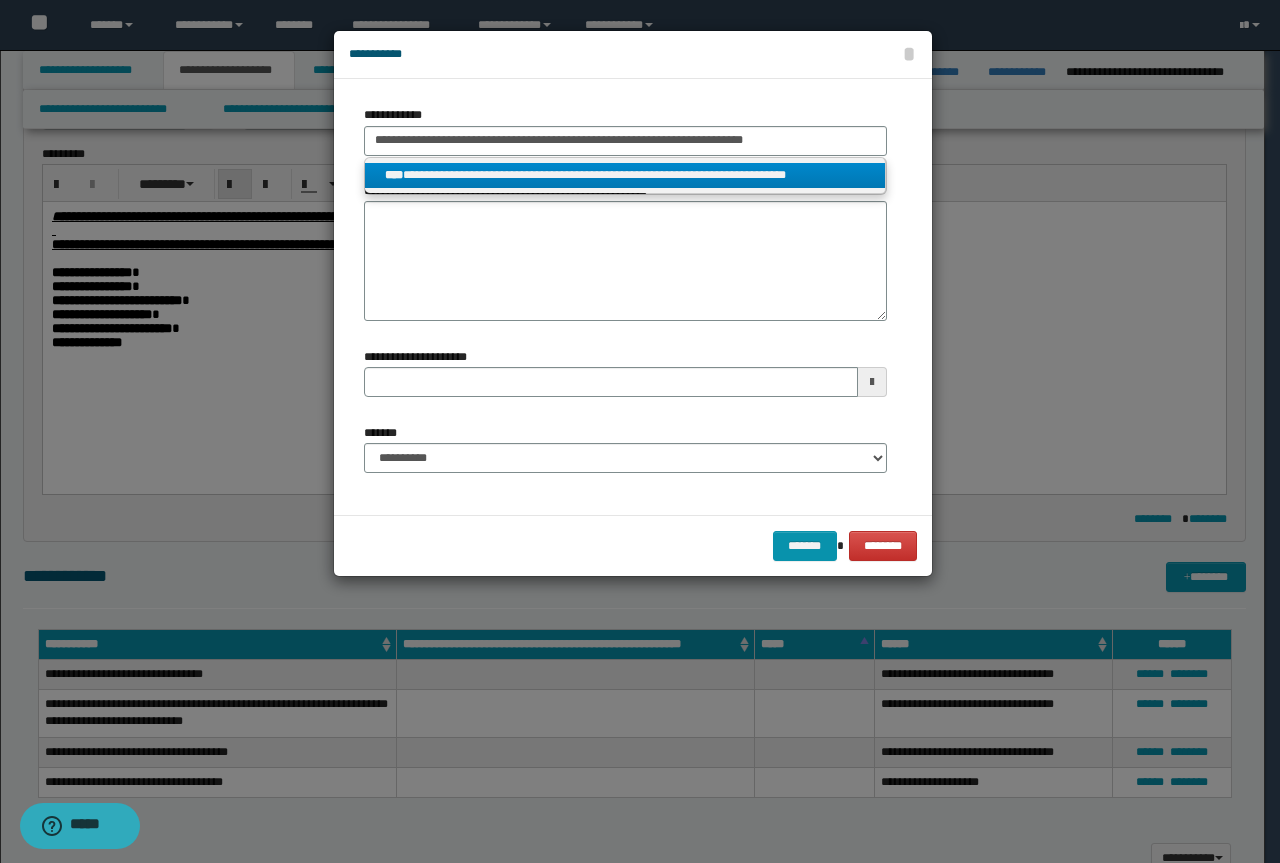 click on "**********" at bounding box center [625, 175] 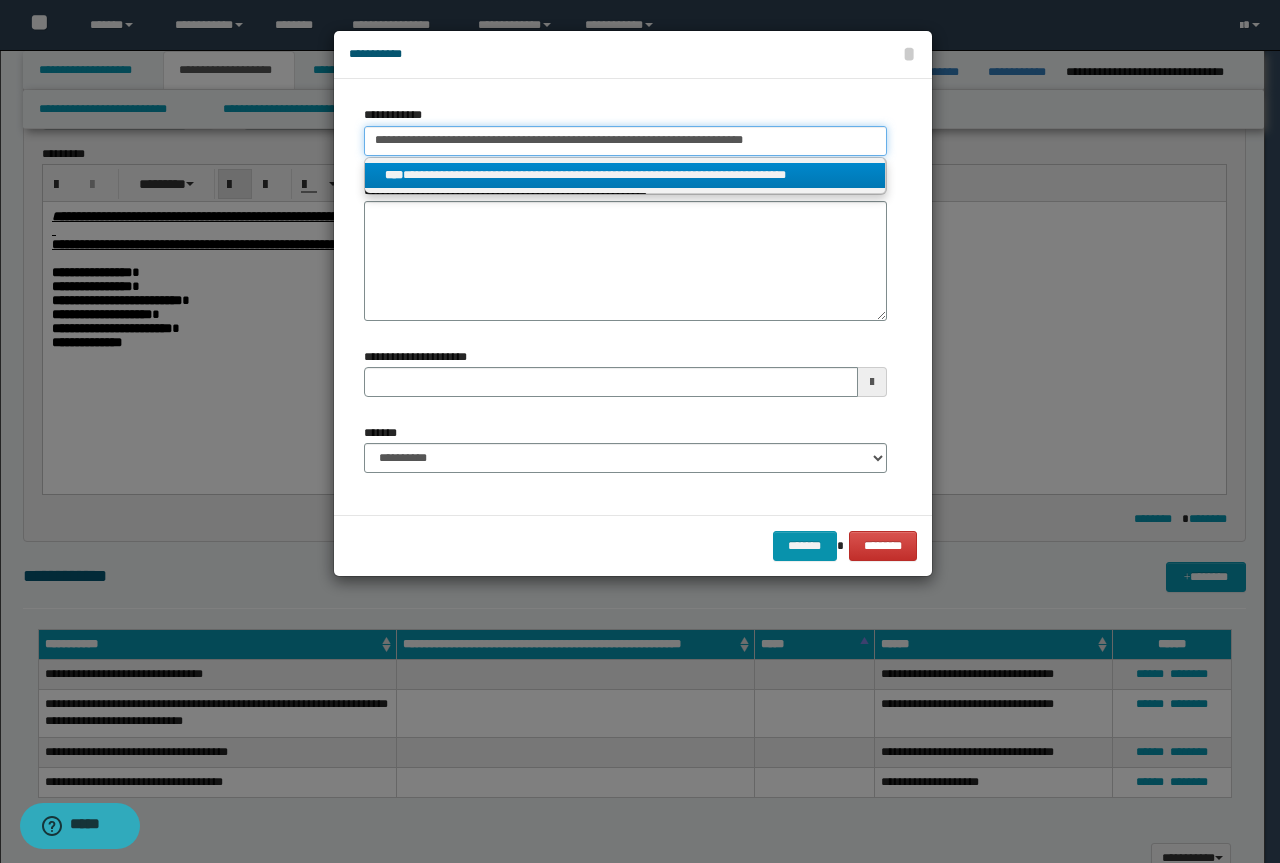 type 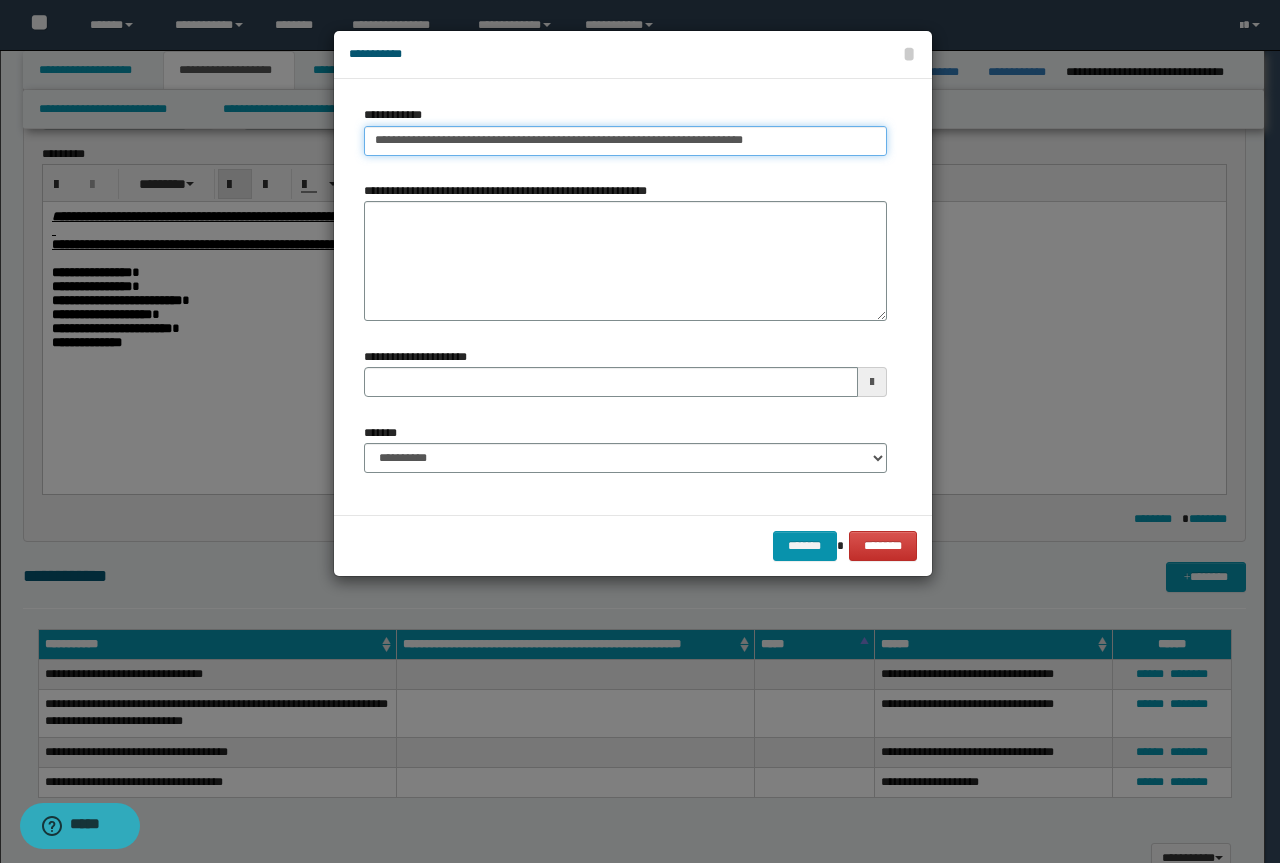 type 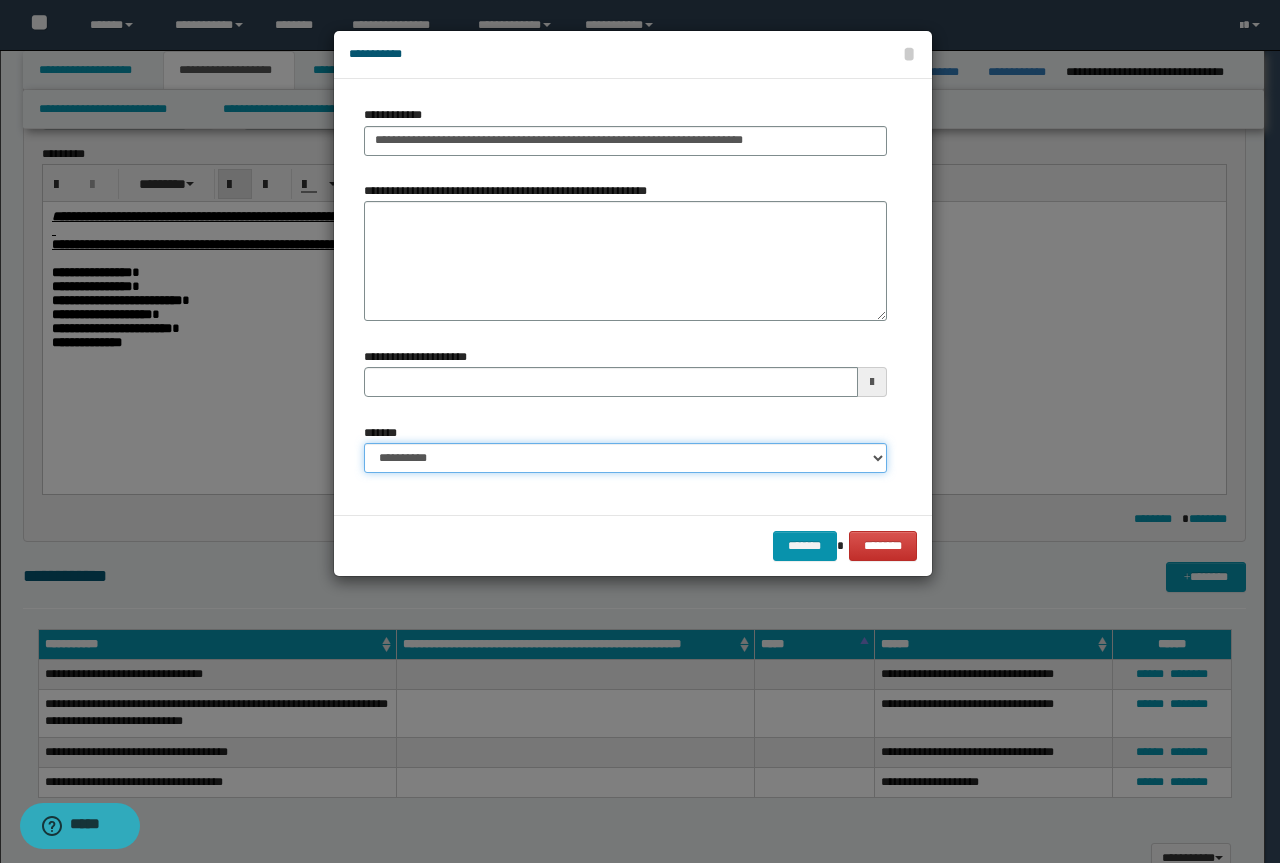 click on "**********" at bounding box center [625, 458] 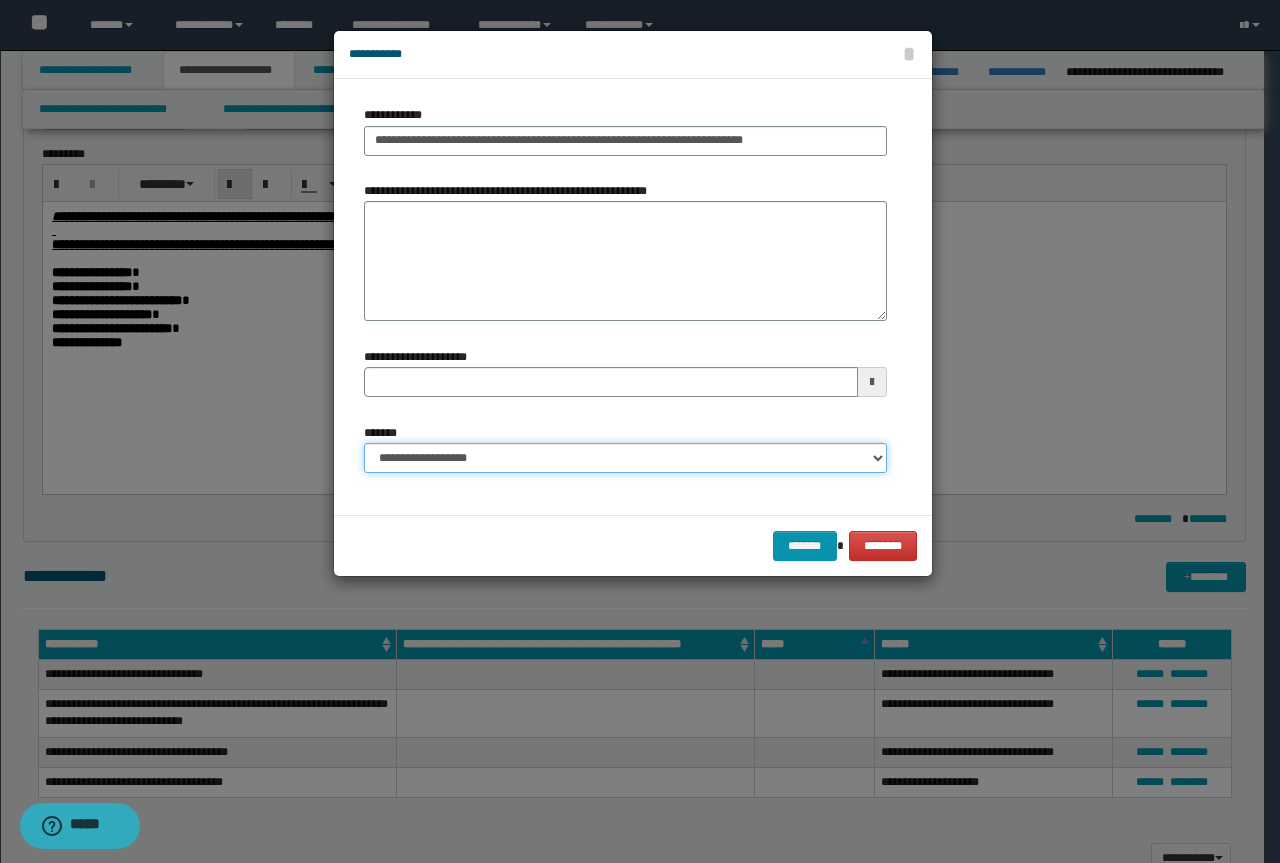 click on "**********" at bounding box center [625, 458] 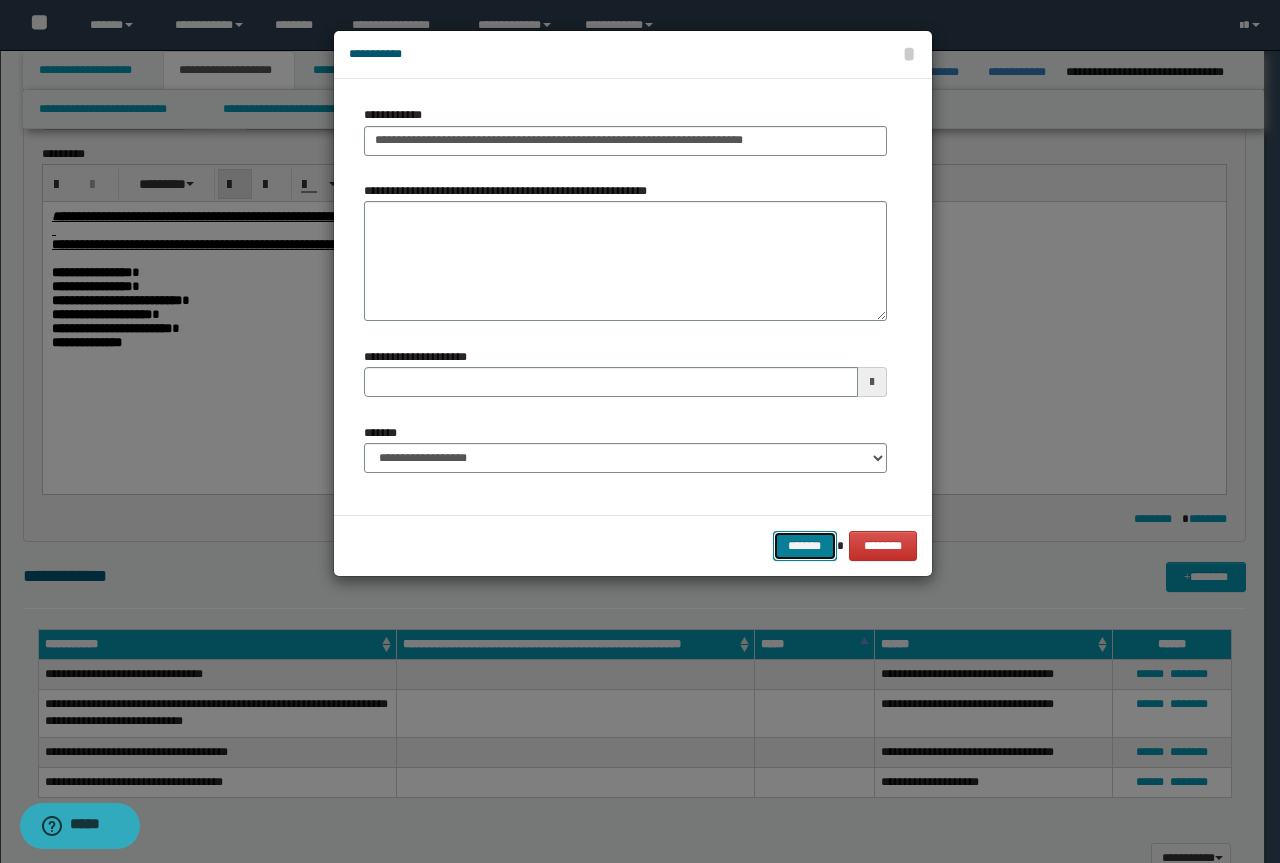 click on "*******" at bounding box center [805, 546] 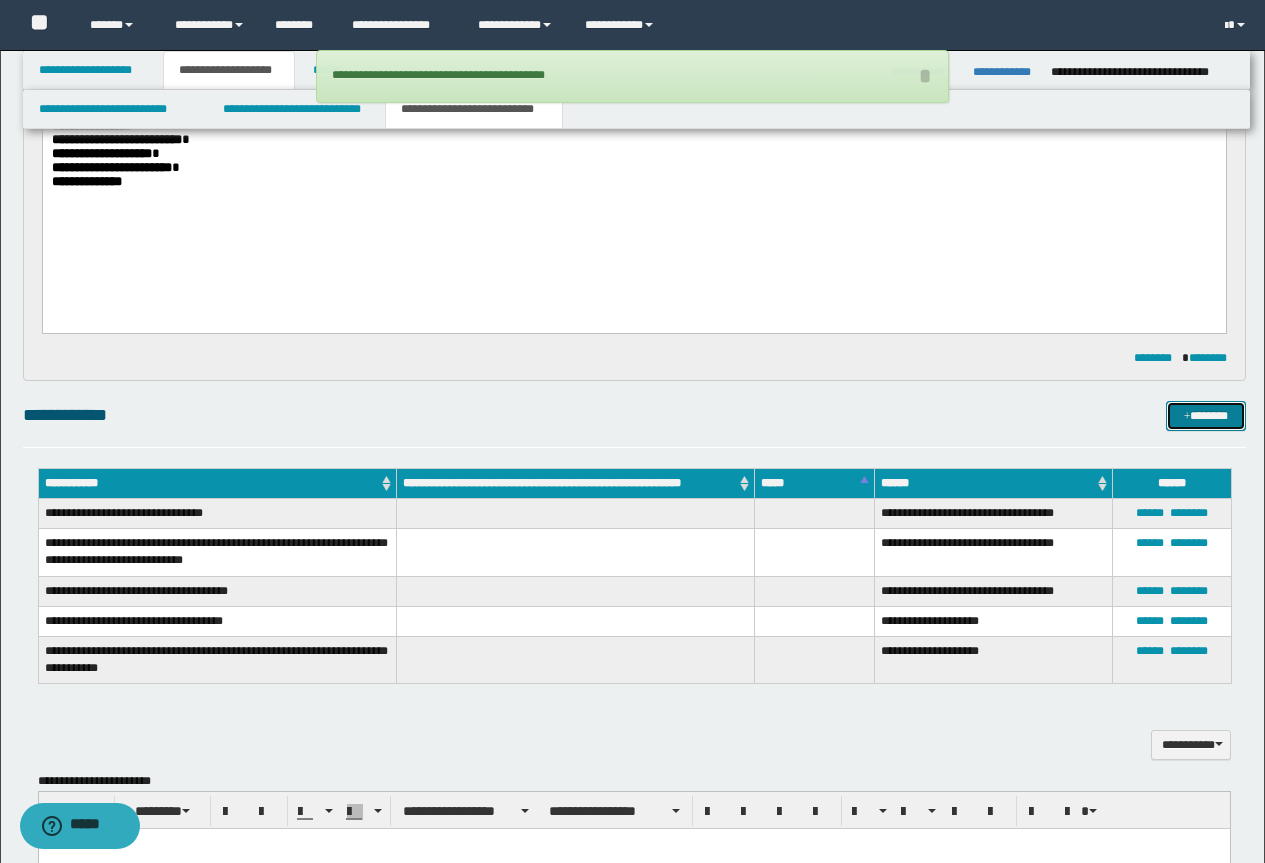 scroll, scrollTop: 810, scrollLeft: 0, axis: vertical 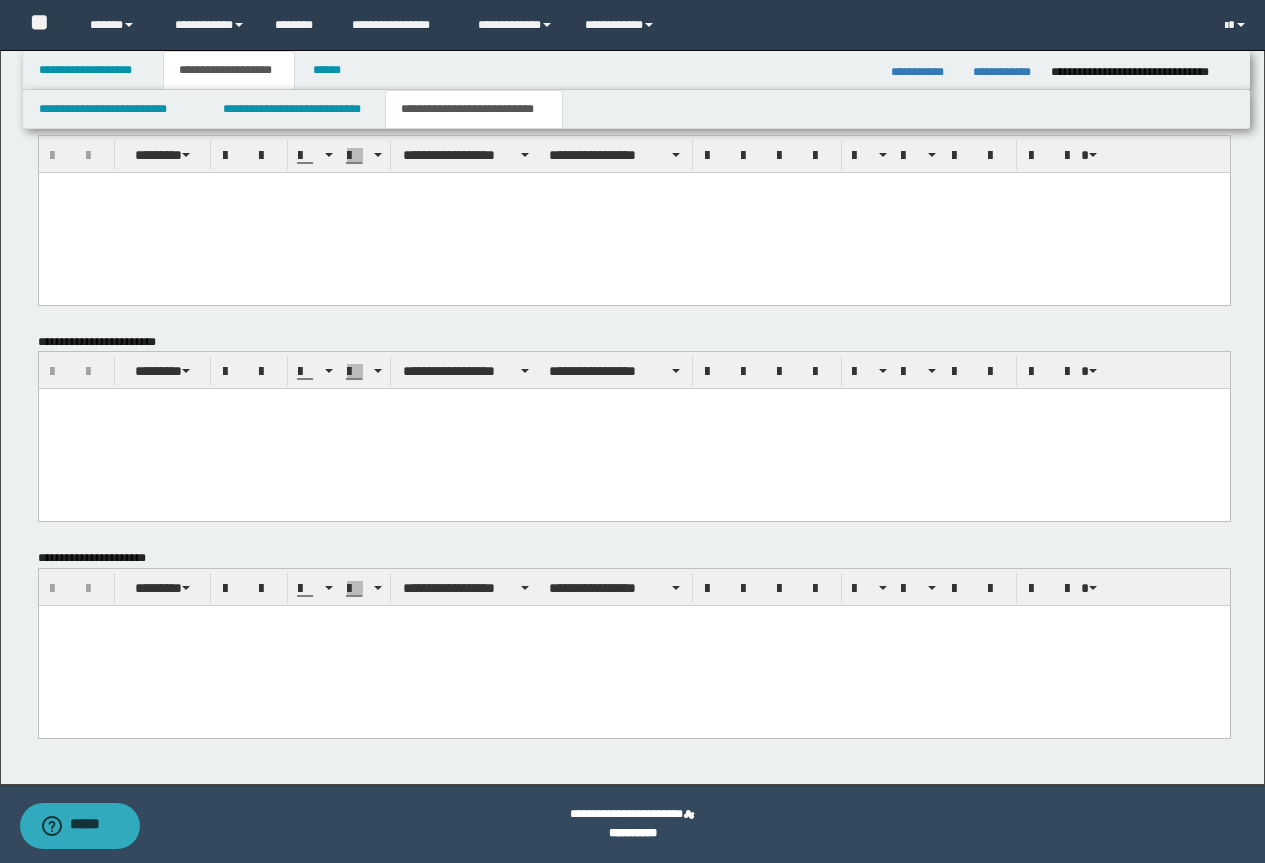 click at bounding box center [633, 646] 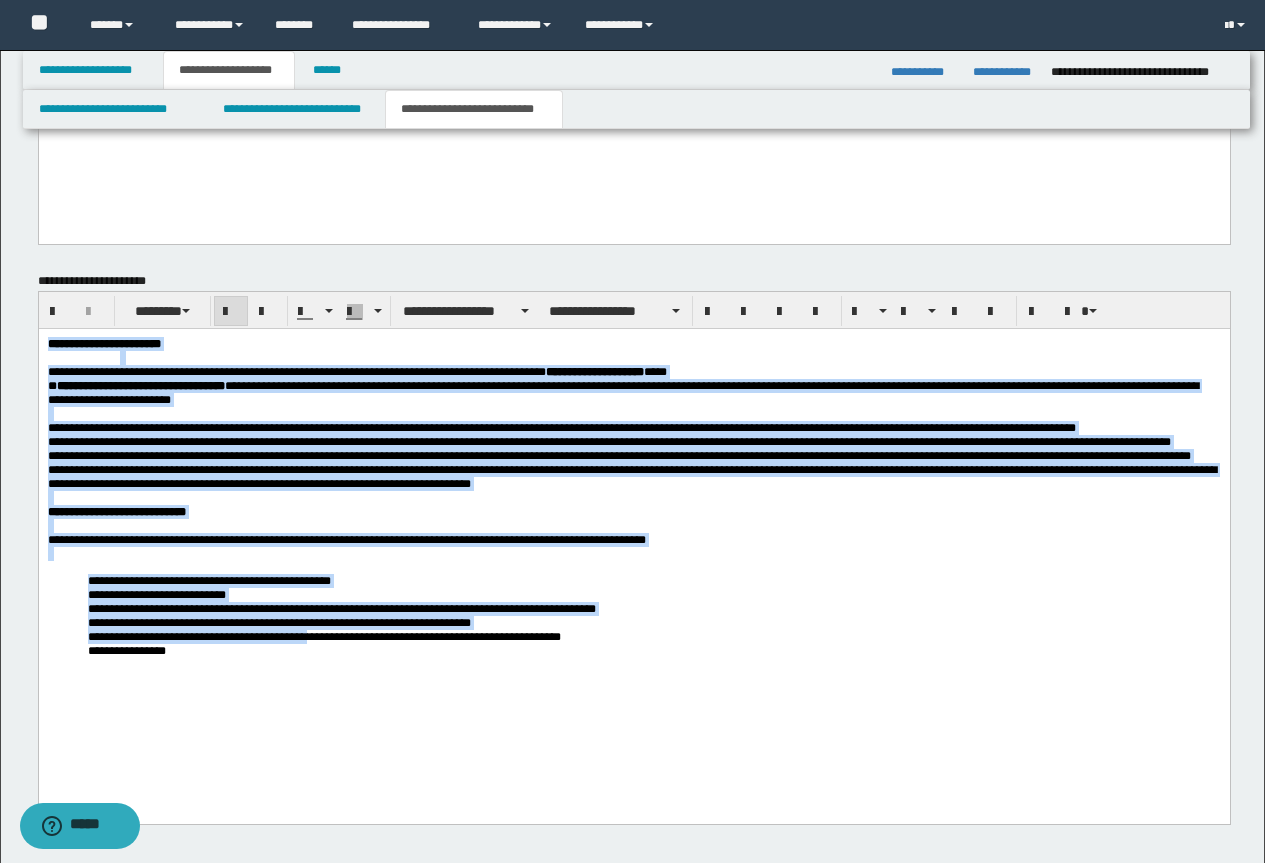 scroll, scrollTop: 1790, scrollLeft: 0, axis: vertical 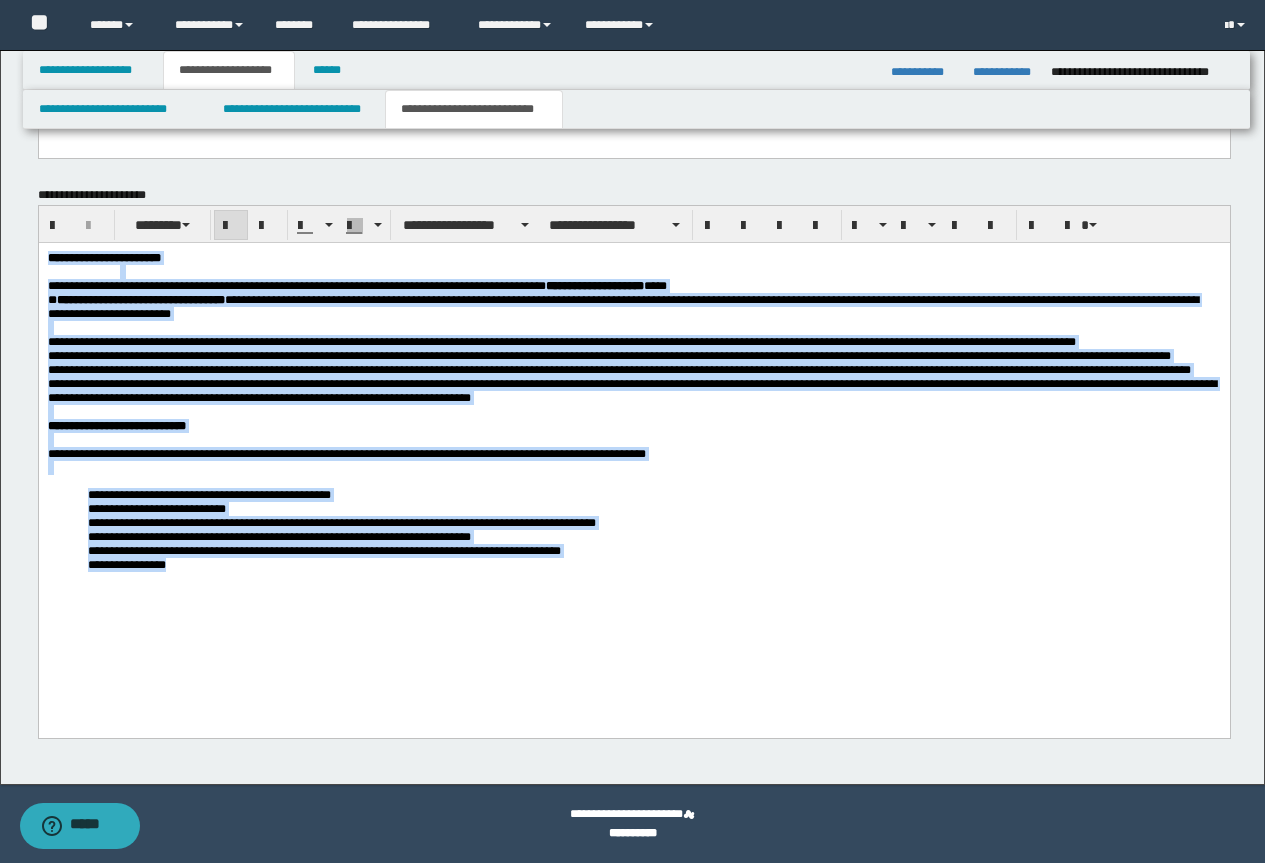 drag, startPoint x: 46, startPoint y: 257, endPoint x: 744, endPoint y: 701, distance: 827.2485 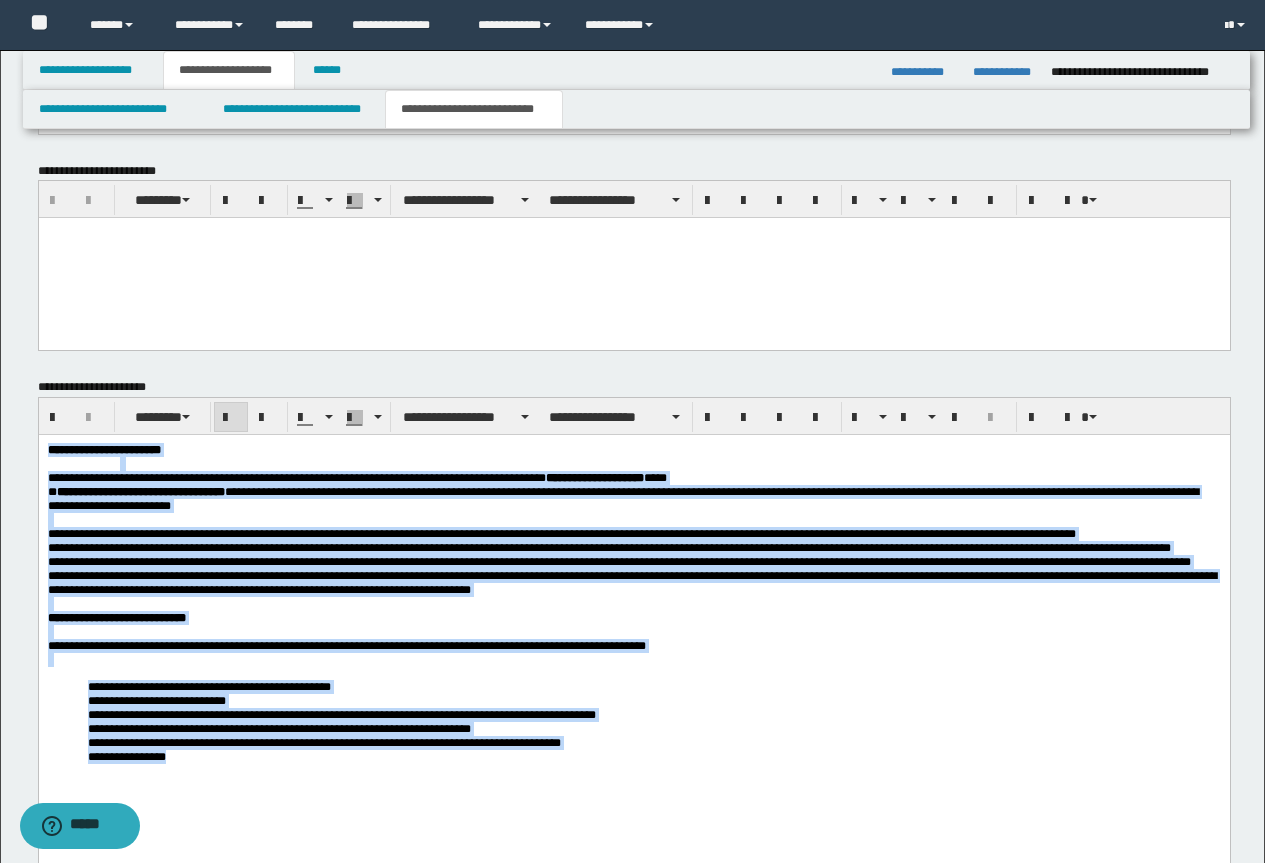 scroll, scrollTop: 1590, scrollLeft: 0, axis: vertical 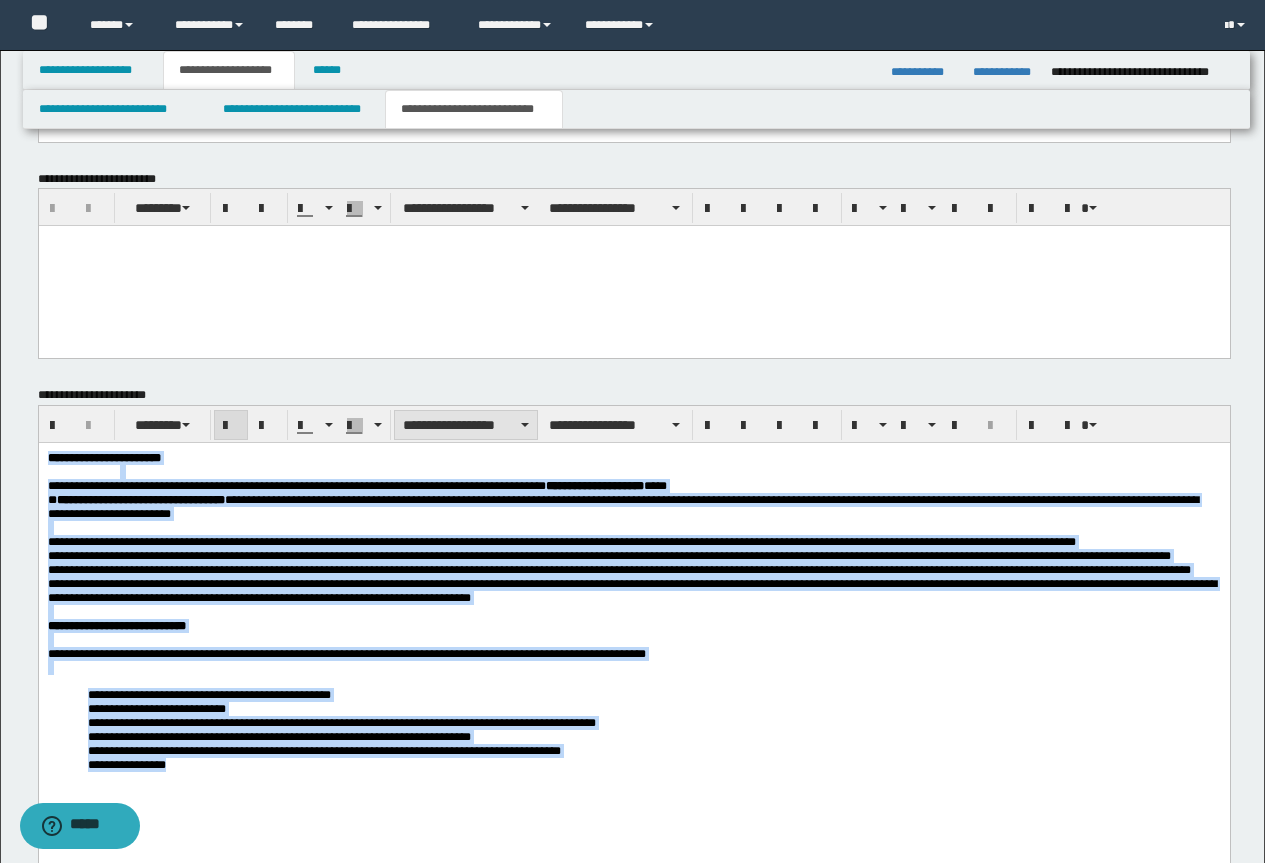 click on "**********" at bounding box center (466, 425) 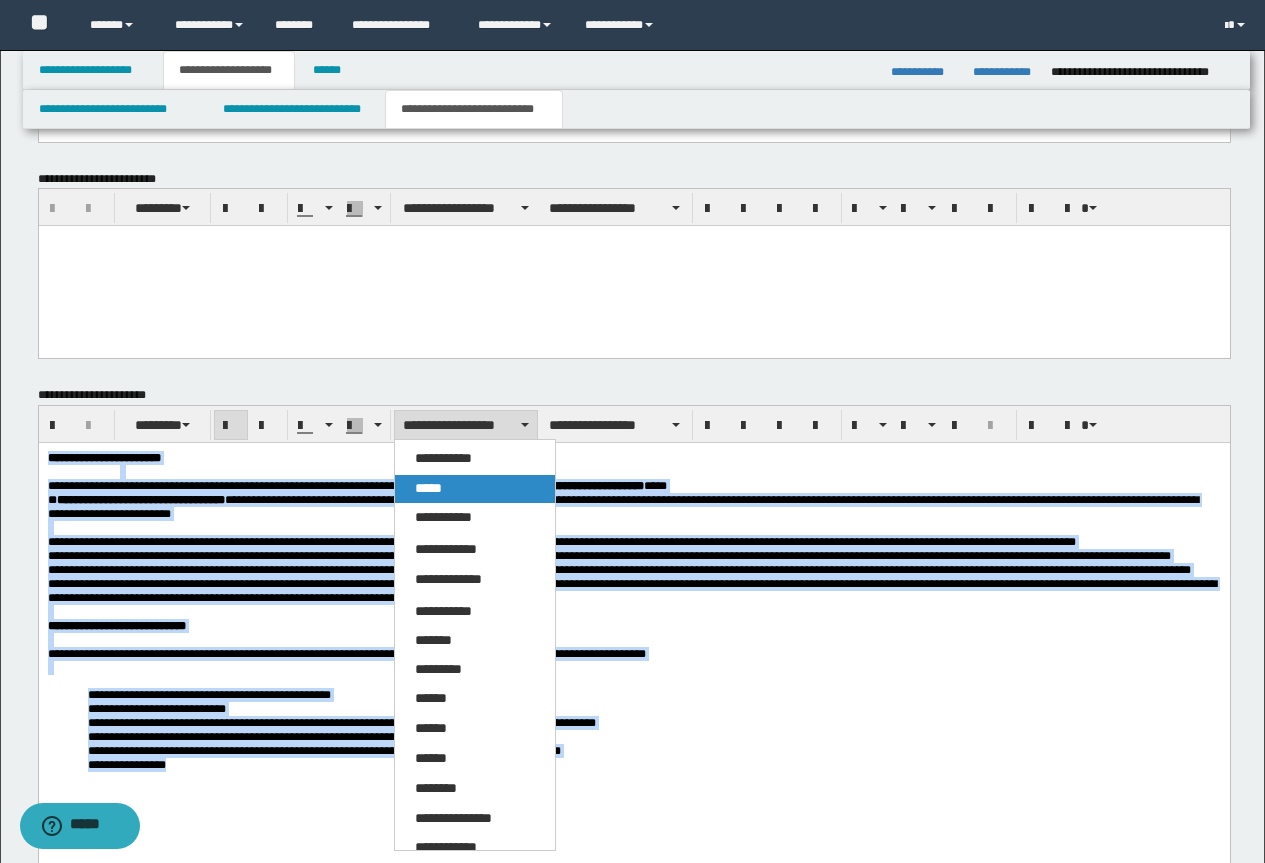 drag, startPoint x: 431, startPoint y: 491, endPoint x: 429, endPoint y: 29, distance: 462.00433 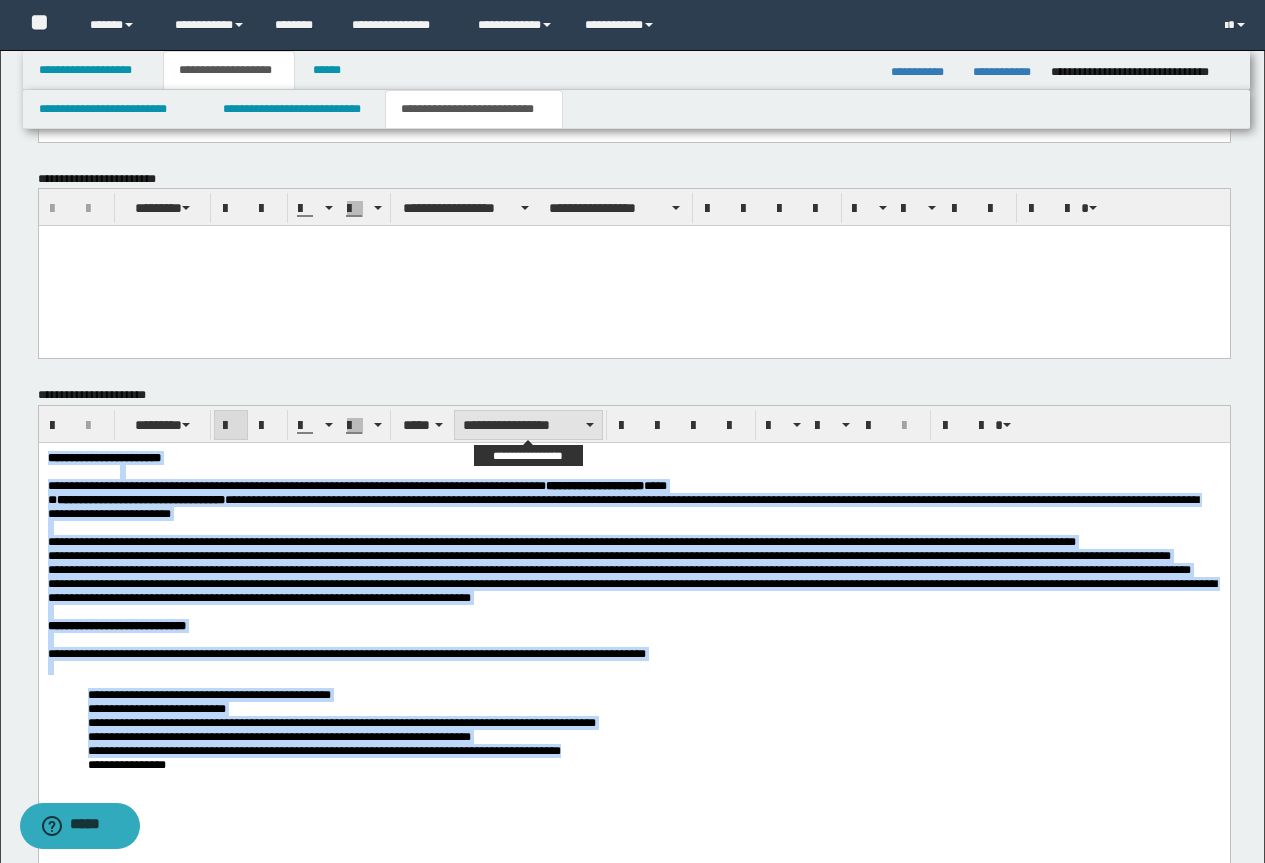 click on "**********" at bounding box center [528, 425] 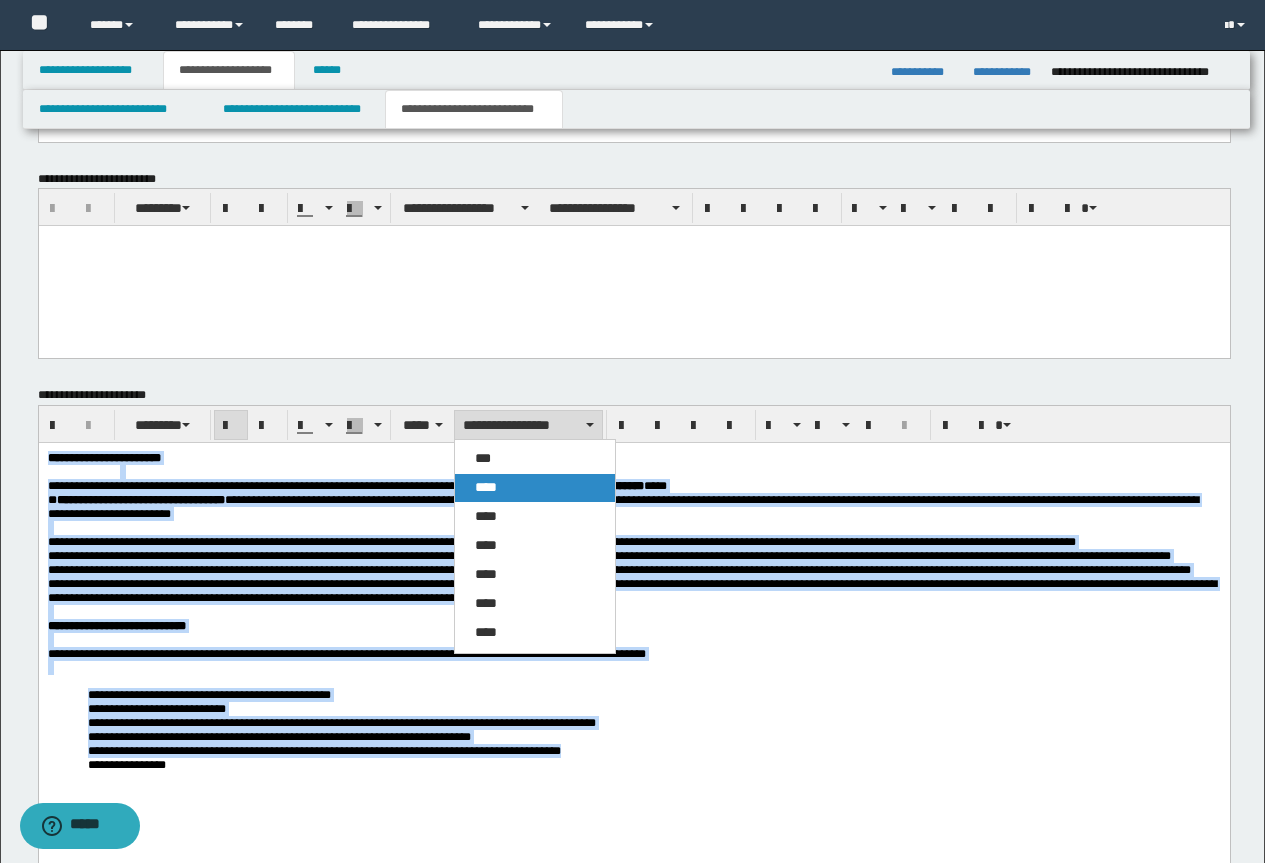 drag, startPoint x: 503, startPoint y: 488, endPoint x: 482, endPoint y: 36, distance: 452.48758 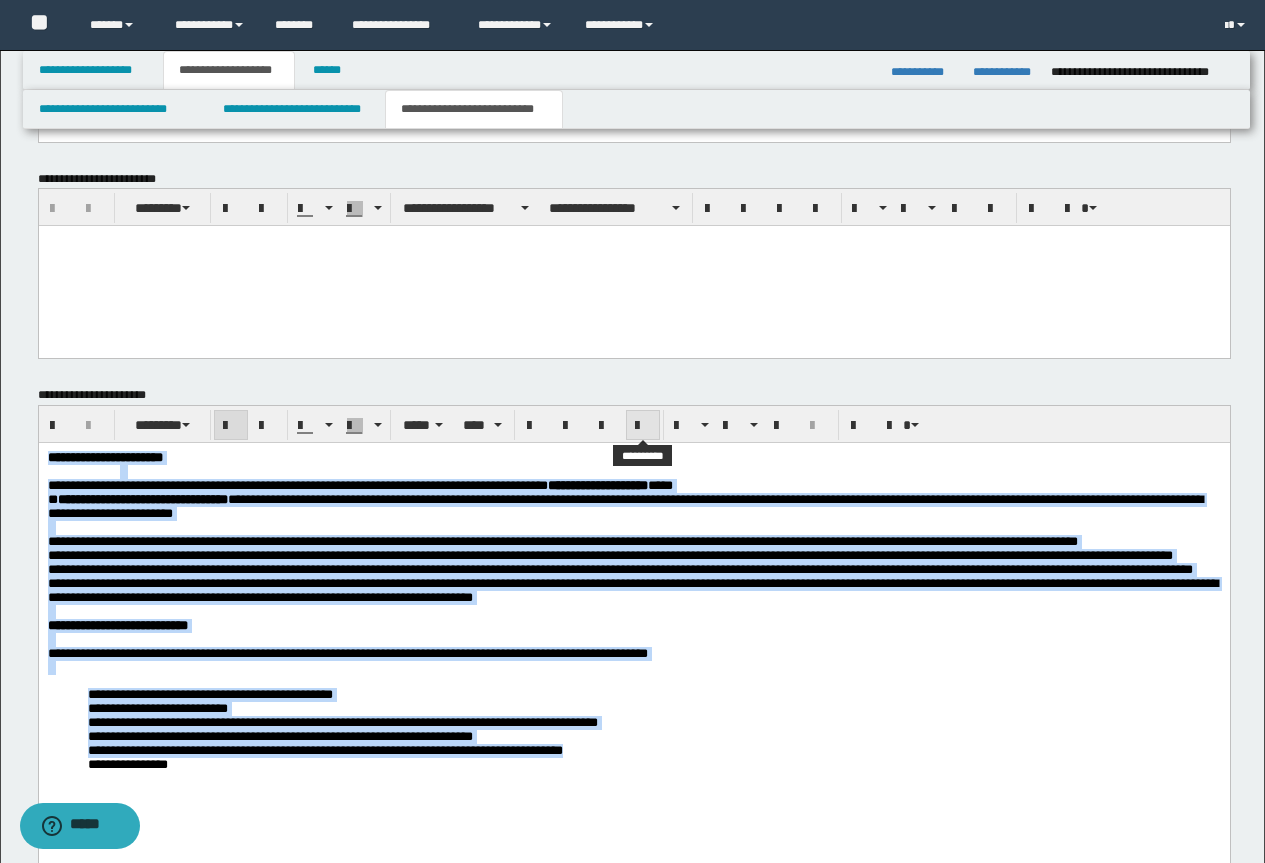 click at bounding box center [643, 426] 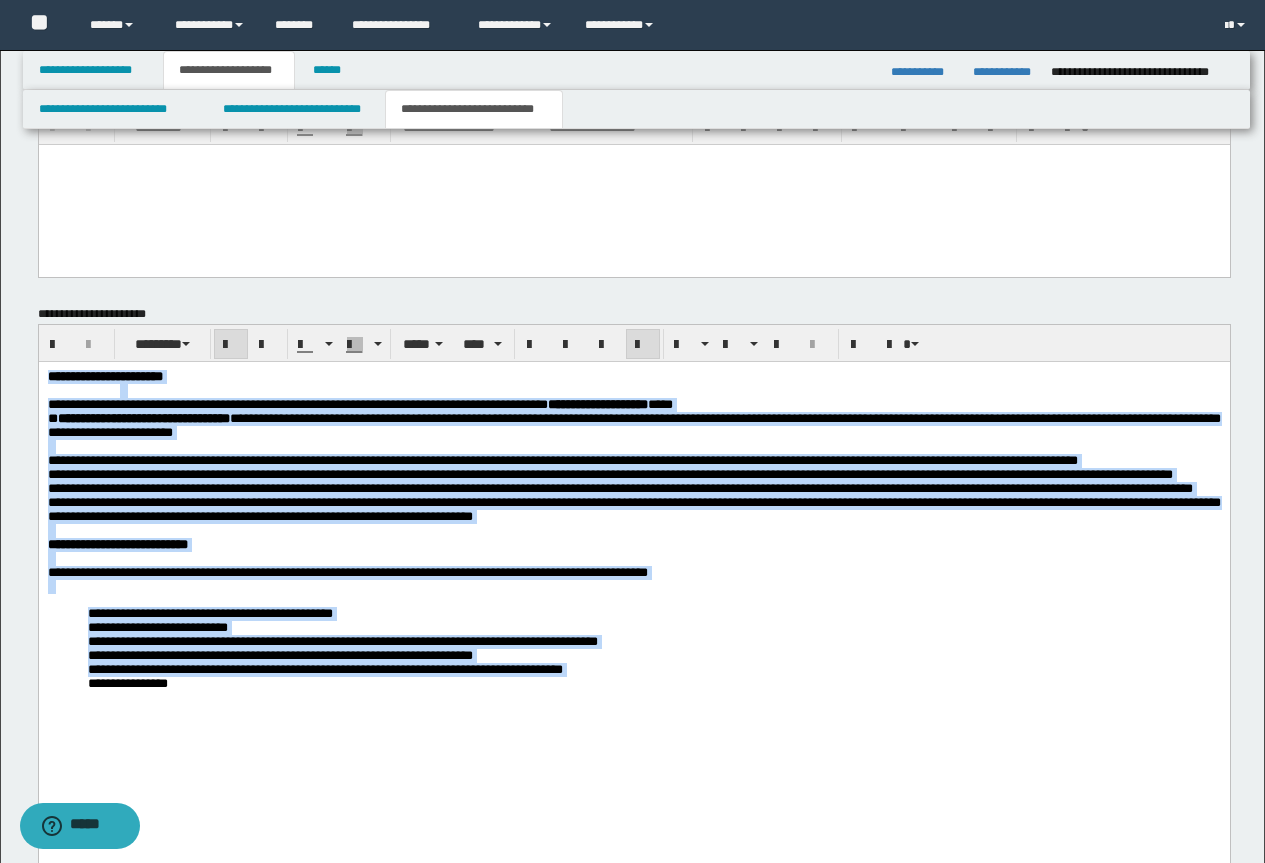 scroll, scrollTop: 1838, scrollLeft: 0, axis: vertical 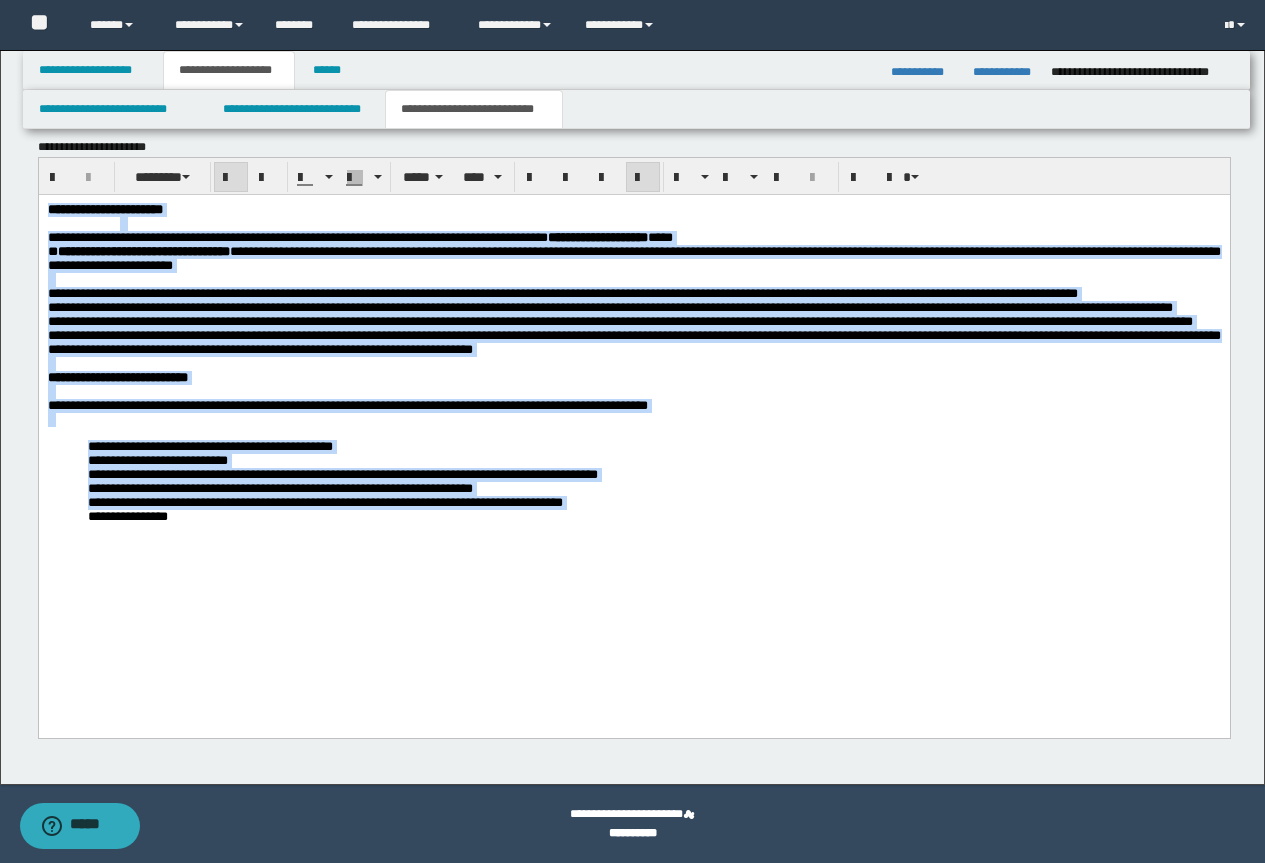 click on "**********" at bounding box center (665, 517) 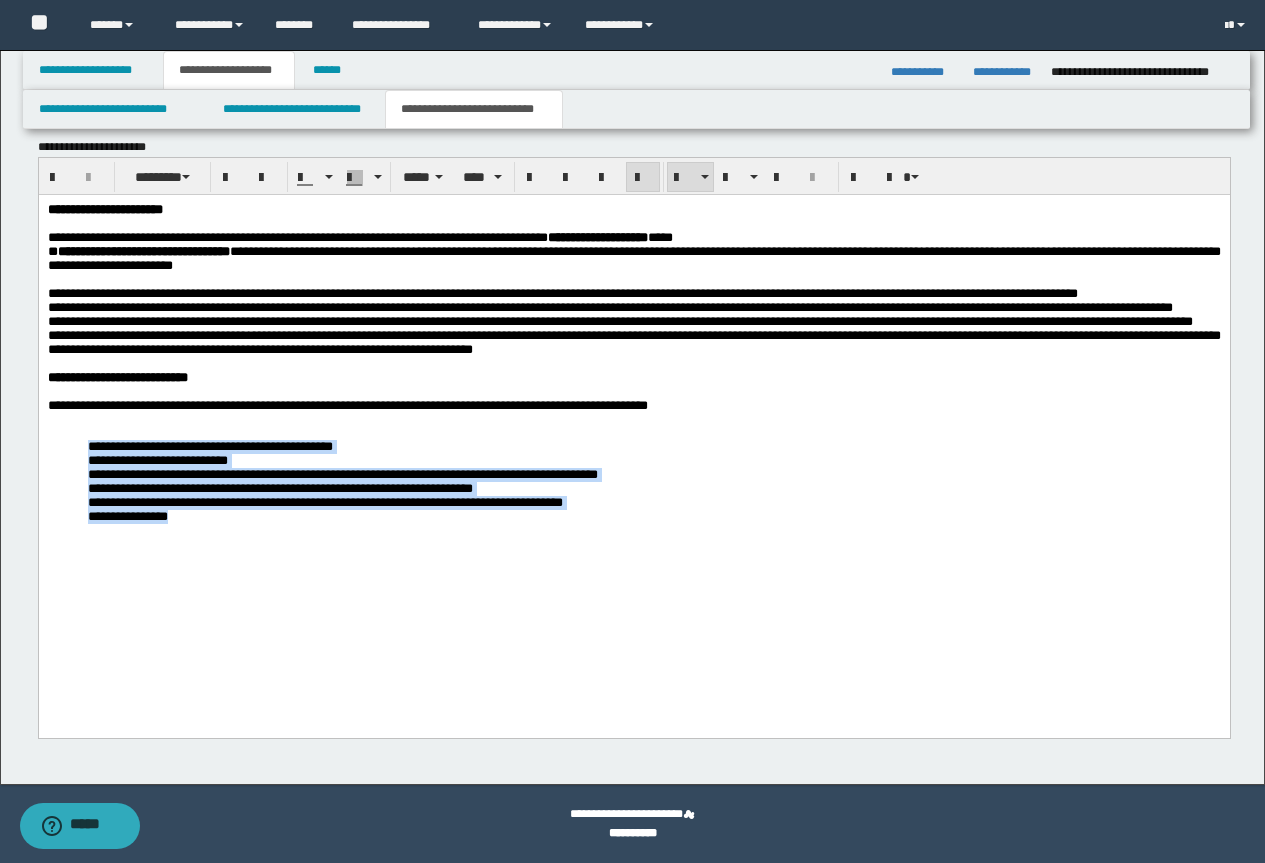 drag, startPoint x: 198, startPoint y: 606, endPoint x: 91, endPoint y: 533, distance: 129.52992 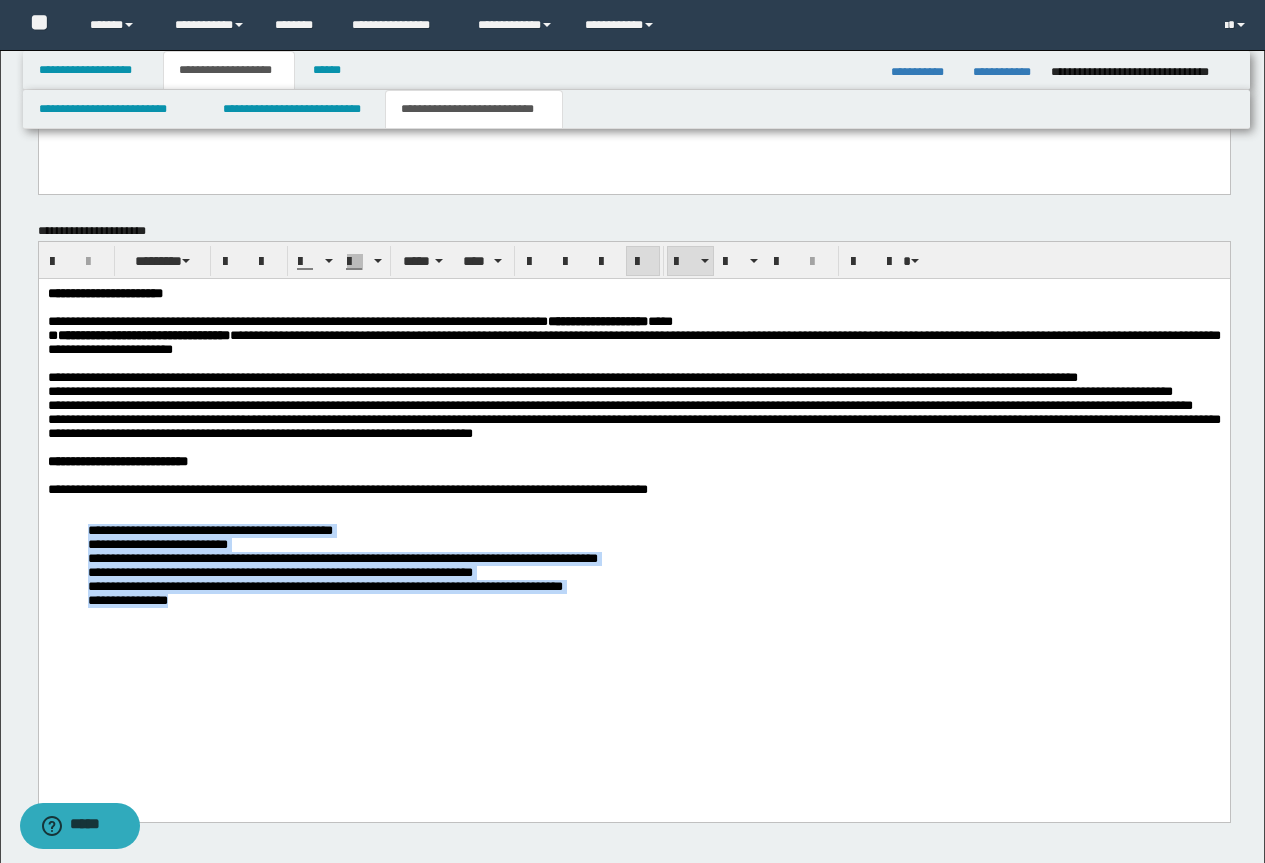 scroll, scrollTop: 1738, scrollLeft: 0, axis: vertical 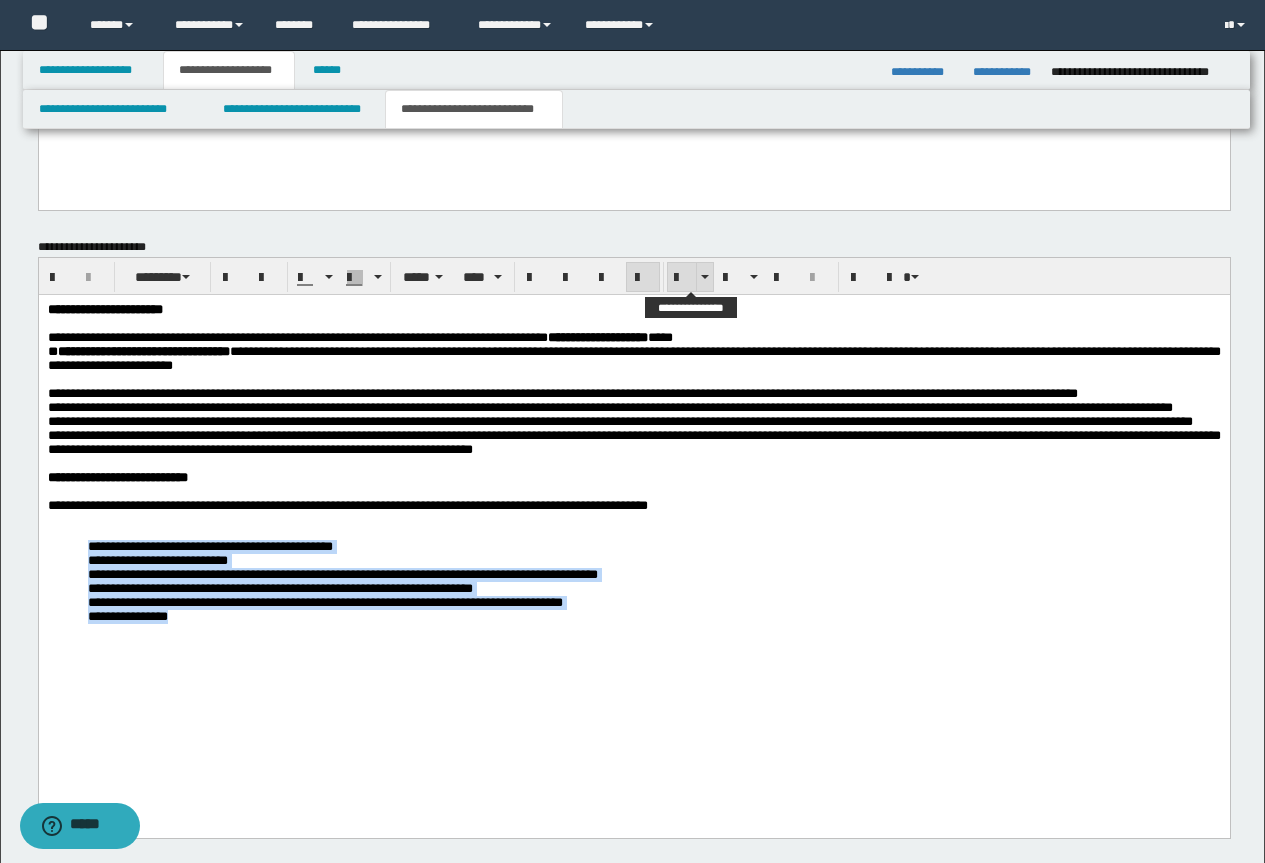 click at bounding box center [682, 278] 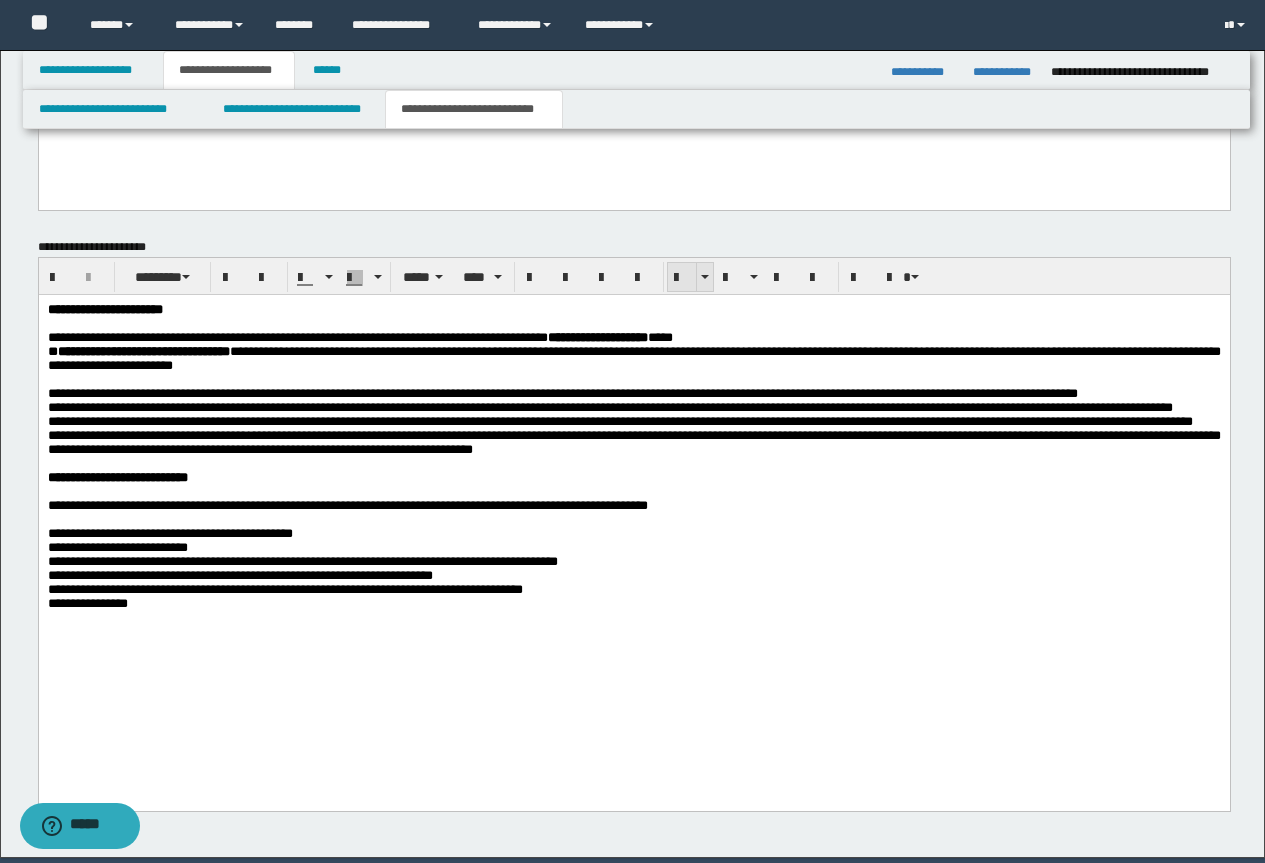 click at bounding box center [682, 278] 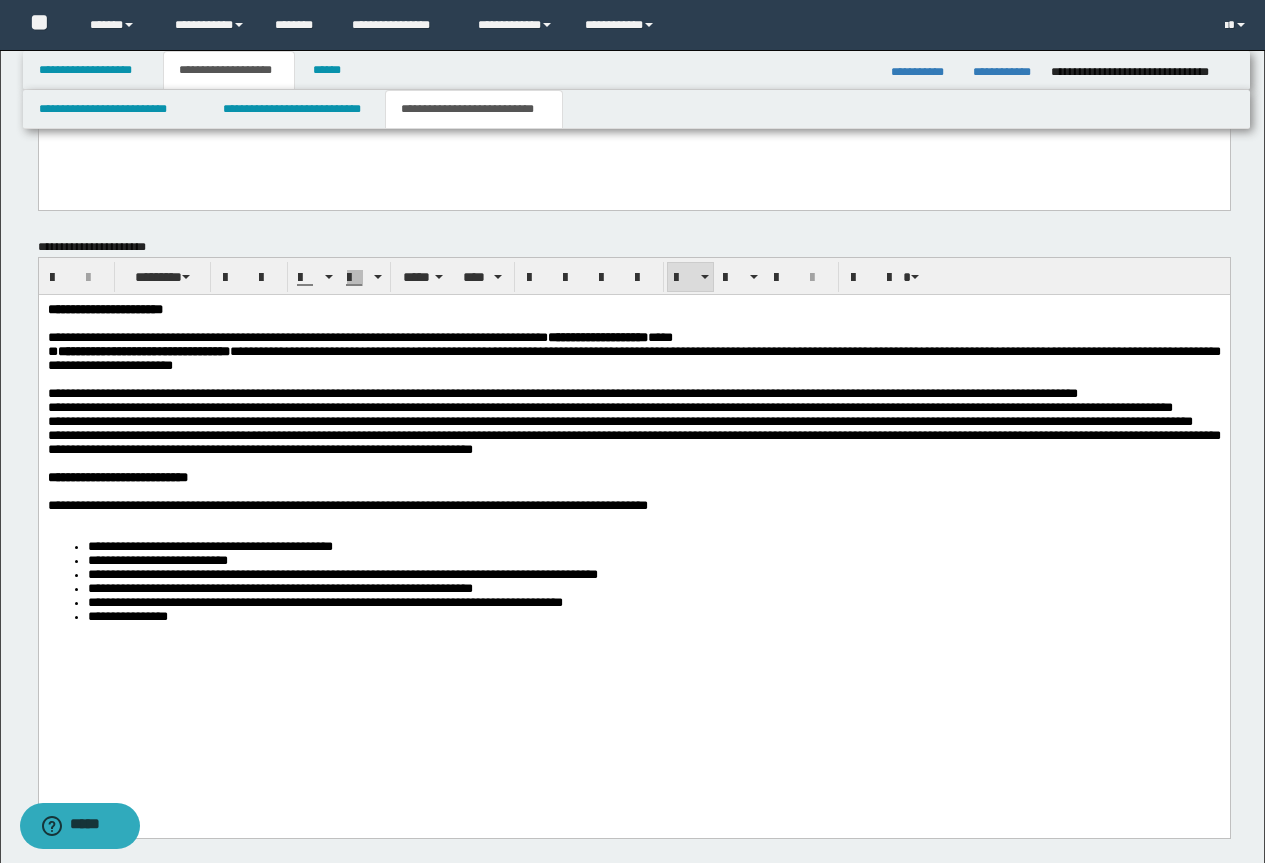 click on "**********" at bounding box center [609, 407] 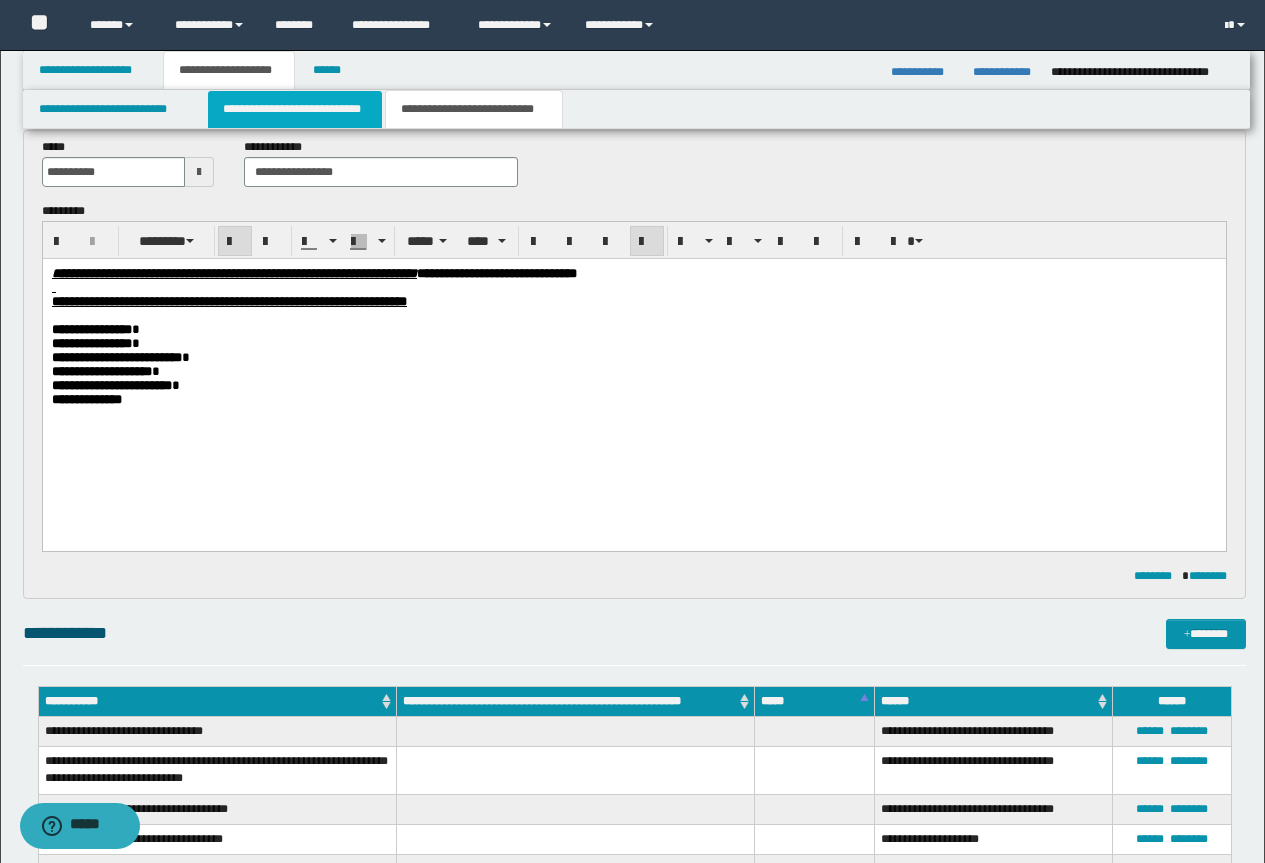 scroll, scrollTop: 438, scrollLeft: 0, axis: vertical 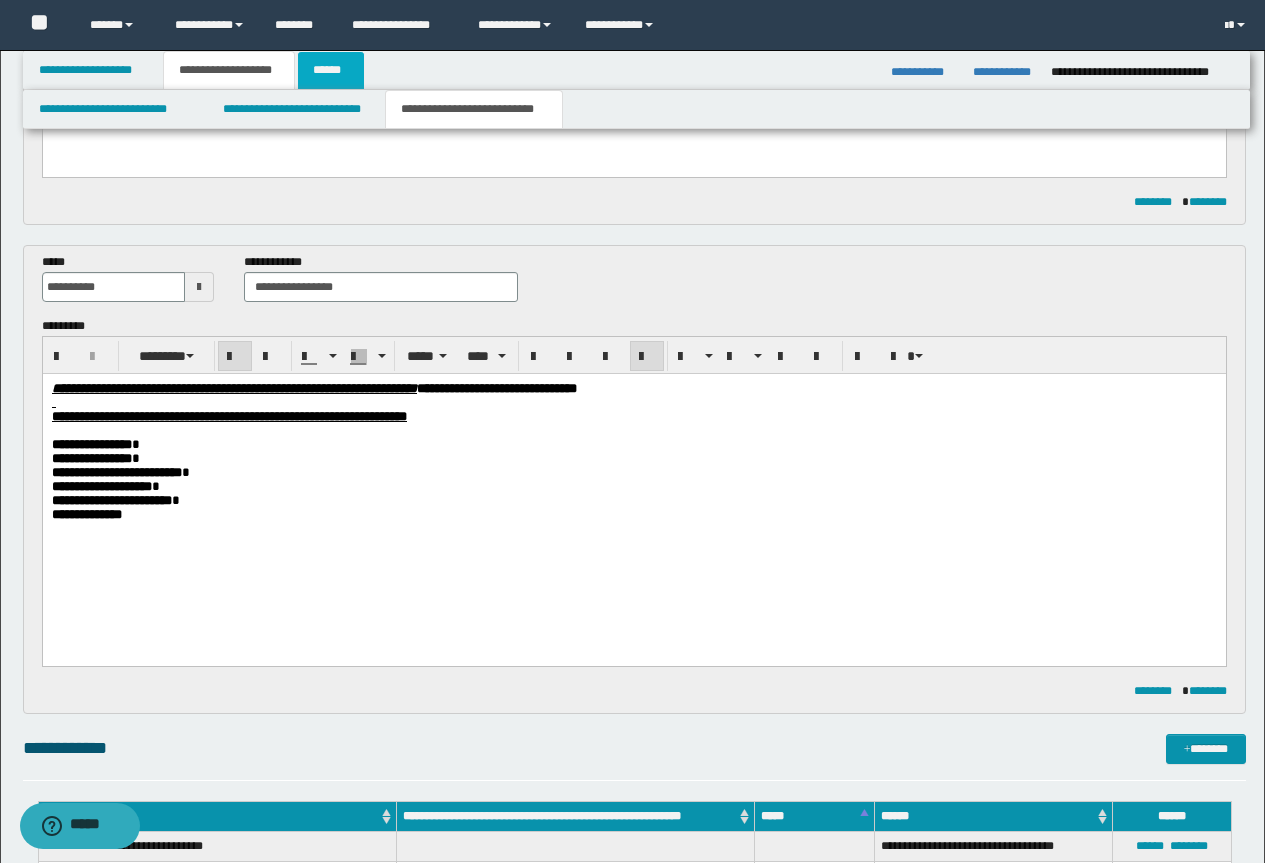 click on "******" at bounding box center (331, 70) 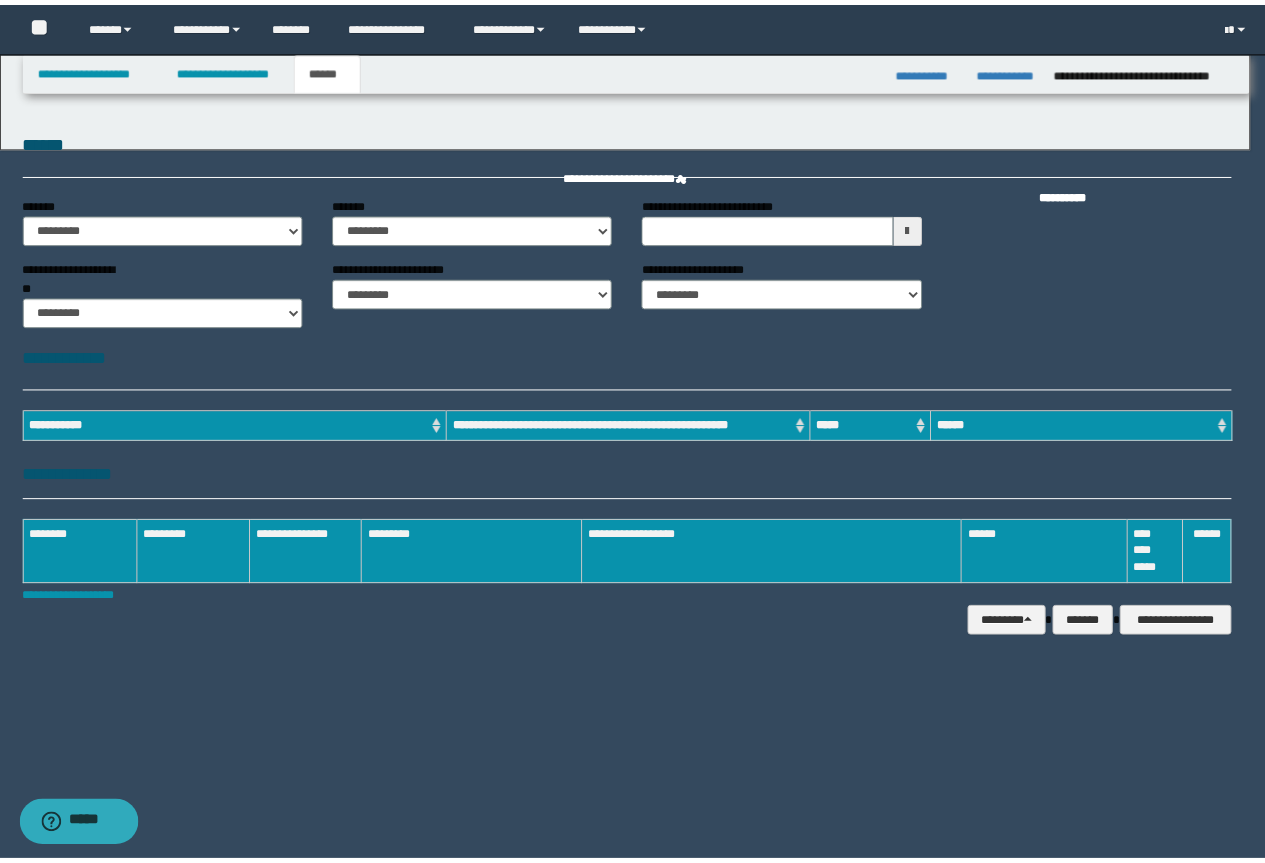 scroll, scrollTop: 0, scrollLeft: 0, axis: both 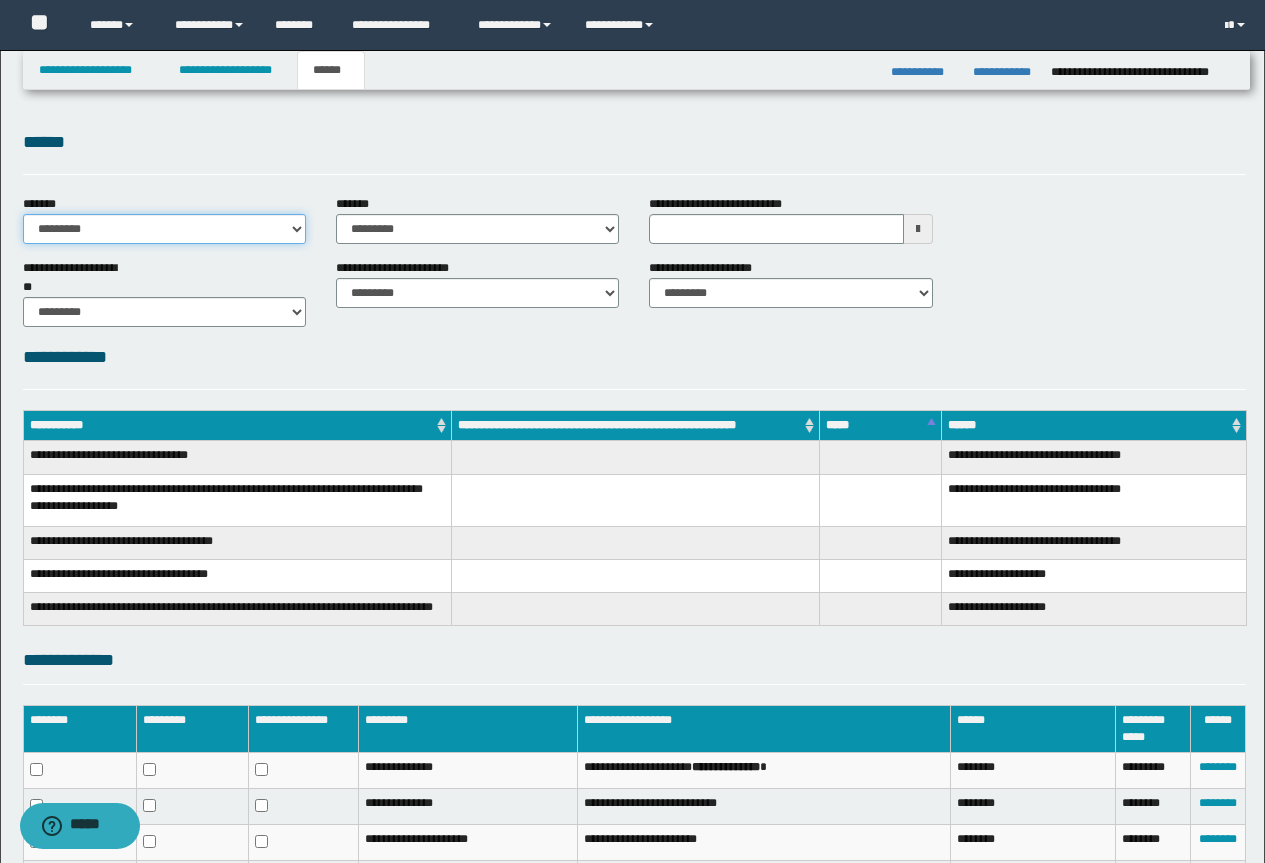 click on "**********" at bounding box center [164, 229] 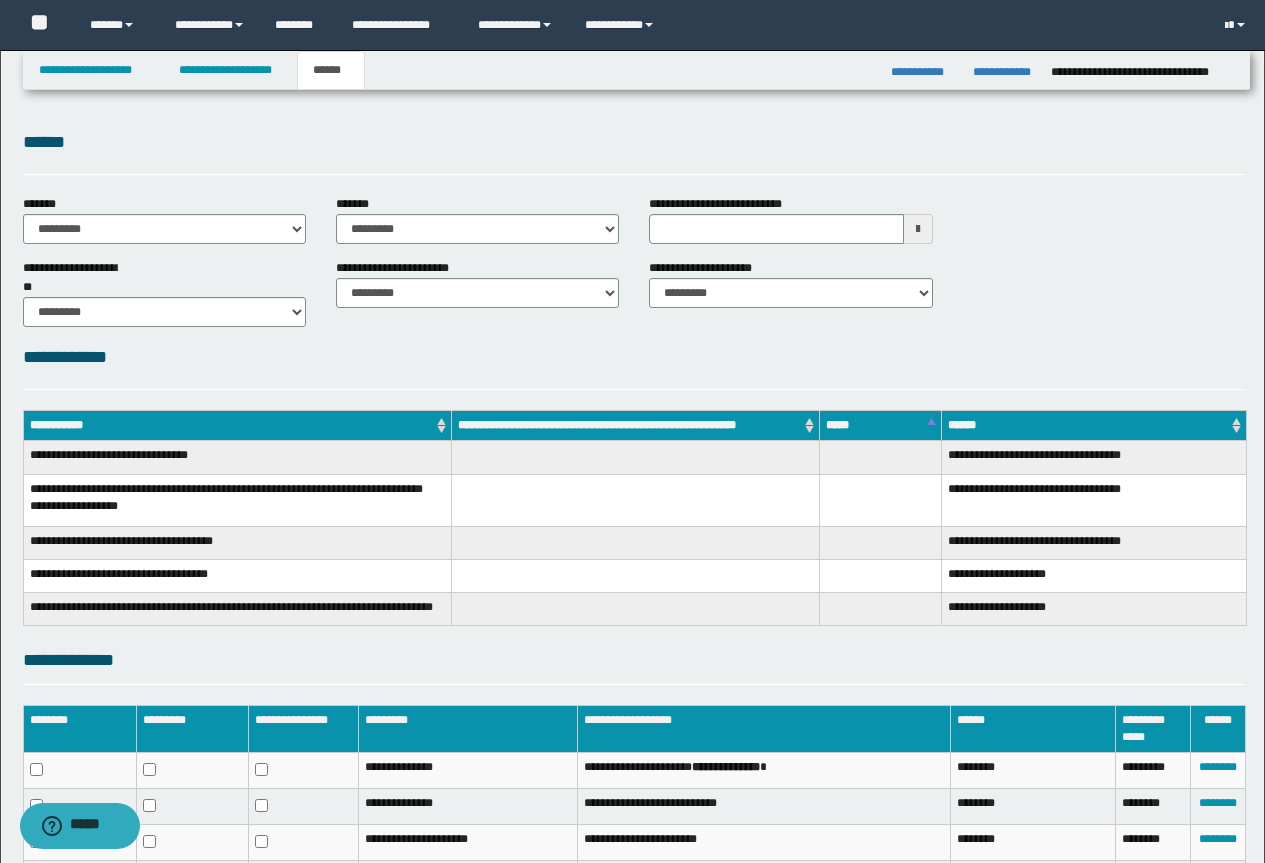 click on "******" at bounding box center [634, 151] 